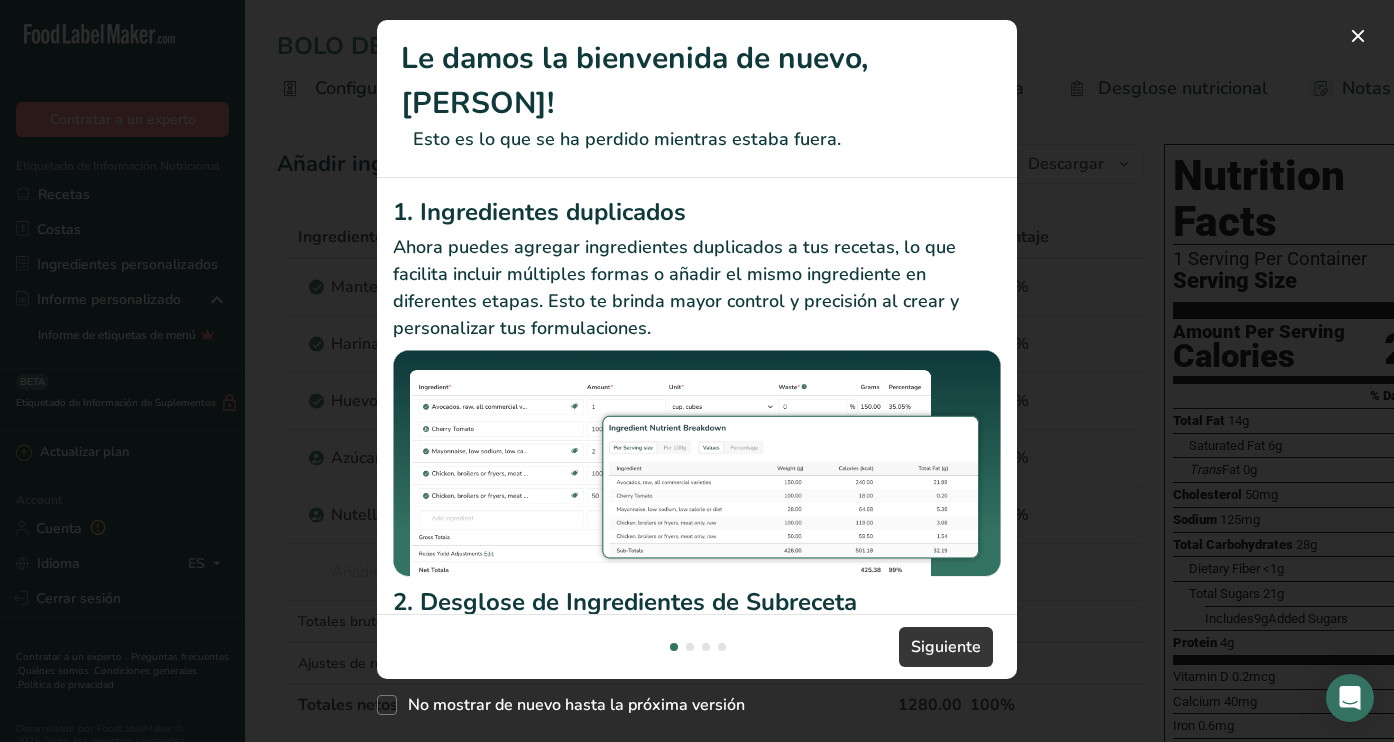 scroll, scrollTop: 0, scrollLeft: 0, axis: both 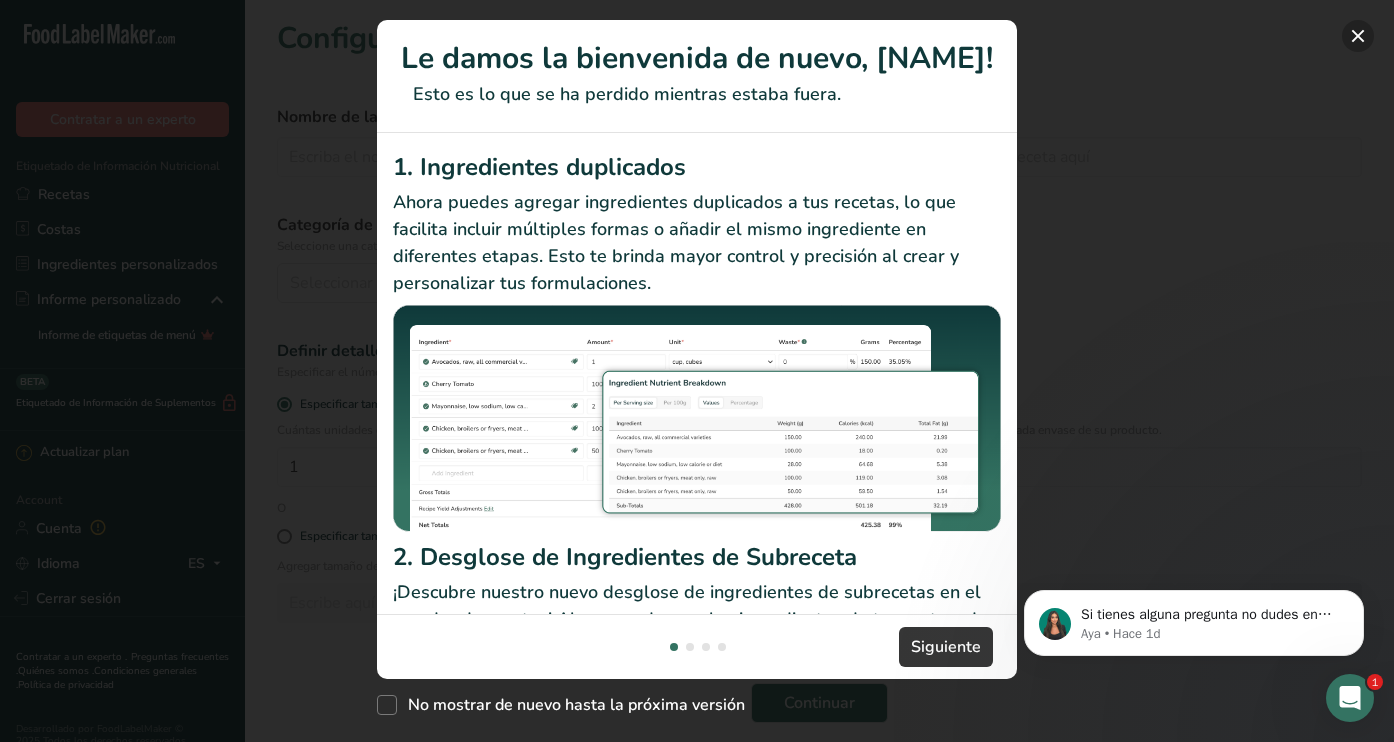click at bounding box center [1358, 36] 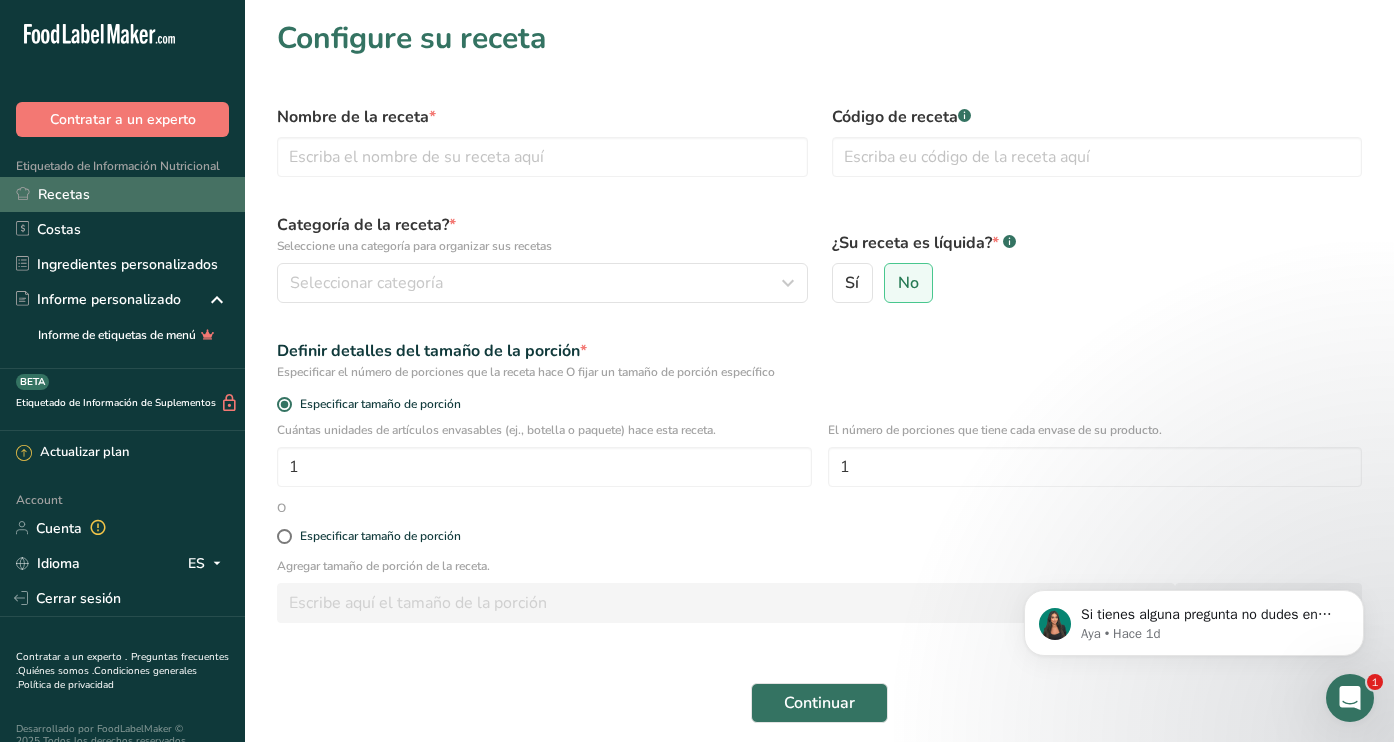 click on "Recetas" at bounding box center (122, 194) 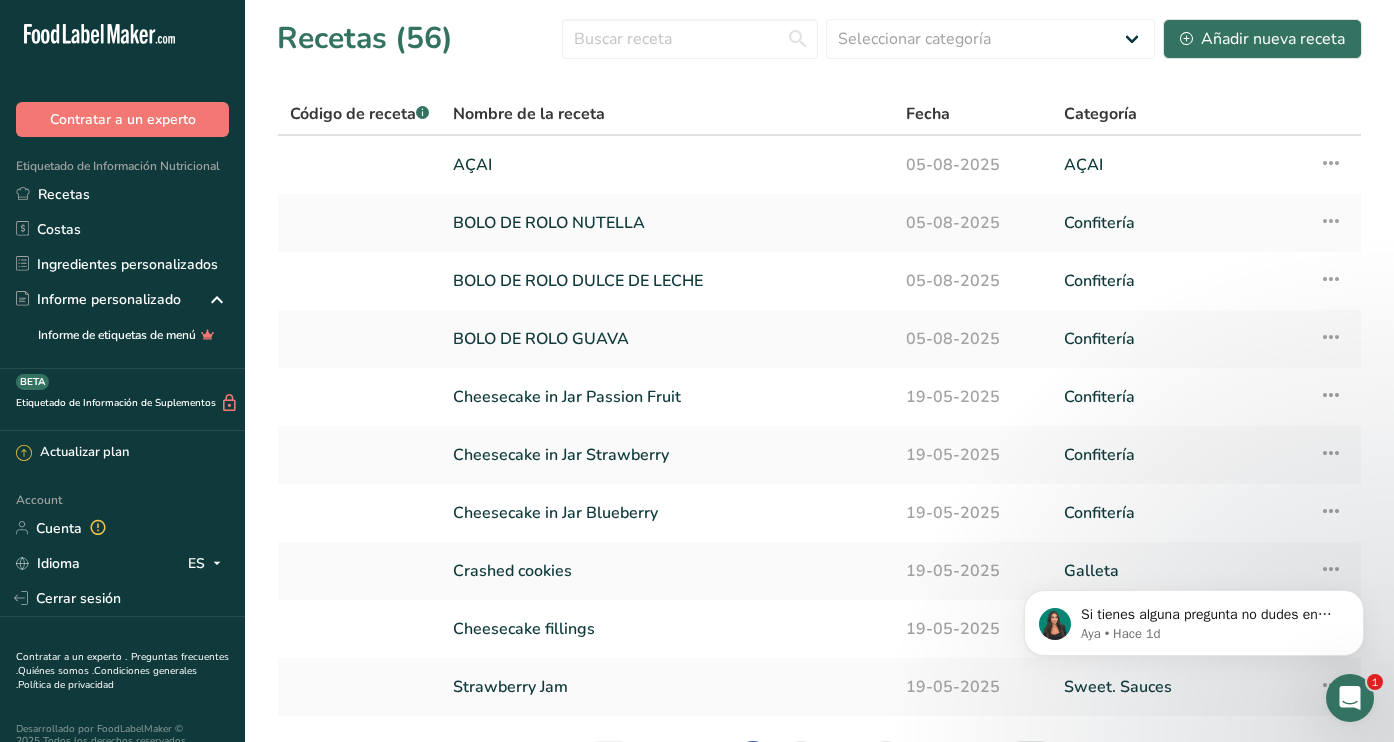 scroll, scrollTop: 0, scrollLeft: 0, axis: both 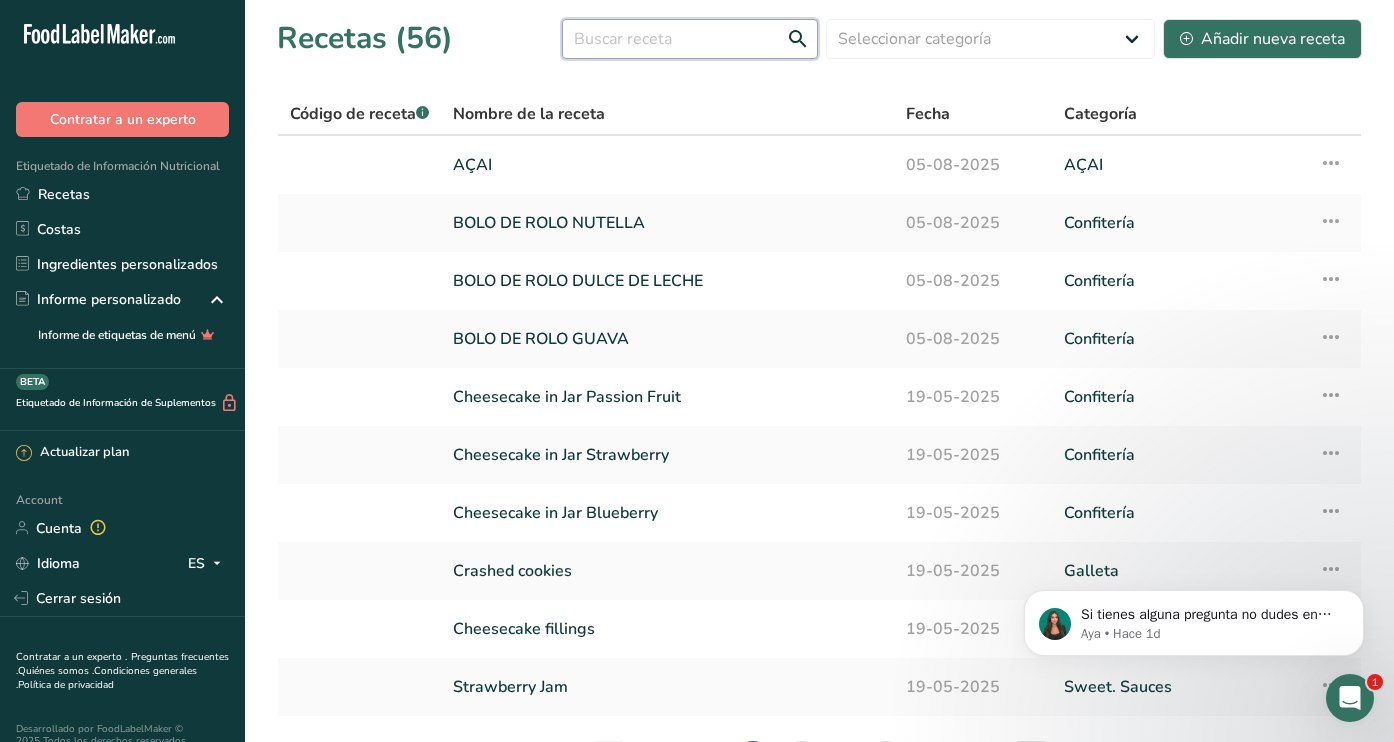 click at bounding box center [690, 39] 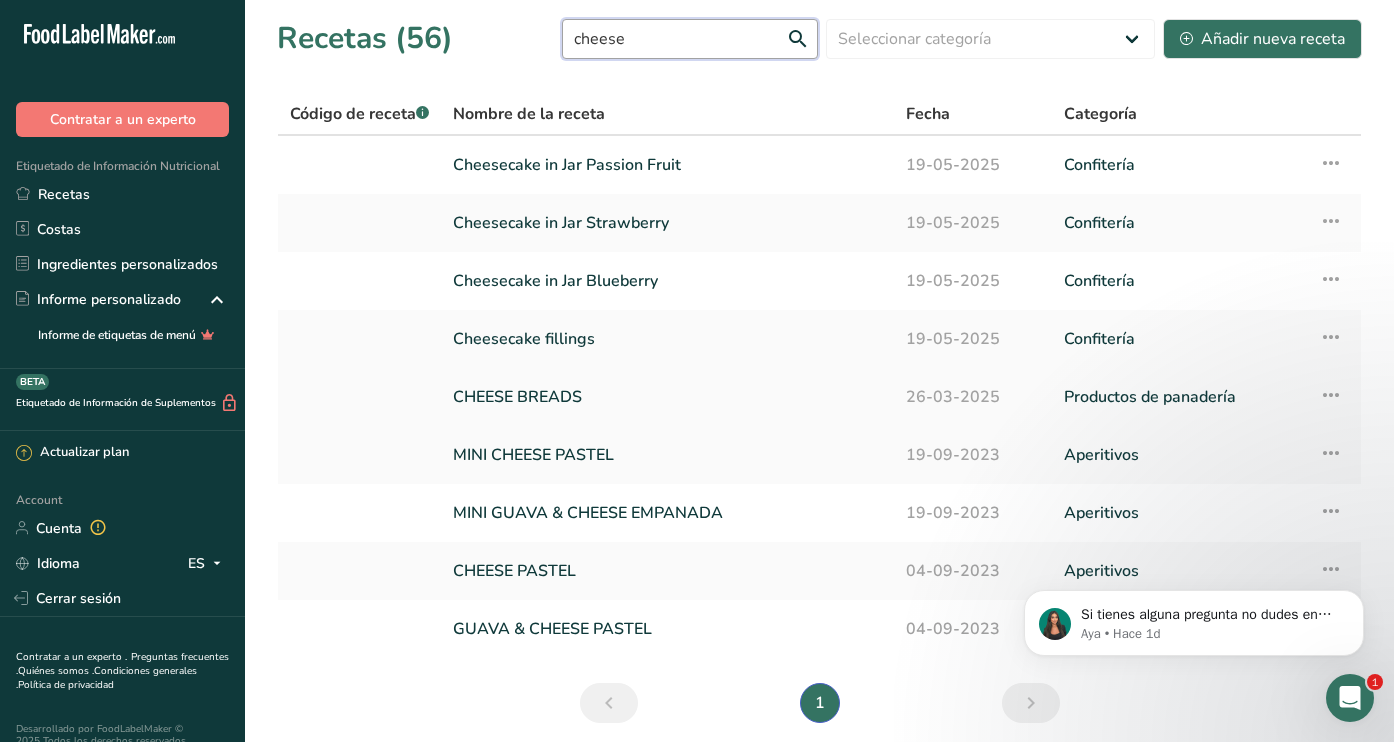 type on "cheese" 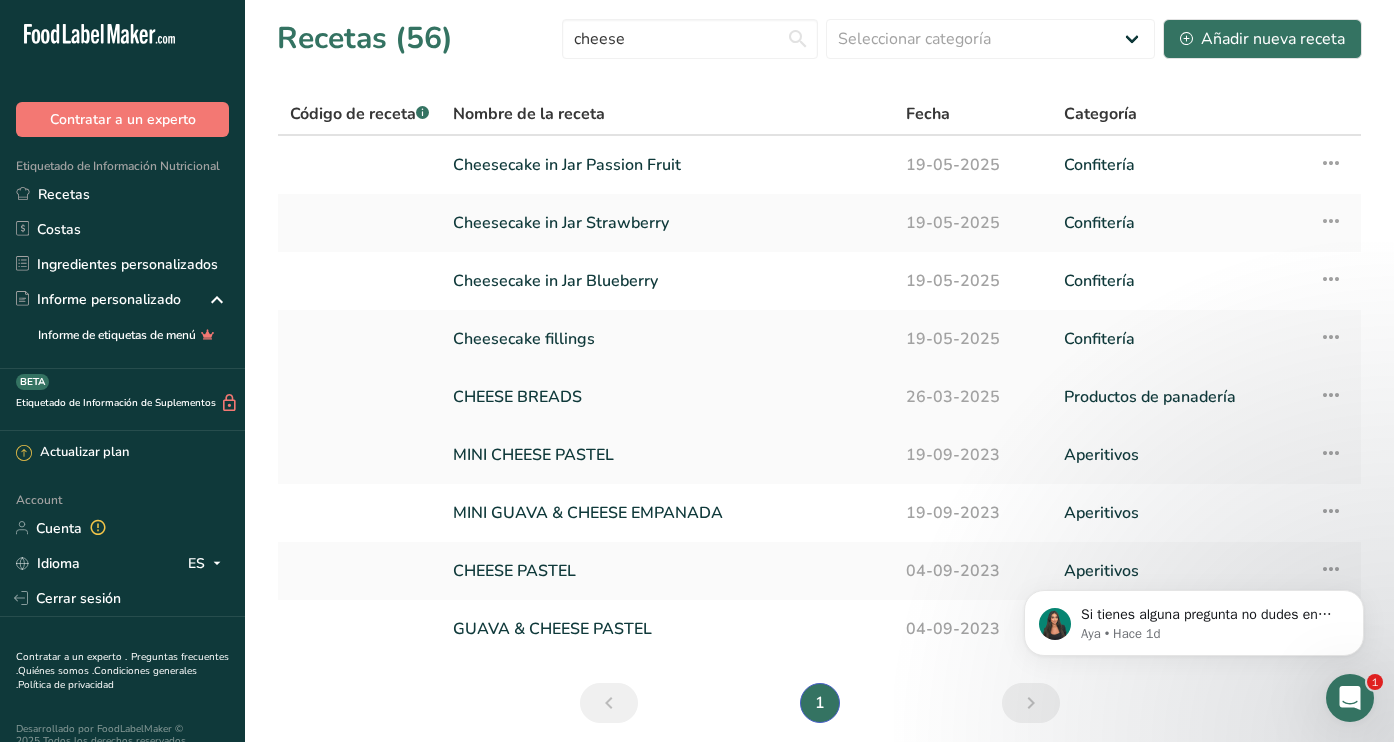 click on "CHEESE BREADS" at bounding box center [667, 397] 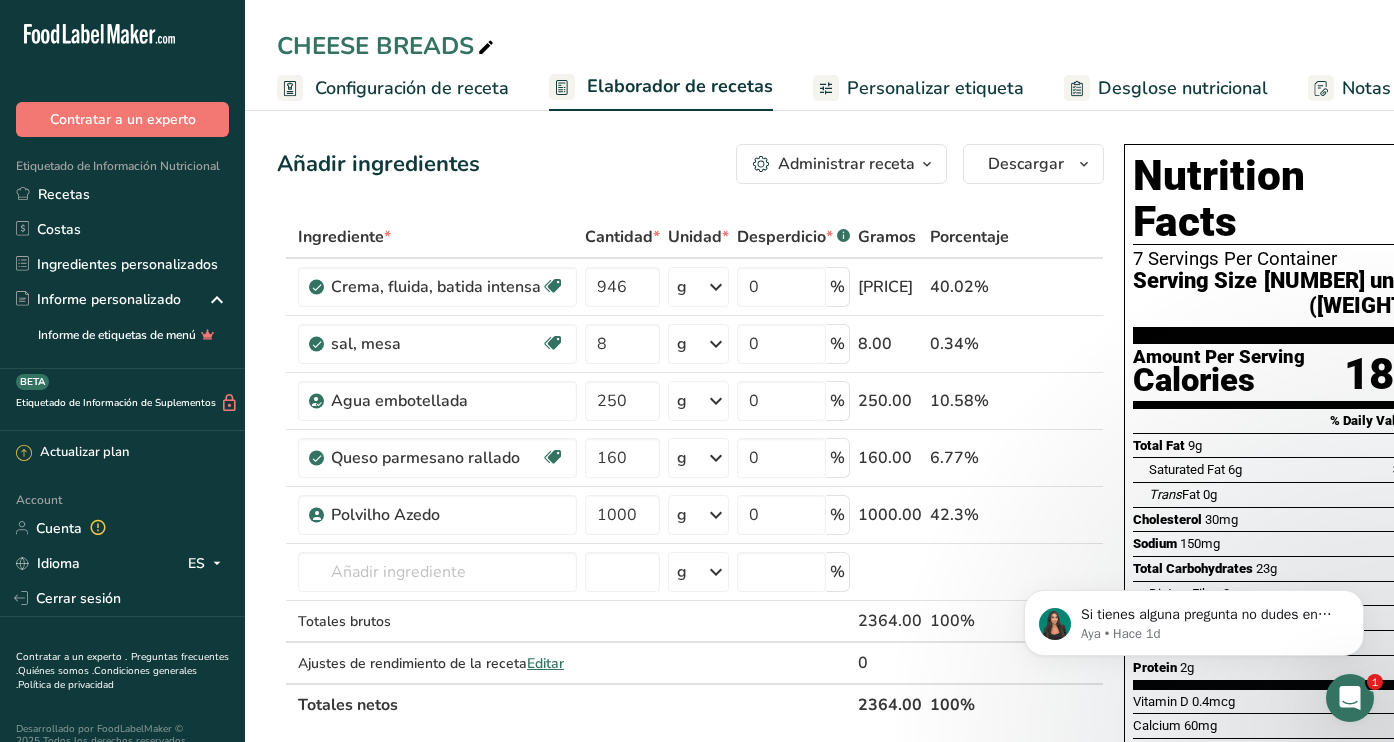 scroll, scrollTop: 0, scrollLeft: 0, axis: both 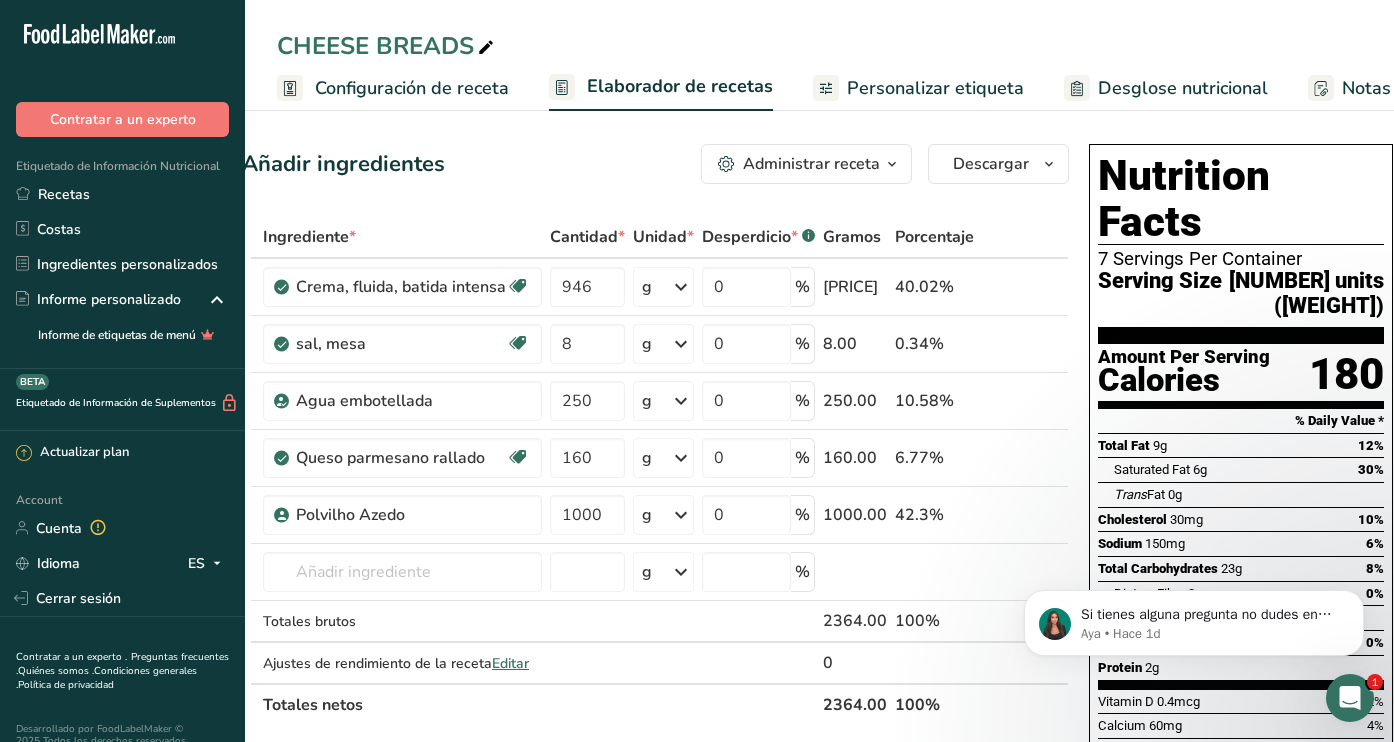click on "Configuración de receta" at bounding box center [412, 88] 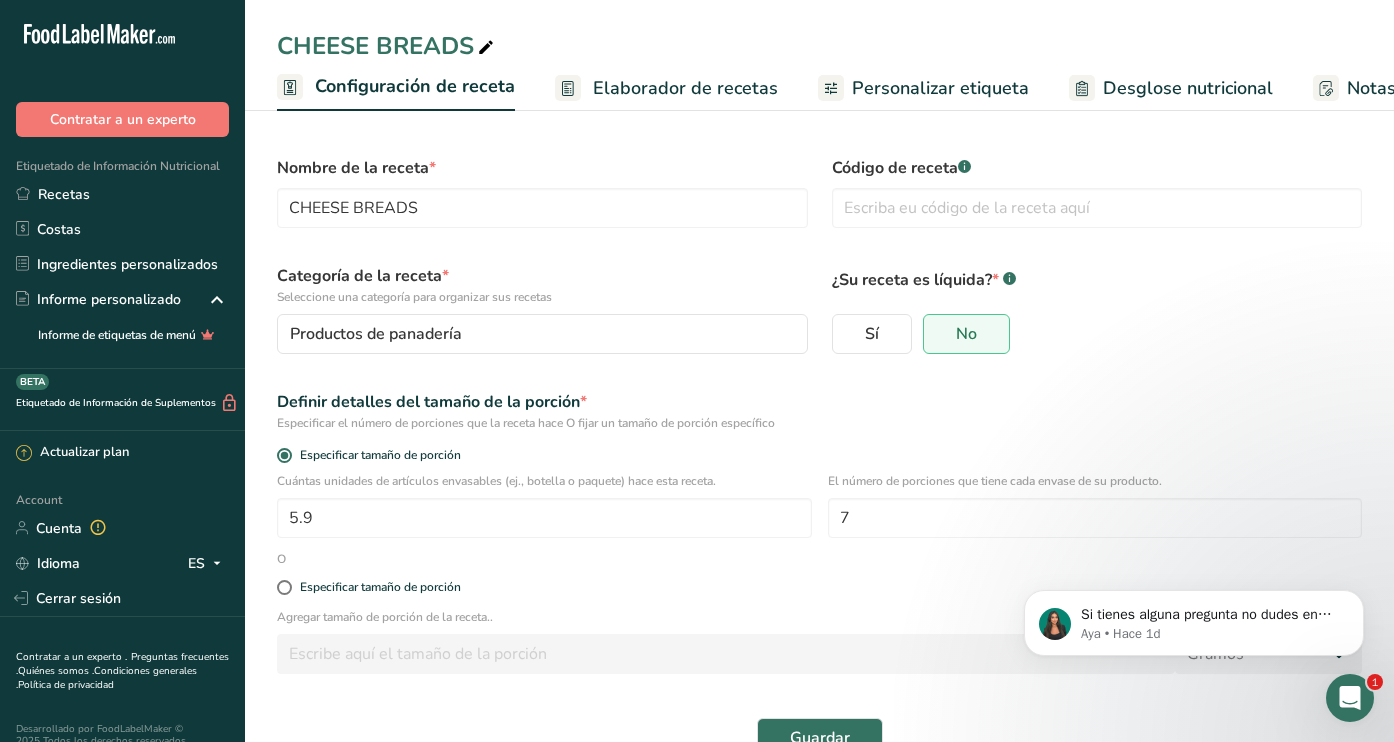 scroll, scrollTop: 0, scrollLeft: 7, axis: horizontal 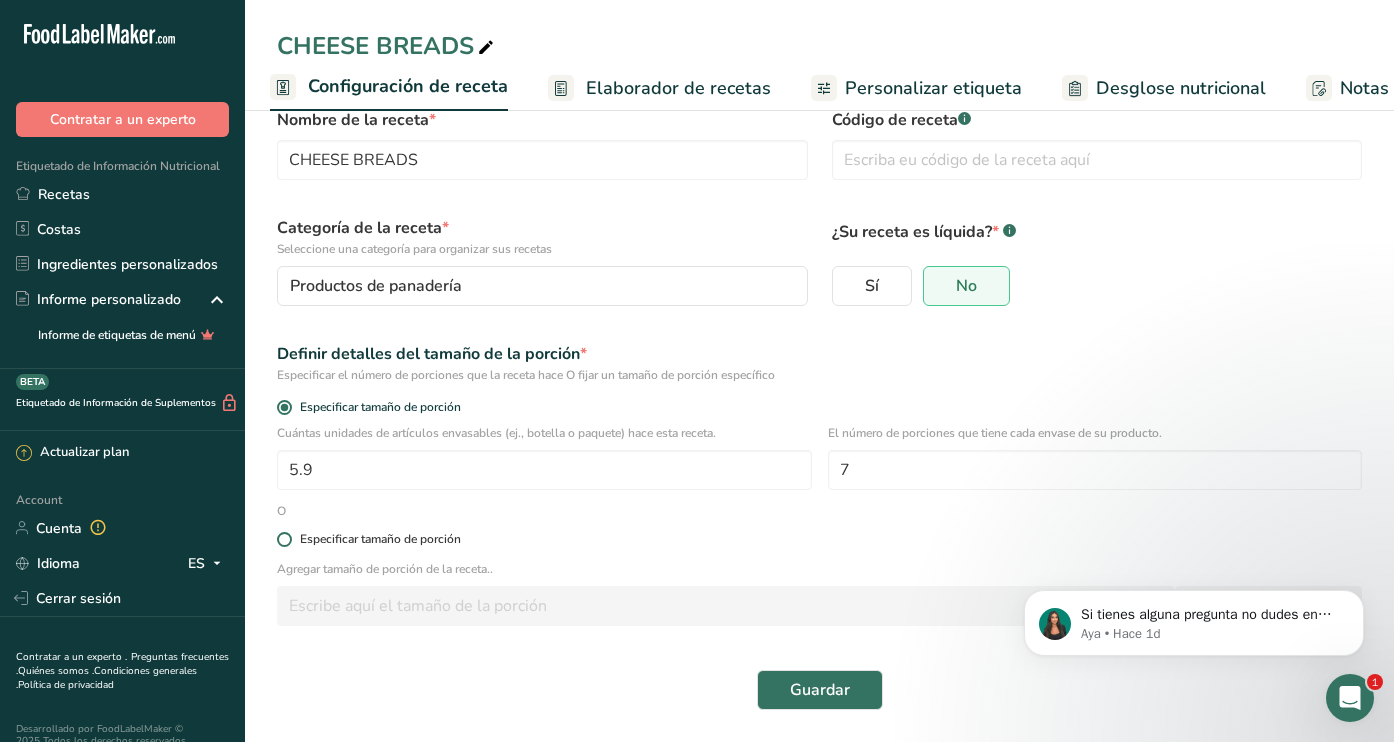click at bounding box center [284, 539] 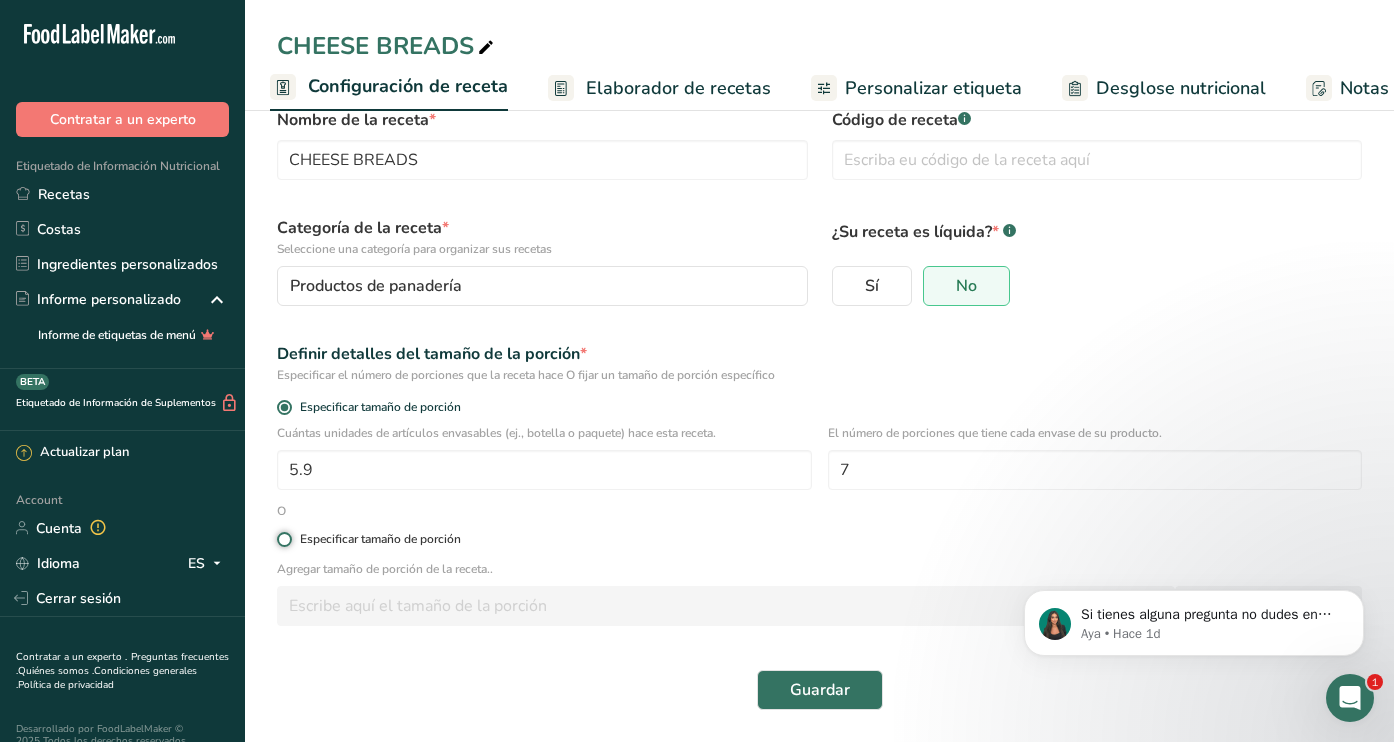 click on "Especificar tamaño de porción" at bounding box center (283, 539) 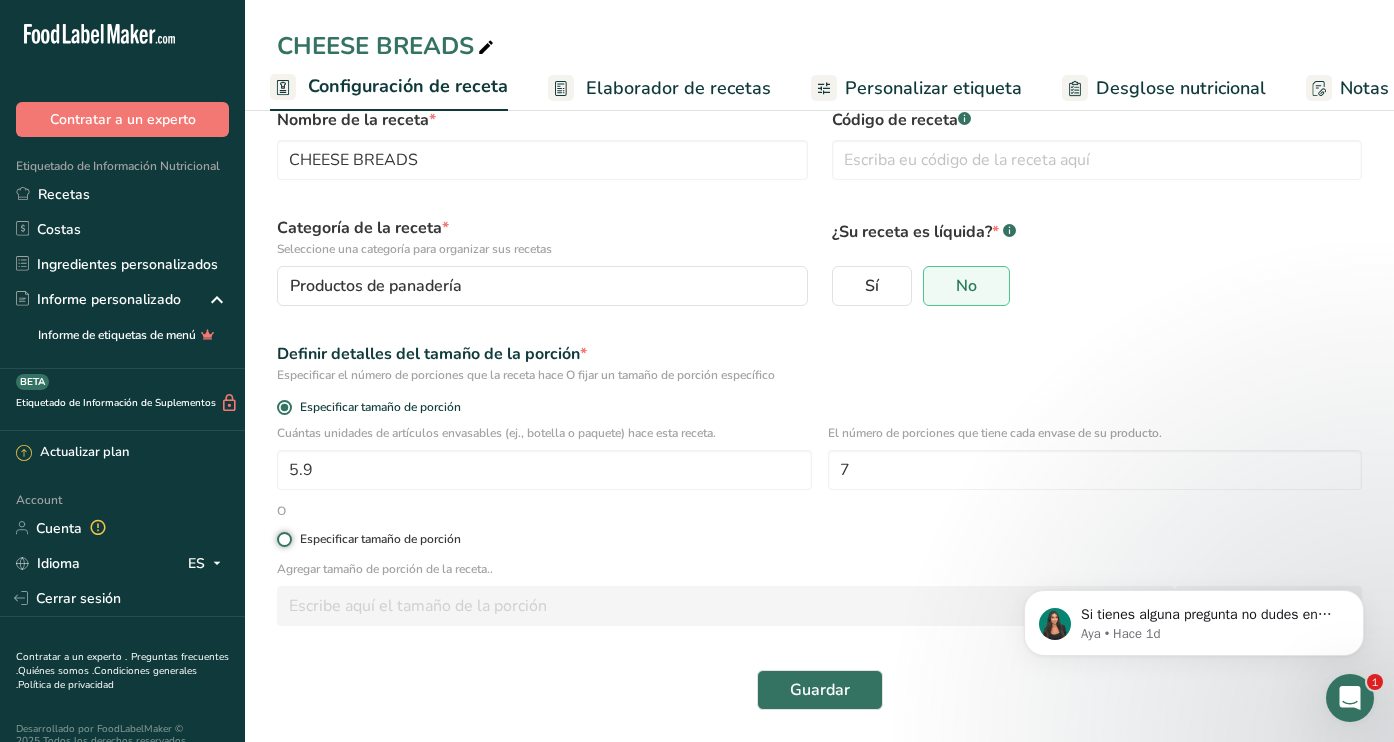 radio on "true" 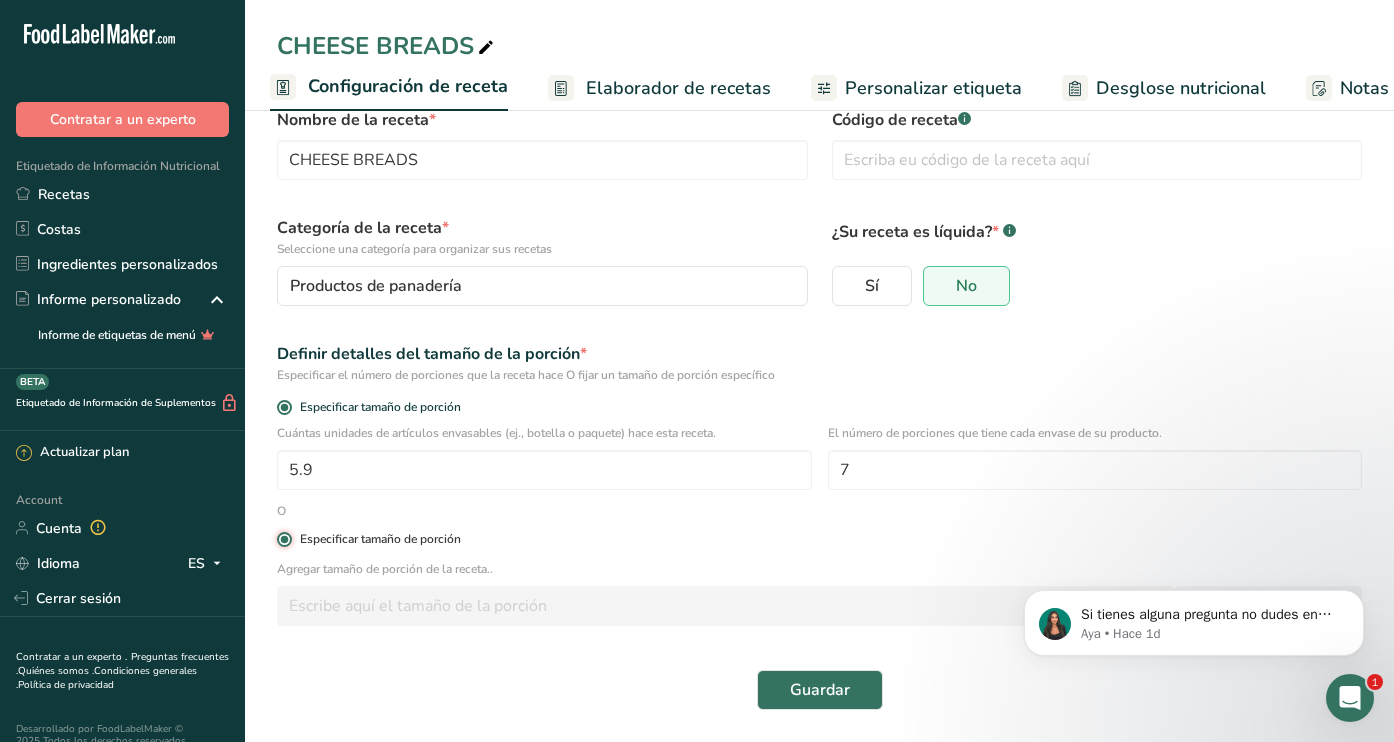radio on "false" 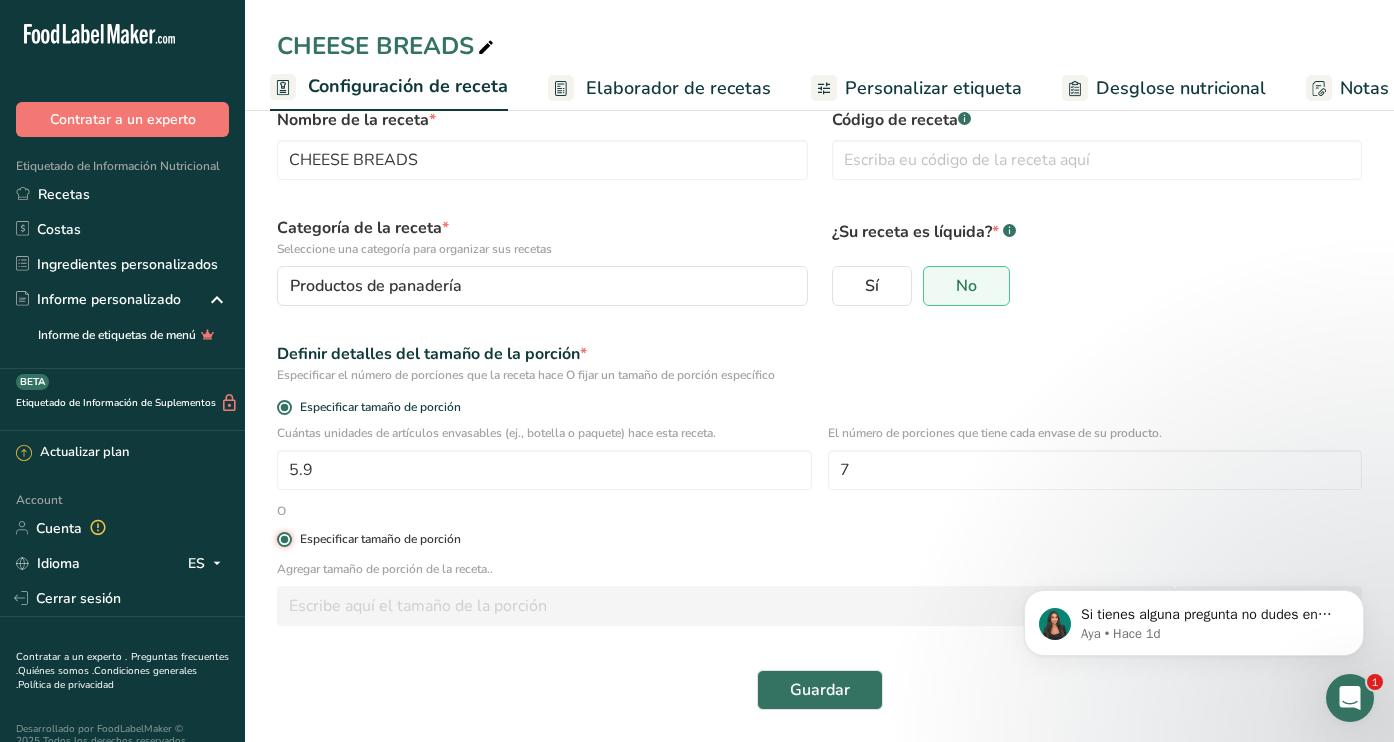 type 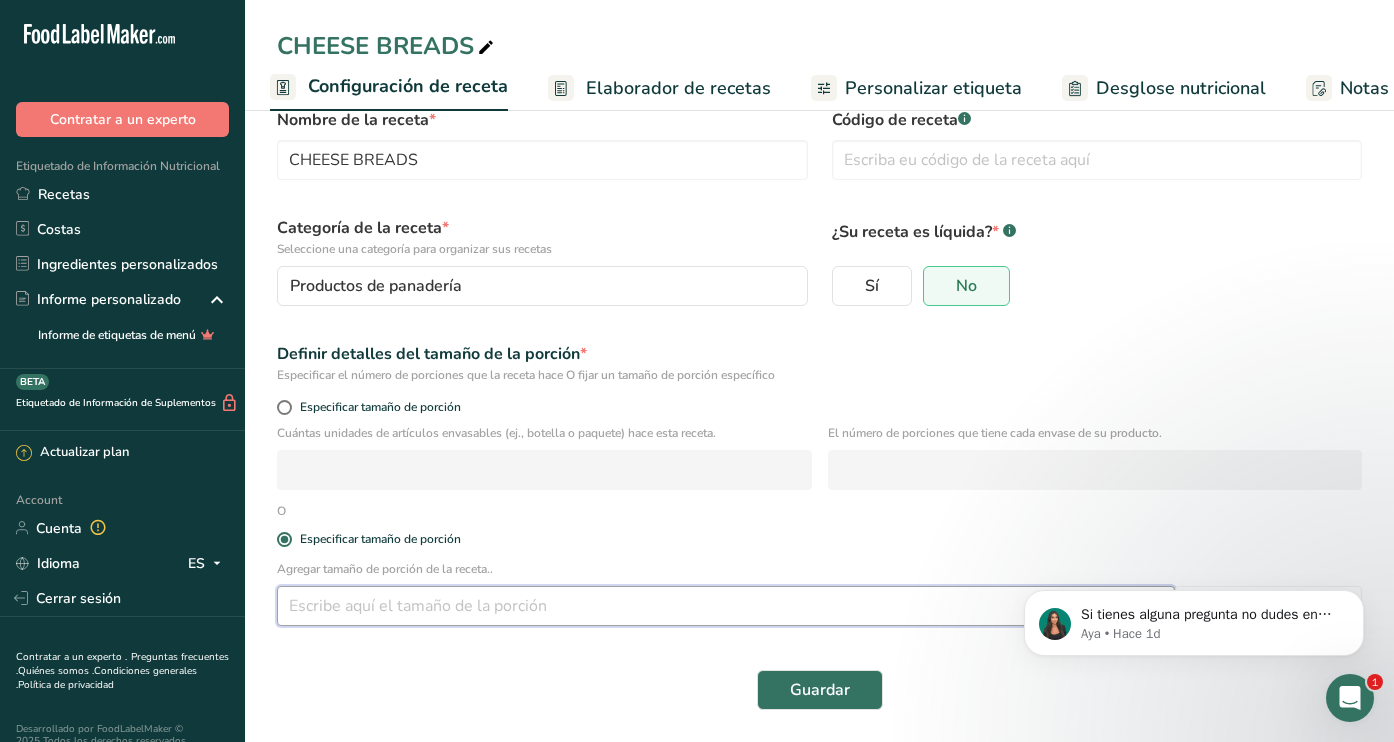click at bounding box center [726, 606] 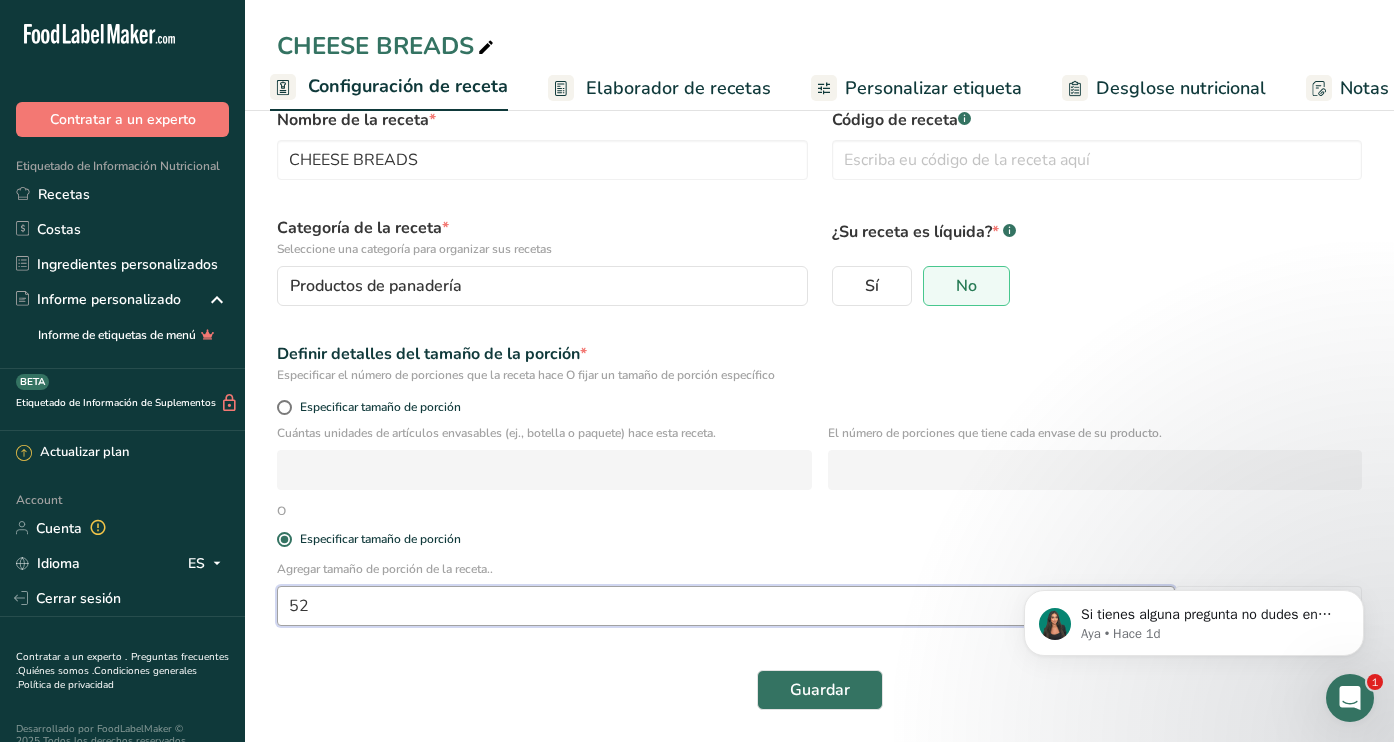 scroll, scrollTop: 48, scrollLeft: 0, axis: vertical 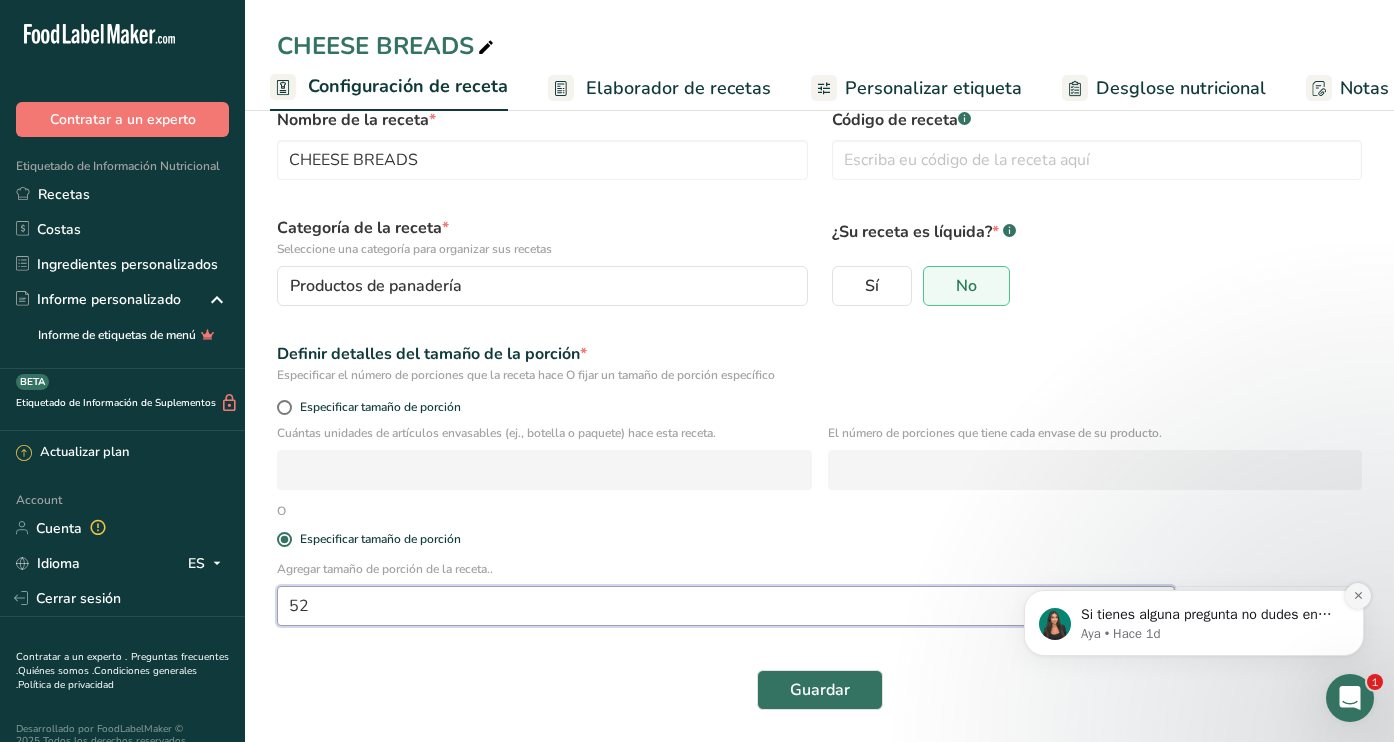 type on "52" 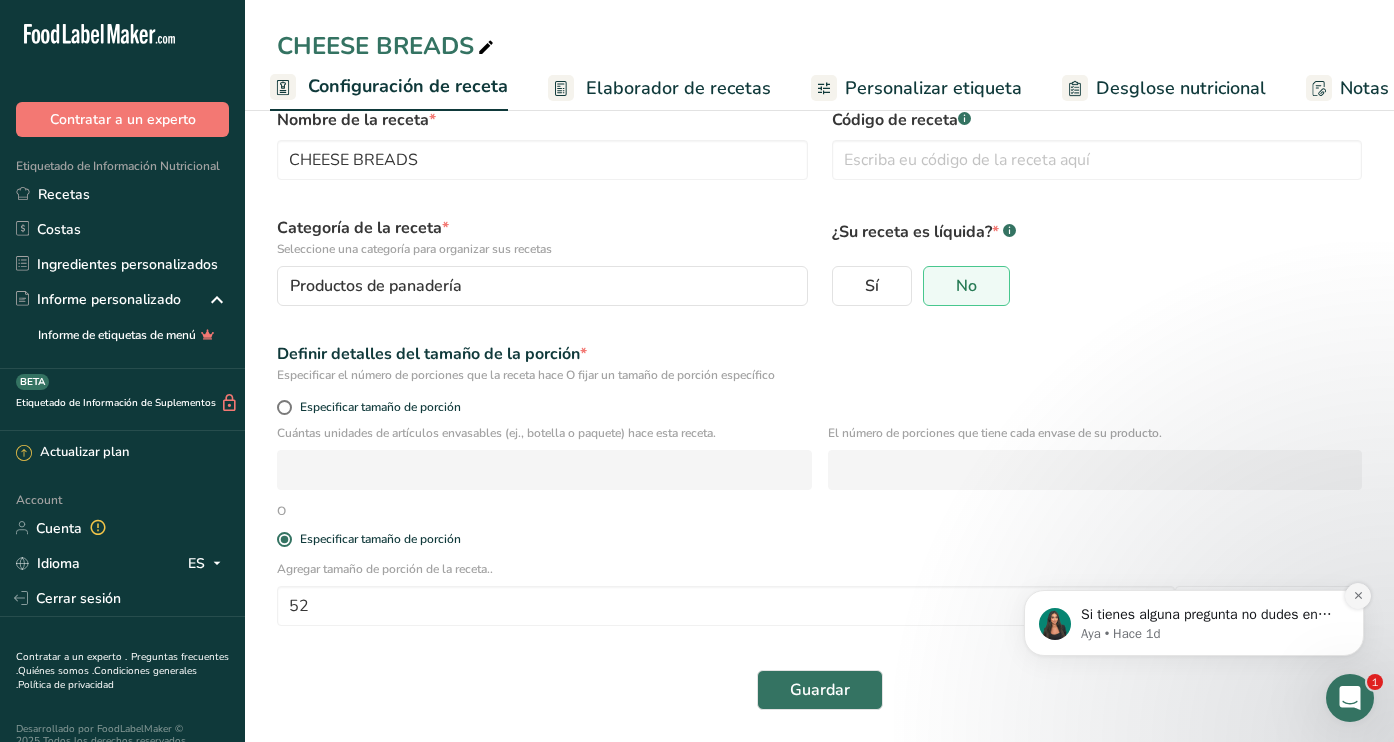 click 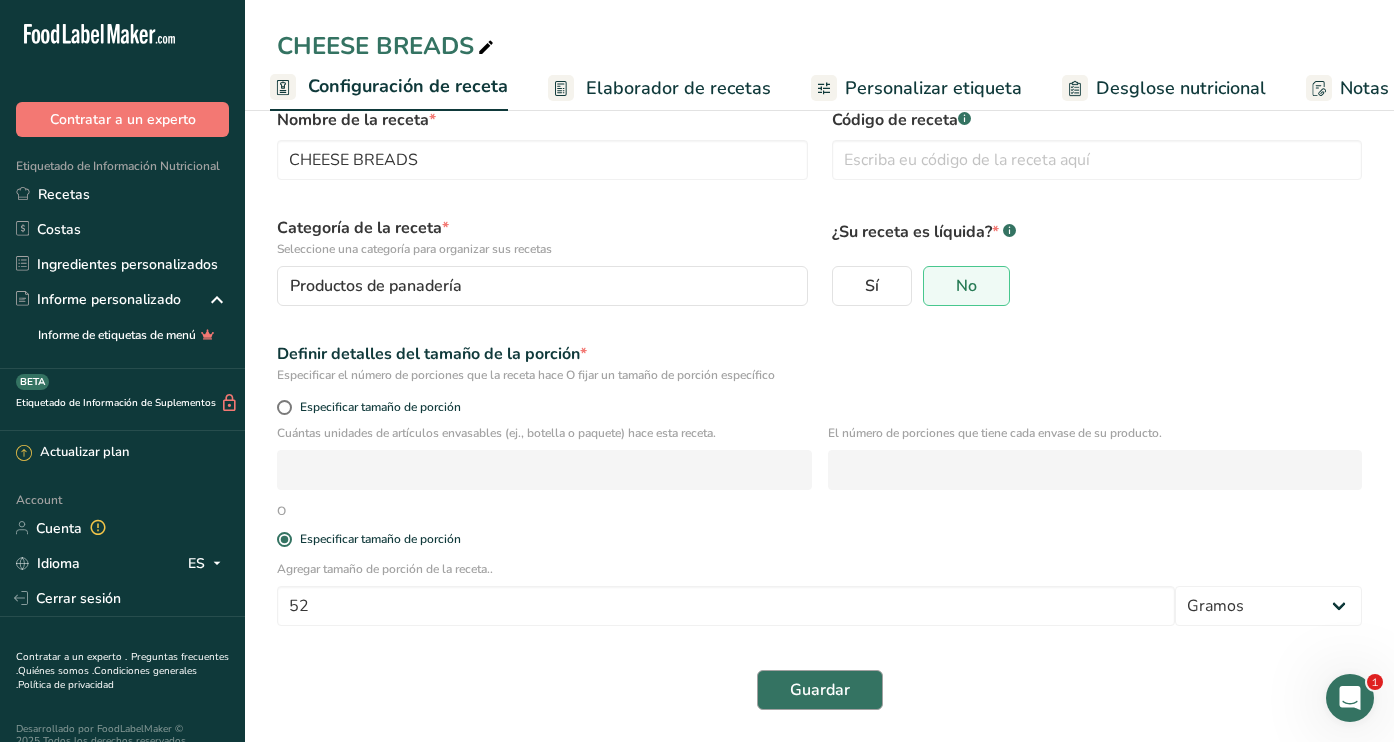 click on "Guardar" at bounding box center [820, 690] 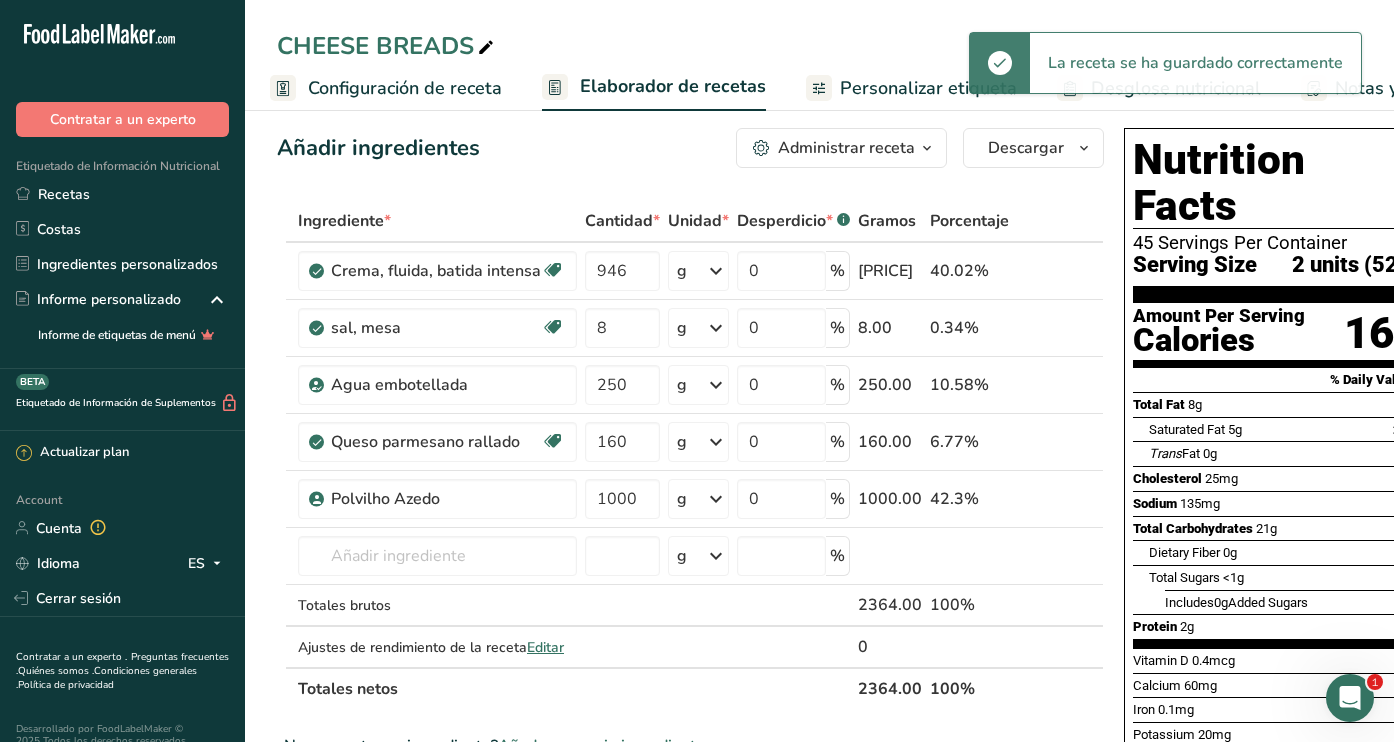 scroll, scrollTop: 15, scrollLeft: 0, axis: vertical 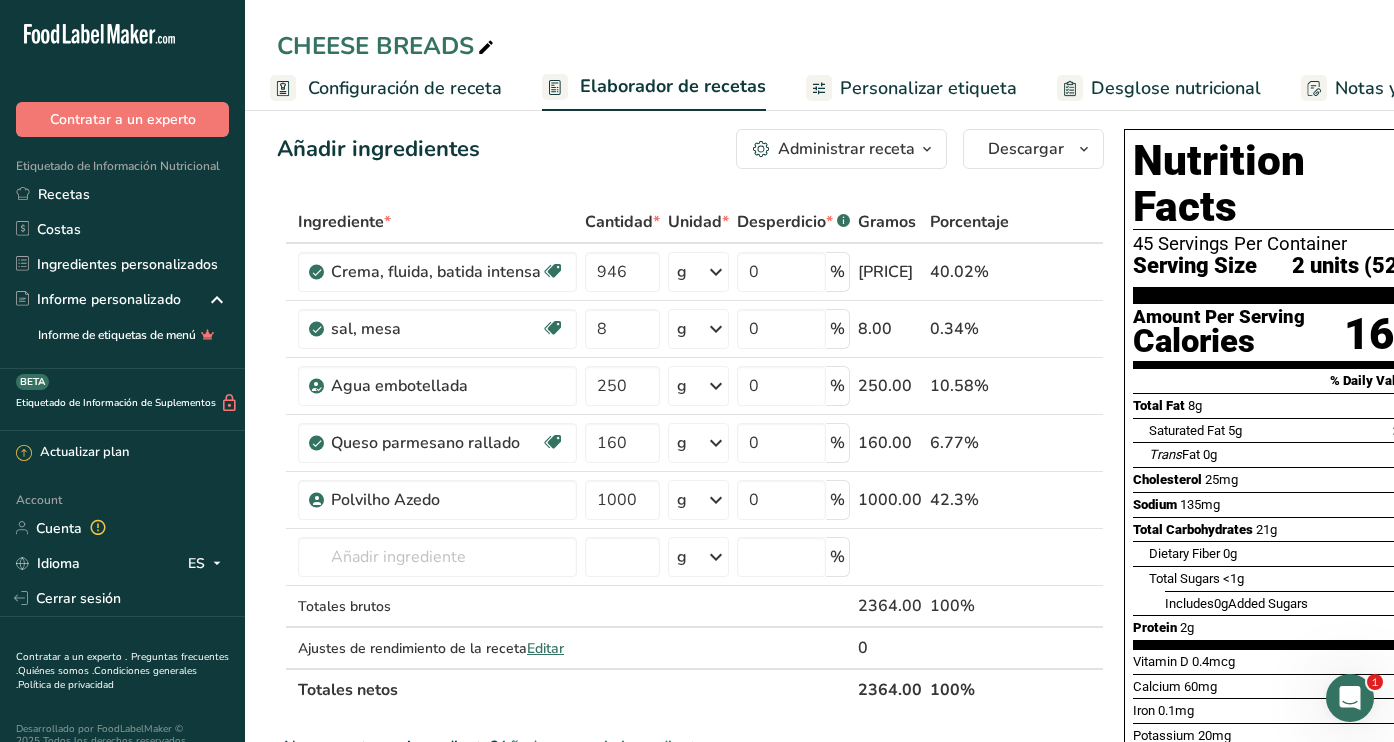 click on "Configuración de receta" at bounding box center [405, 88] 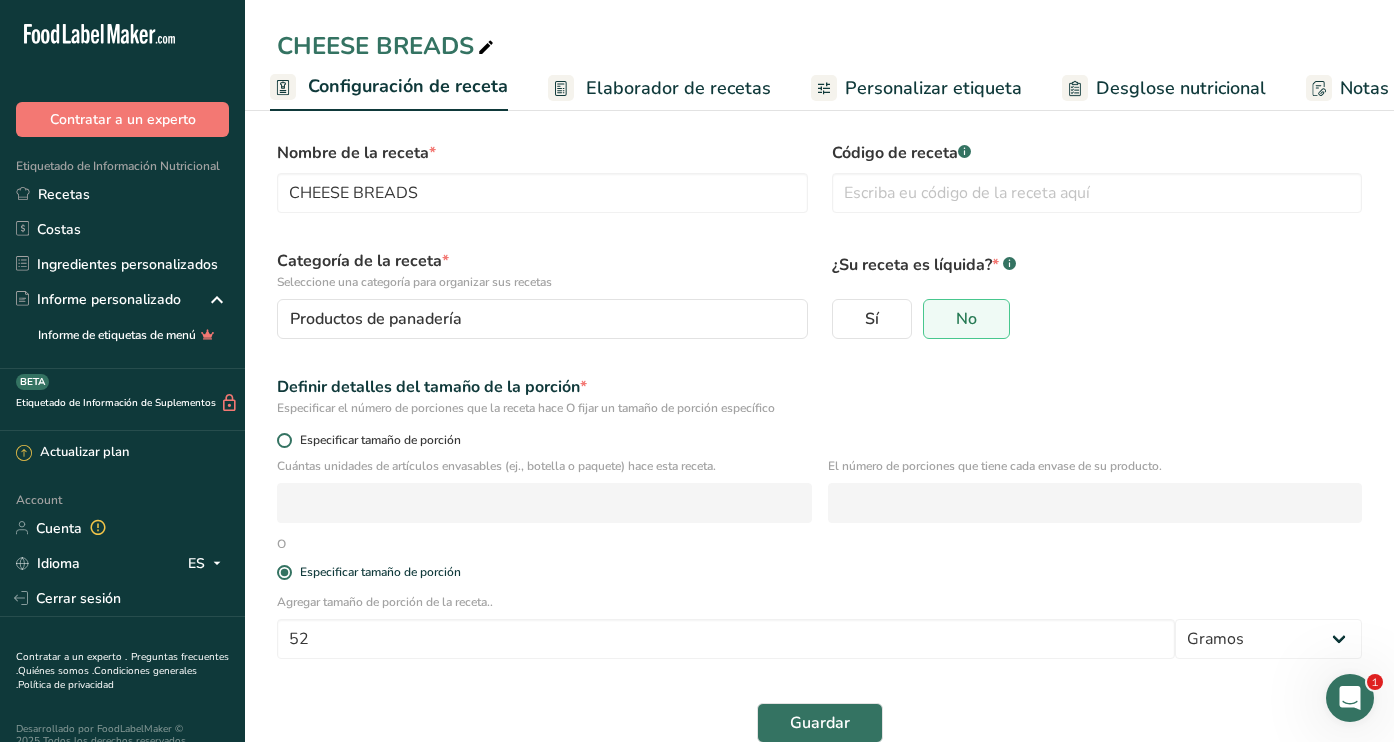 click at bounding box center [284, 440] 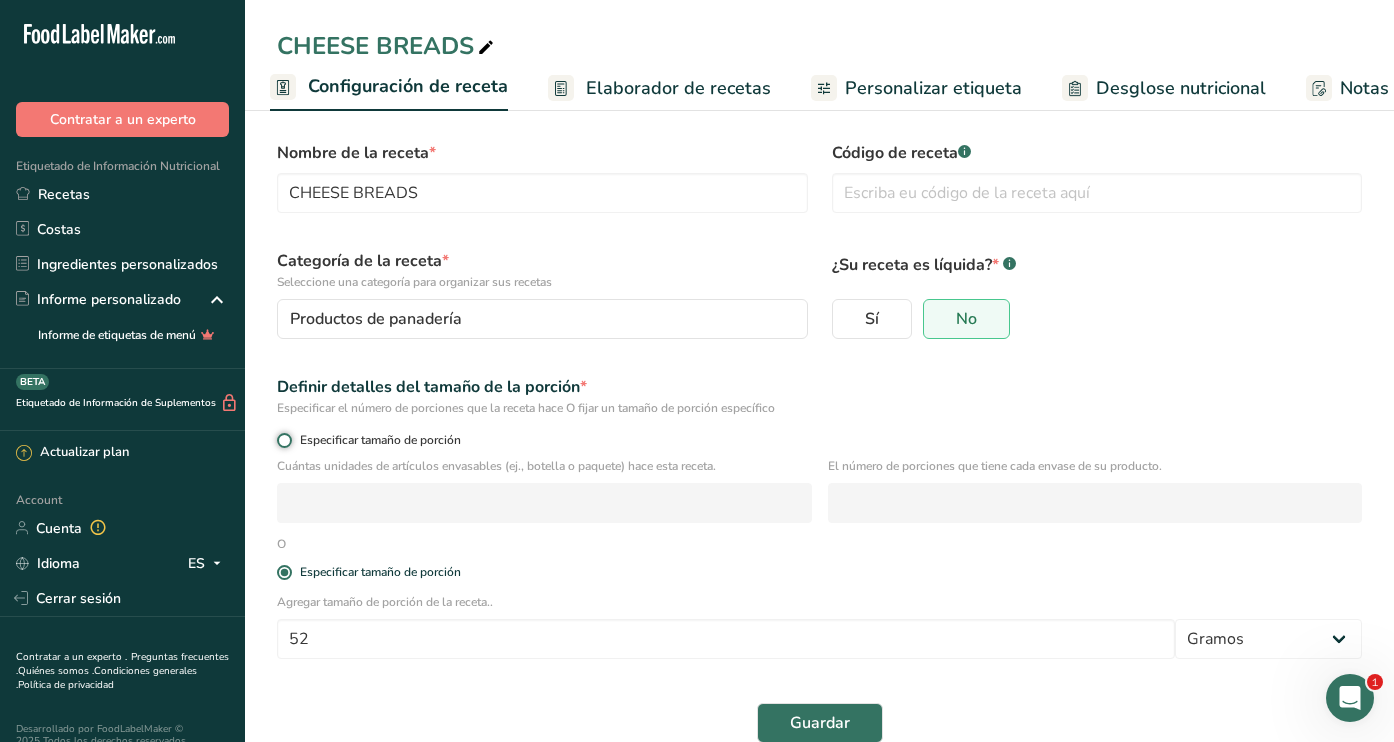 click on "Especificar tamaño de porción" at bounding box center [283, 440] 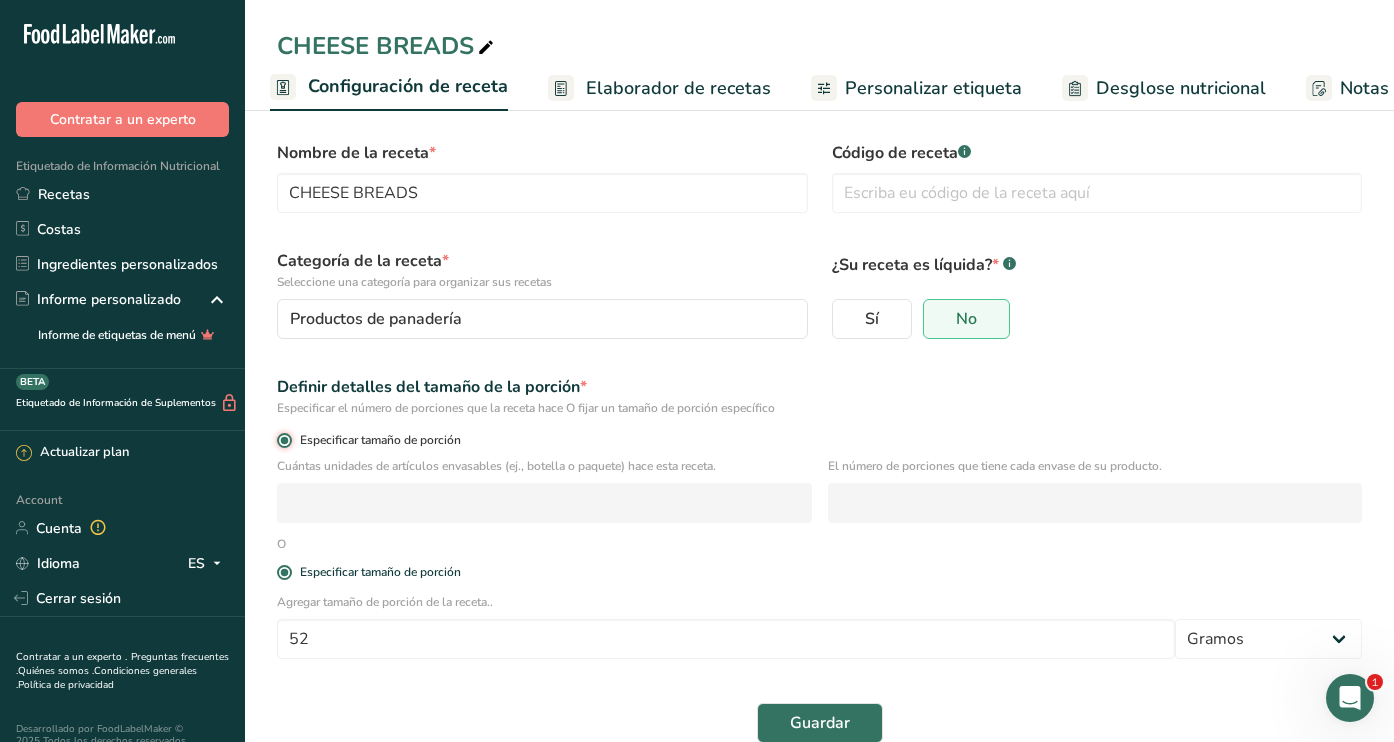 radio on "false" 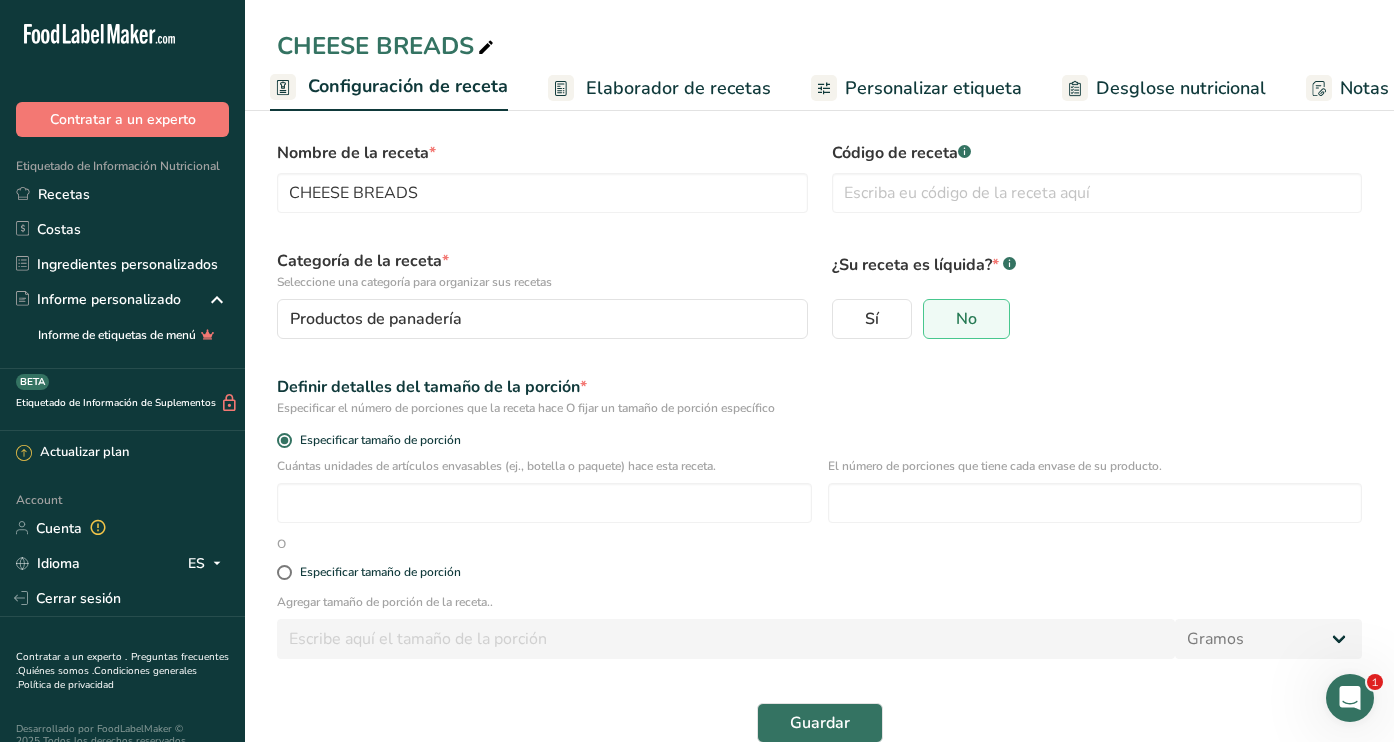 click on "Elaborador de recetas" at bounding box center [678, 88] 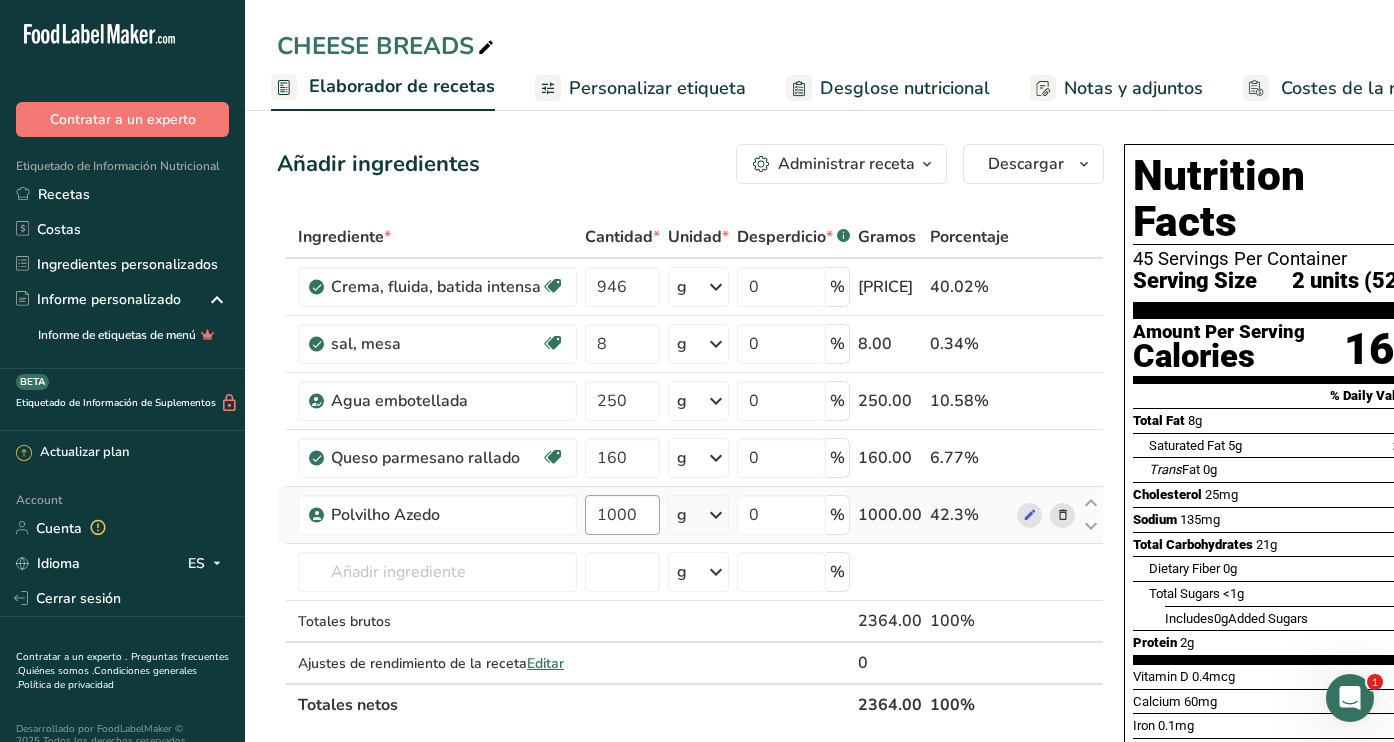 scroll, scrollTop: 0, scrollLeft: 0, axis: both 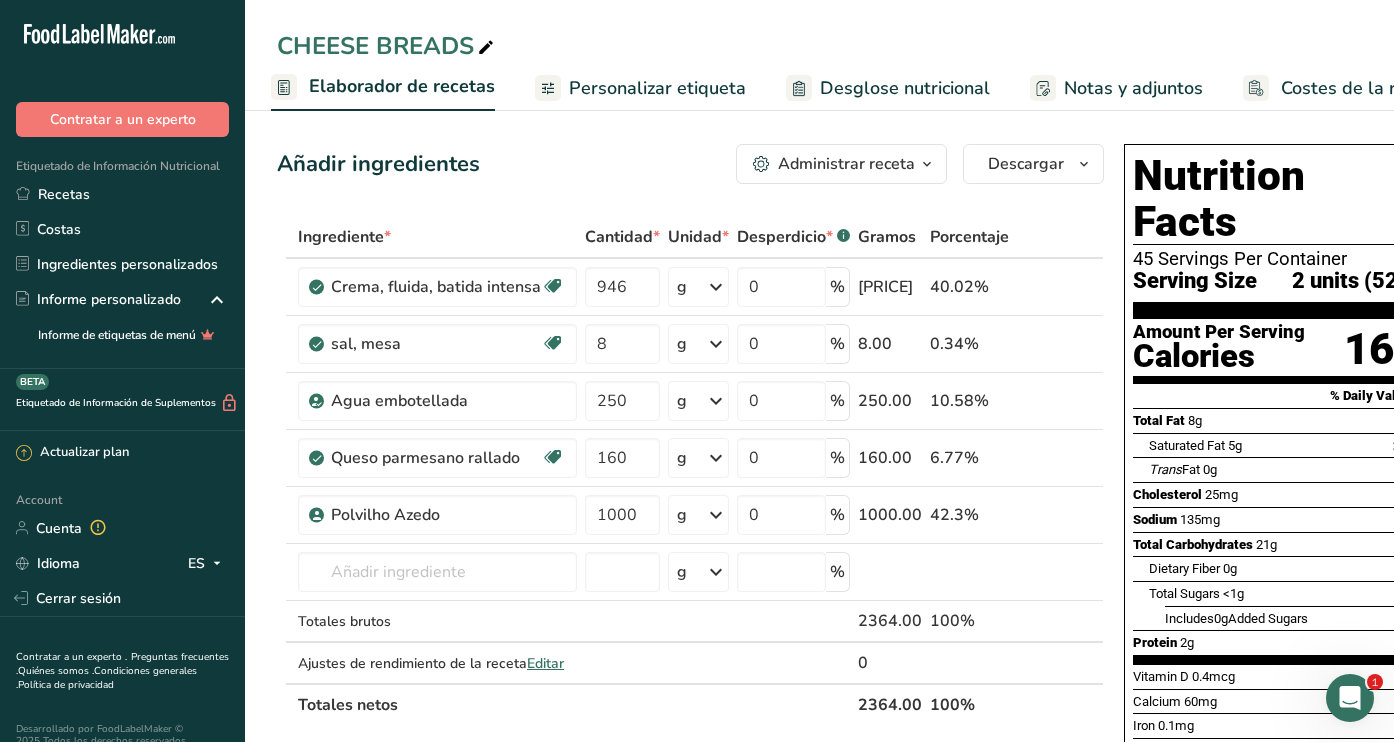 click on "Elaborador de recetas" at bounding box center [402, 86] 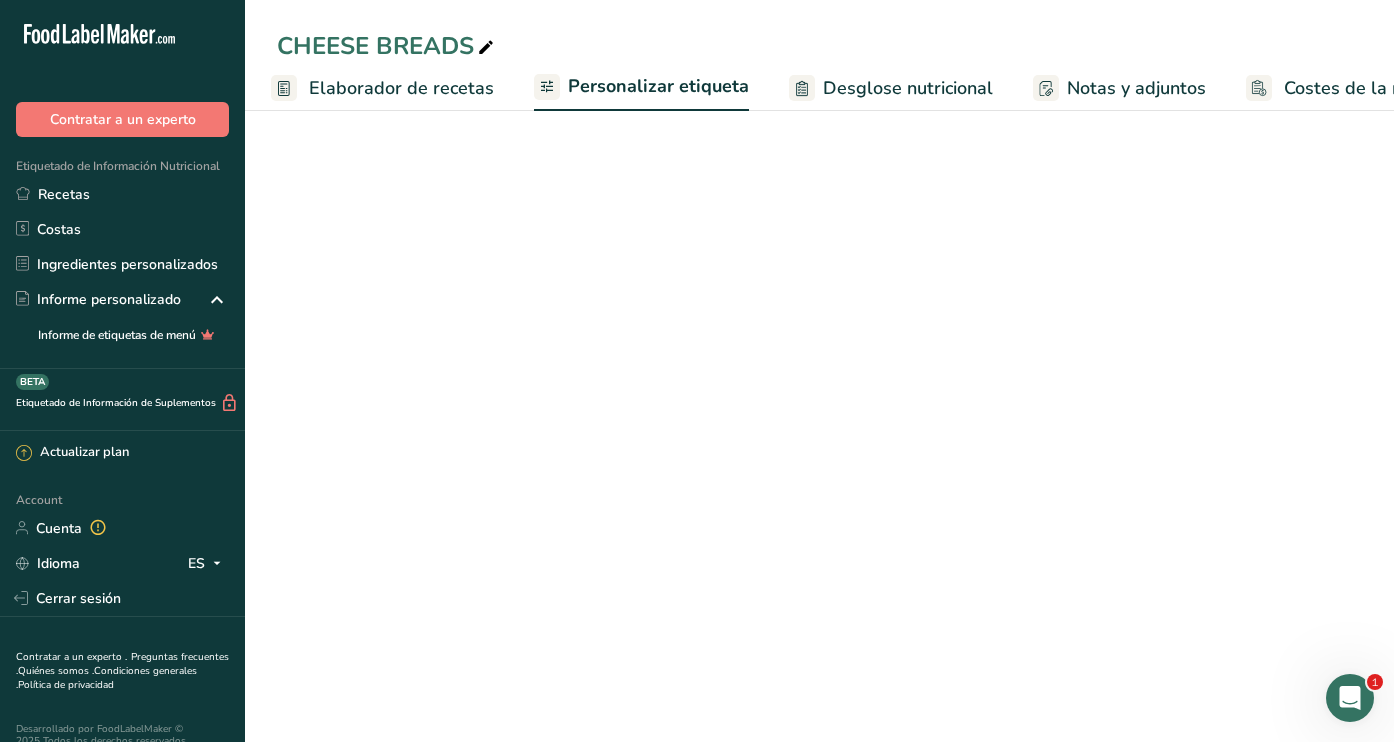 scroll, scrollTop: 0, scrollLeft: 350, axis: horizontal 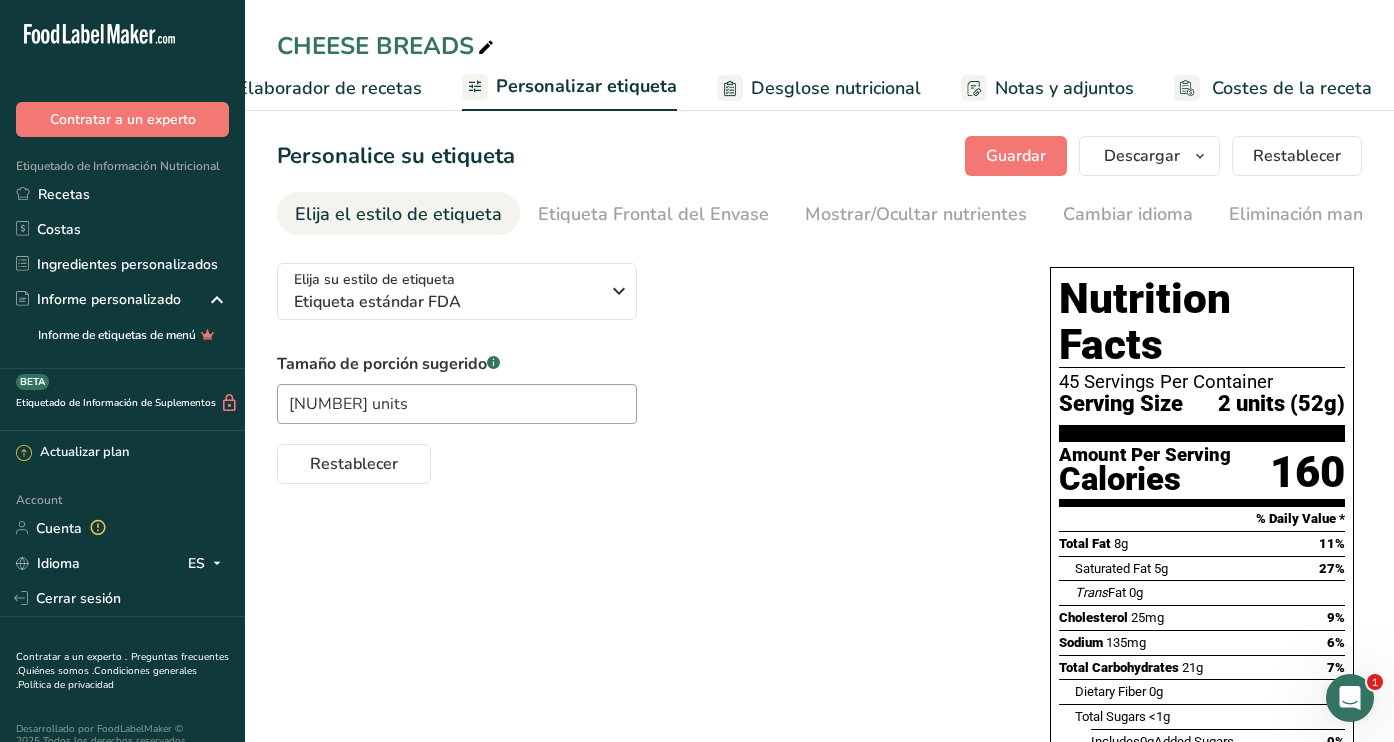 click on "Elaborador de recetas" at bounding box center (329, 88) 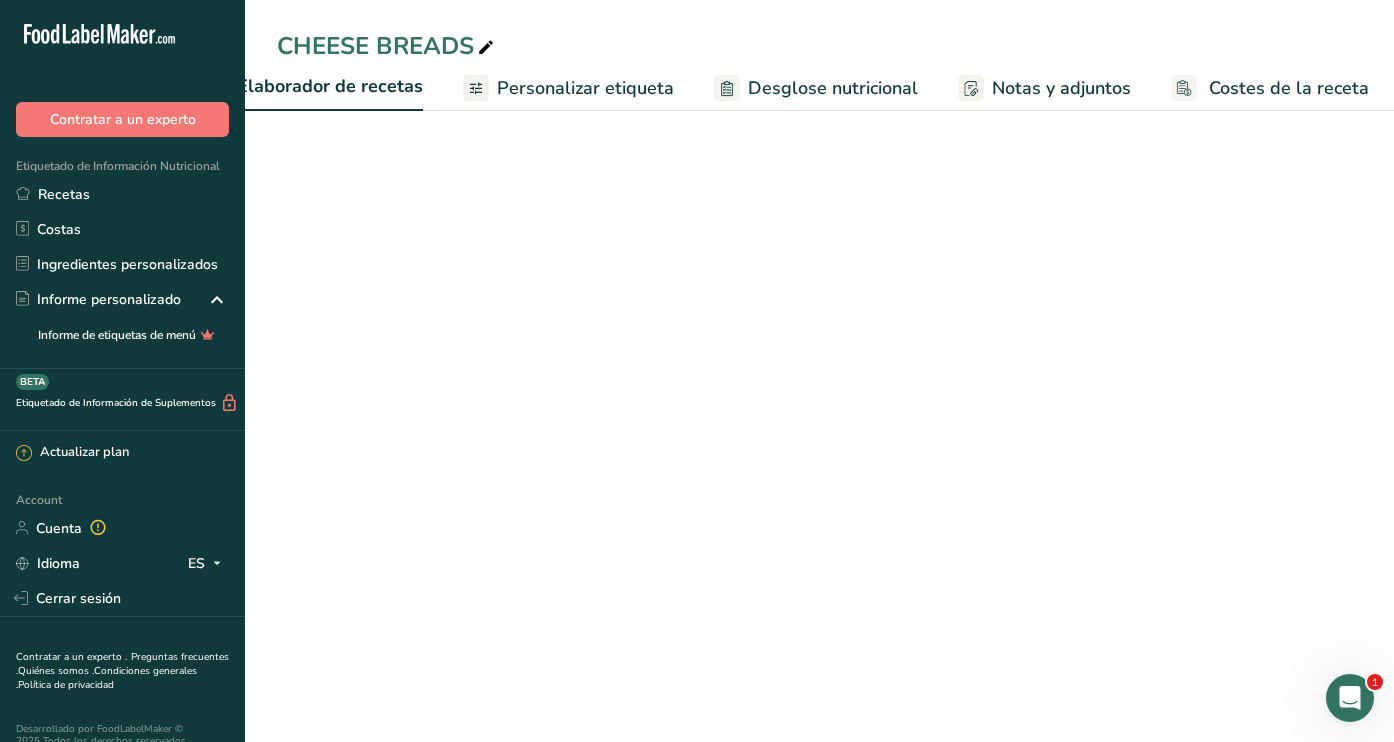 scroll, scrollTop: 0, scrollLeft: 278, axis: horizontal 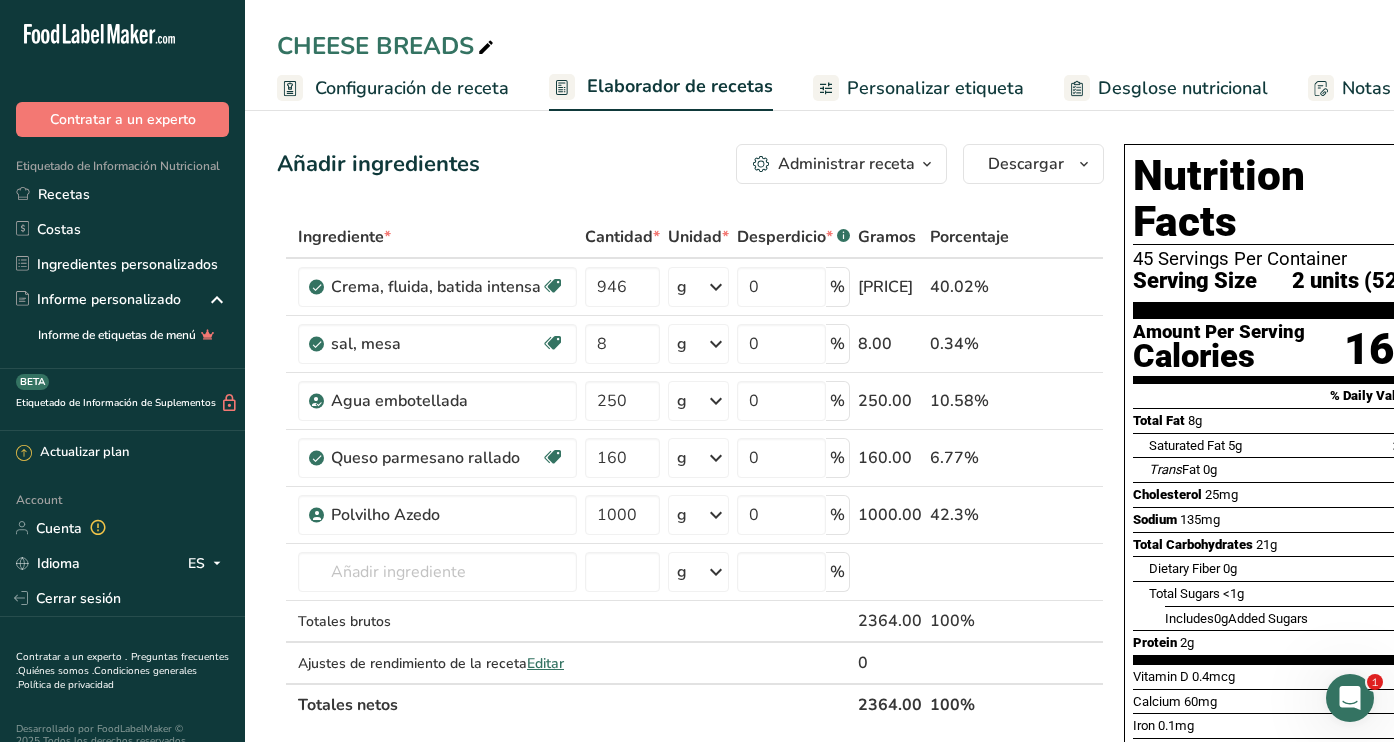 click on "Configuración de receta" at bounding box center [412, 88] 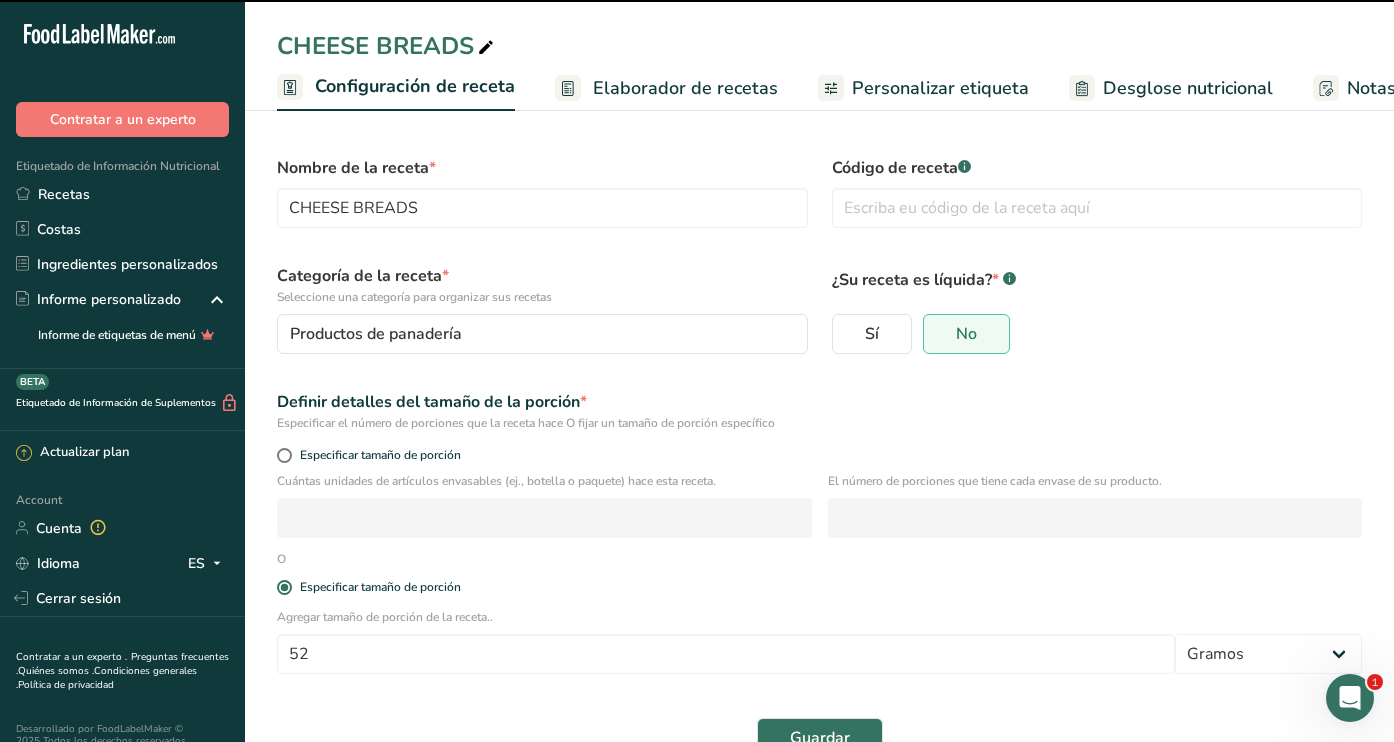 scroll, scrollTop: 0, scrollLeft: 7, axis: horizontal 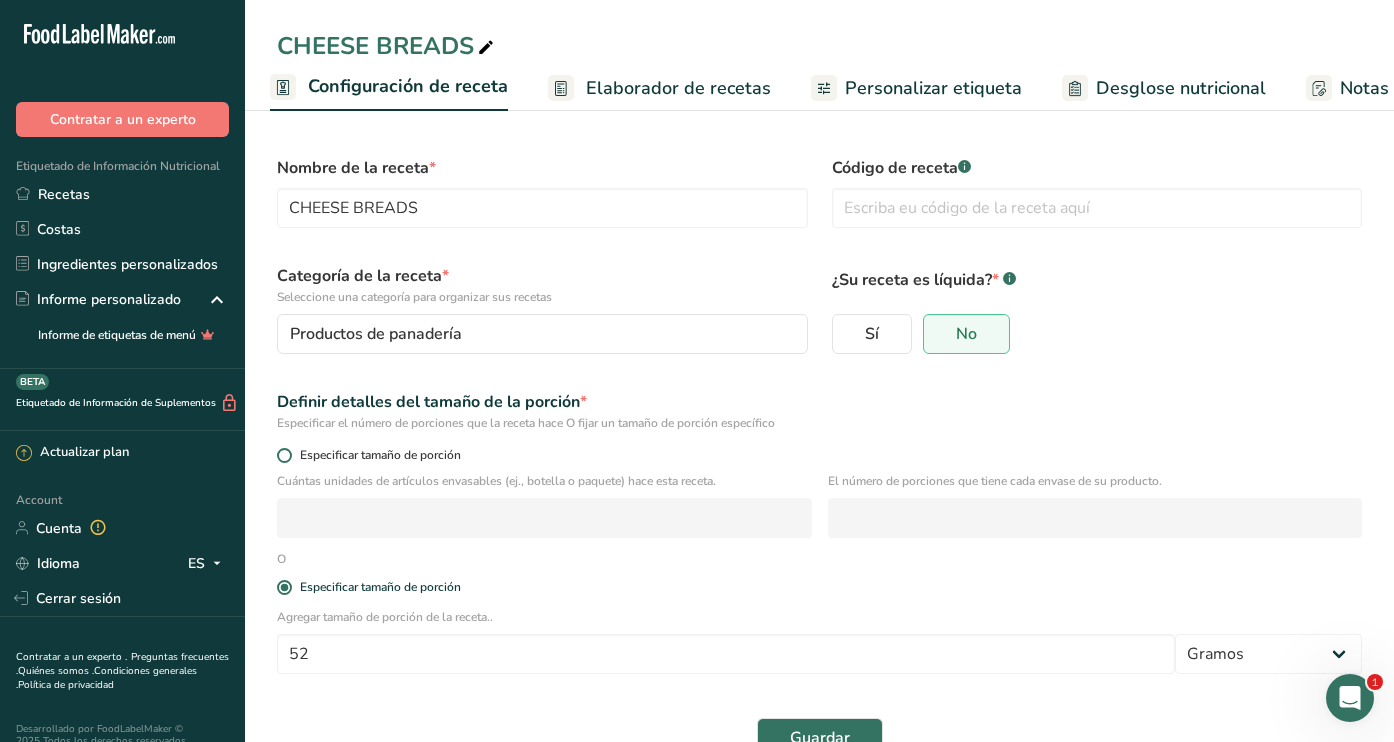 click at bounding box center [284, 455] 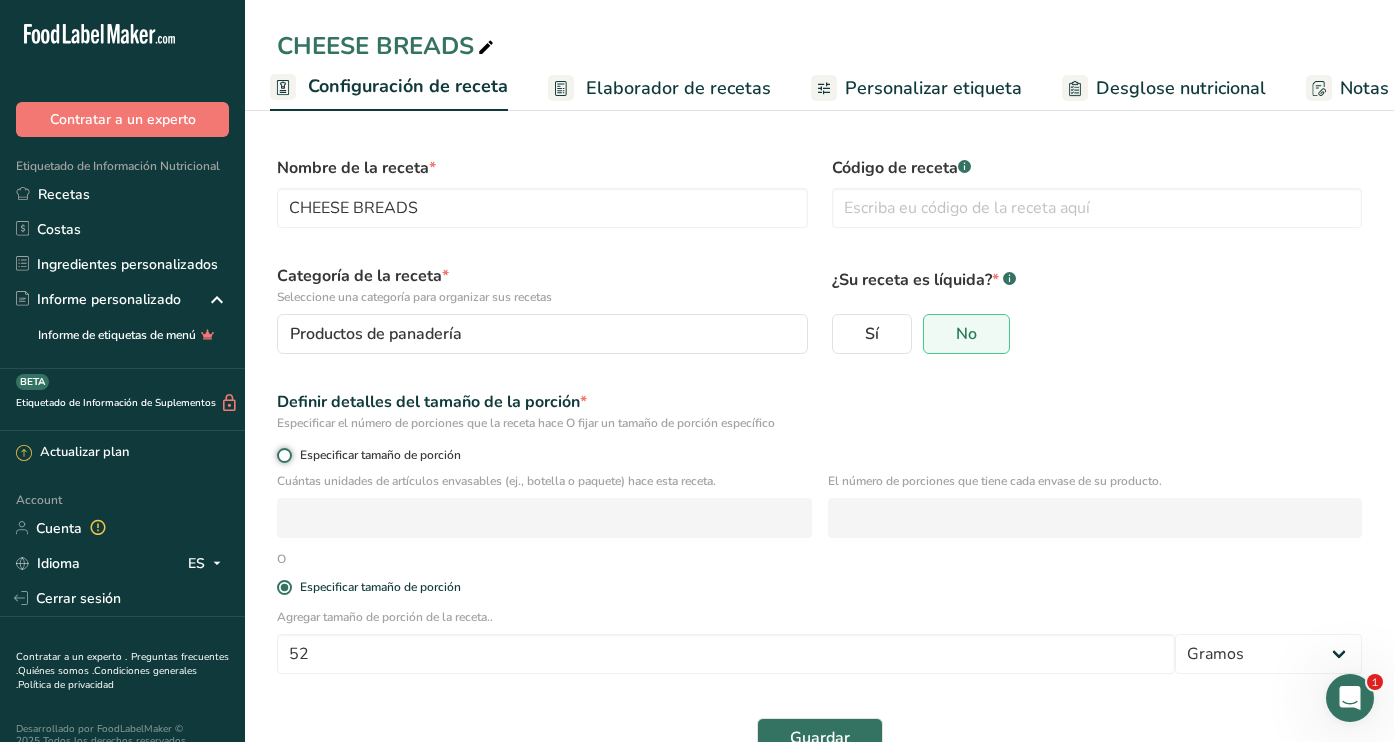 click on "Especificar tamaño de porción" at bounding box center (283, 455) 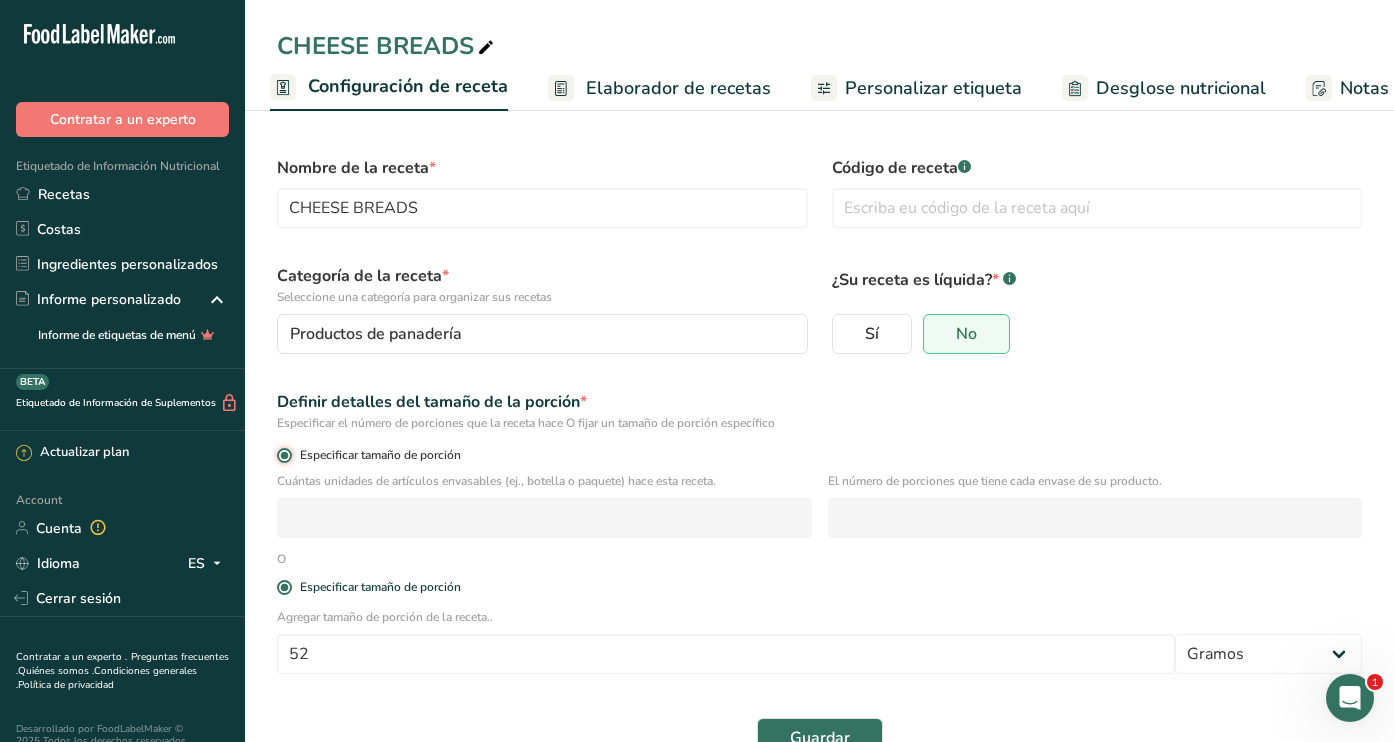 radio on "false" 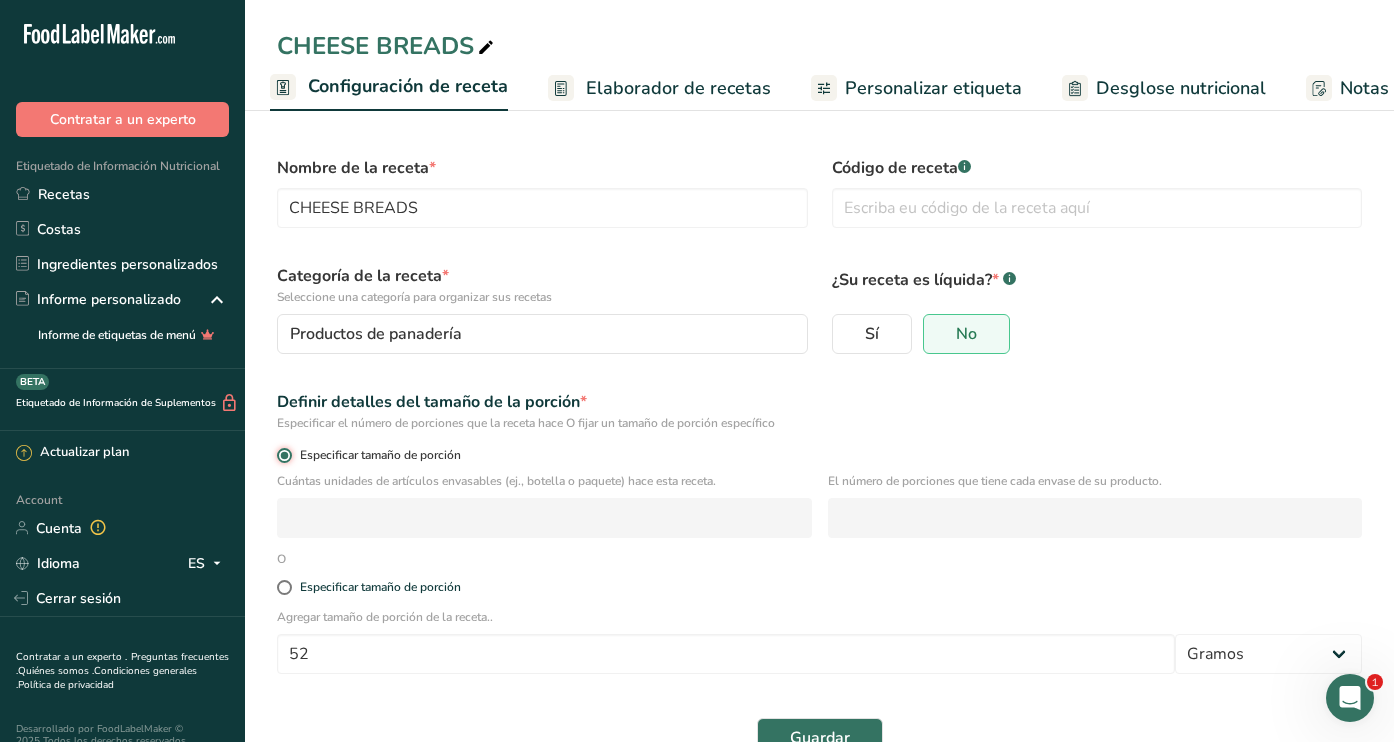 type 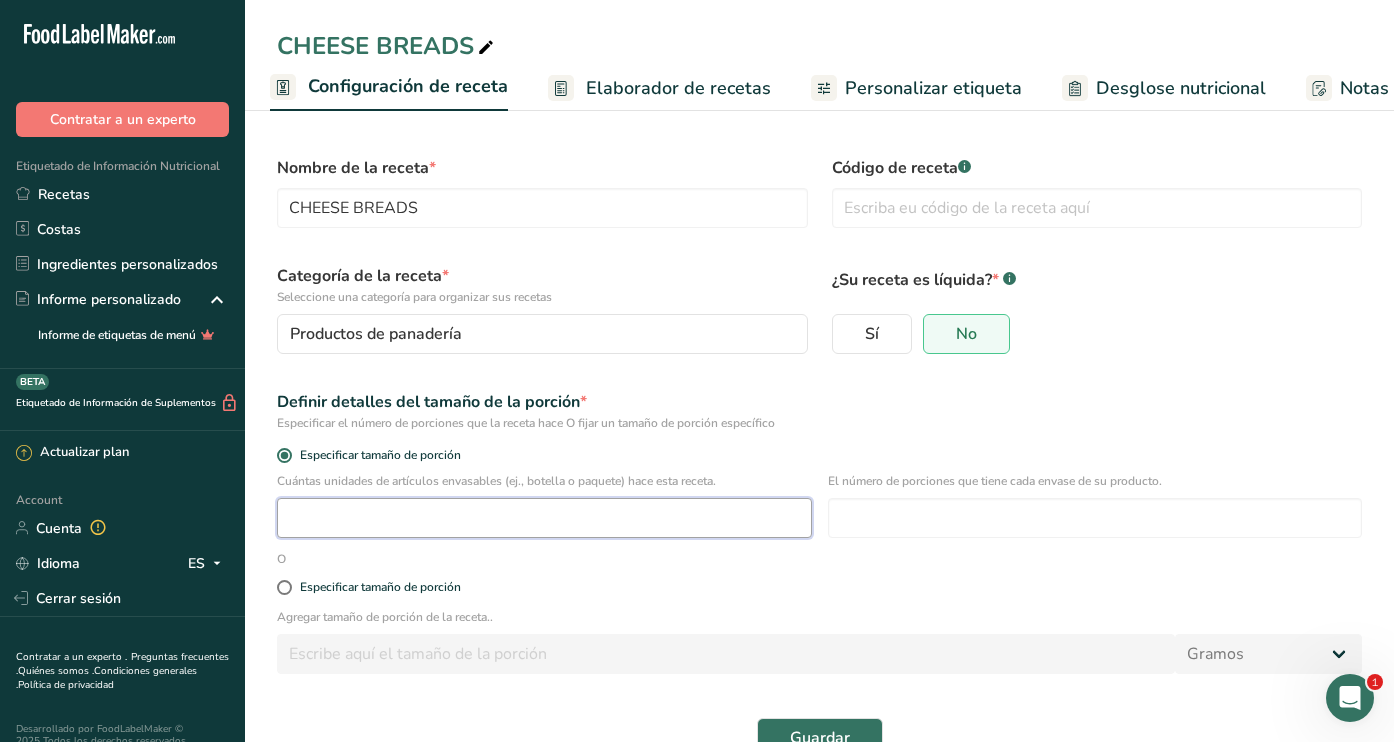 click at bounding box center [544, 518] 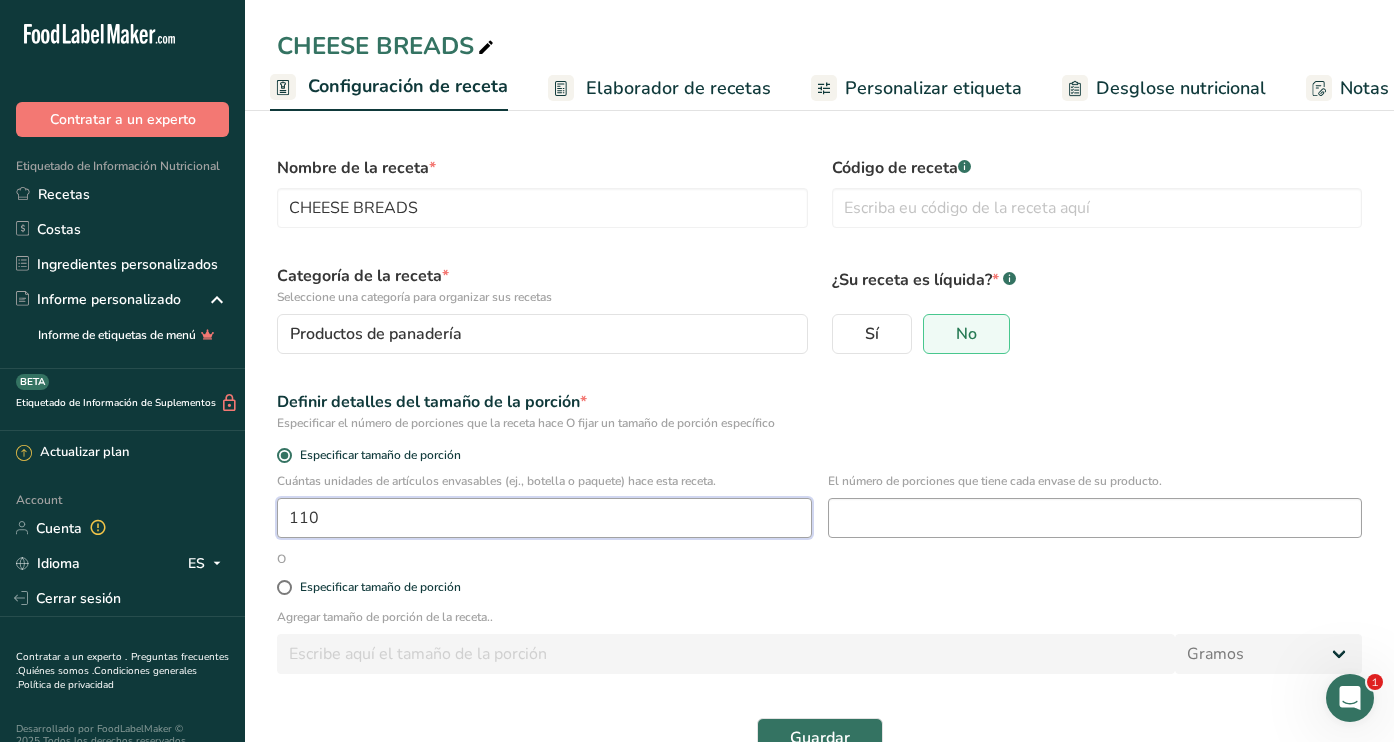 type on "110" 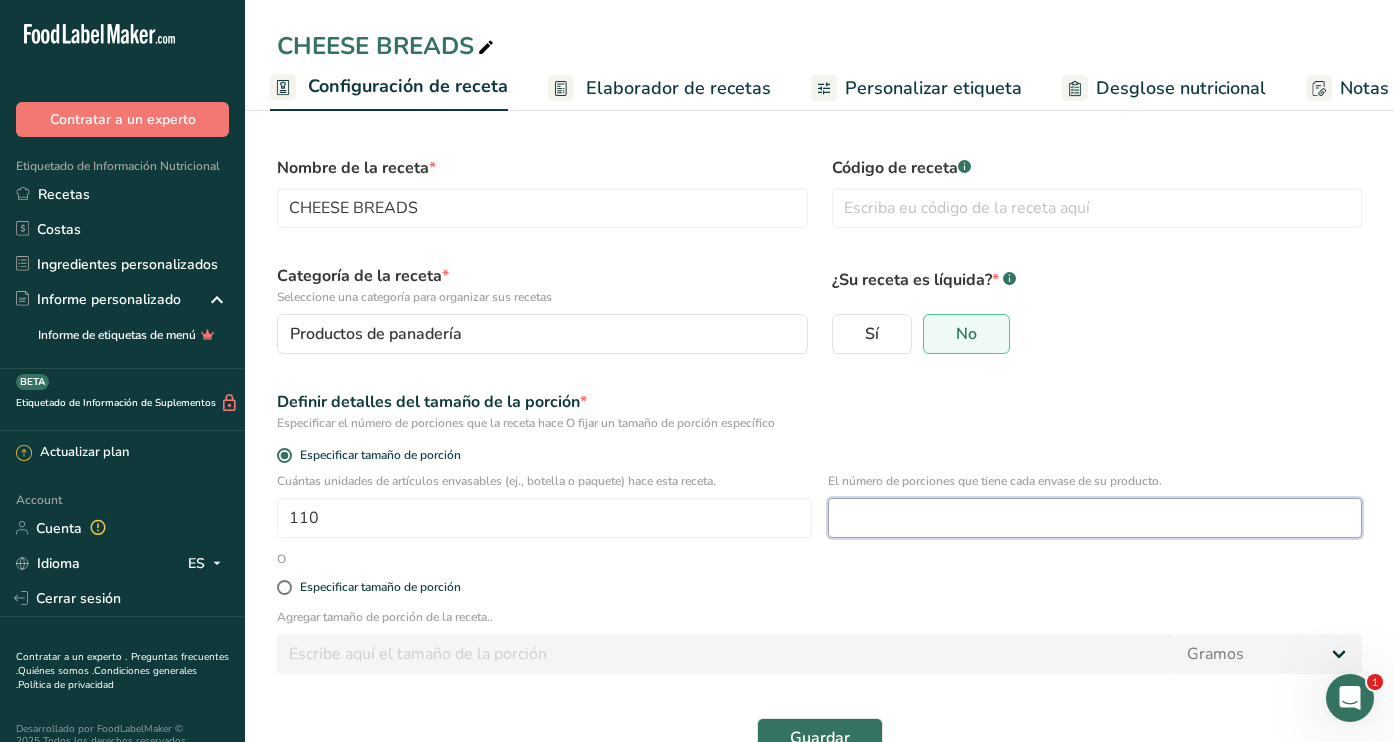 click at bounding box center [1095, 518] 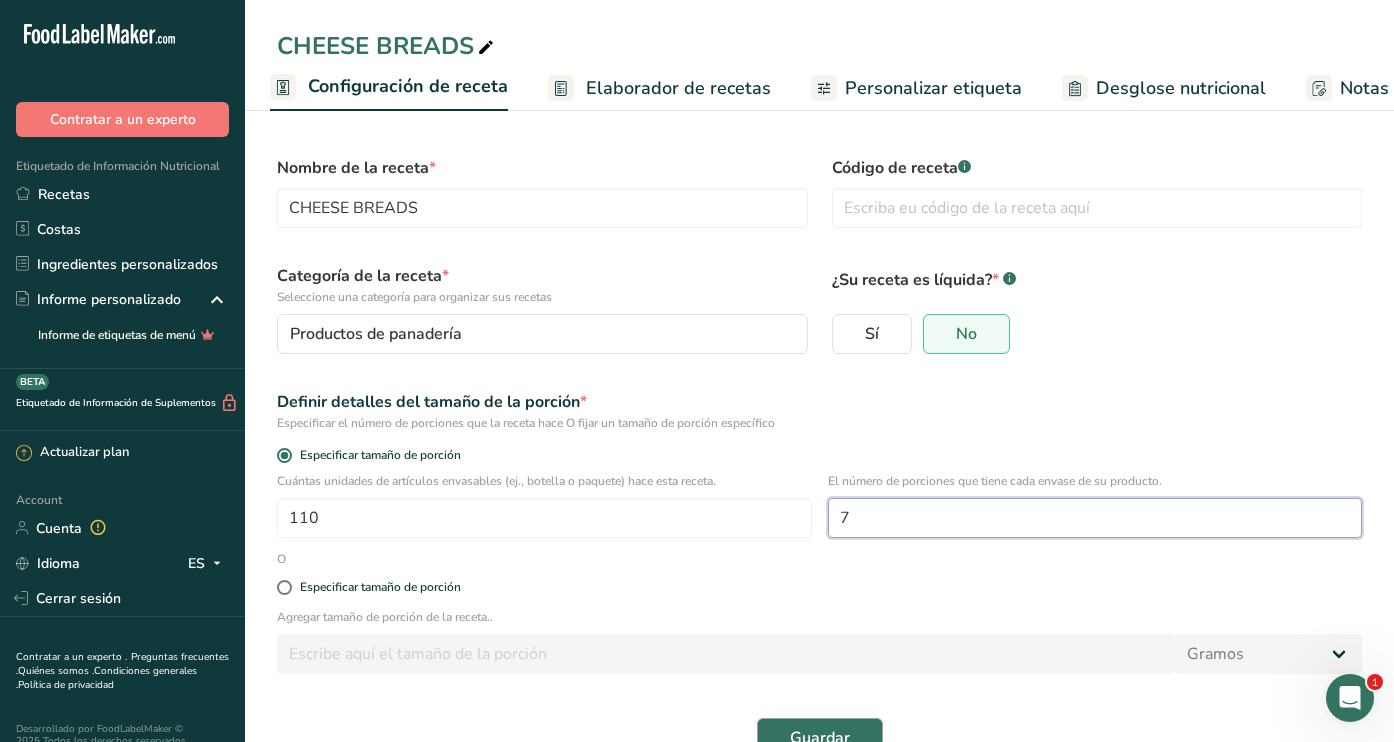 type on "7" 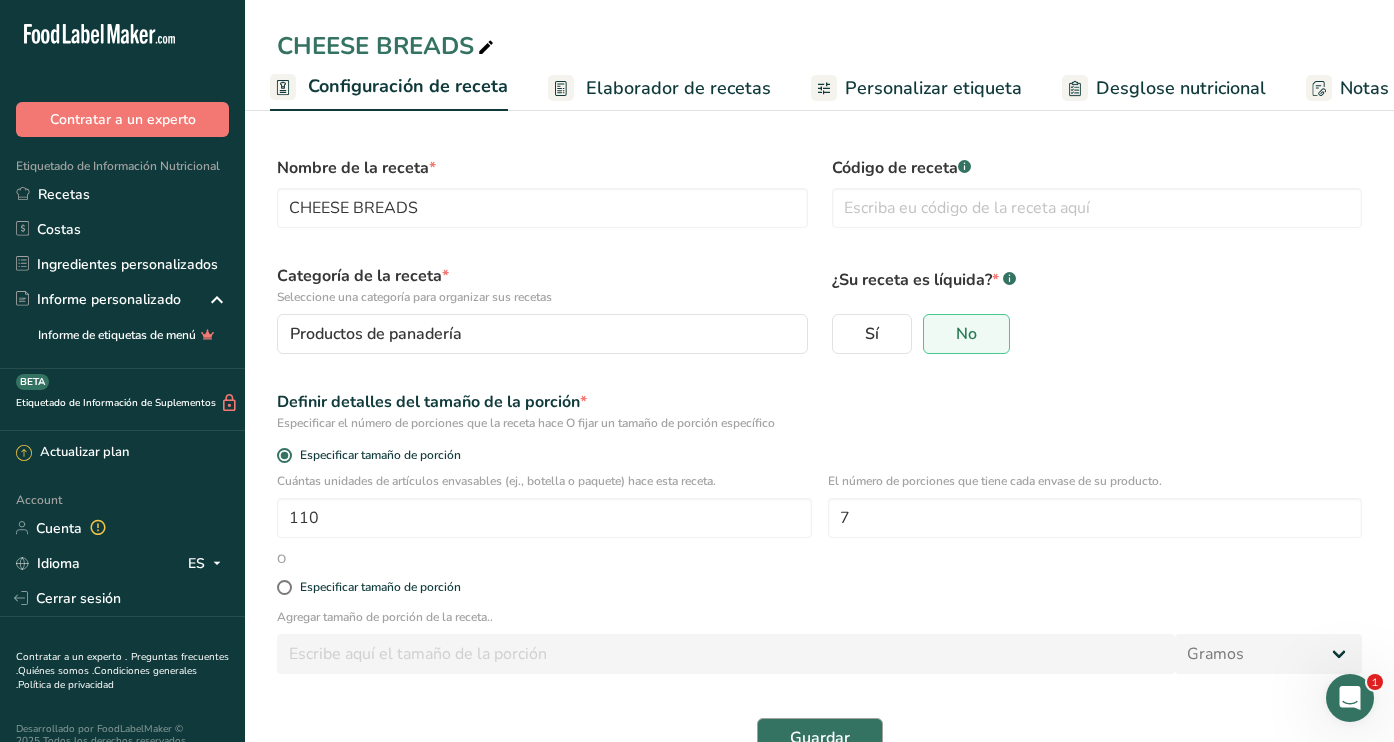 click on "Guardar" at bounding box center (820, 738) 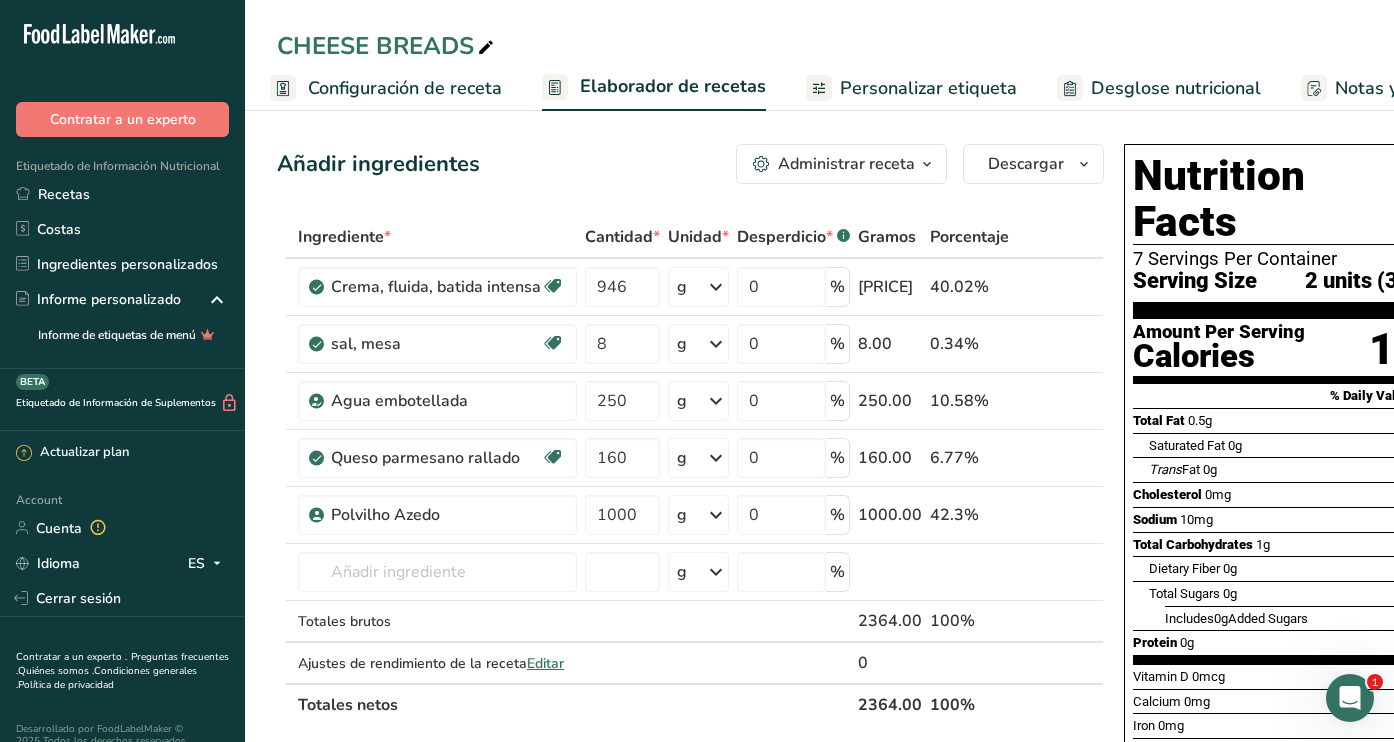 scroll, scrollTop: 0, scrollLeft: 0, axis: both 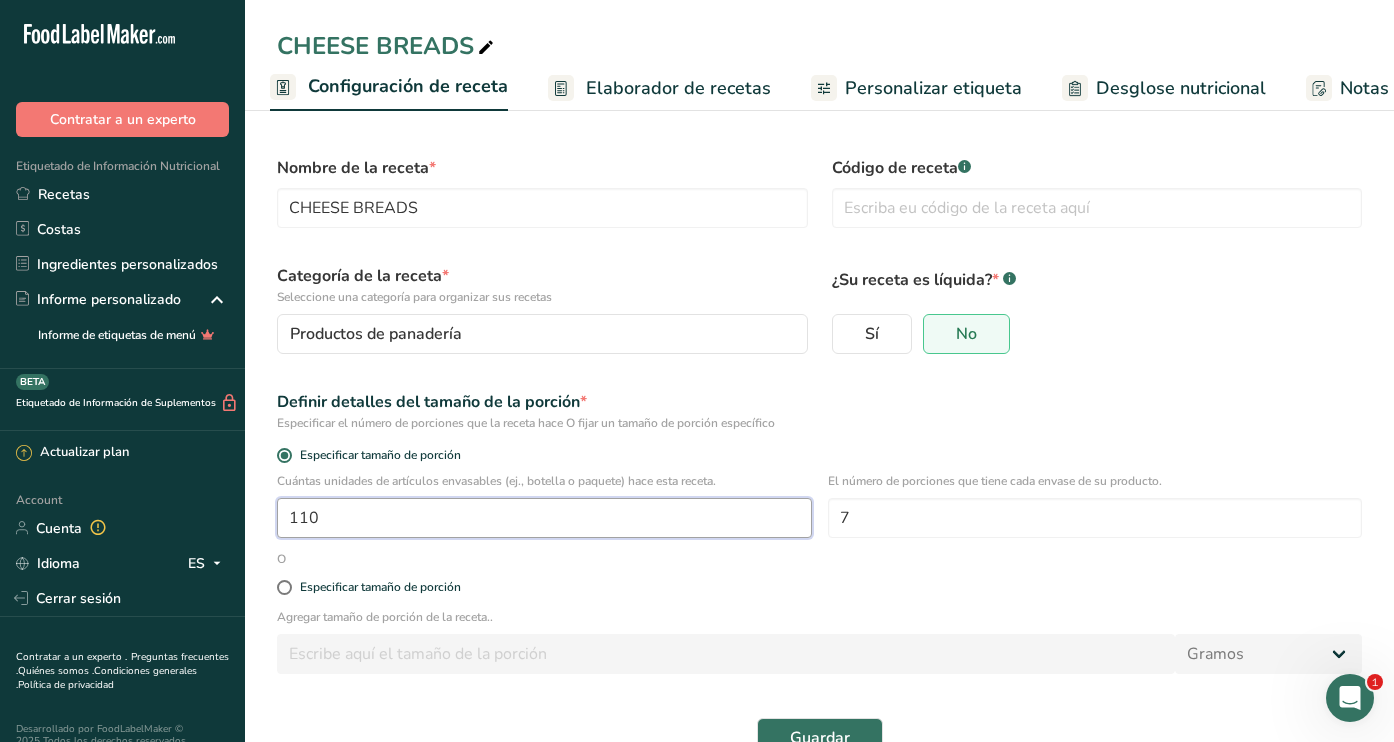 click on "110" at bounding box center [544, 518] 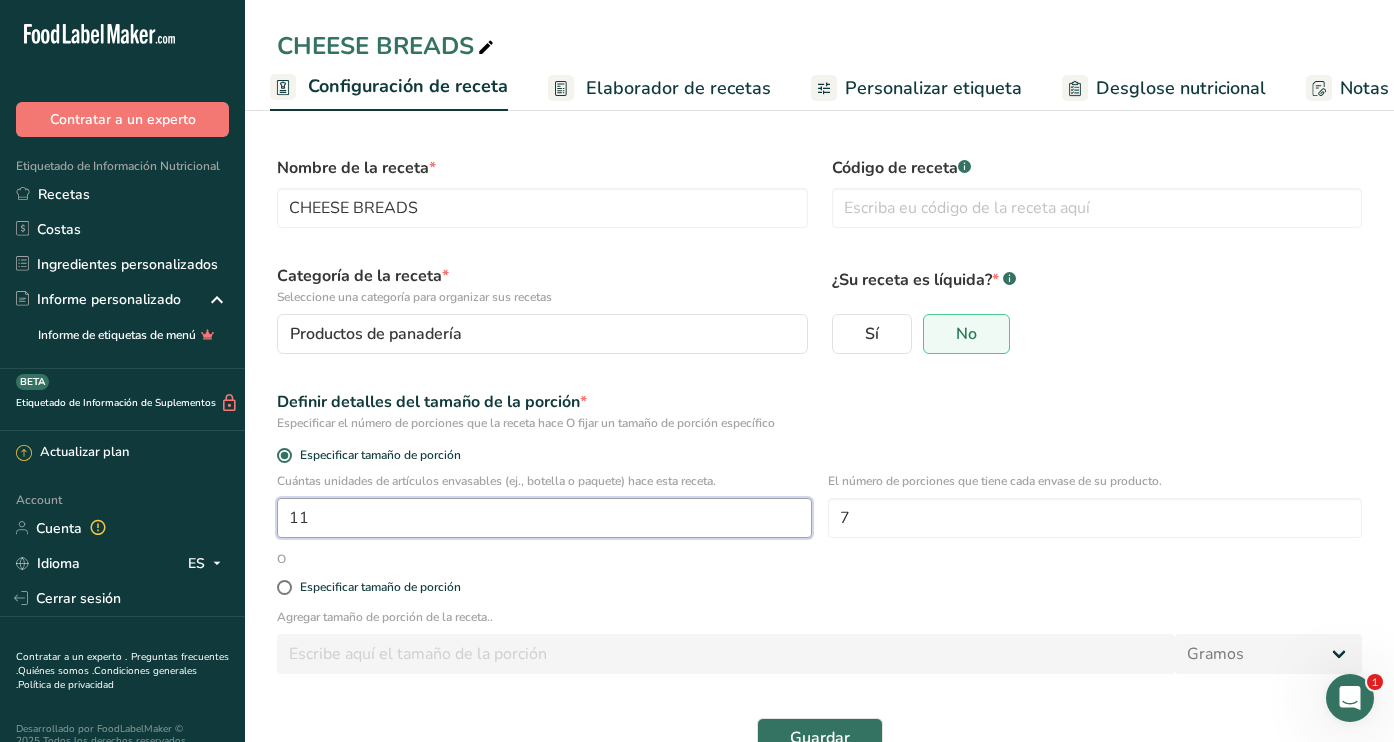 type on "1" 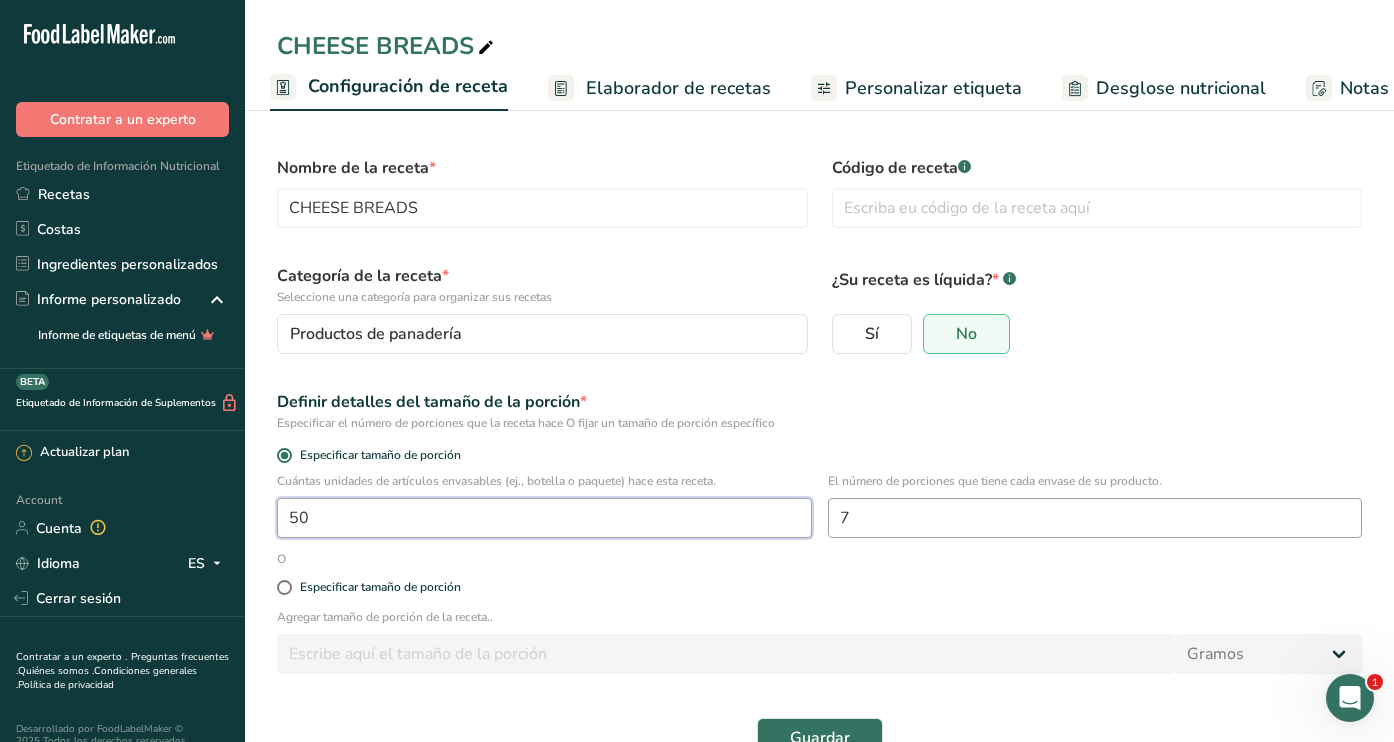 type on "50" 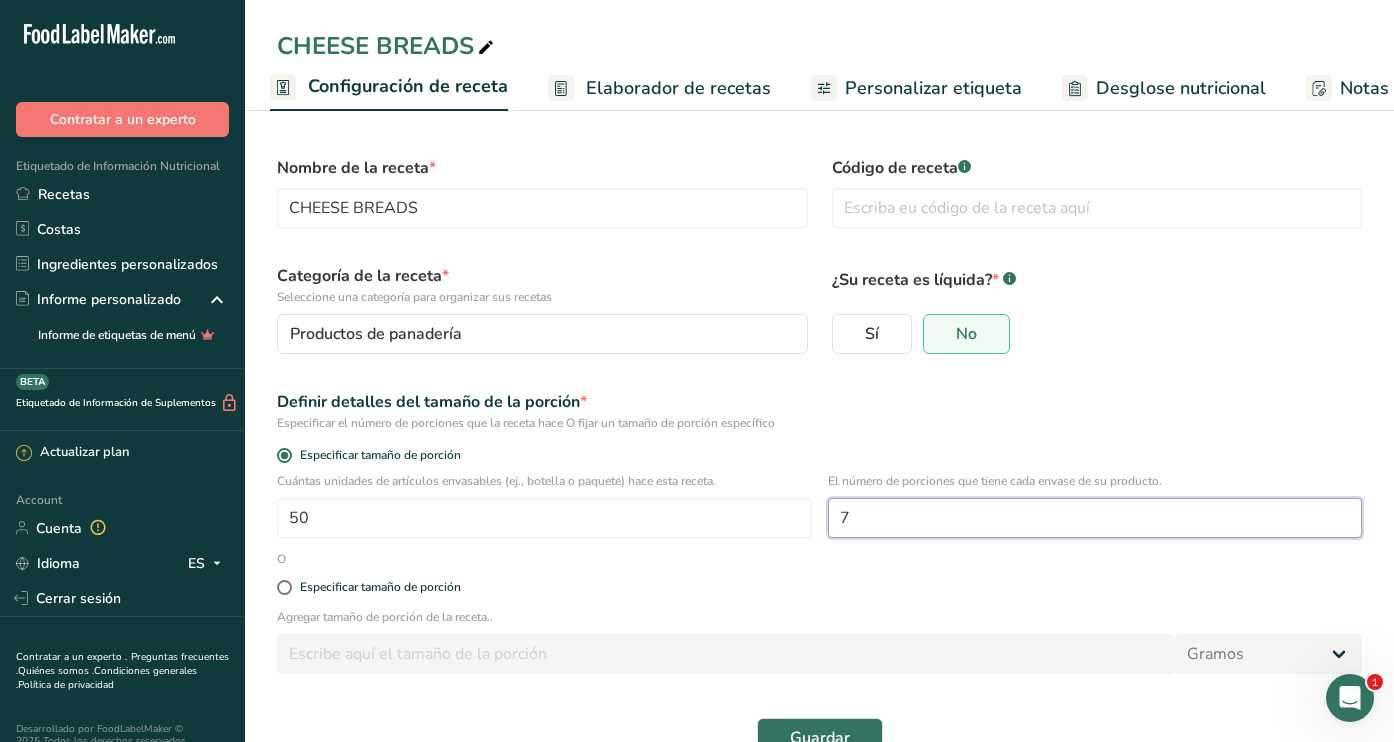 click on "7" at bounding box center (1095, 518) 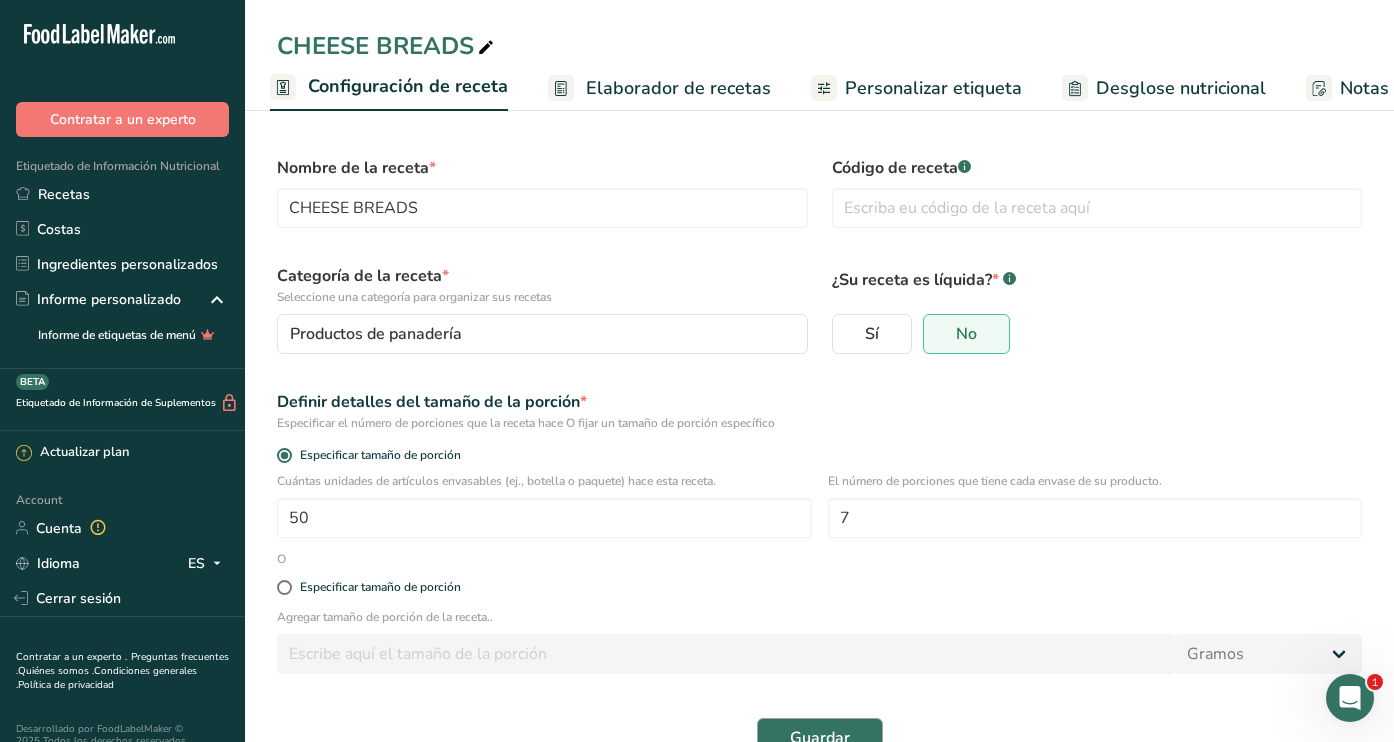 click on "Guardar" at bounding box center [820, 738] 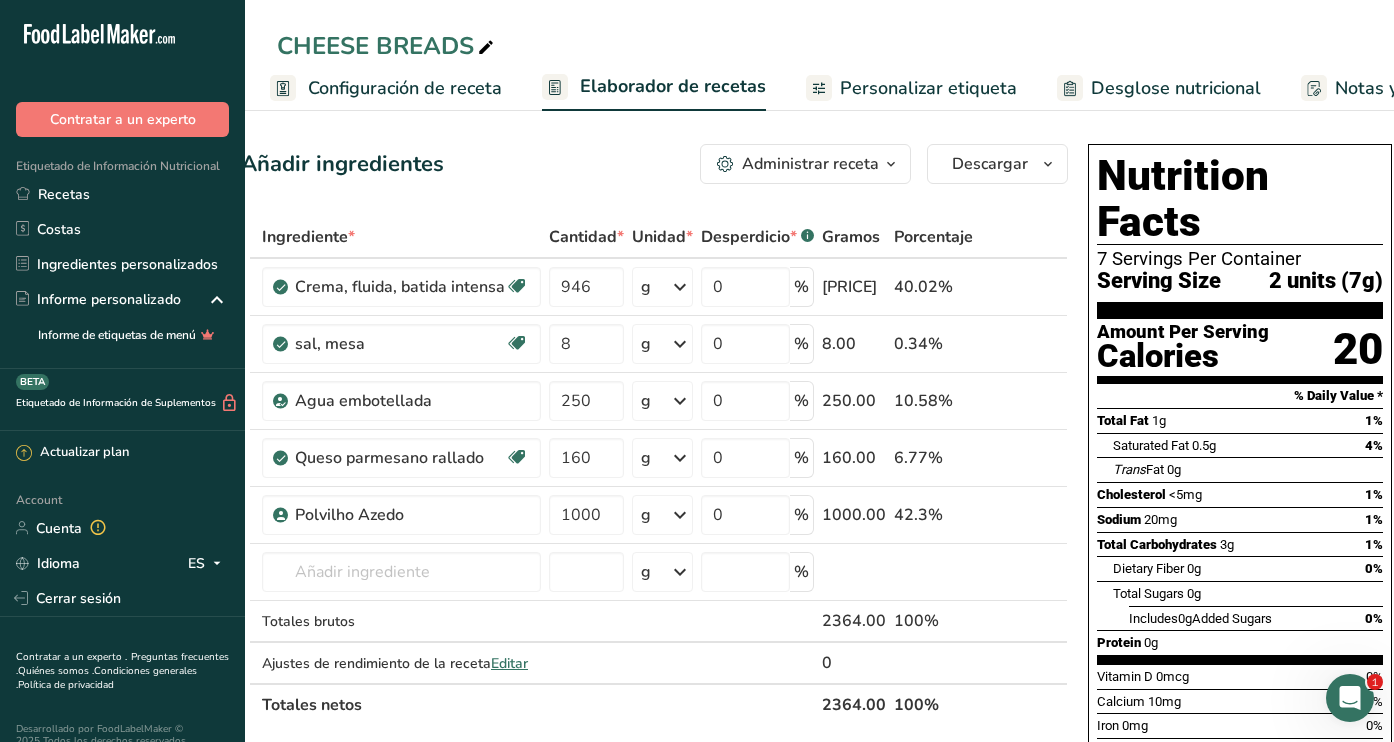scroll, scrollTop: 0, scrollLeft: 35, axis: horizontal 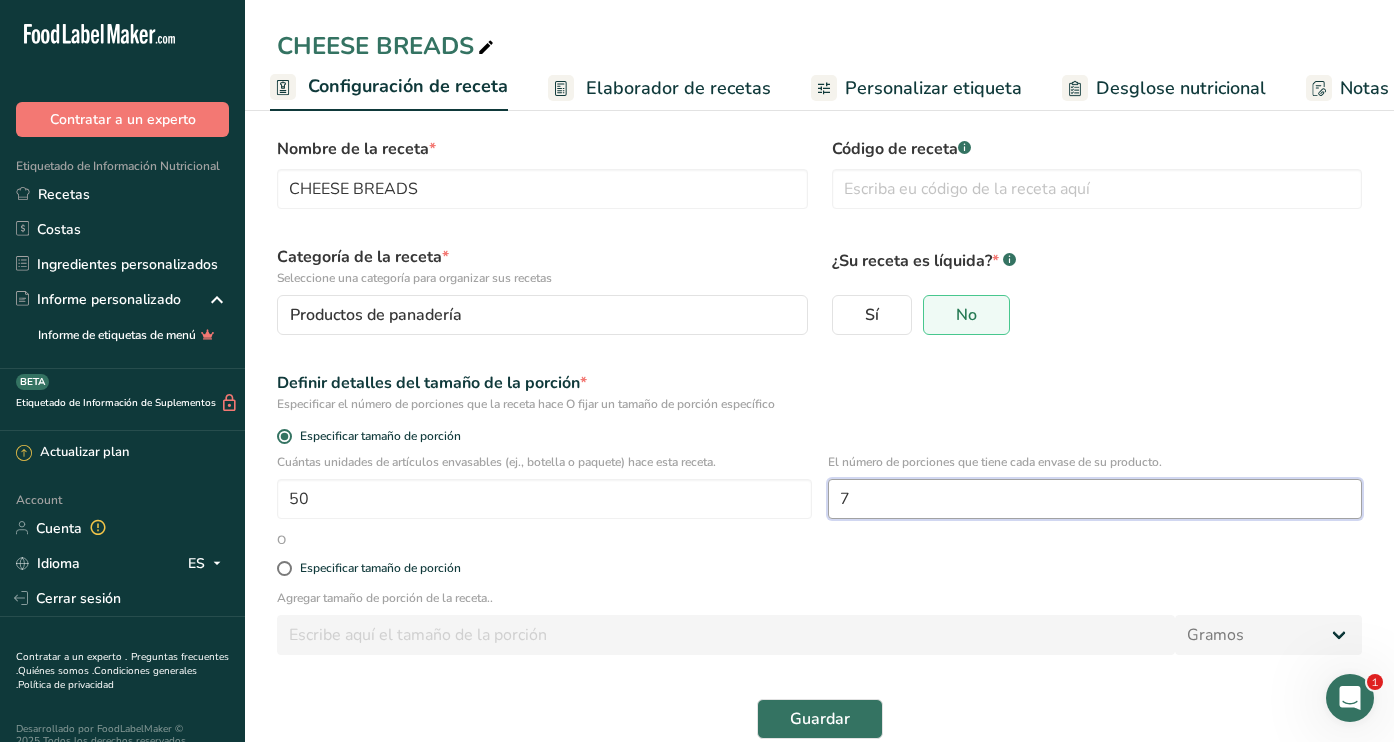 click on "7" at bounding box center [1095, 499] 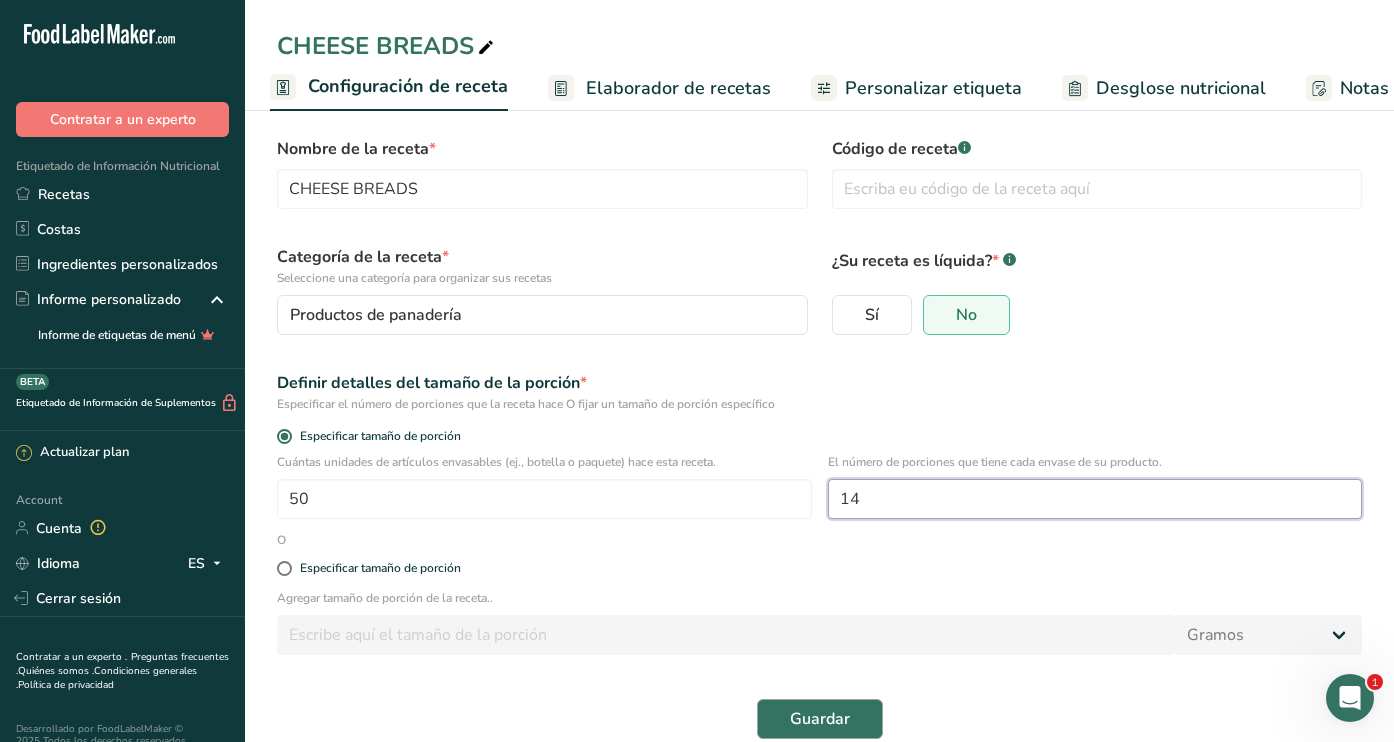 type on "14" 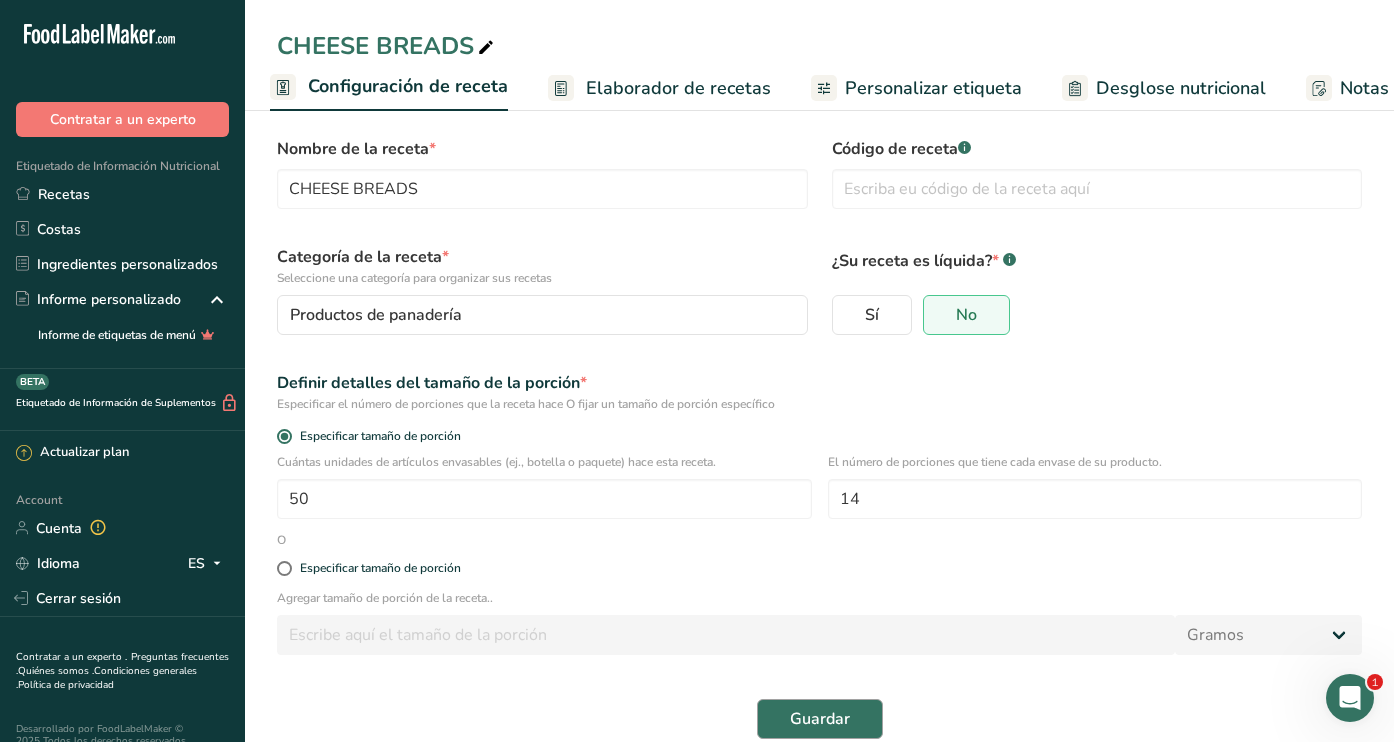 click on "Guardar" at bounding box center (820, 719) 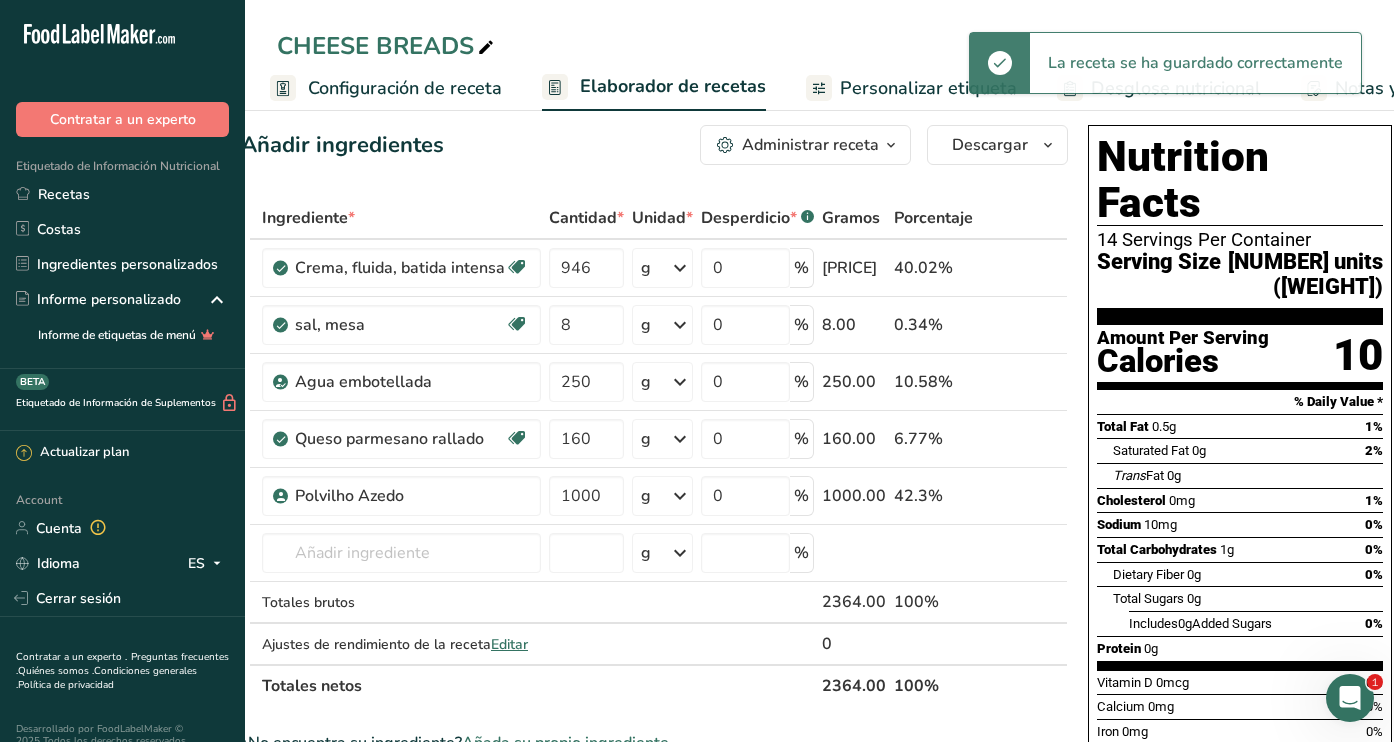 scroll, scrollTop: 0, scrollLeft: 35, axis: horizontal 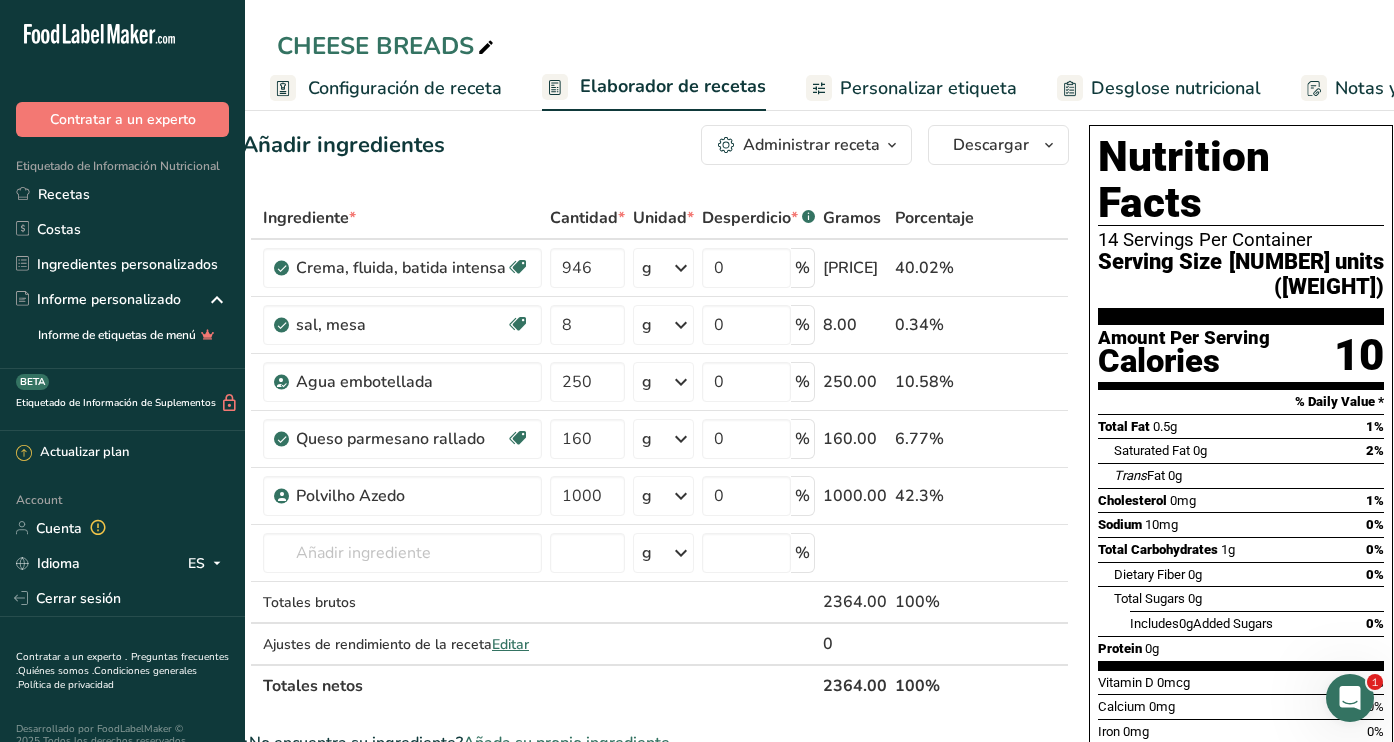 click on "Configuración de receta" at bounding box center (405, 88) 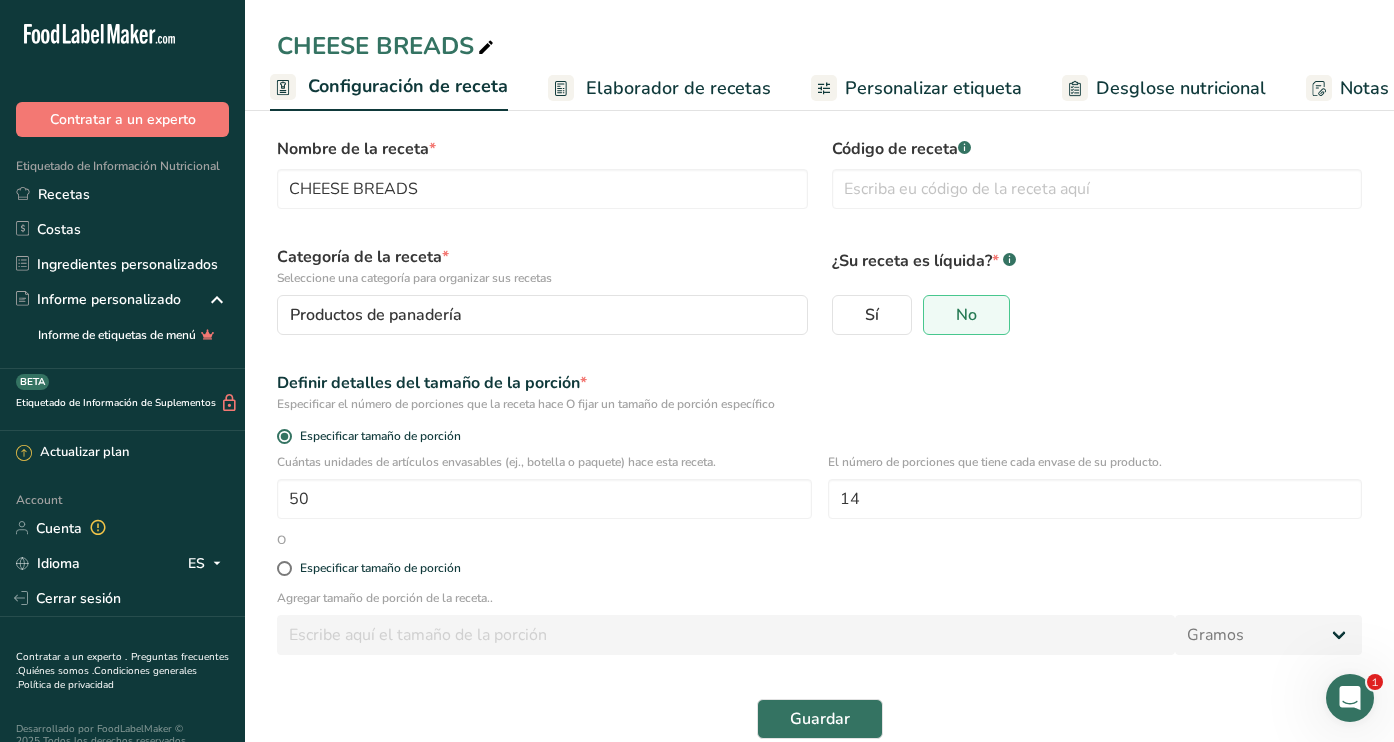 scroll, scrollTop: 0, scrollLeft: 0, axis: both 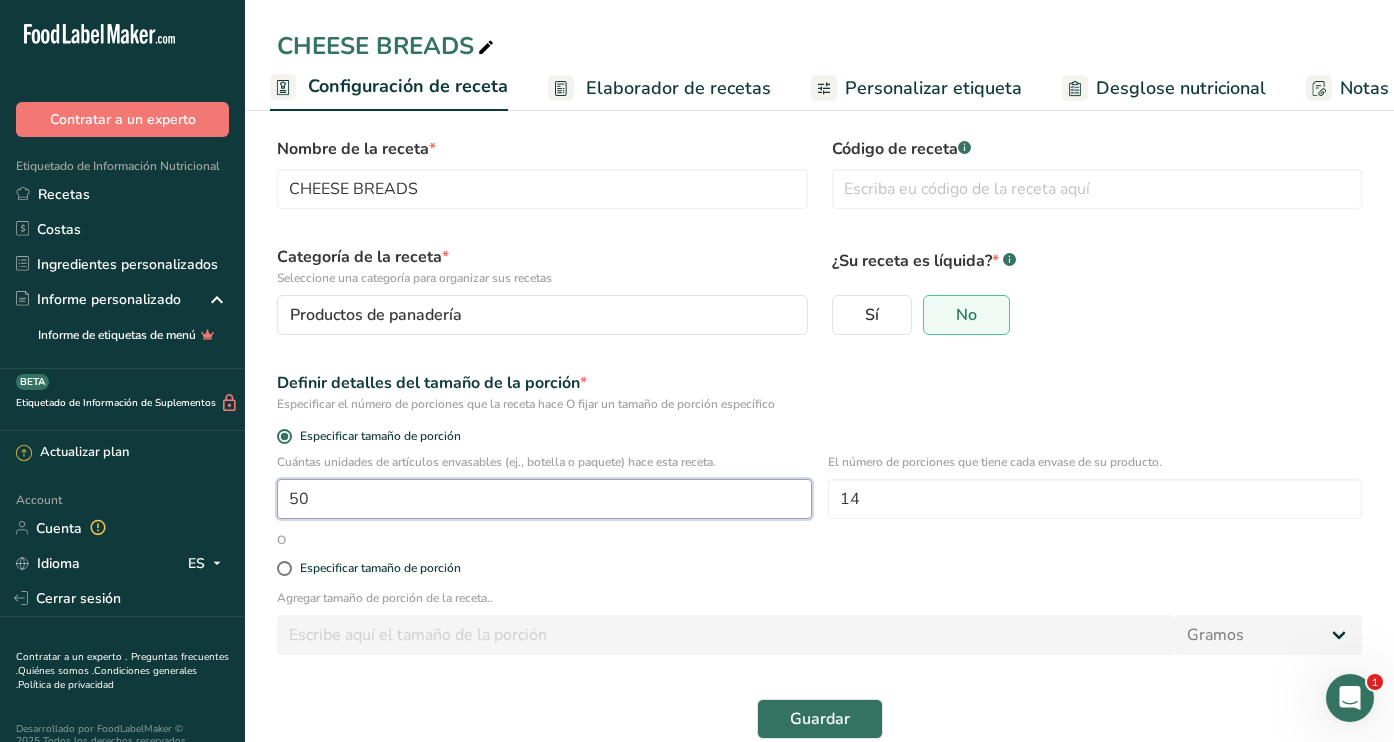 click on "50" at bounding box center (544, 499) 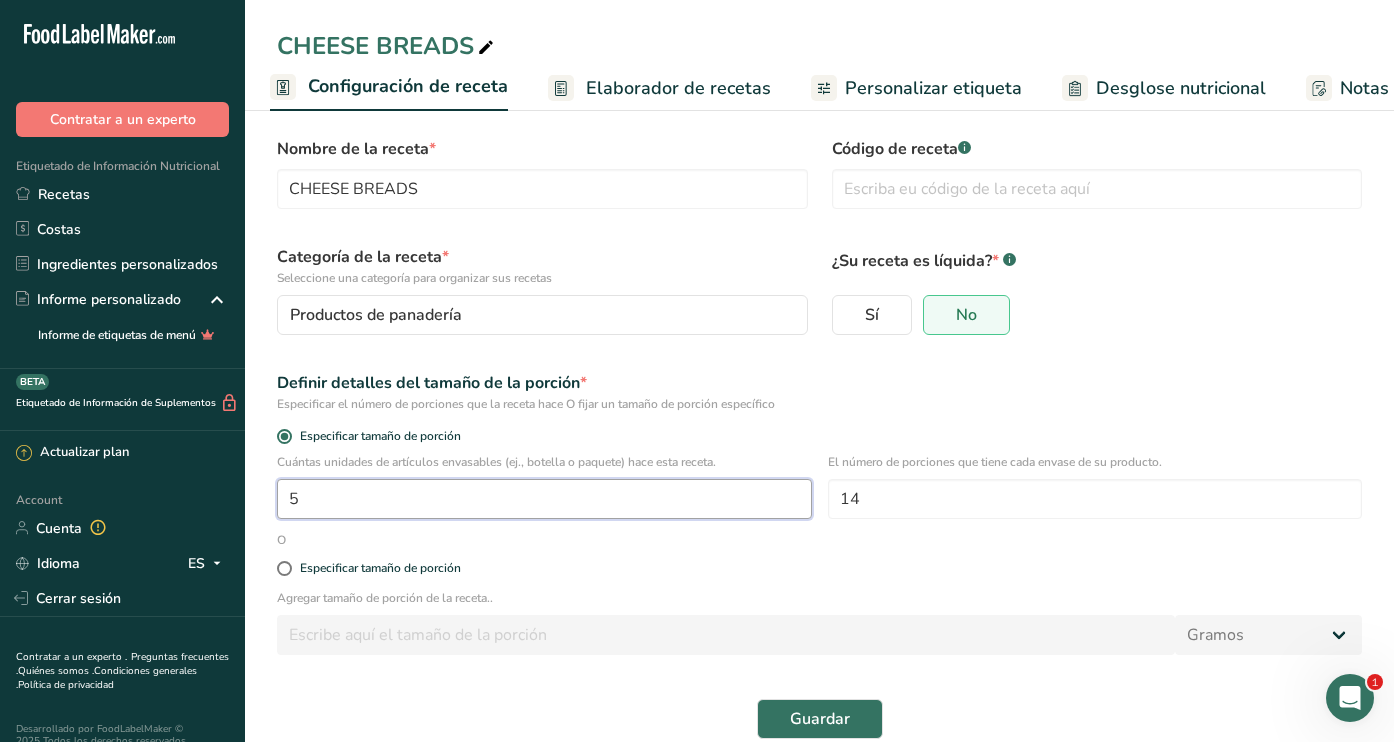 type on "1" 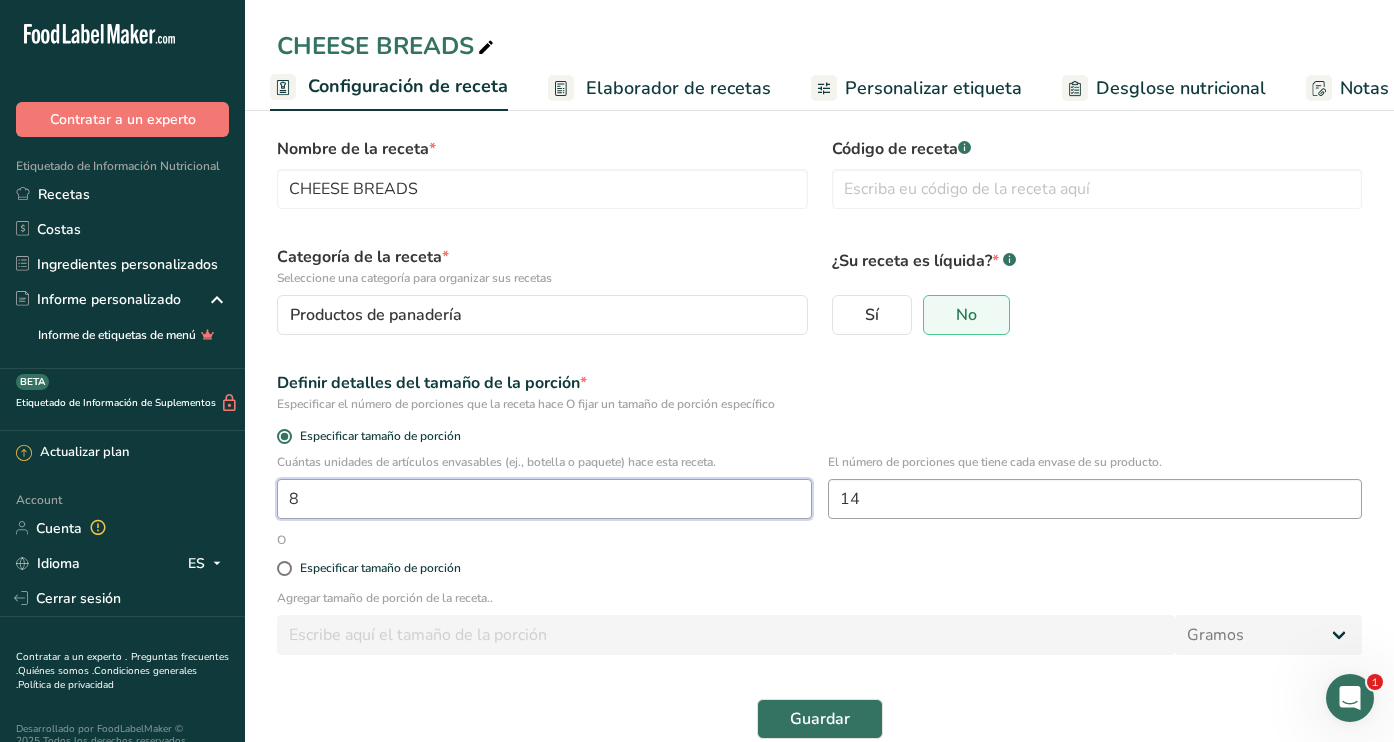 type on "8" 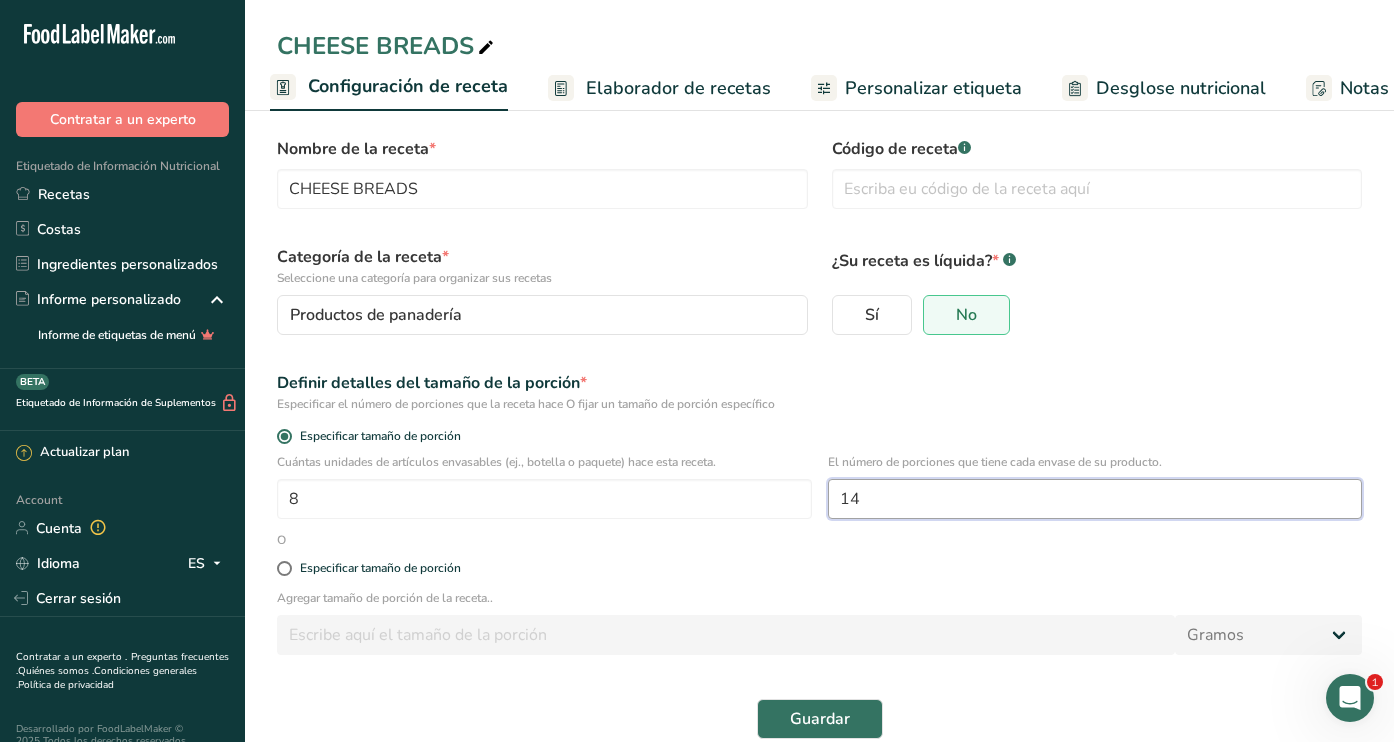 click on "14" at bounding box center (1095, 499) 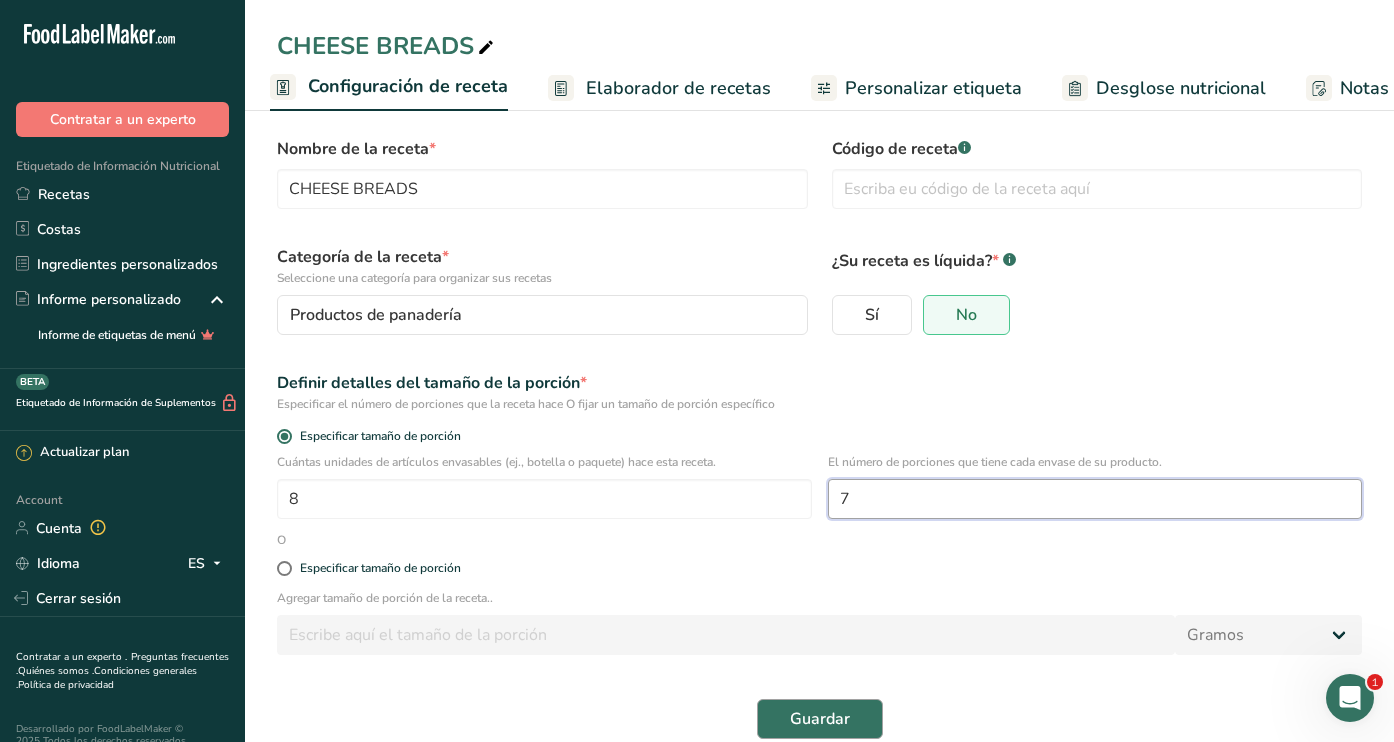 type on "7" 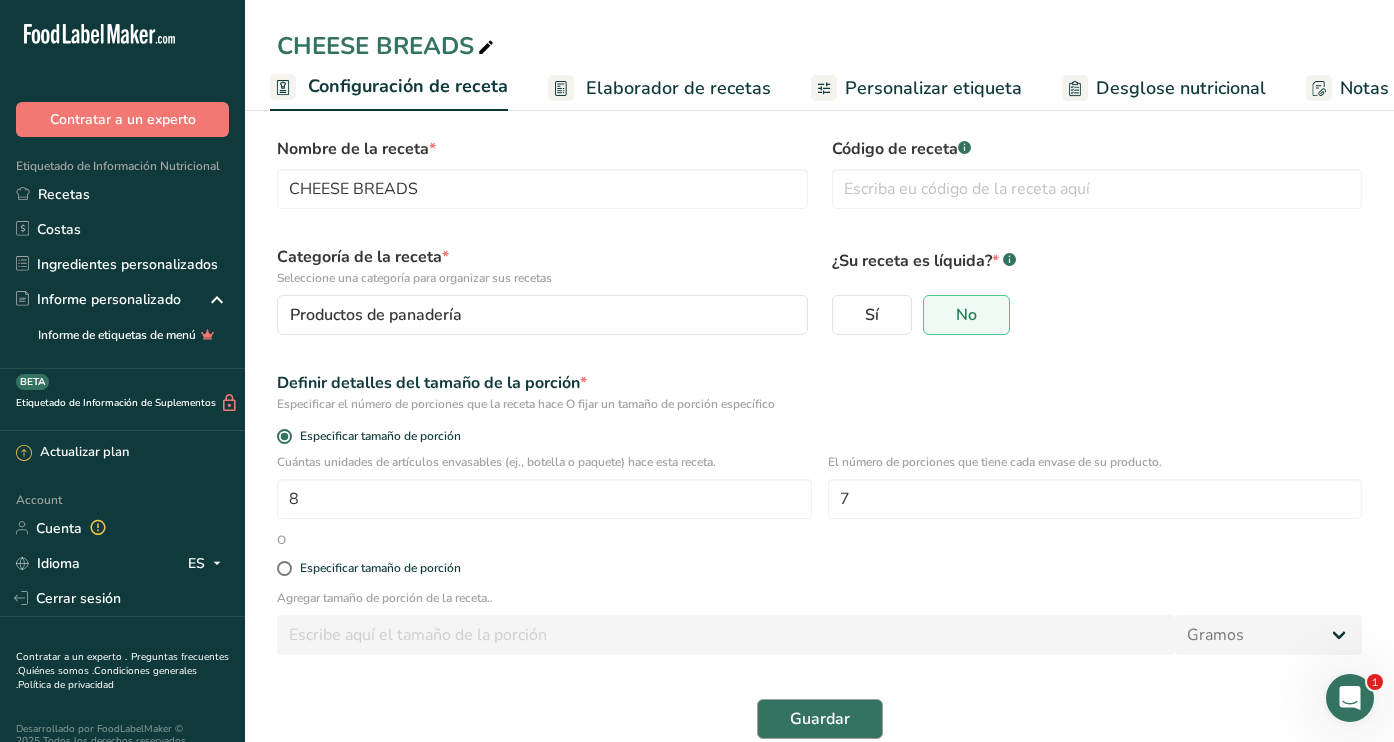 click on "Guardar" at bounding box center (820, 719) 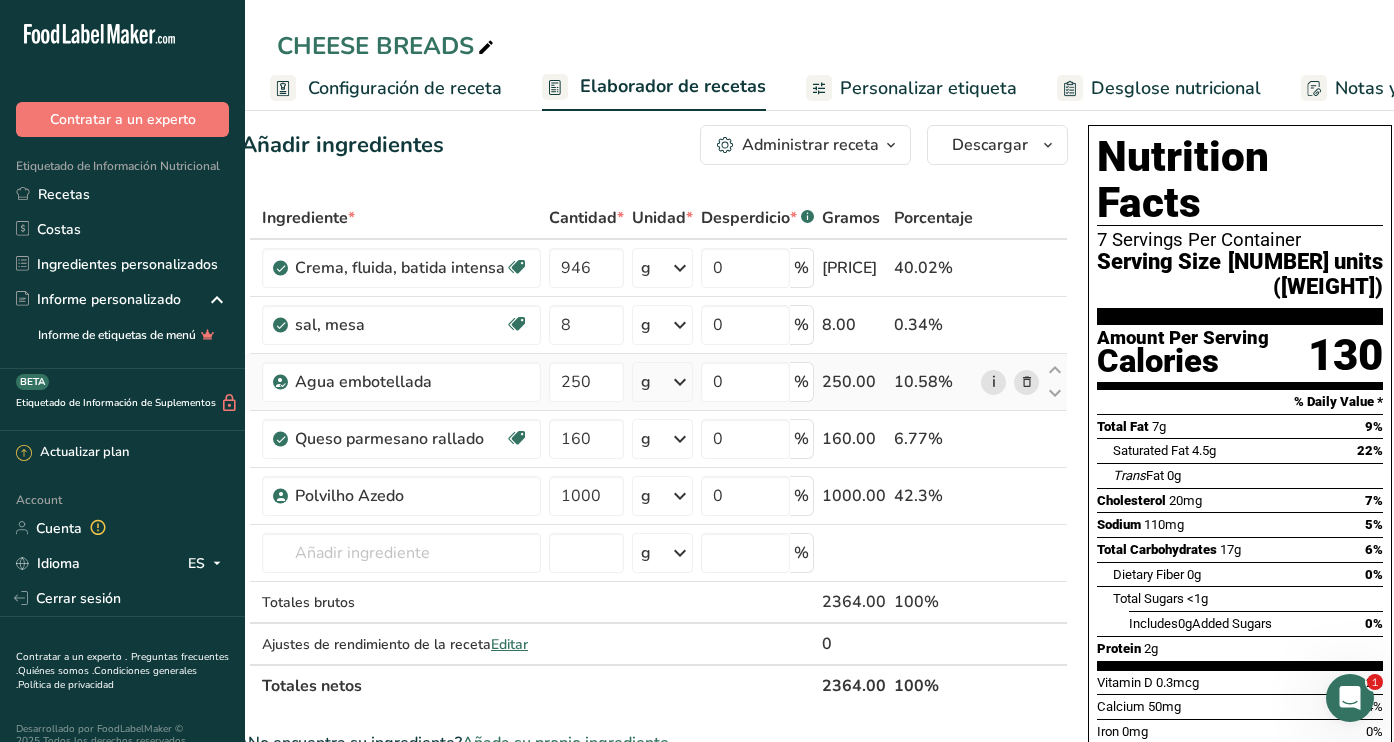 scroll, scrollTop: 0, scrollLeft: 35, axis: horizontal 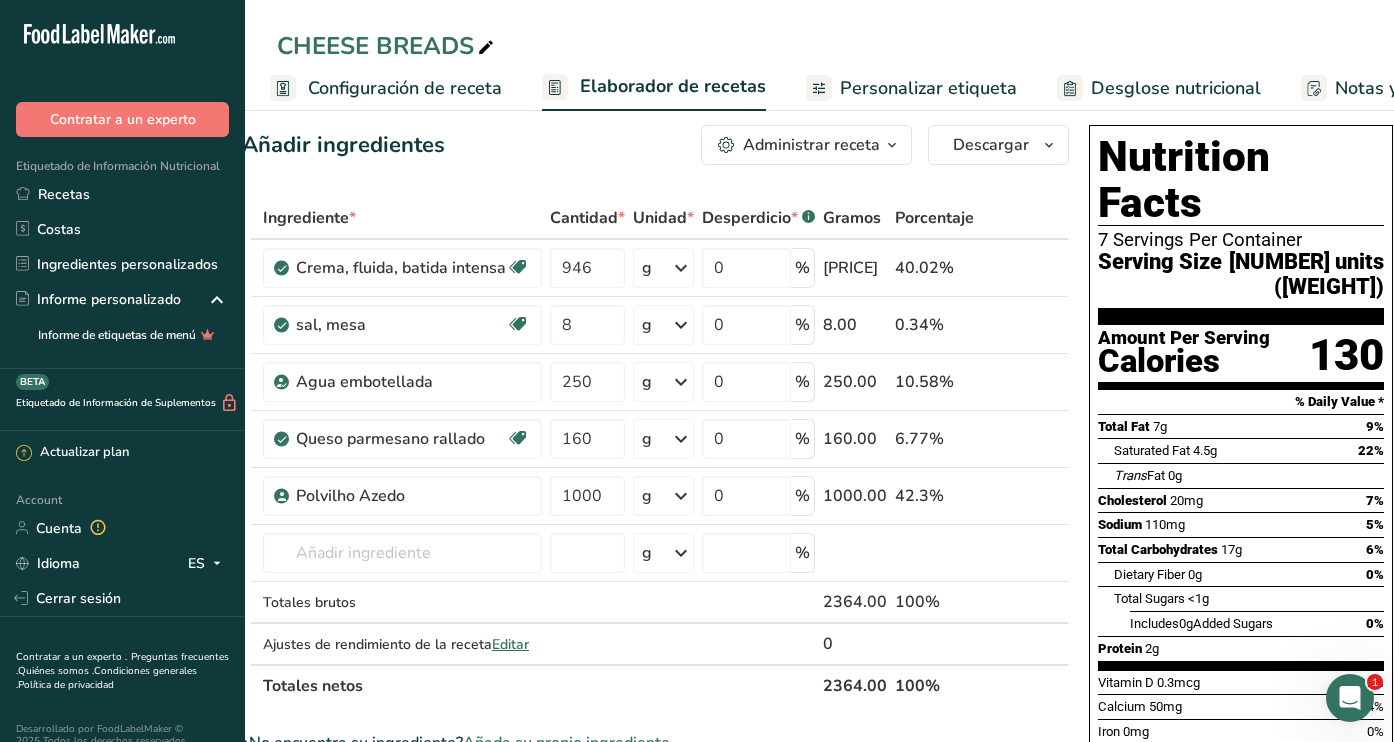 click on "Configuración de receta" at bounding box center (405, 88) 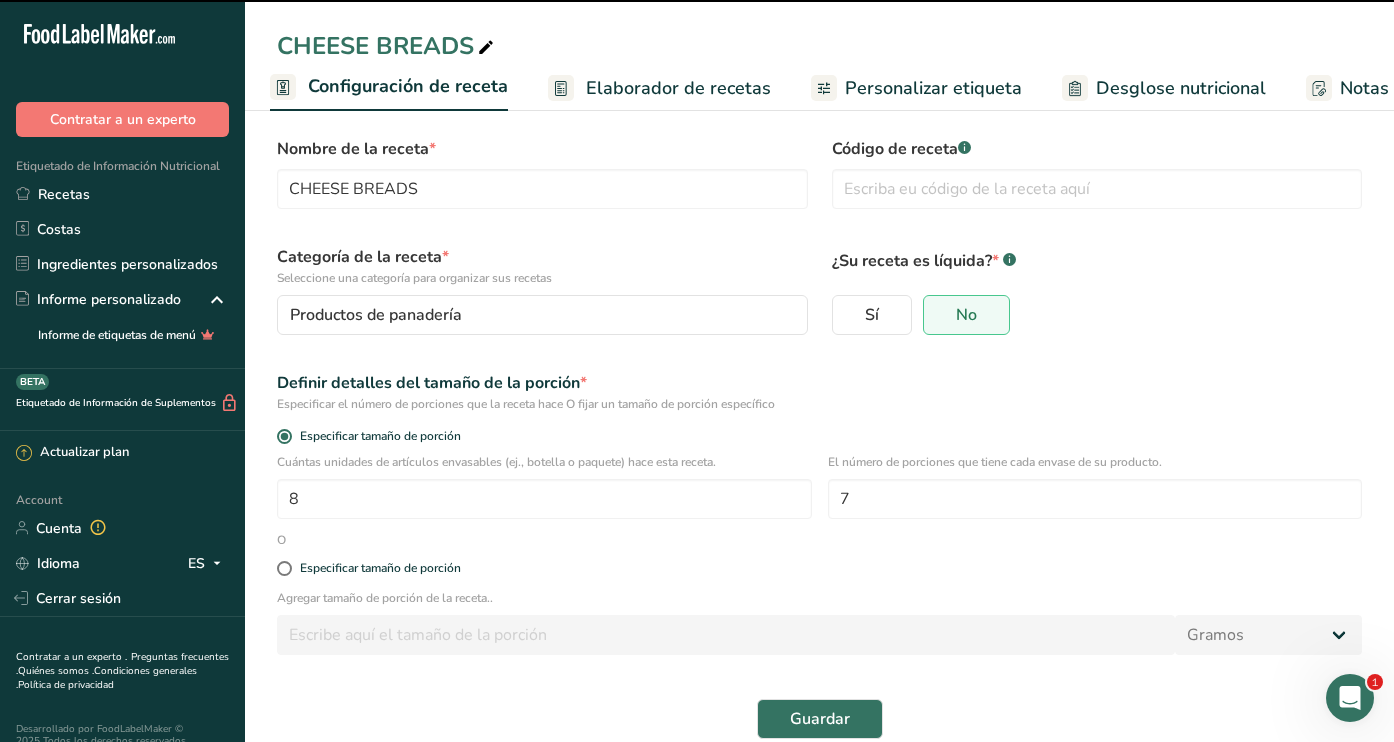 scroll, scrollTop: 0, scrollLeft: 0, axis: both 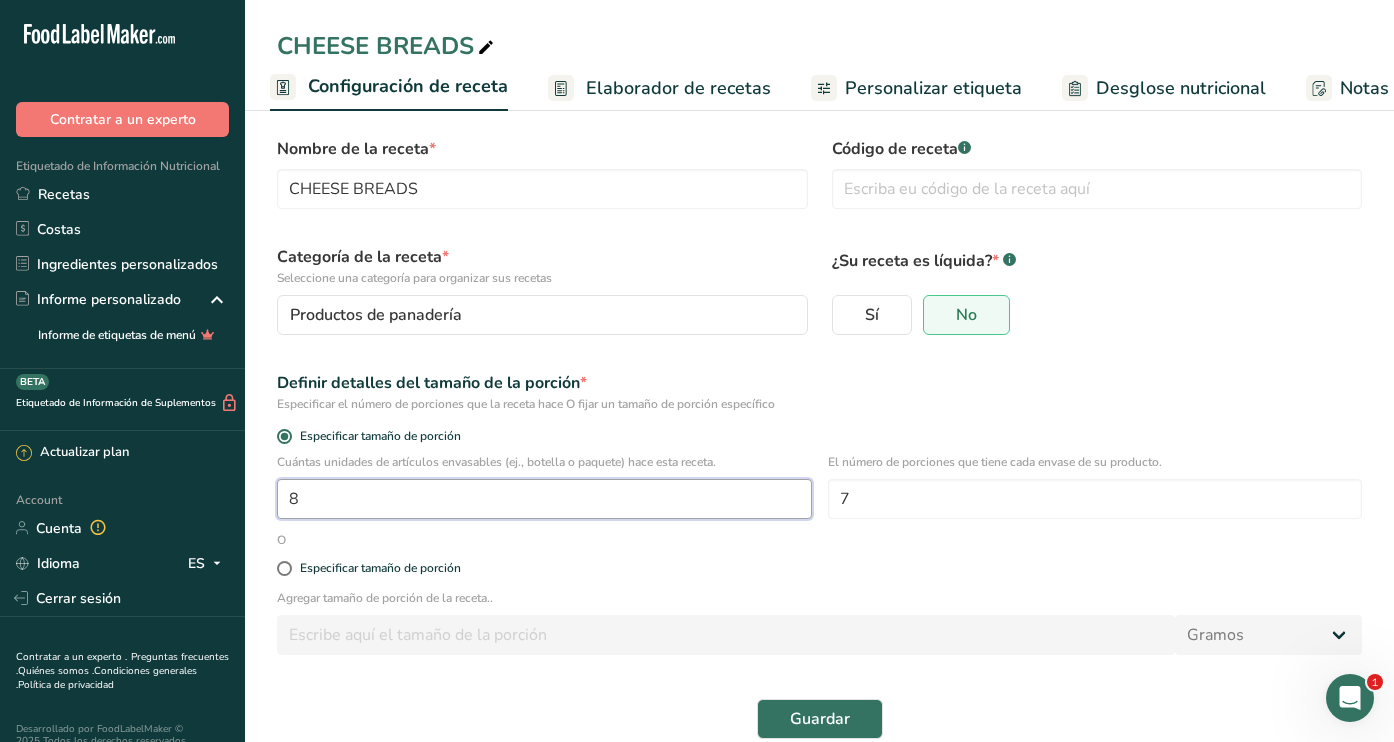 click on "8" at bounding box center [544, 499] 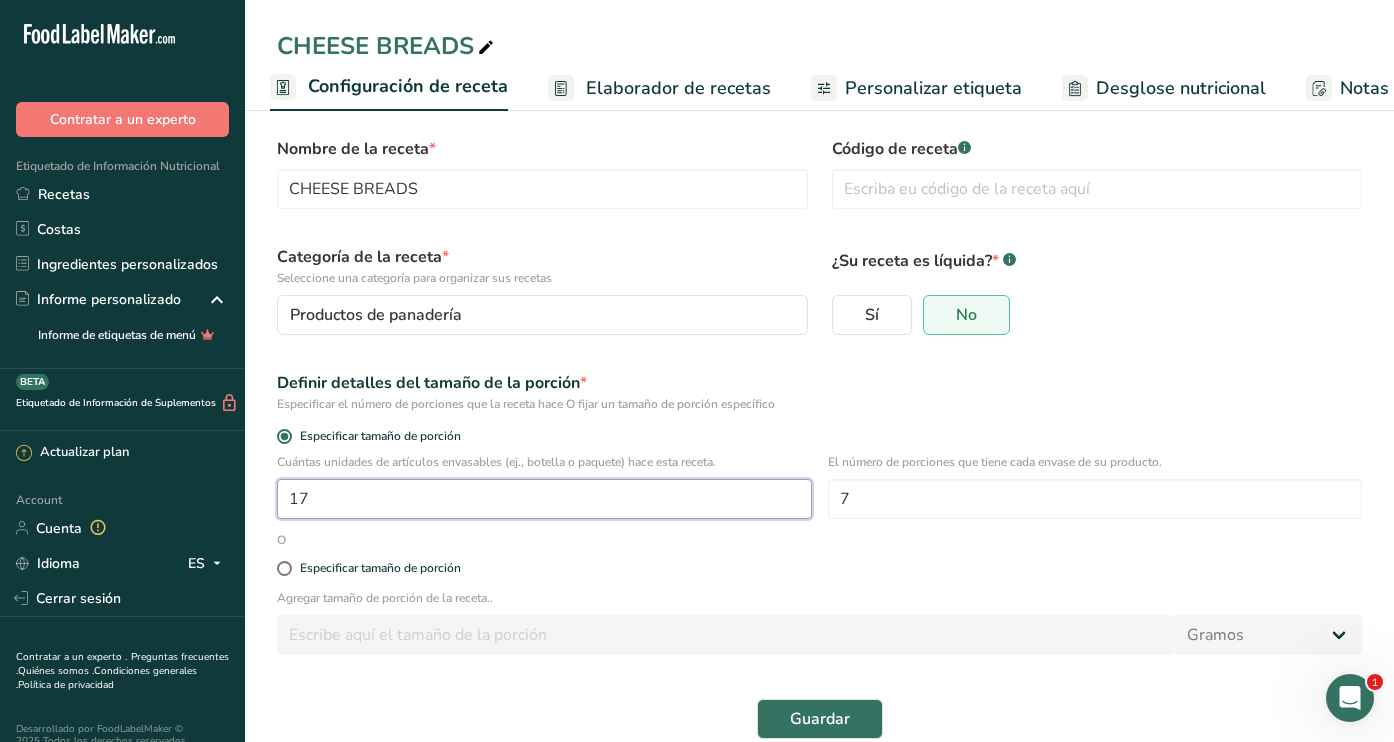 type on "1" 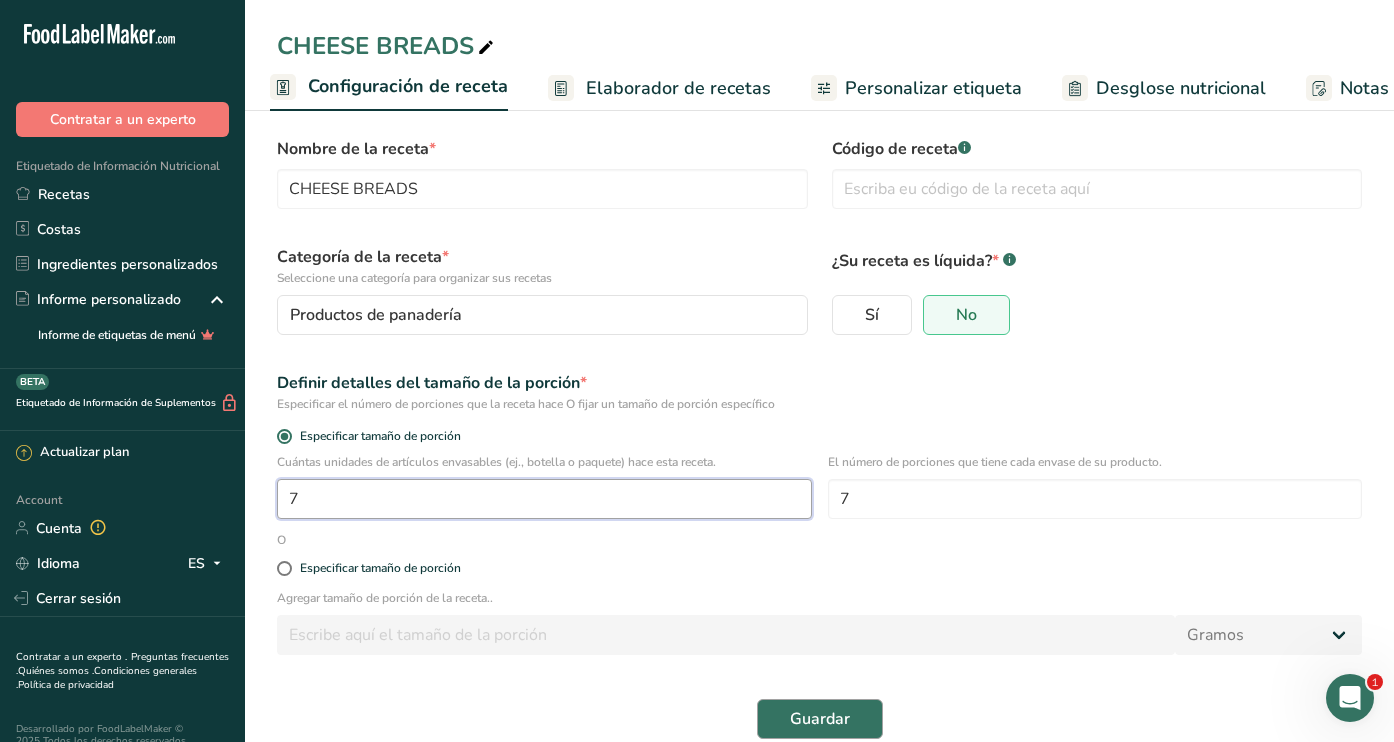 type on "7" 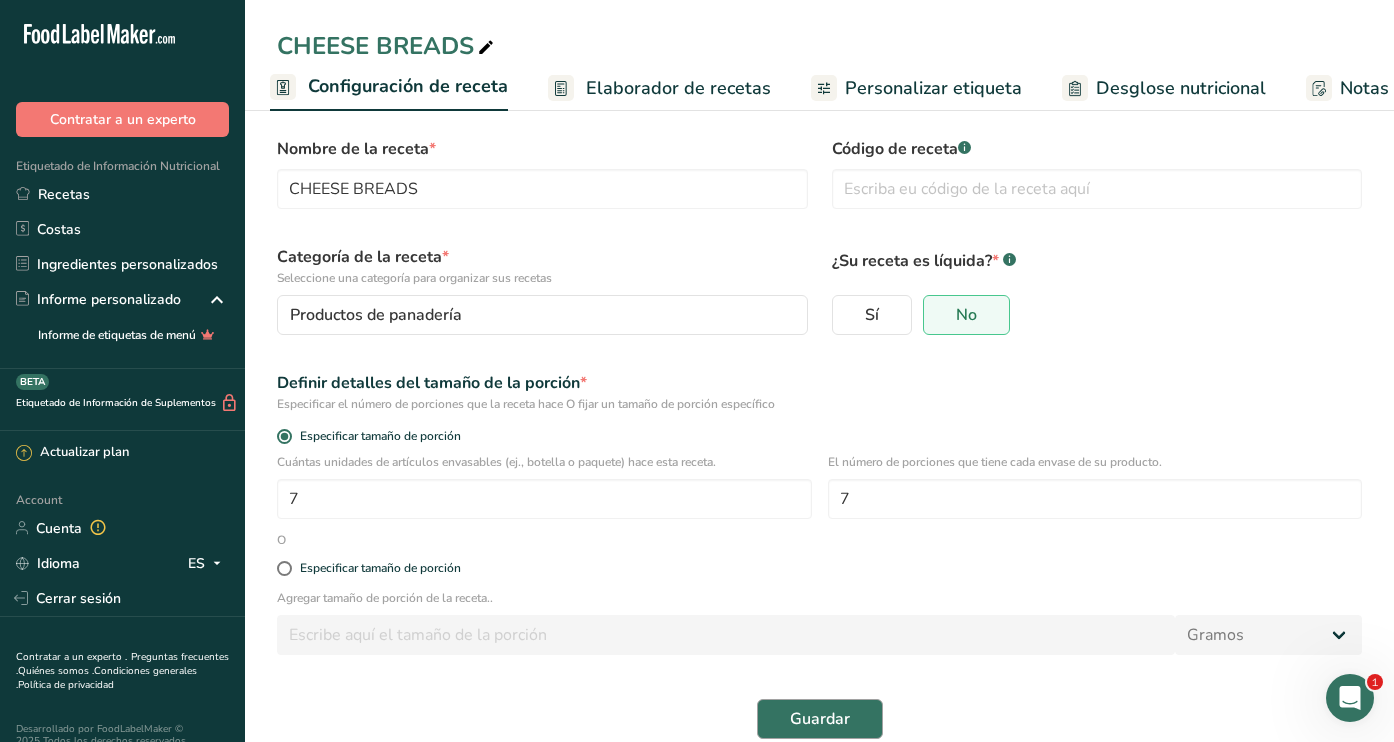 click on "Guardar" at bounding box center [820, 719] 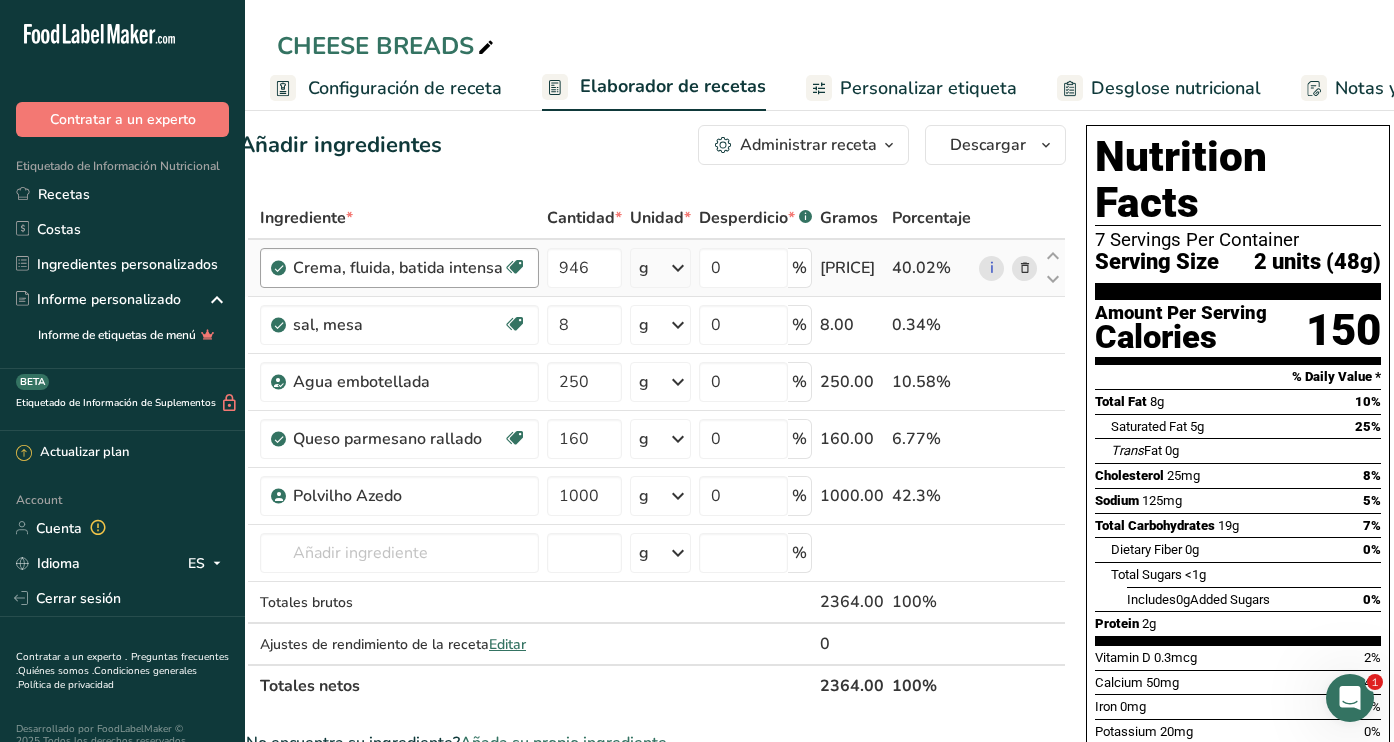scroll, scrollTop: 0, scrollLeft: 35, axis: horizontal 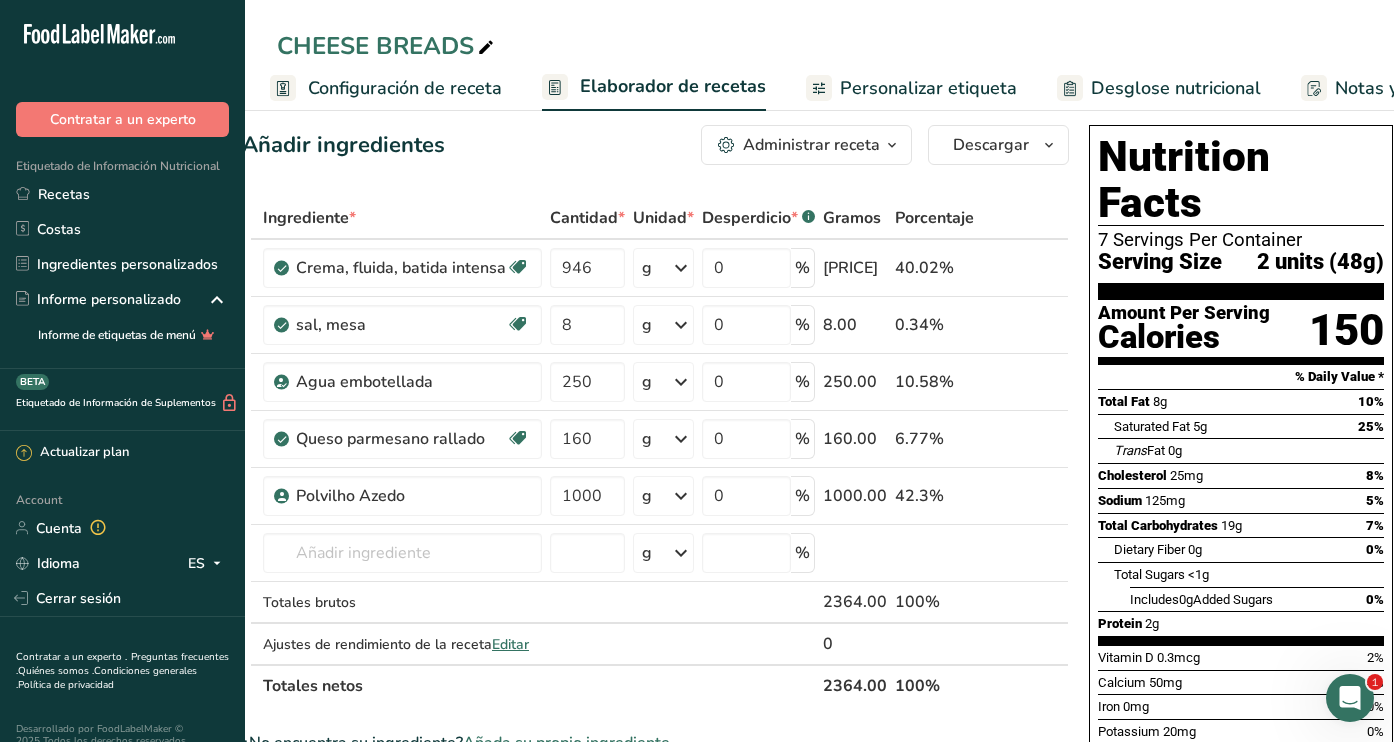 click on "Configuración de receta" at bounding box center [405, 88] 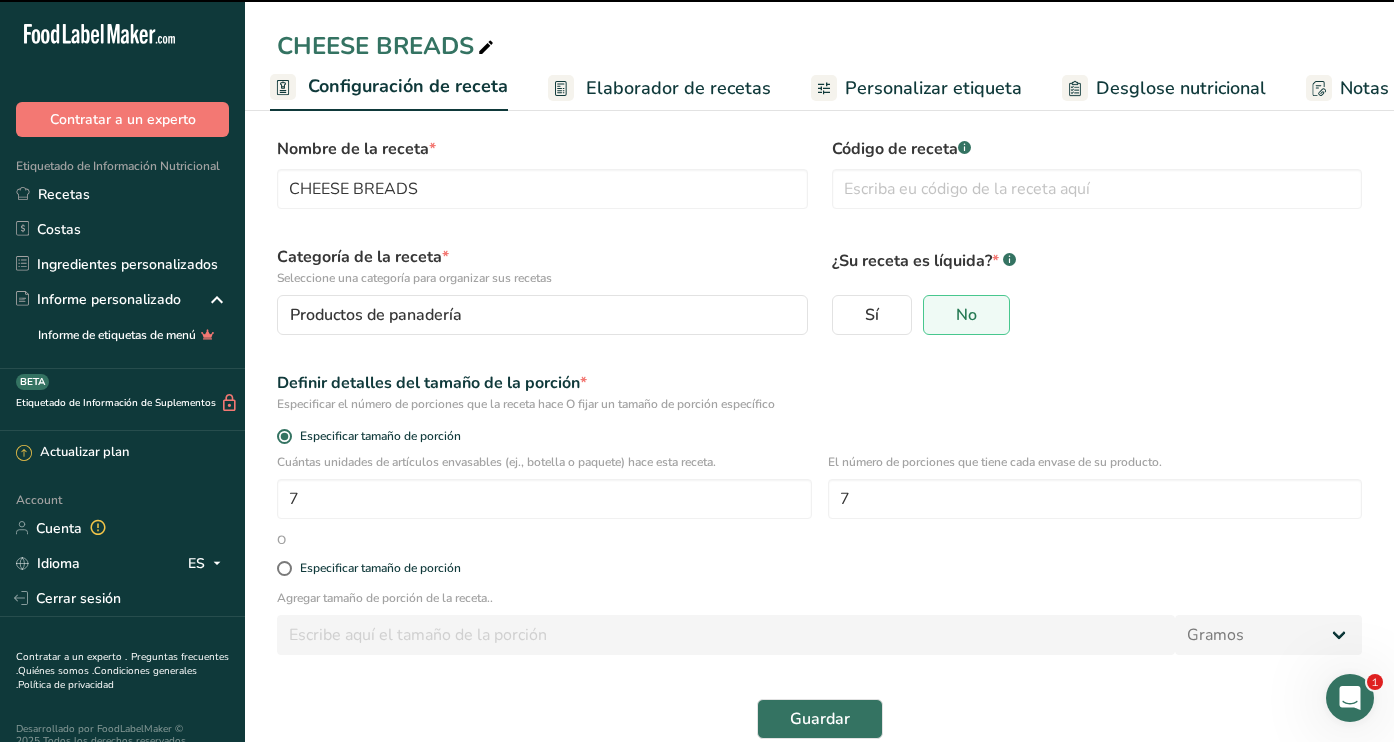 scroll, scrollTop: 0, scrollLeft: 0, axis: both 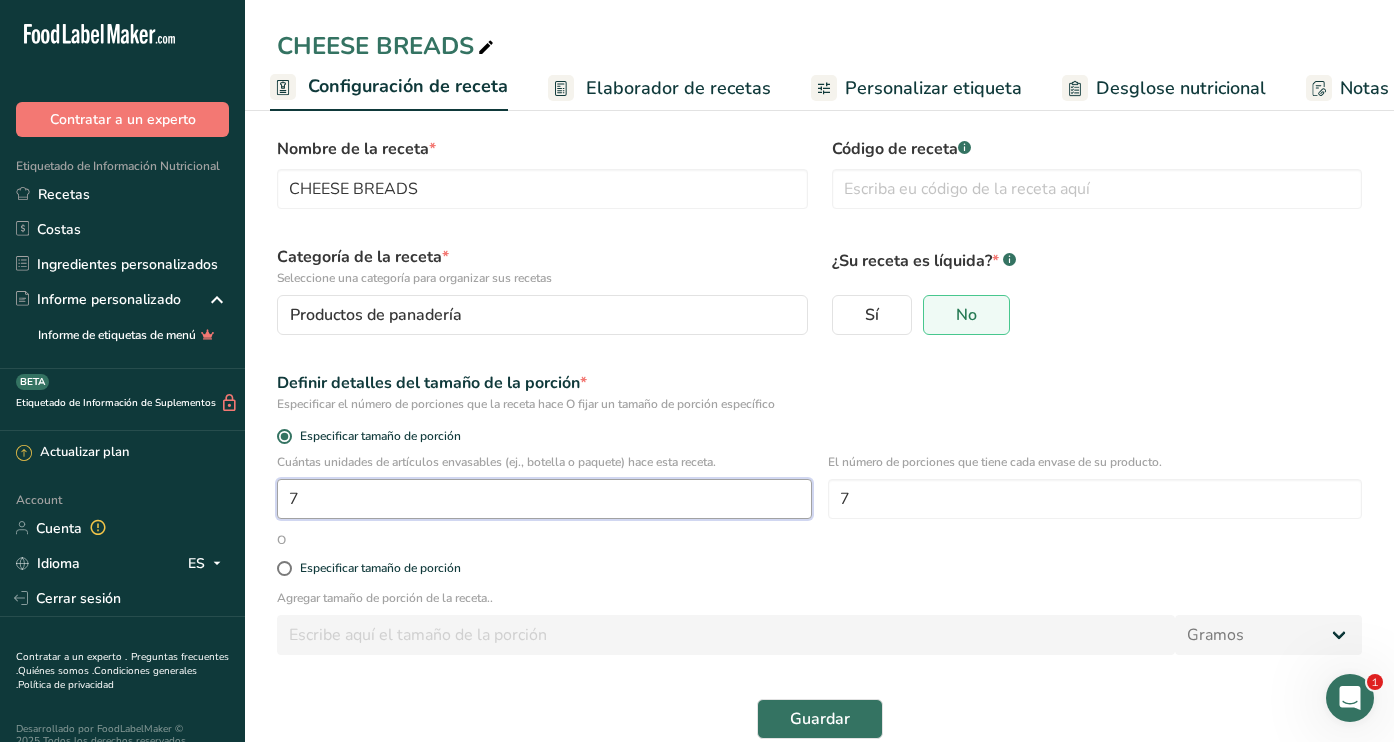 click on "7" at bounding box center (544, 499) 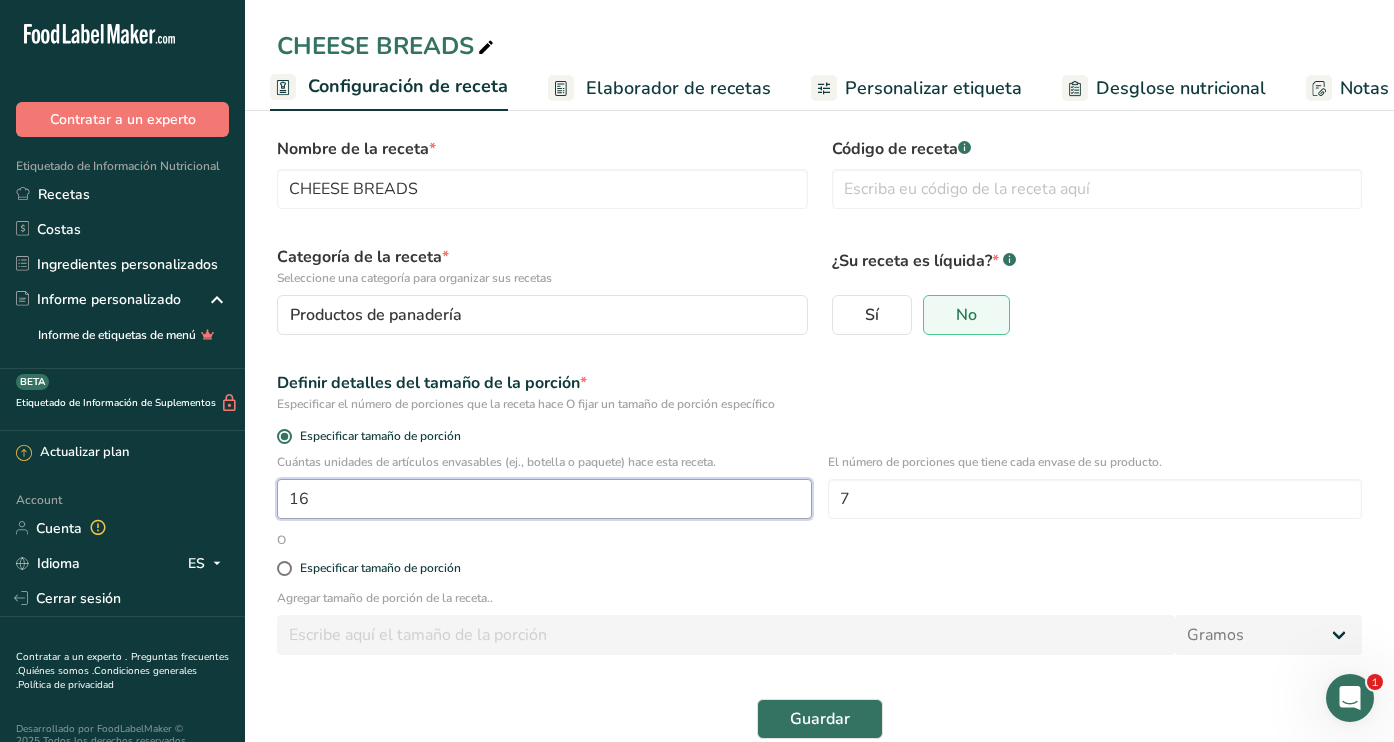 type on "1" 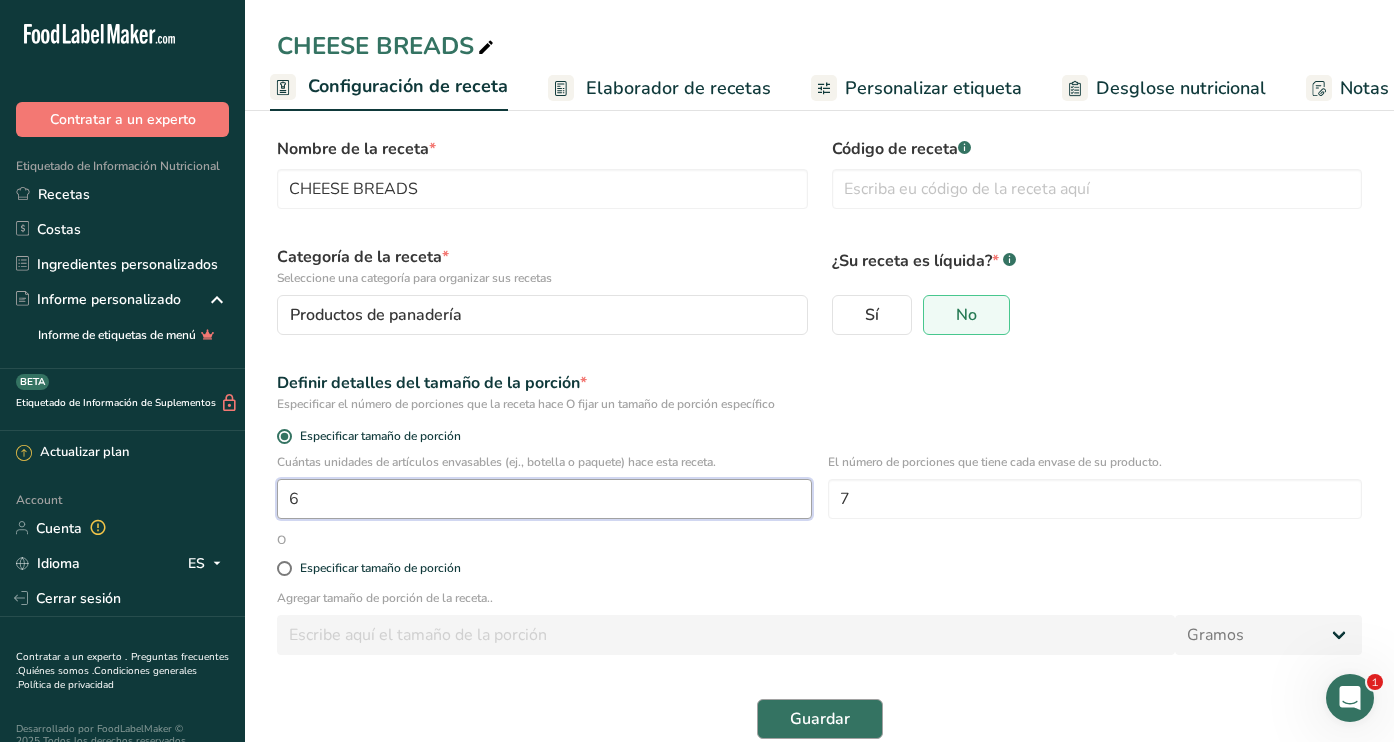 type on "6" 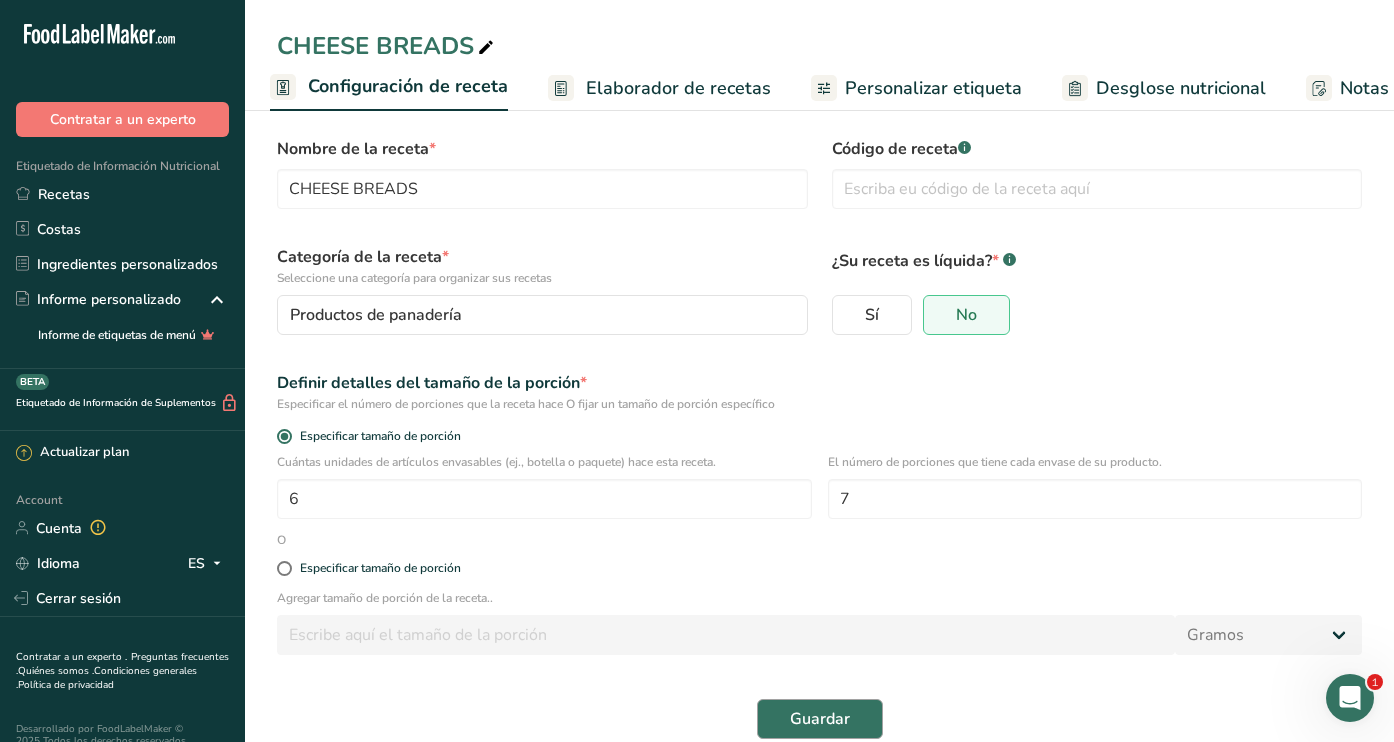 click on "Guardar" at bounding box center (820, 719) 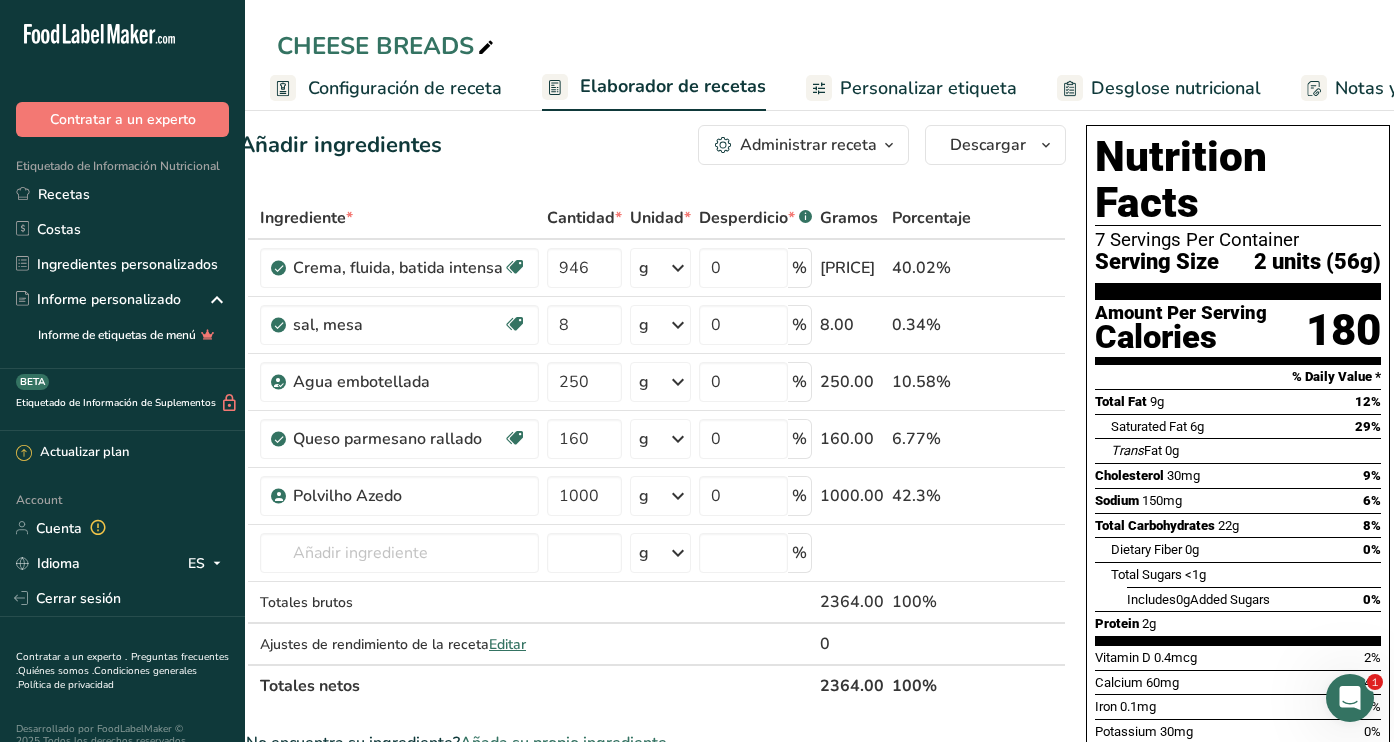 scroll, scrollTop: 0, scrollLeft: 35, axis: horizontal 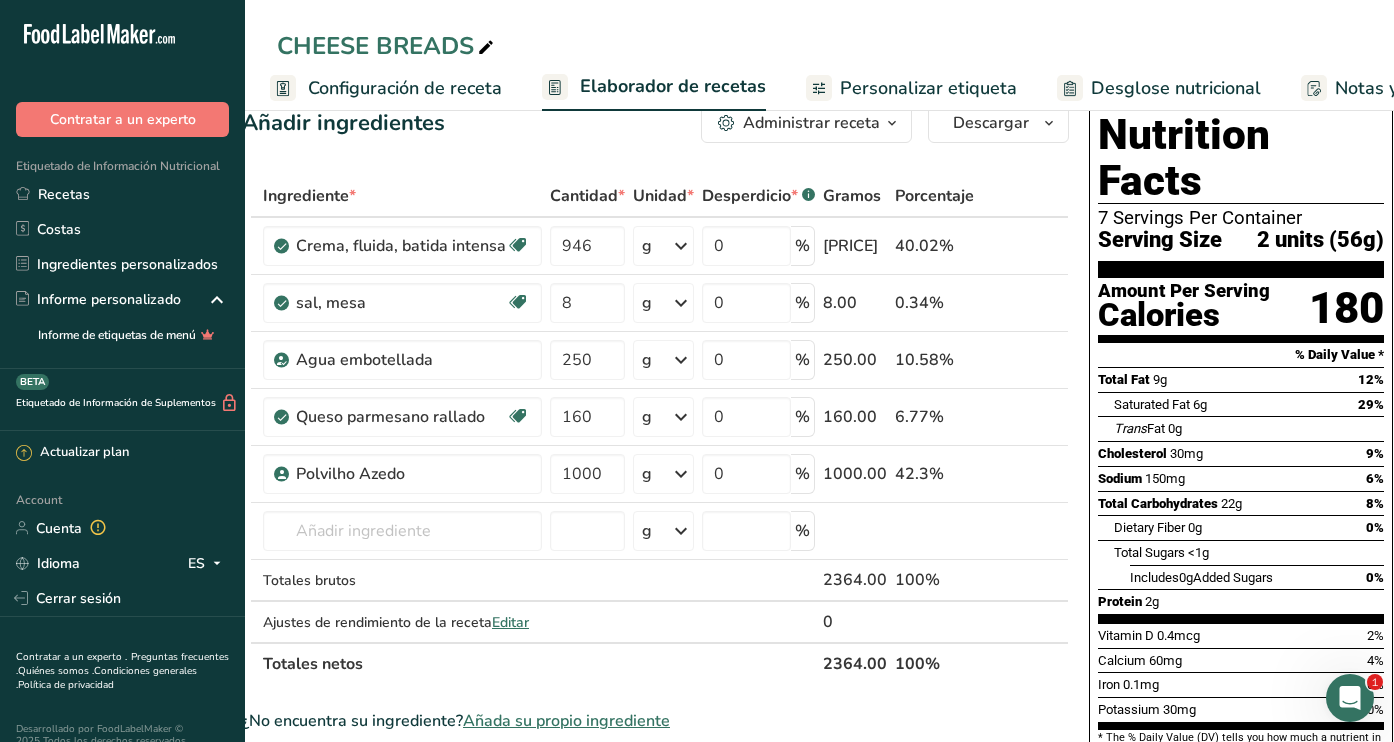 click on "Configuración de receta" at bounding box center (405, 88) 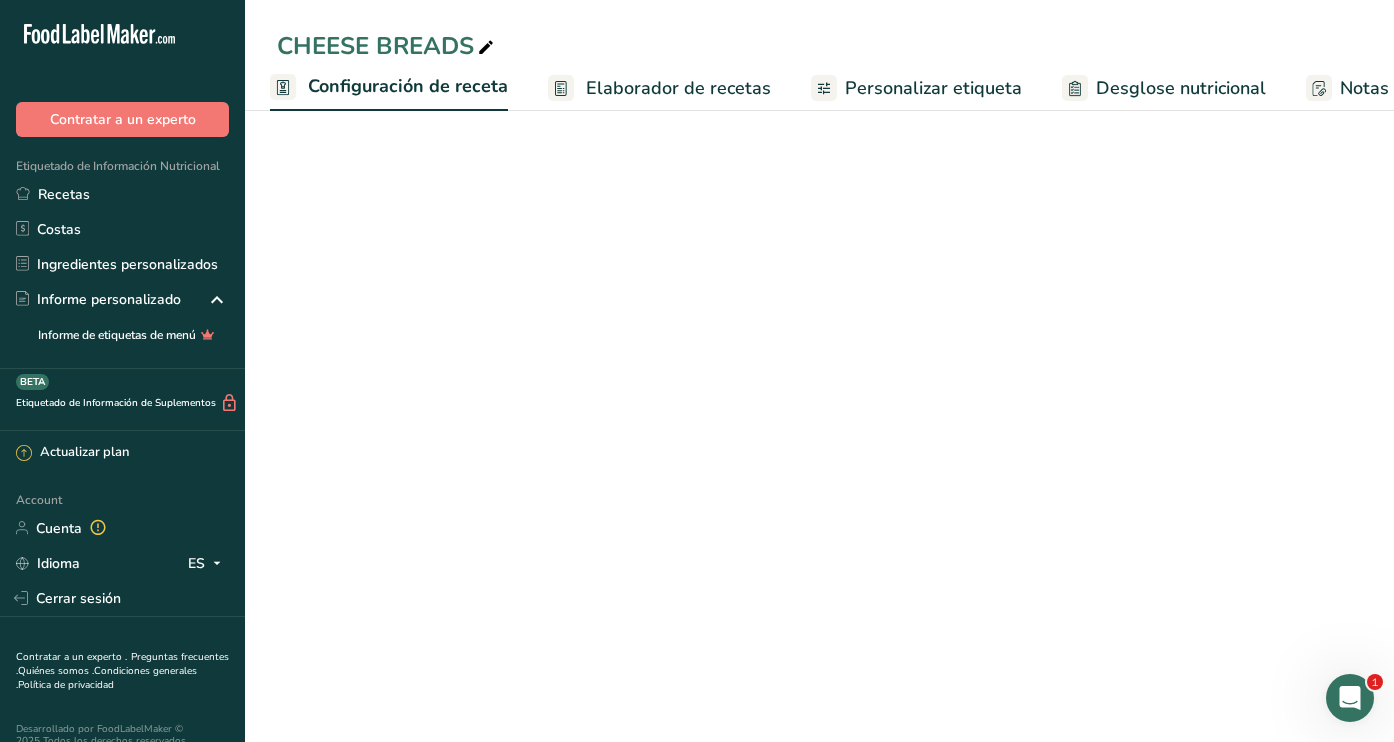 scroll, scrollTop: 0, scrollLeft: 0, axis: both 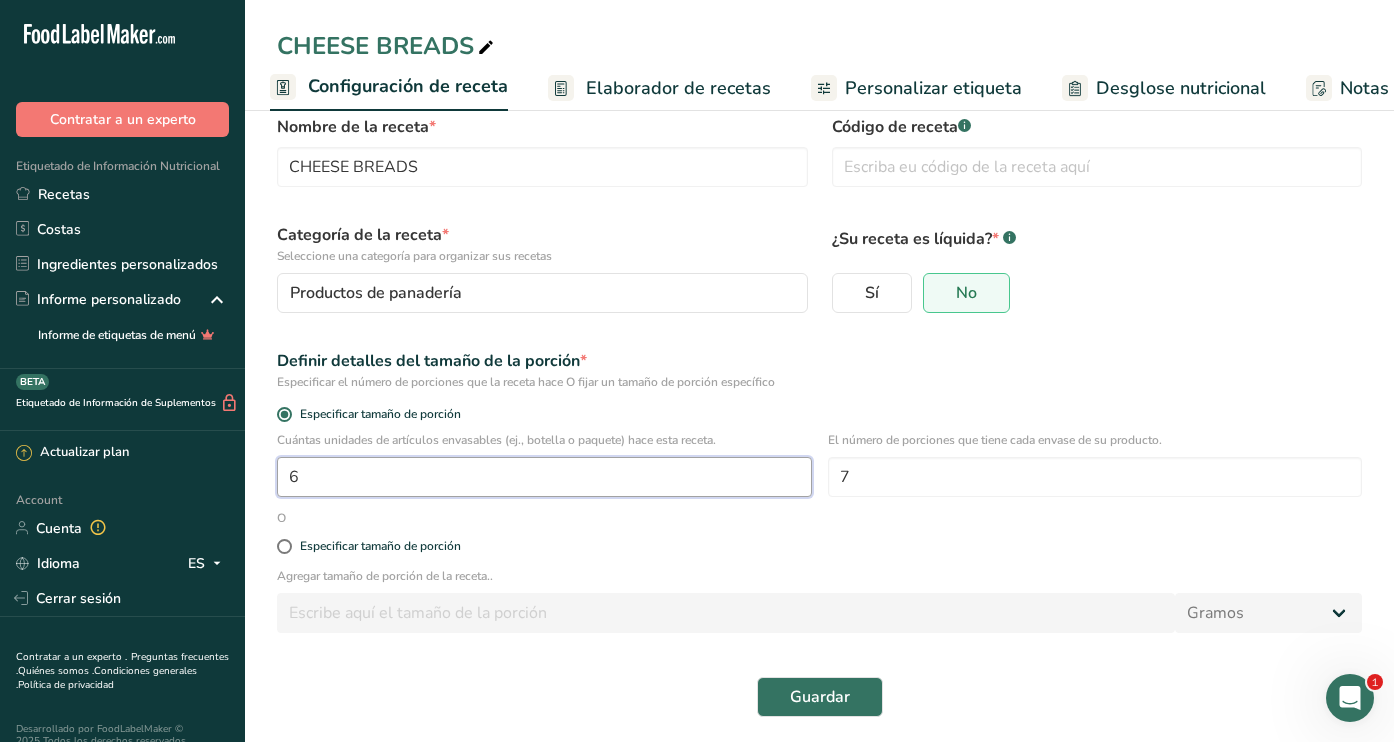 click on "6" at bounding box center (544, 477) 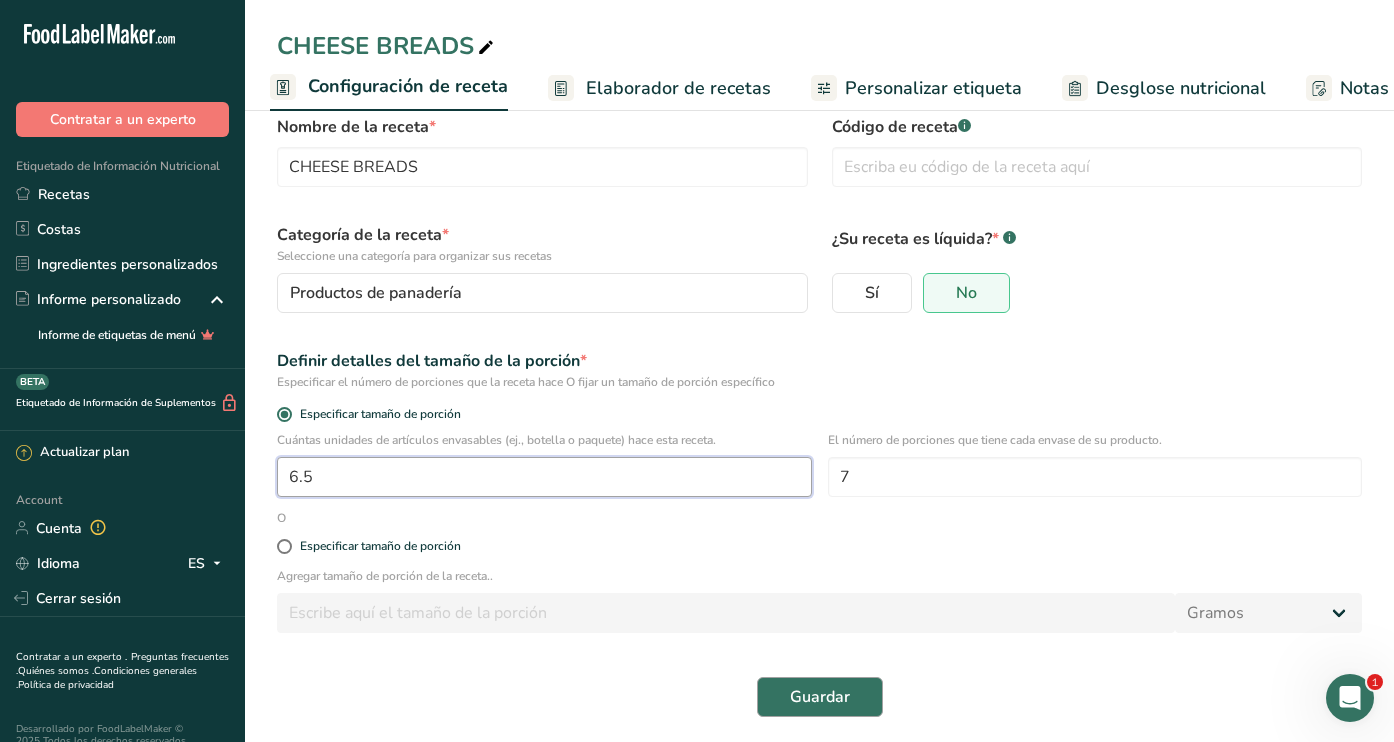 type on "6.5" 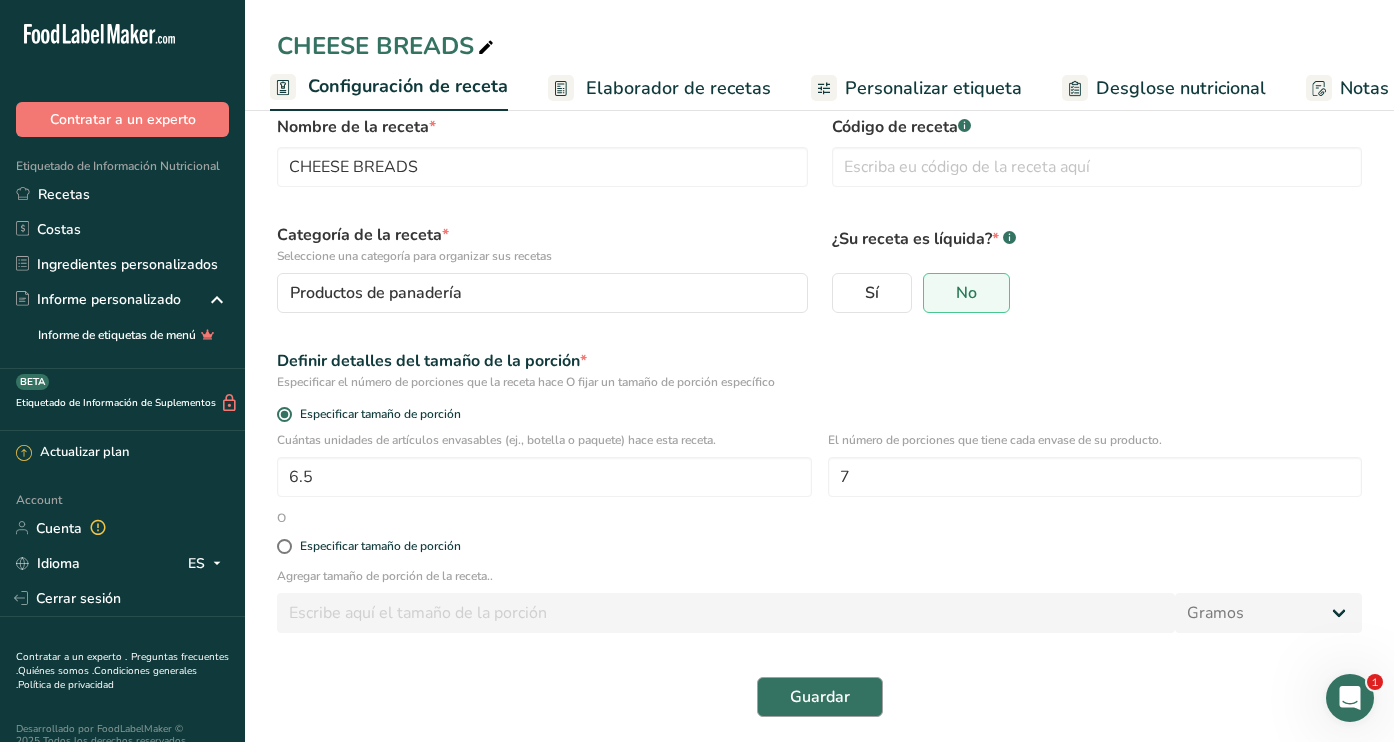 click on "Guardar" at bounding box center (820, 697) 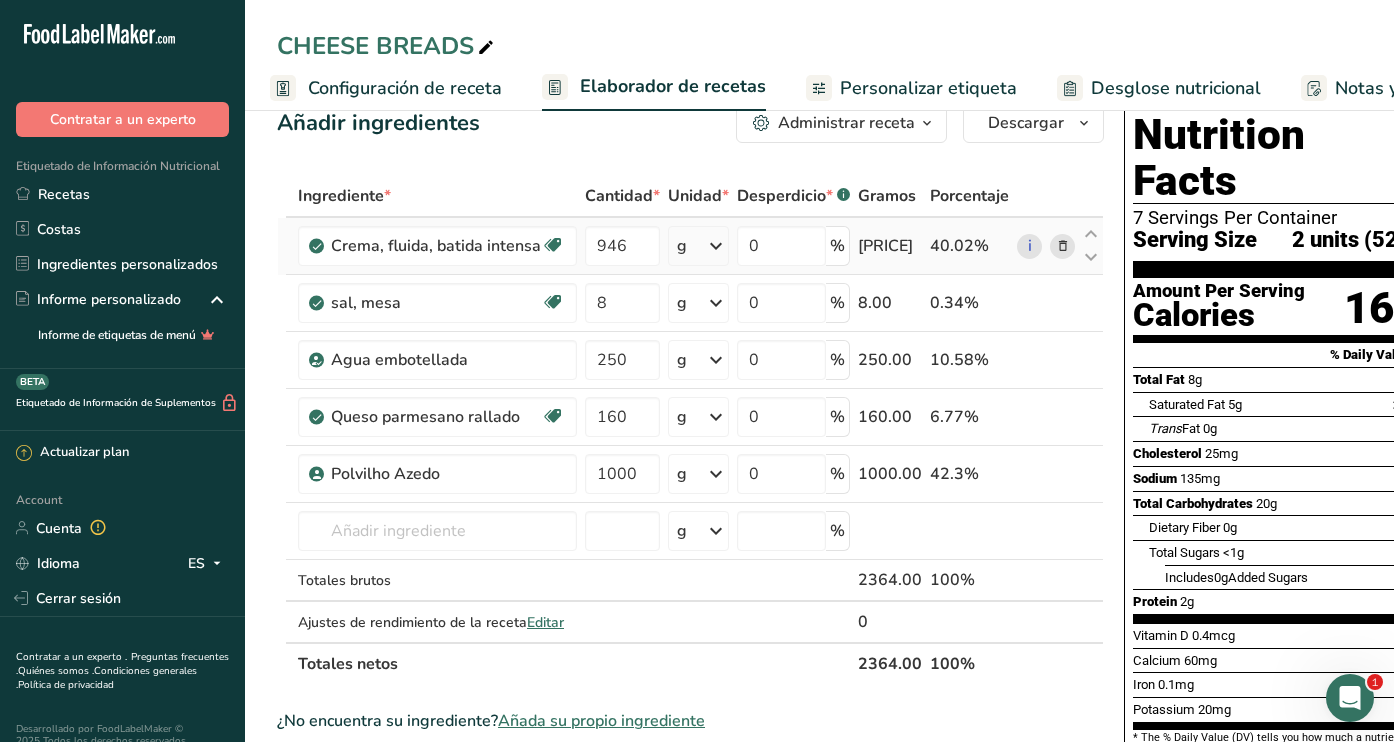 scroll, scrollTop: 0, scrollLeft: 0, axis: both 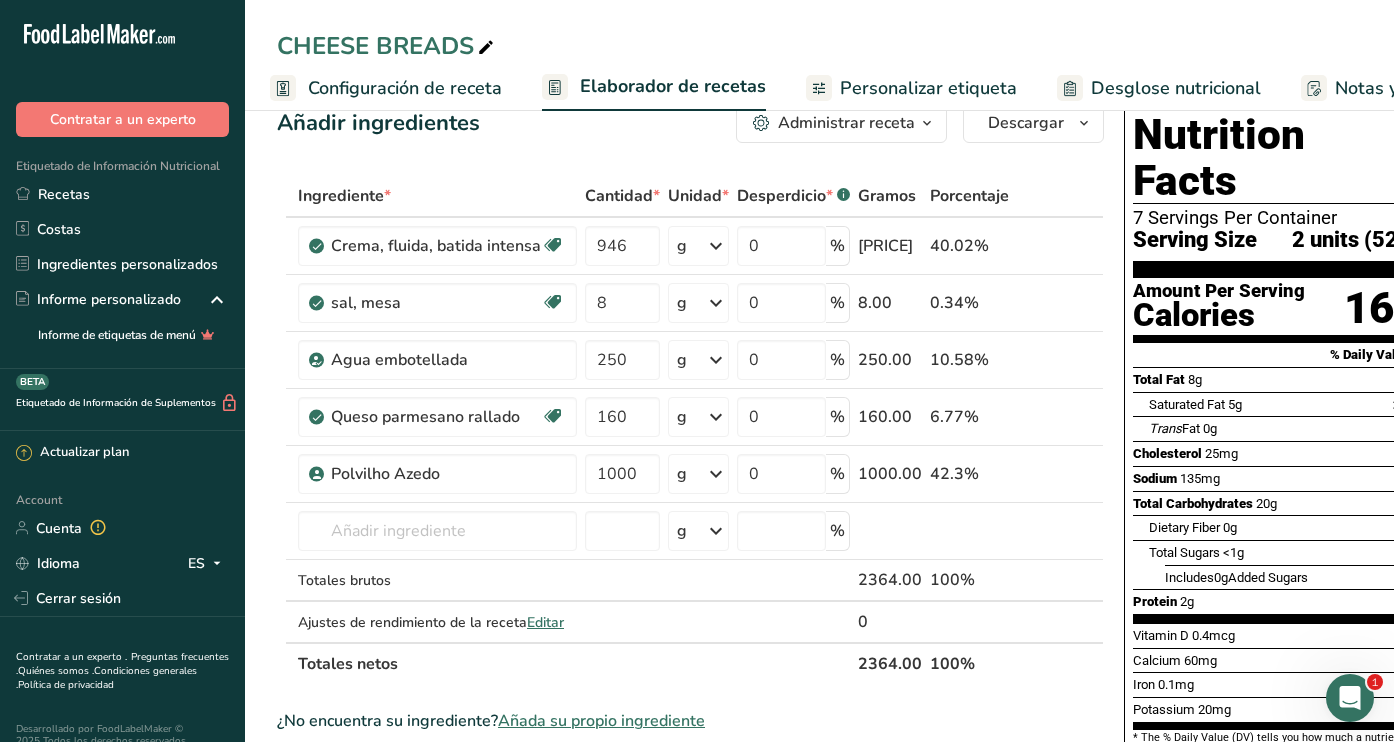 click on "Configuración de receta" at bounding box center (405, 88) 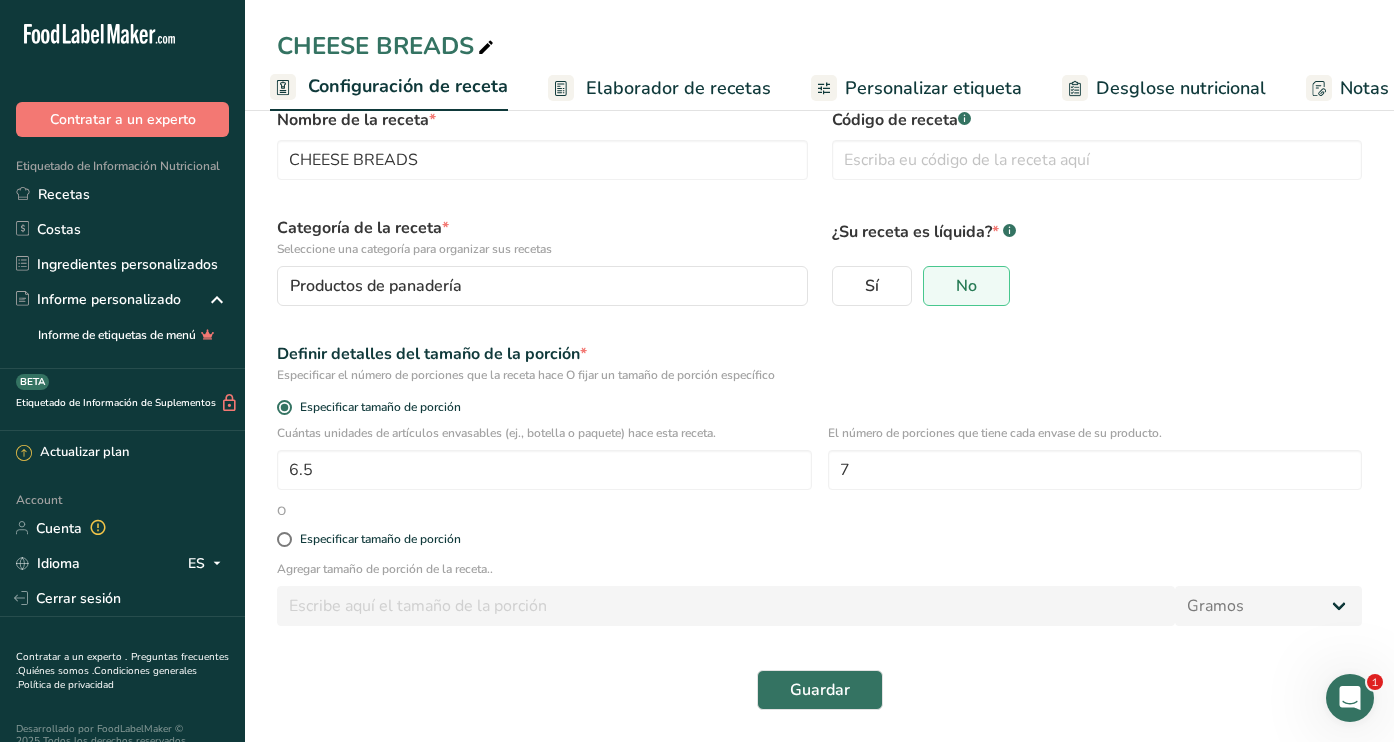 scroll, scrollTop: 48, scrollLeft: 0, axis: vertical 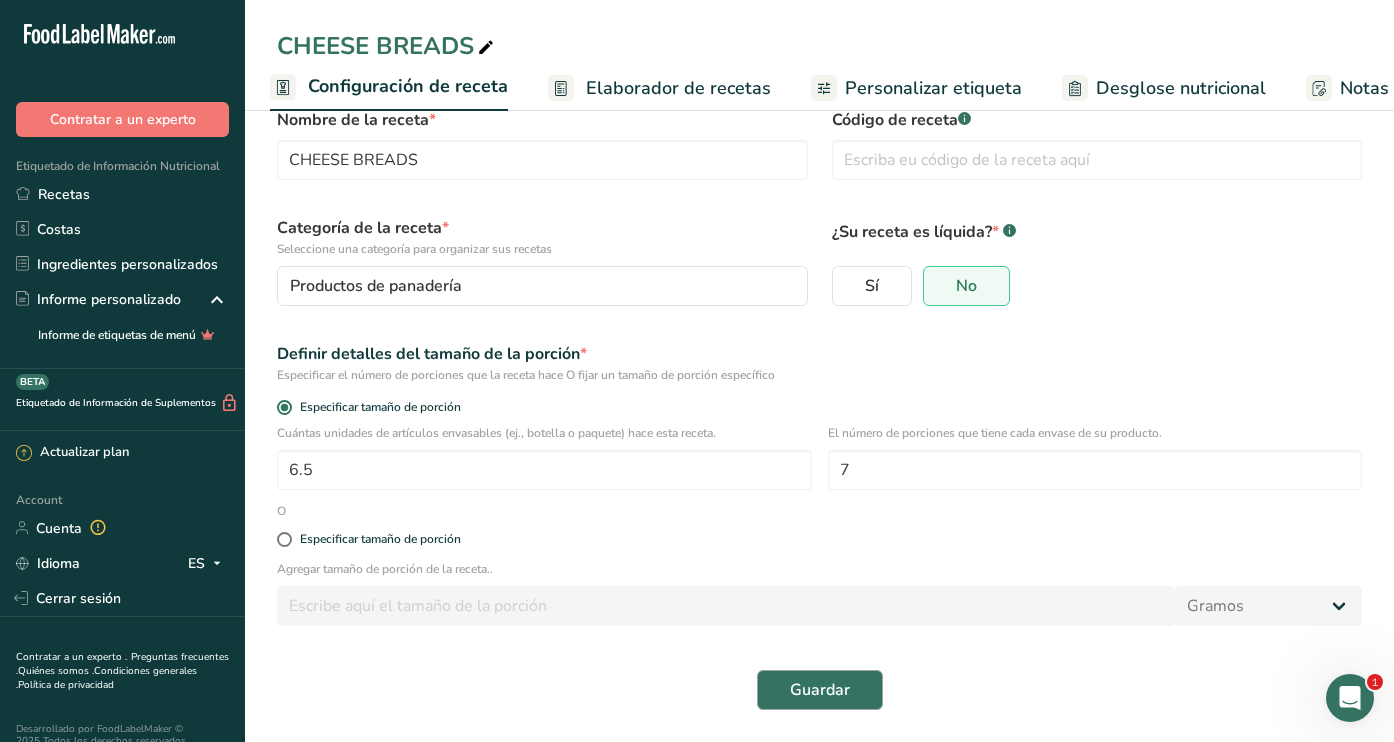 click on "Guardar" at bounding box center (820, 690) 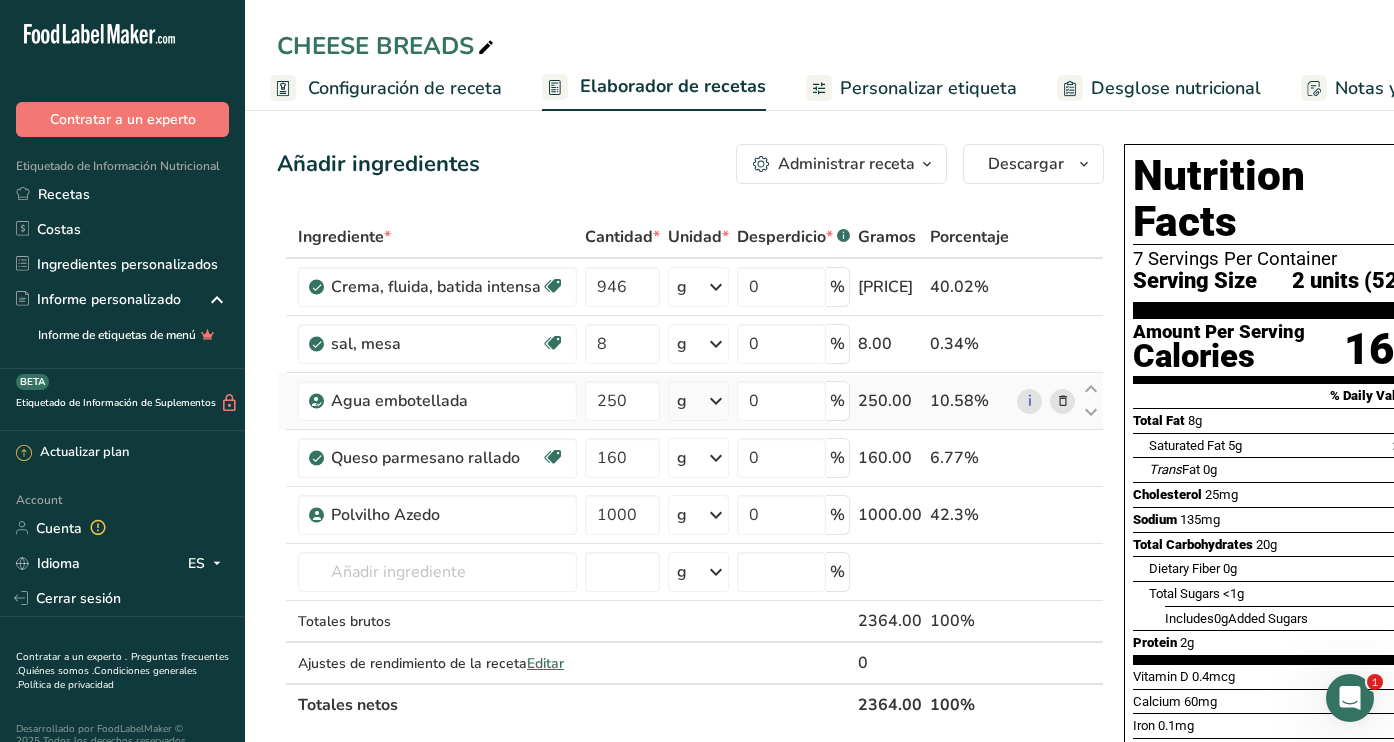 scroll, scrollTop: 0, scrollLeft: 0, axis: both 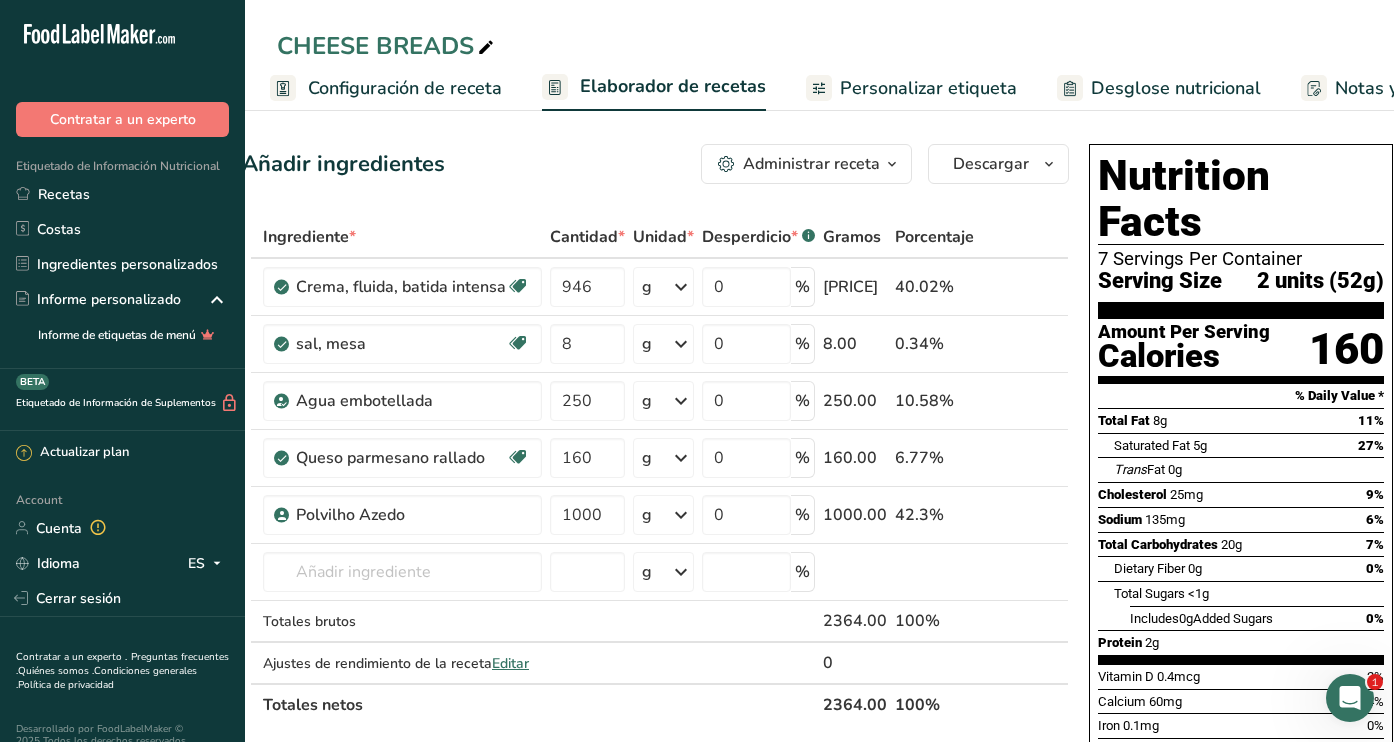click on "Personalizar etiqueta" at bounding box center [928, 88] 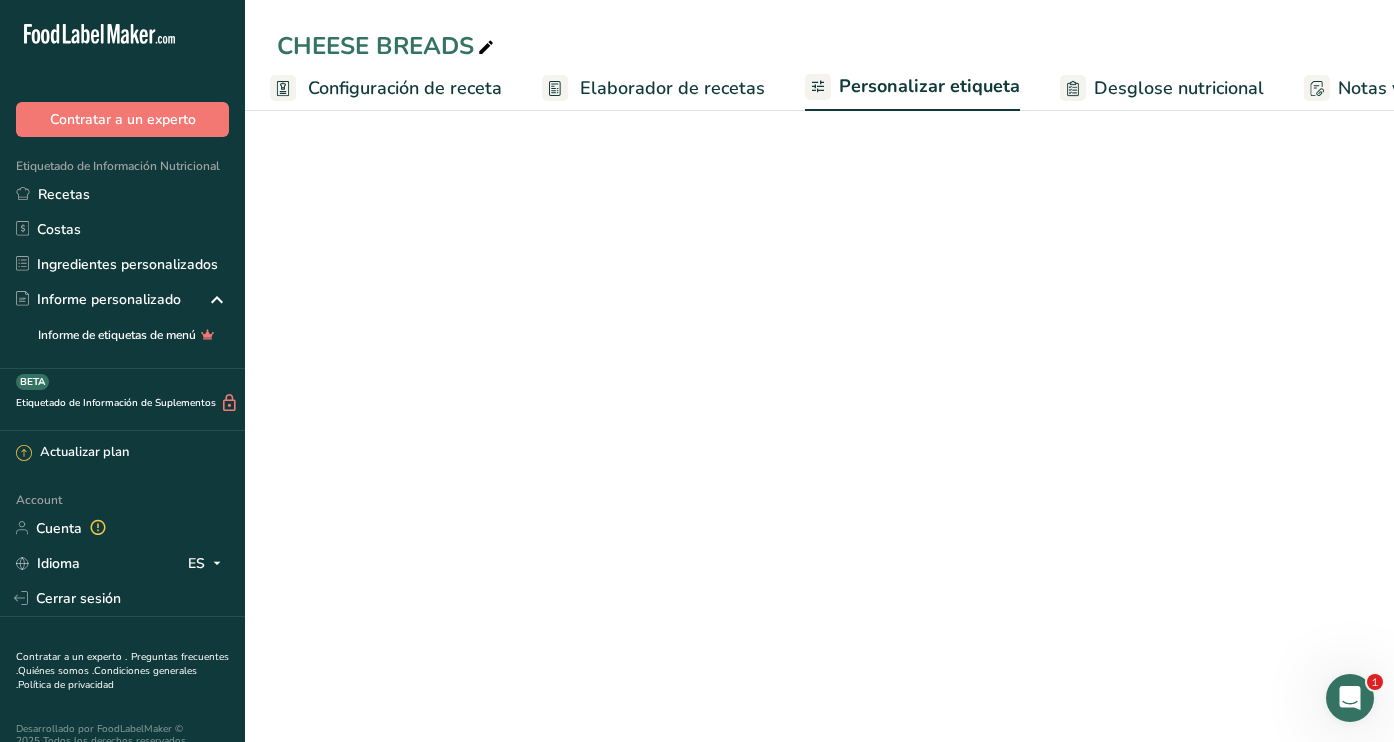 scroll, scrollTop: 0, scrollLeft: 1, axis: horizontal 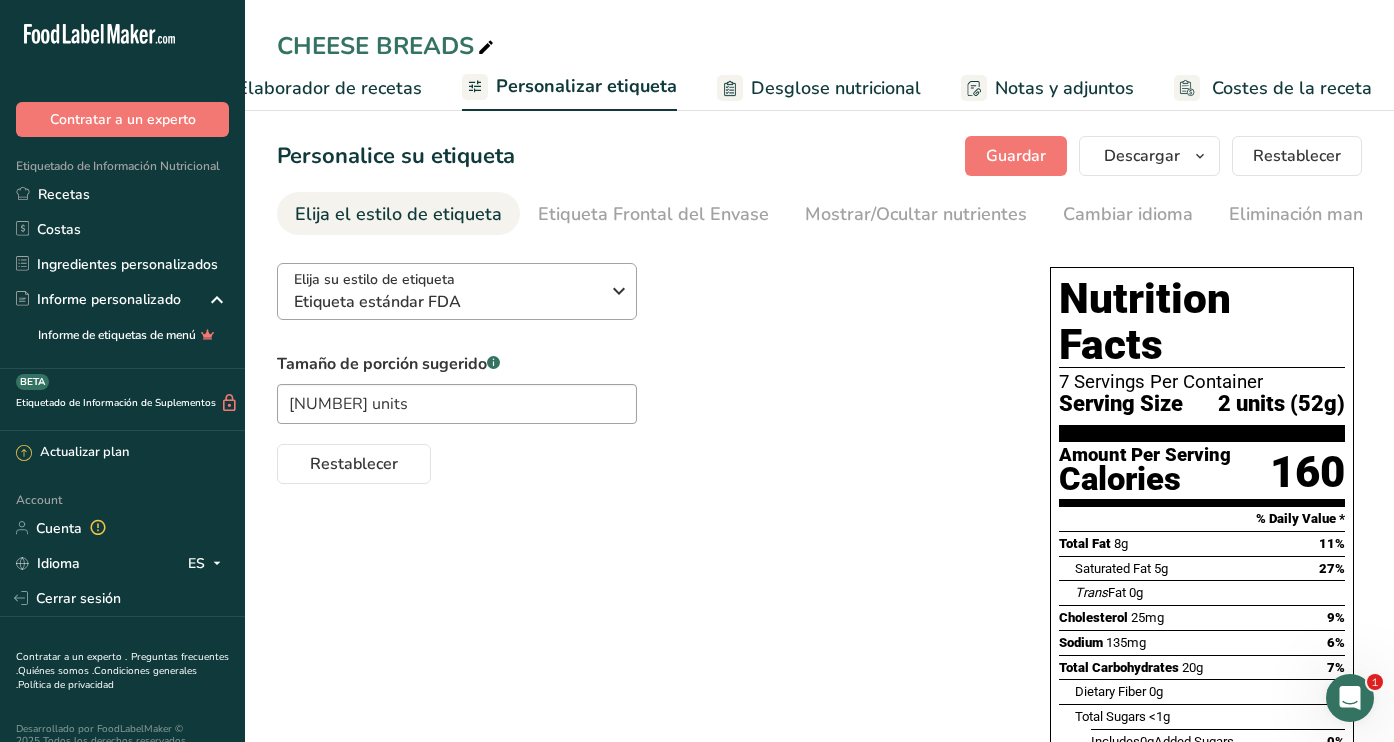 click on "Etiqueta estándar FDA" at bounding box center (446, 302) 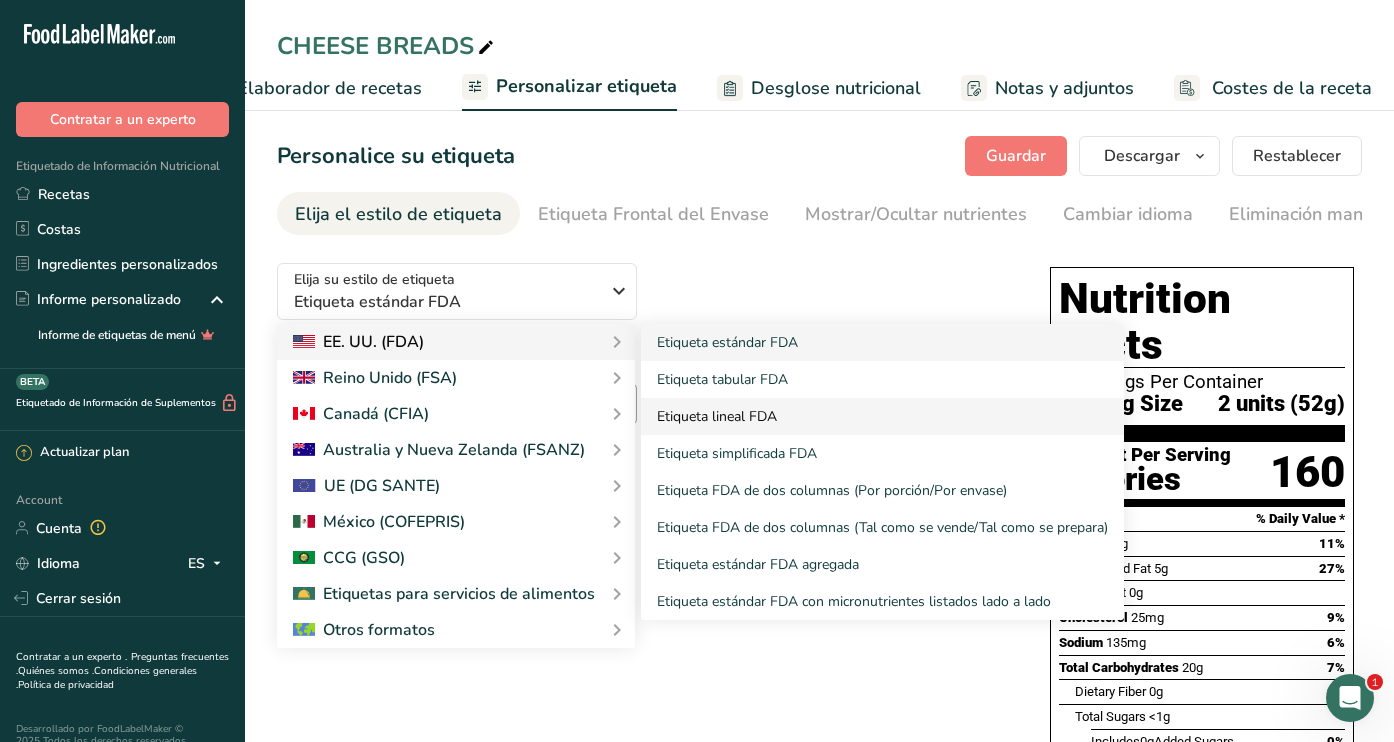 click on "Etiqueta lineal FDA" at bounding box center (882, 416) 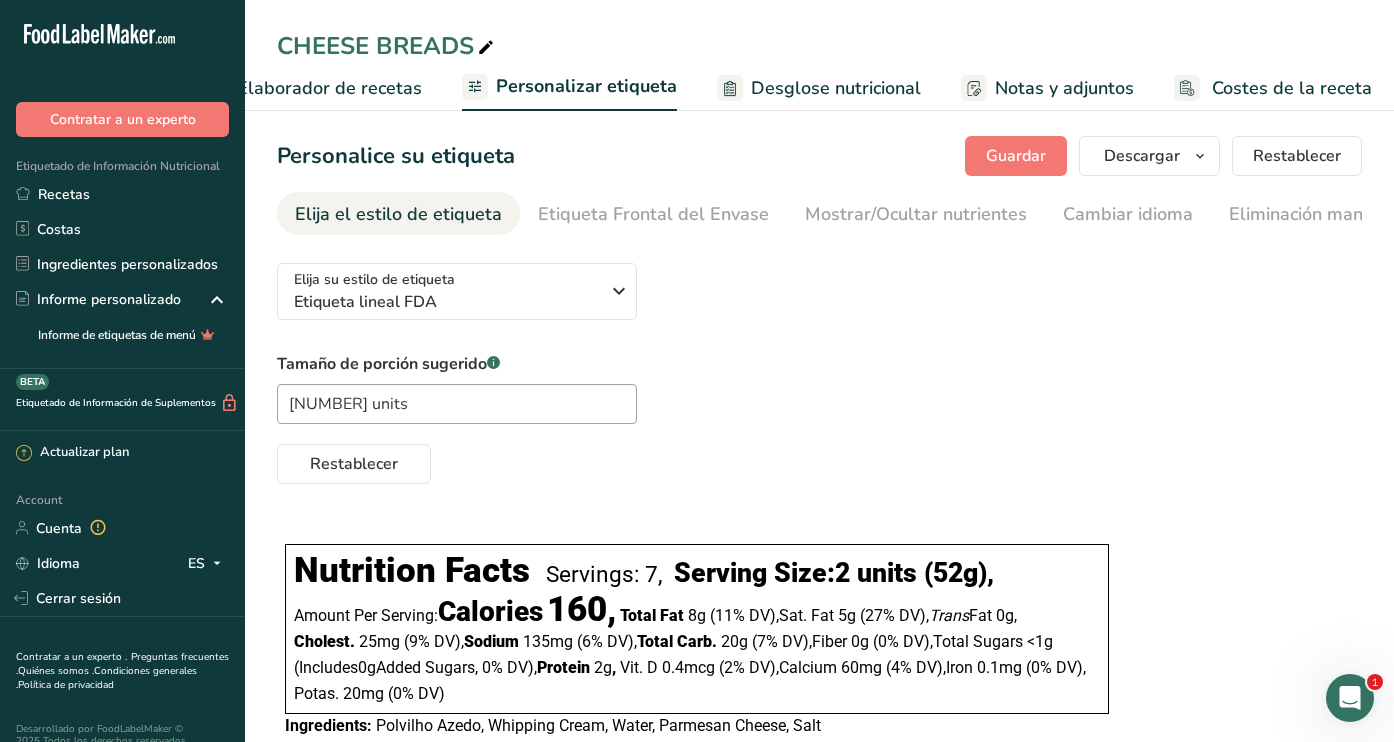 scroll, scrollTop: 0, scrollLeft: 0, axis: both 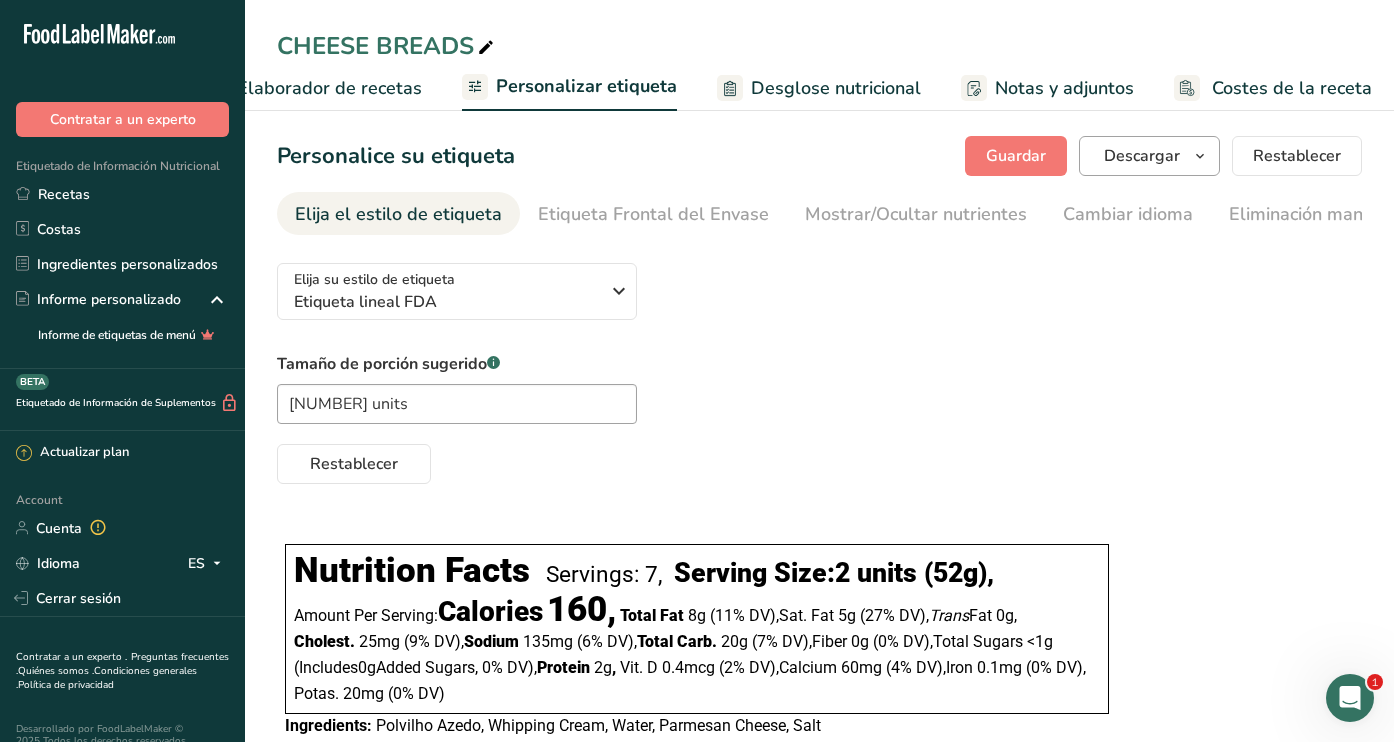 click on "Descargar" at bounding box center (1142, 156) 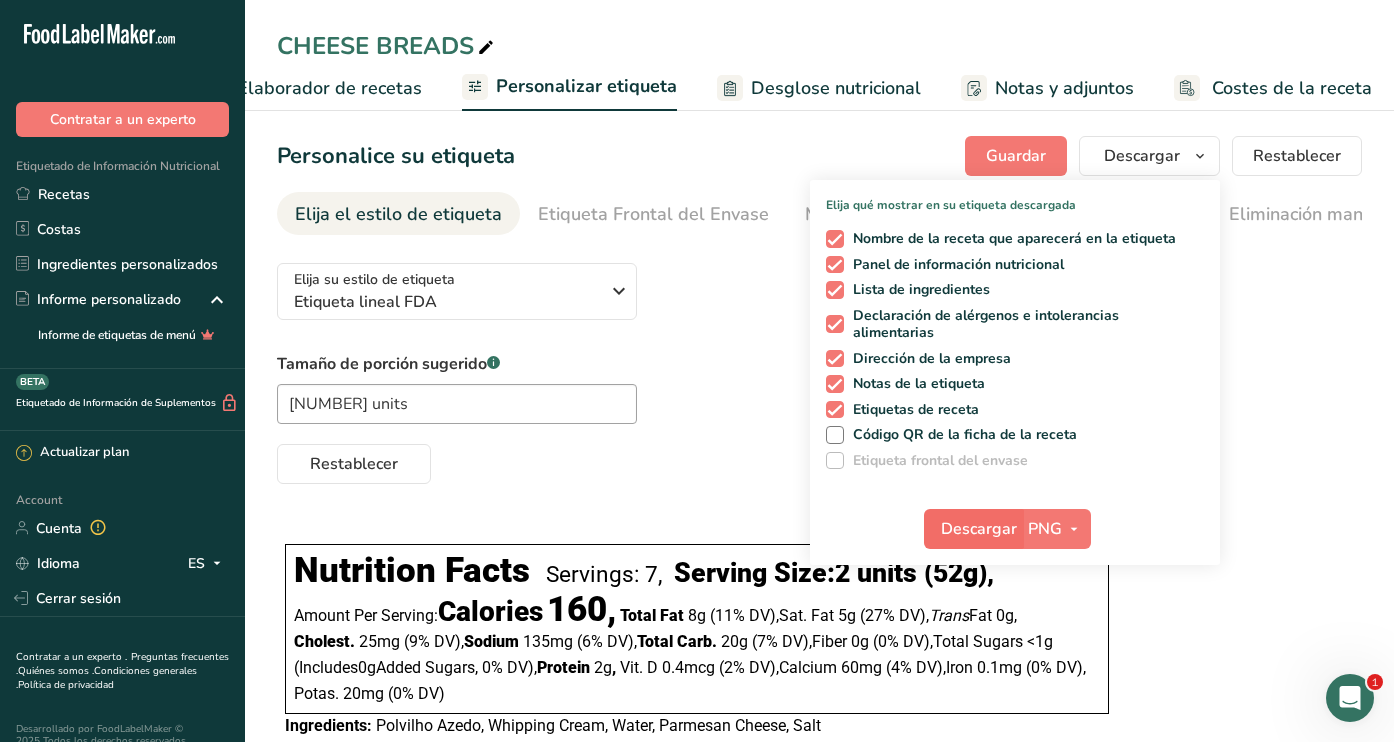 click on "Descargar" at bounding box center [979, 529] 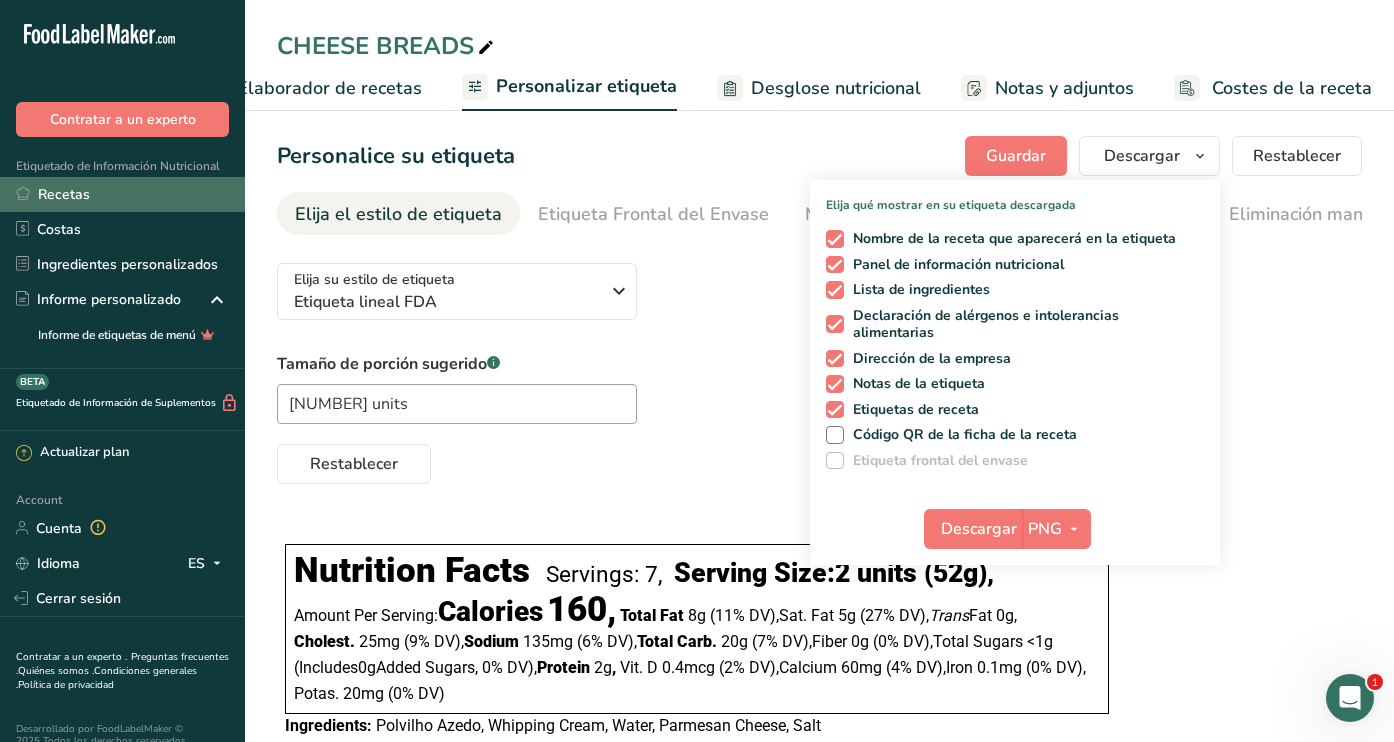 click on "Recetas" at bounding box center [122, 194] 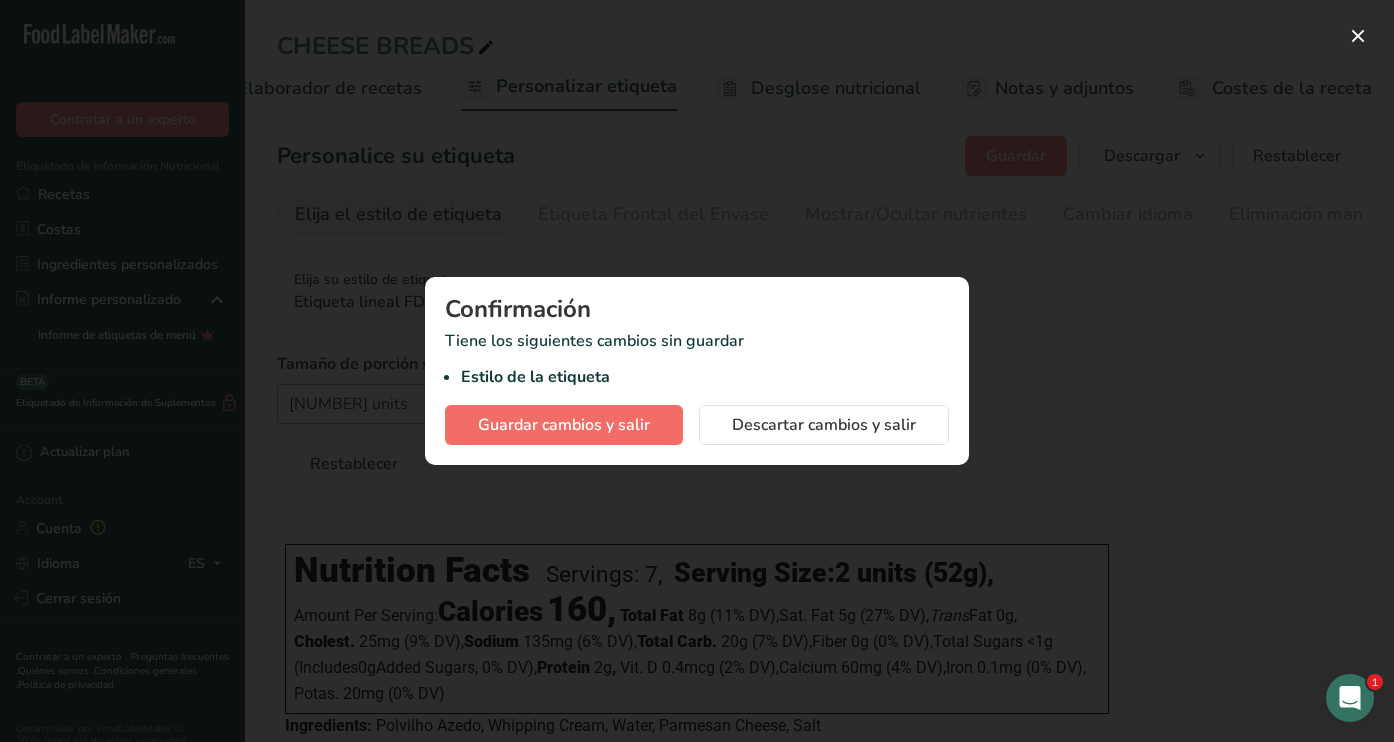 click on "Guardar cambios y salir" at bounding box center (564, 425) 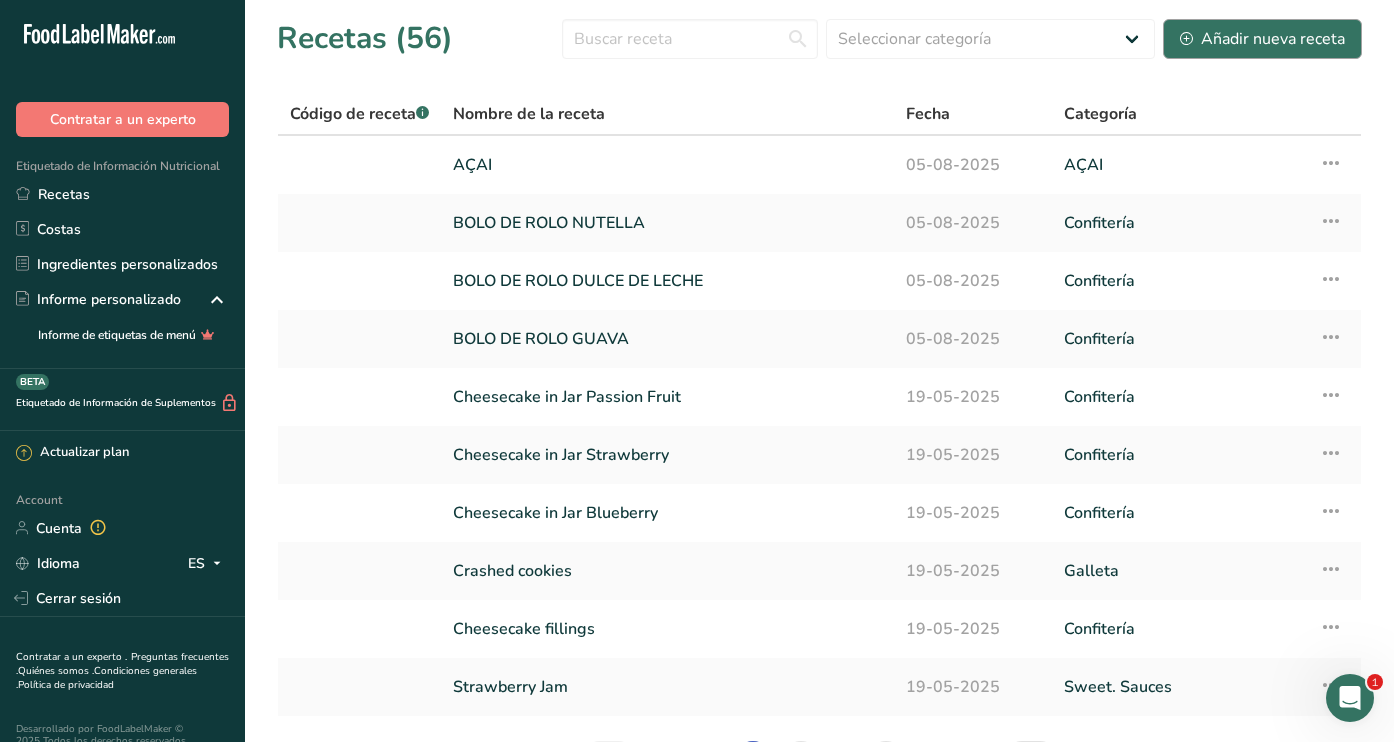 click on "Añadir nueva receta" at bounding box center (1262, 39) 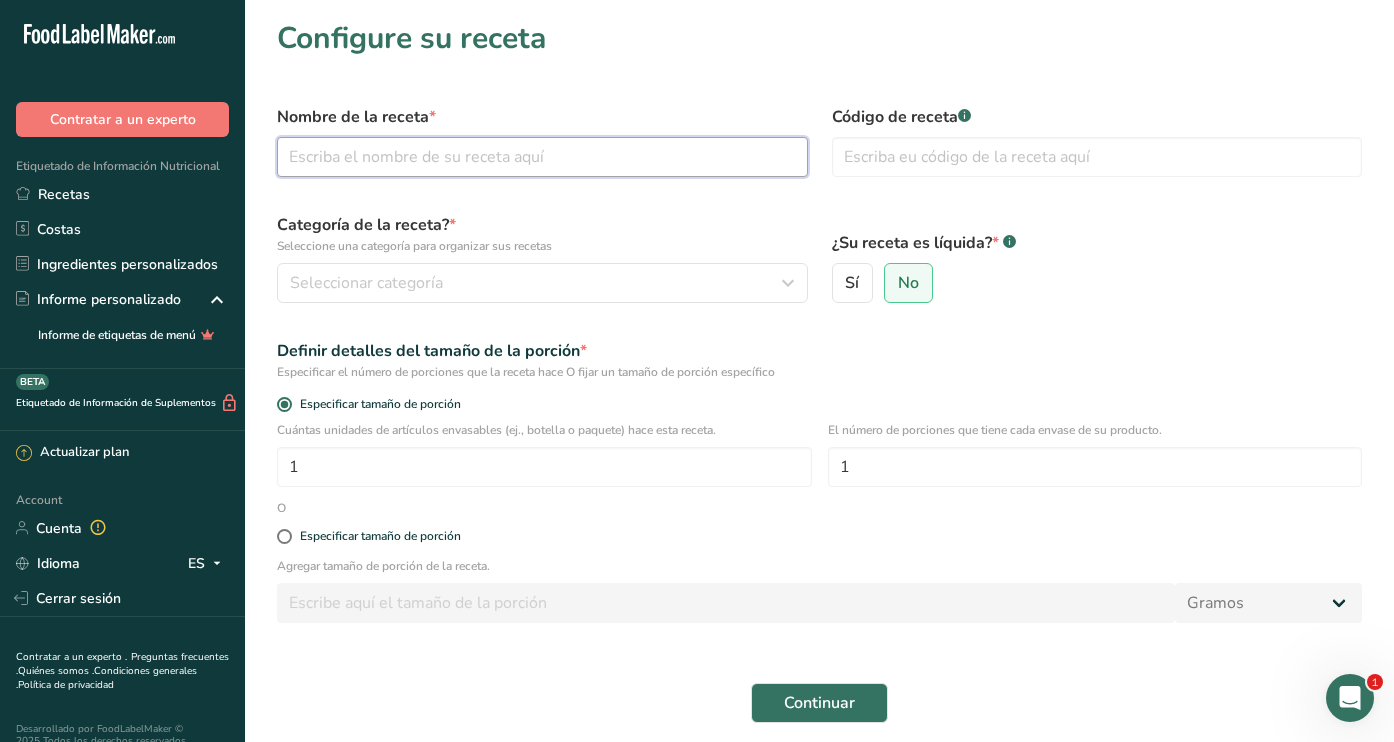 click at bounding box center (542, 157) 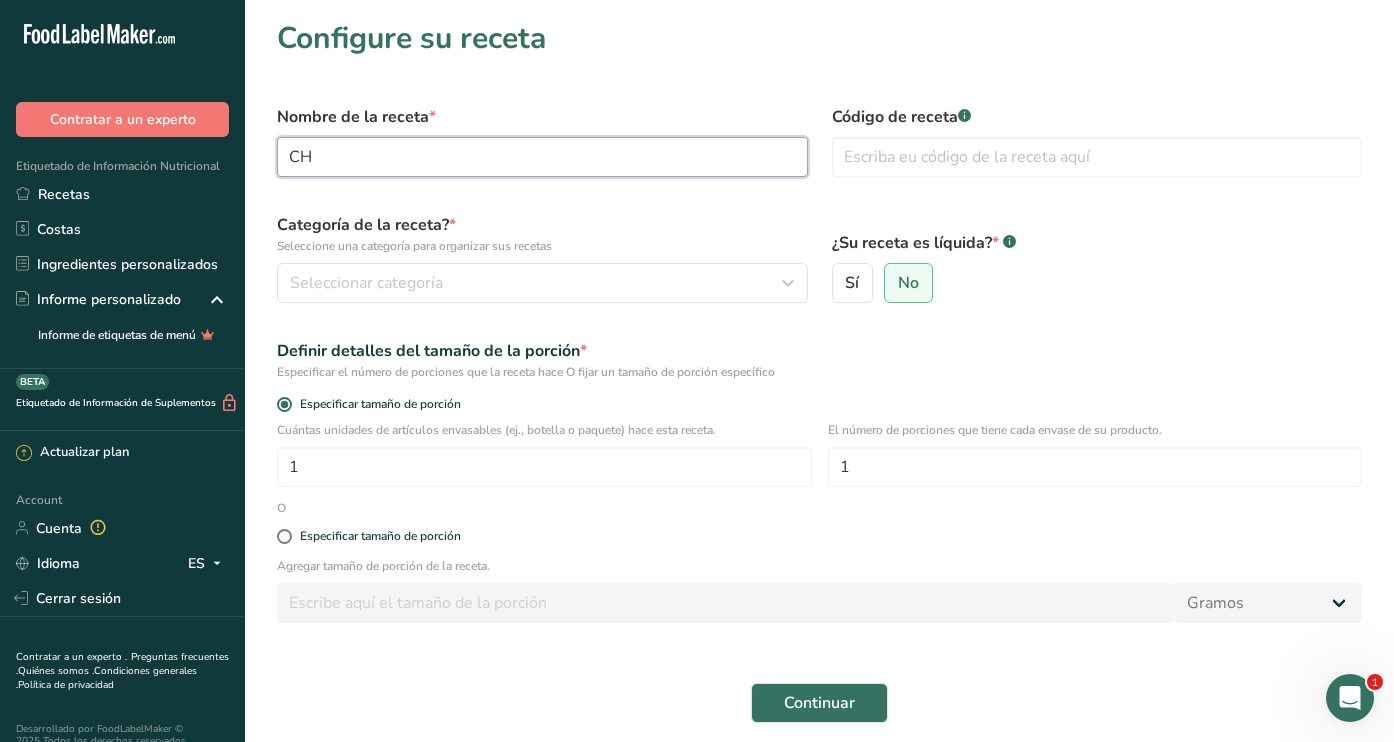 type on "C" 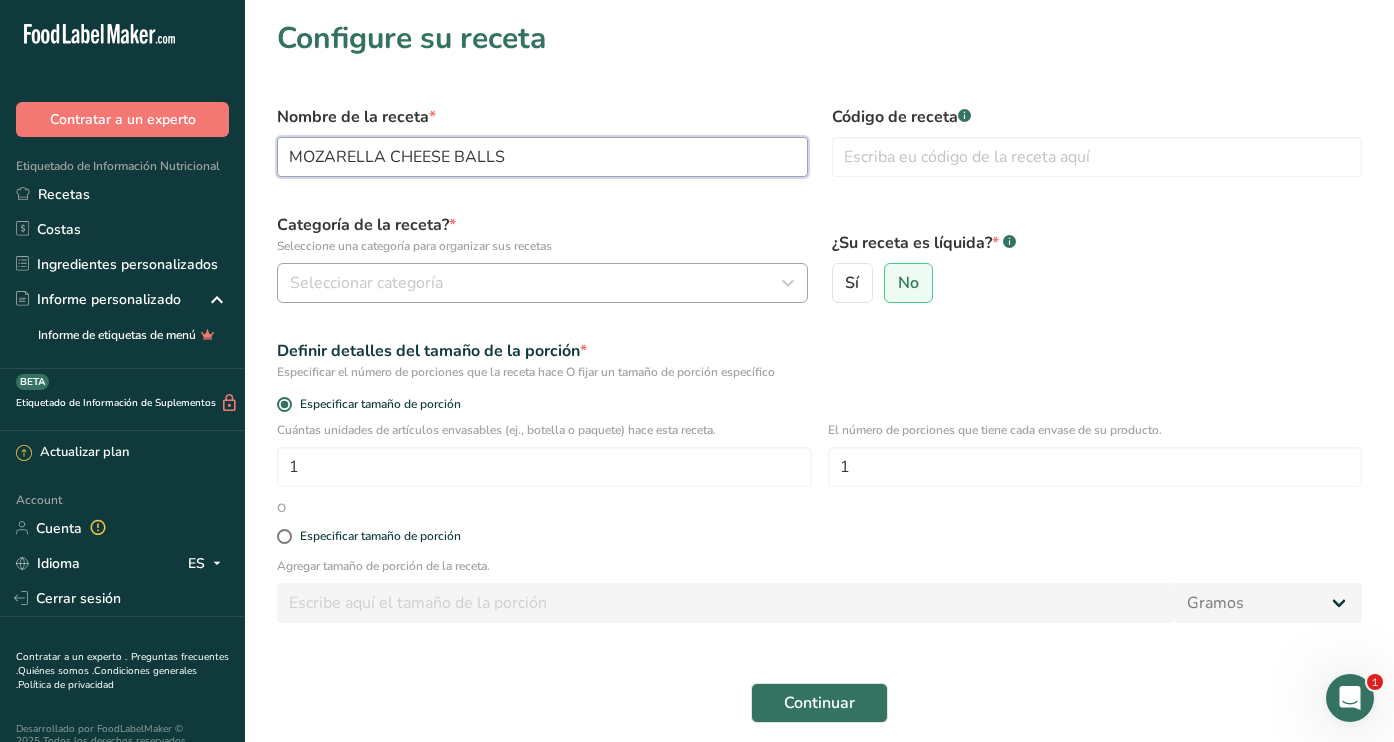 type on "MOZARELLA CHEESE BALLS" 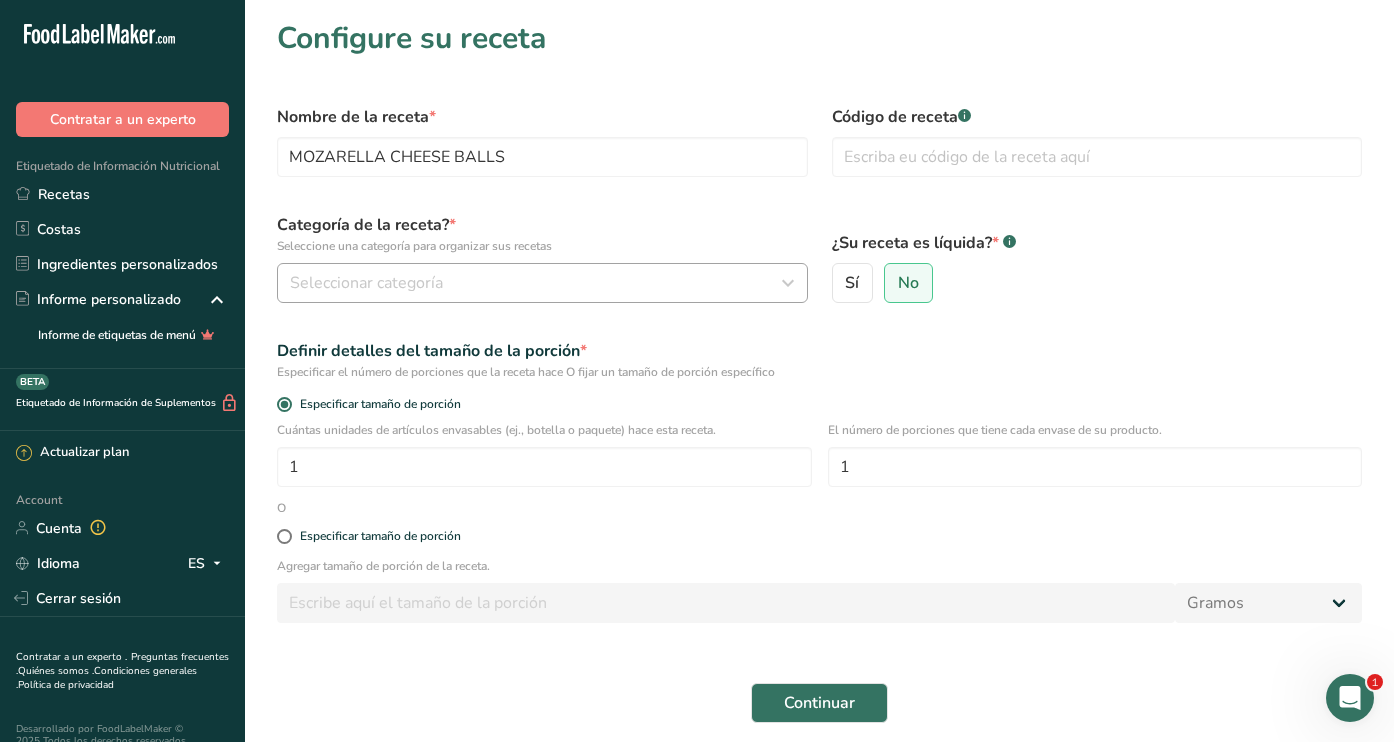 click on "Seleccionar categoría" at bounding box center (366, 283) 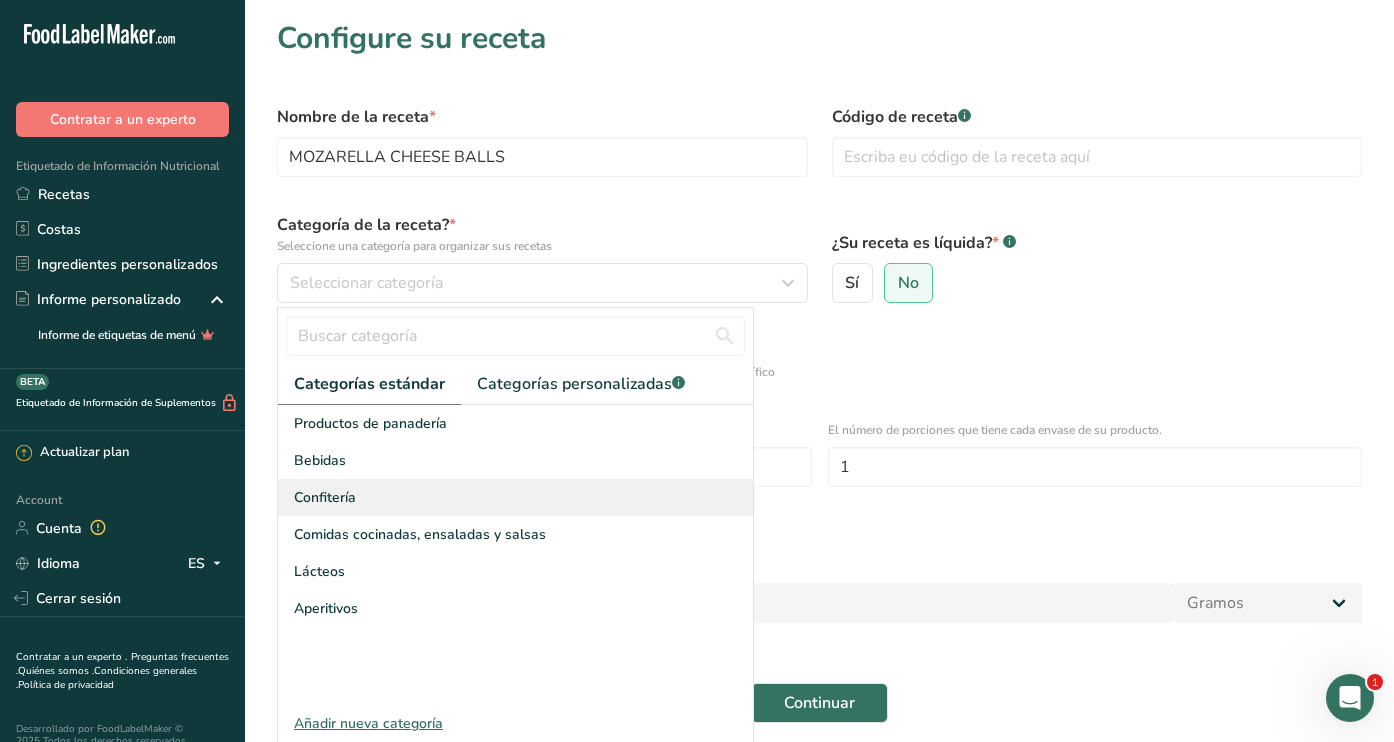 click on "Confitería" at bounding box center [515, 497] 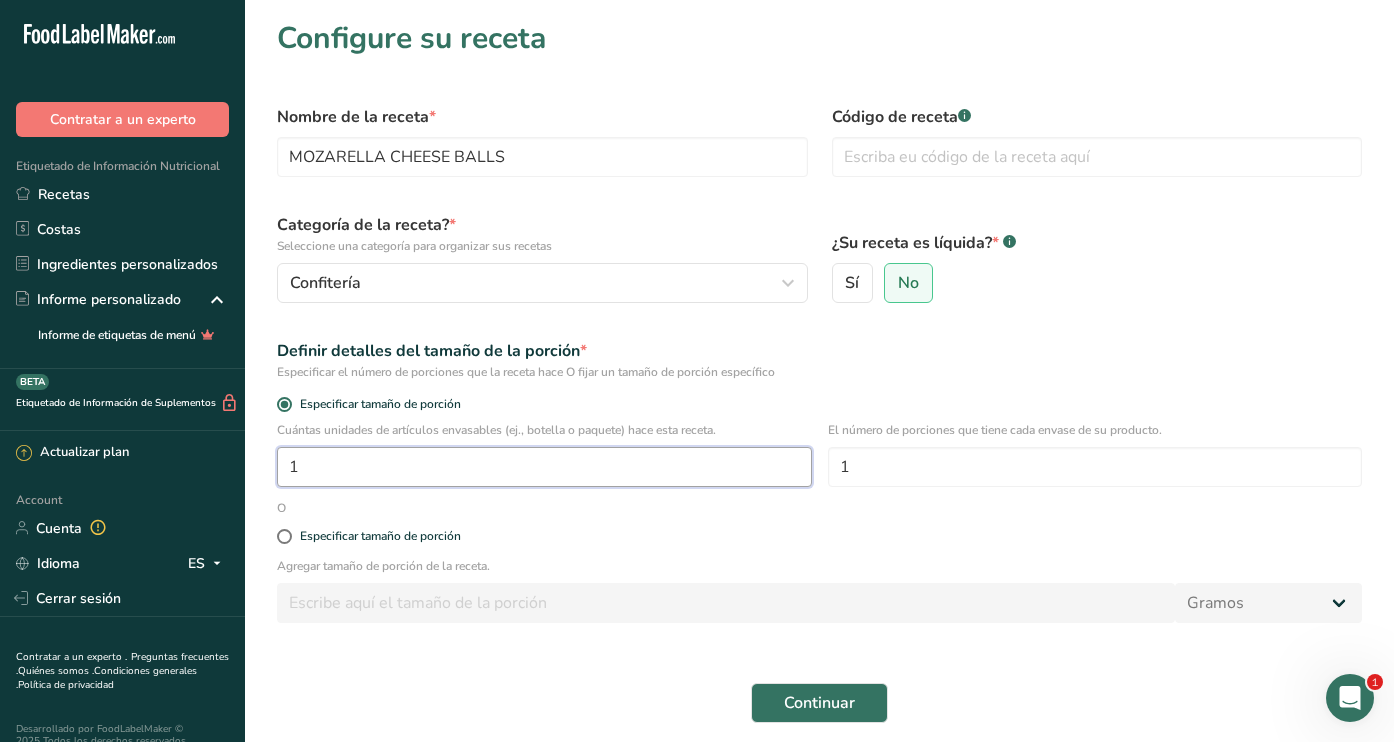 click on "1" at bounding box center (544, 467) 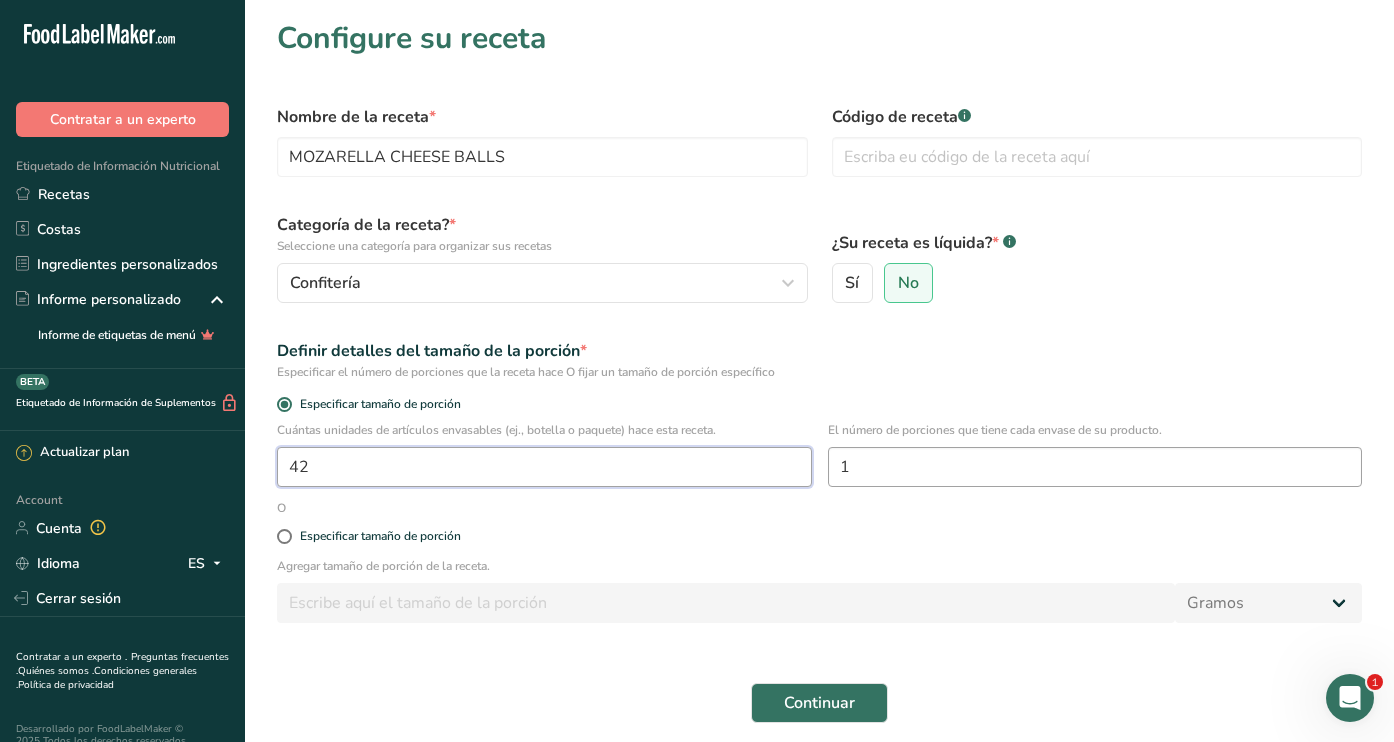 type on "42" 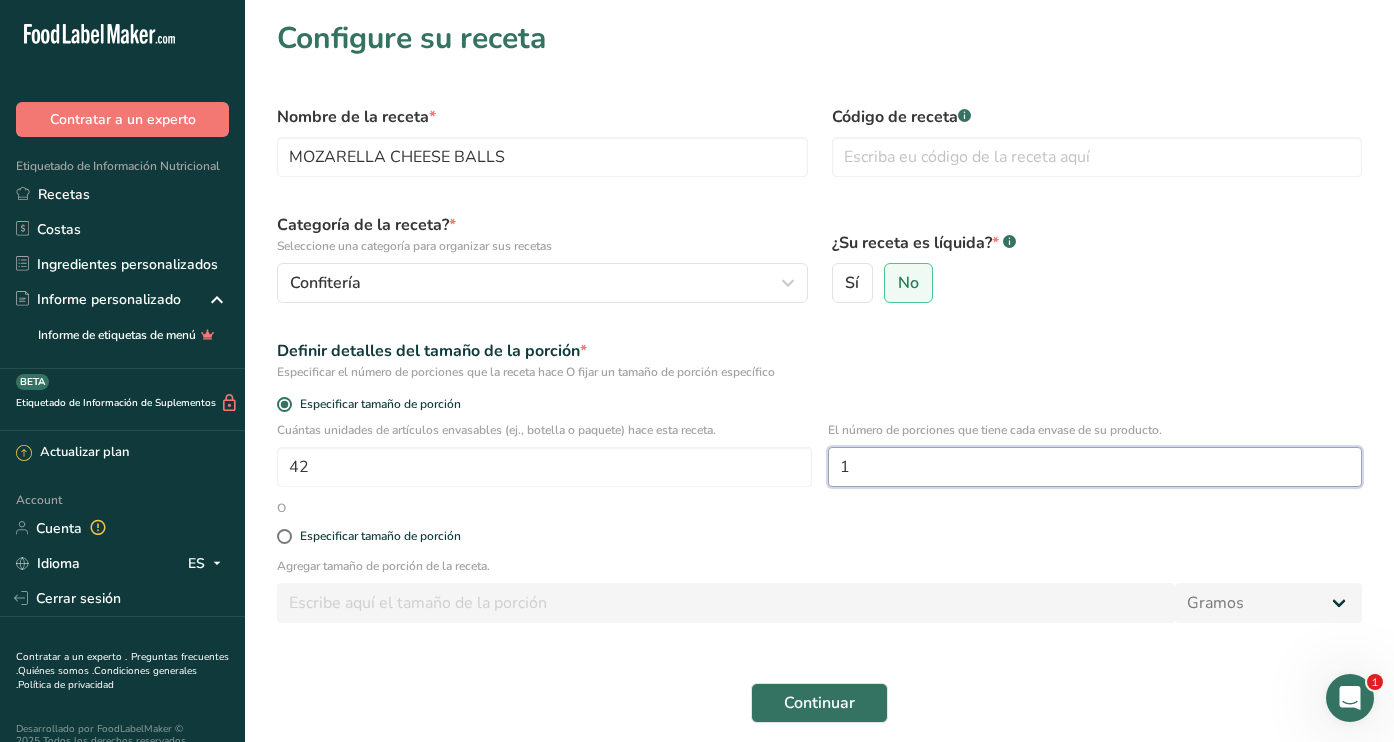 click on "1" at bounding box center (1095, 467) 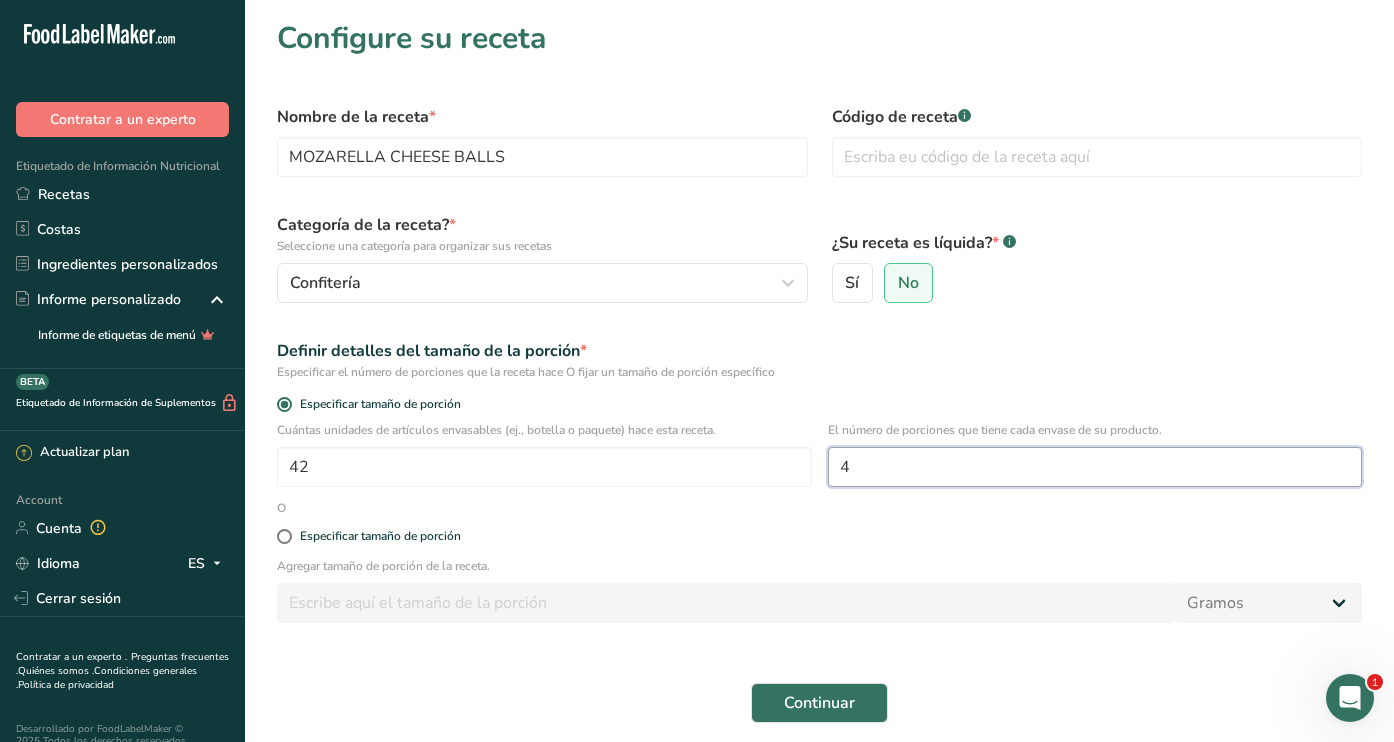 type on "4" 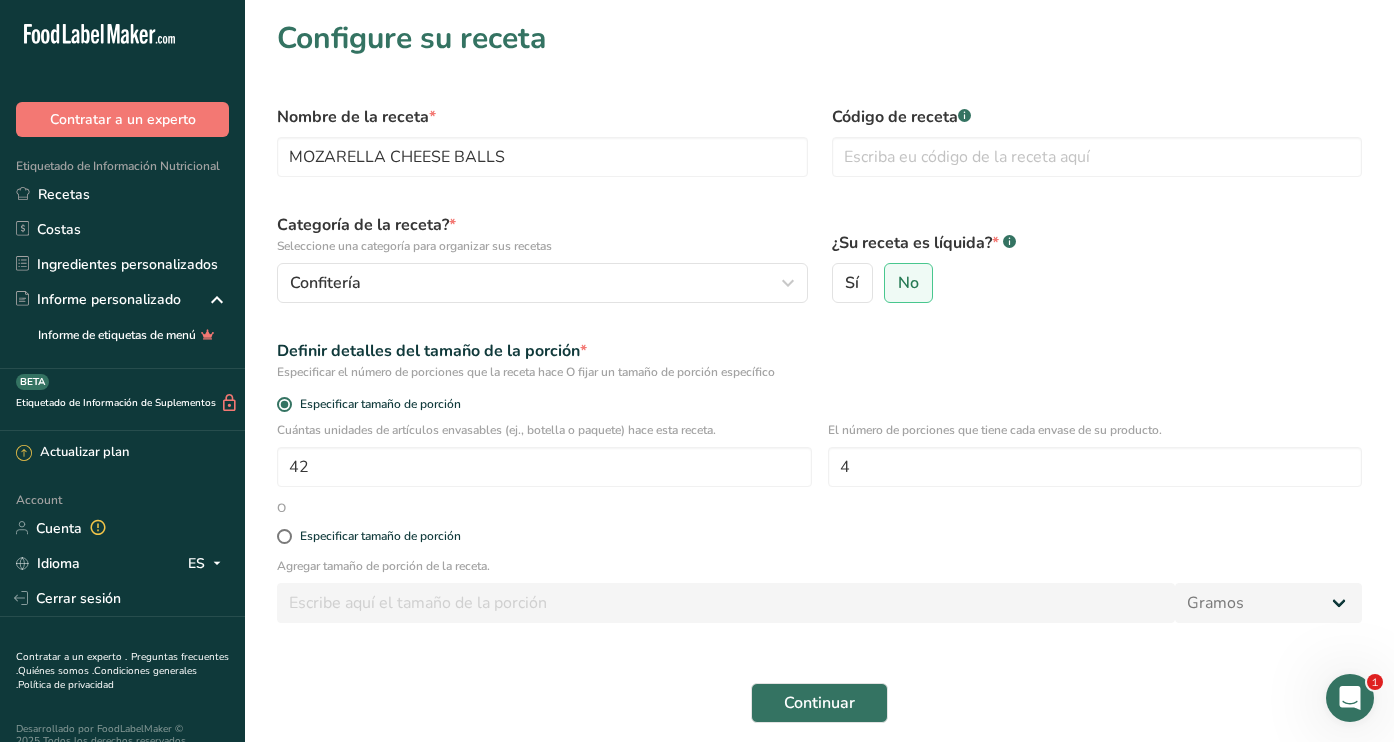 click on "Definir detalles del tamaño de la porción *" at bounding box center [819, 351] 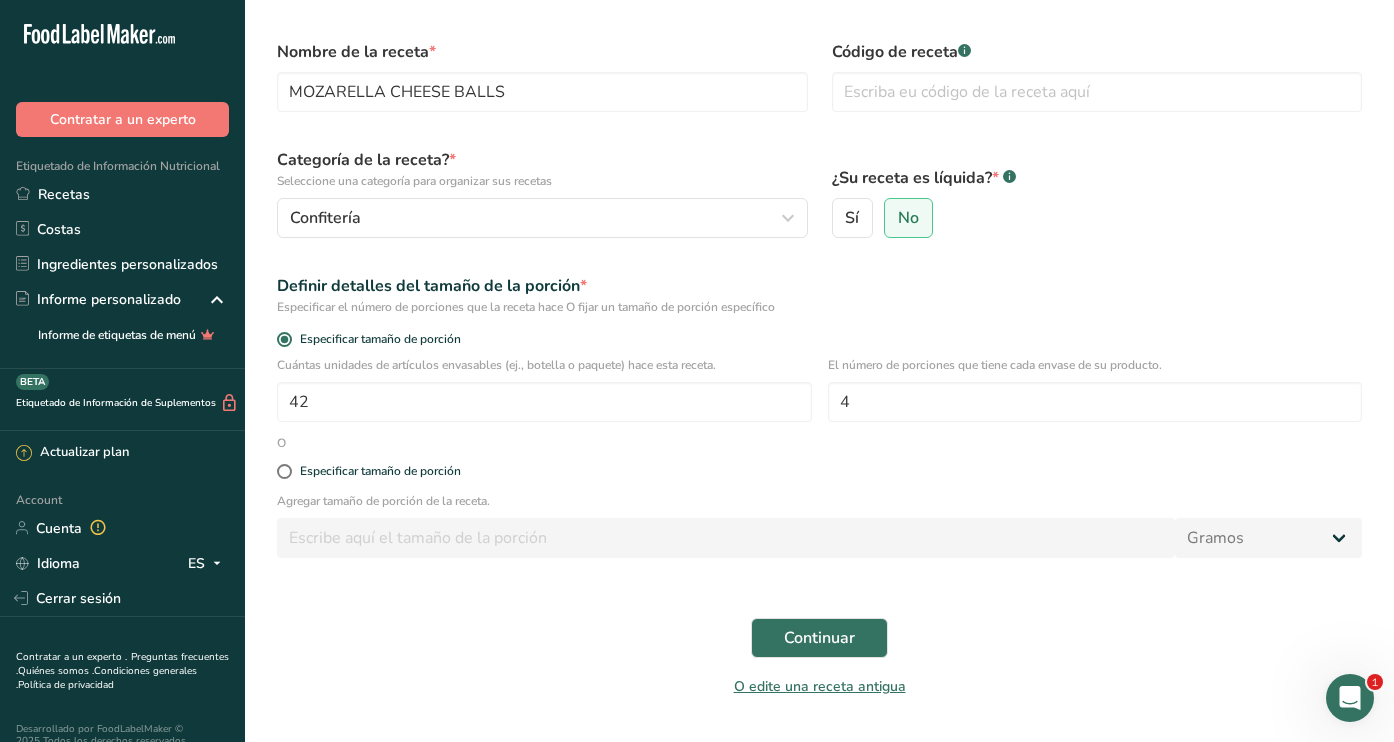 scroll, scrollTop: 68, scrollLeft: 0, axis: vertical 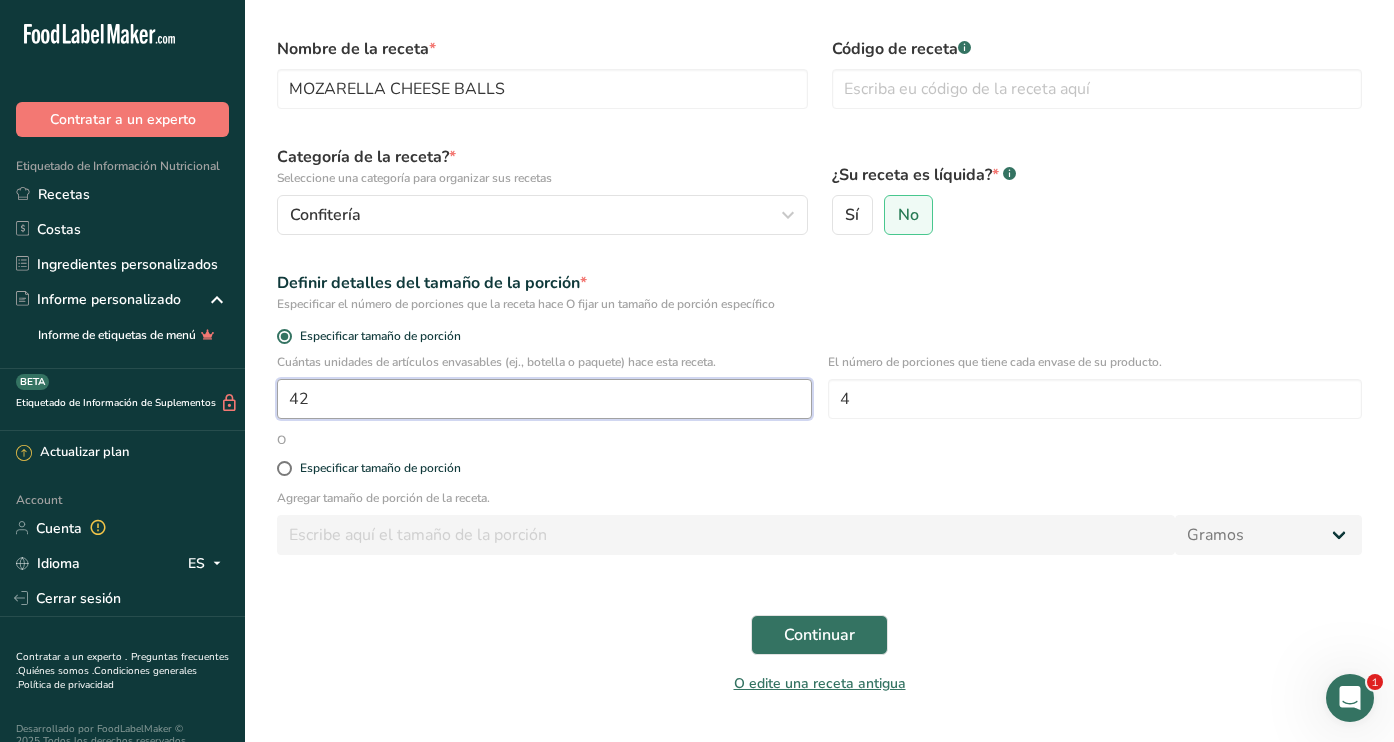 click on "42" at bounding box center [544, 399] 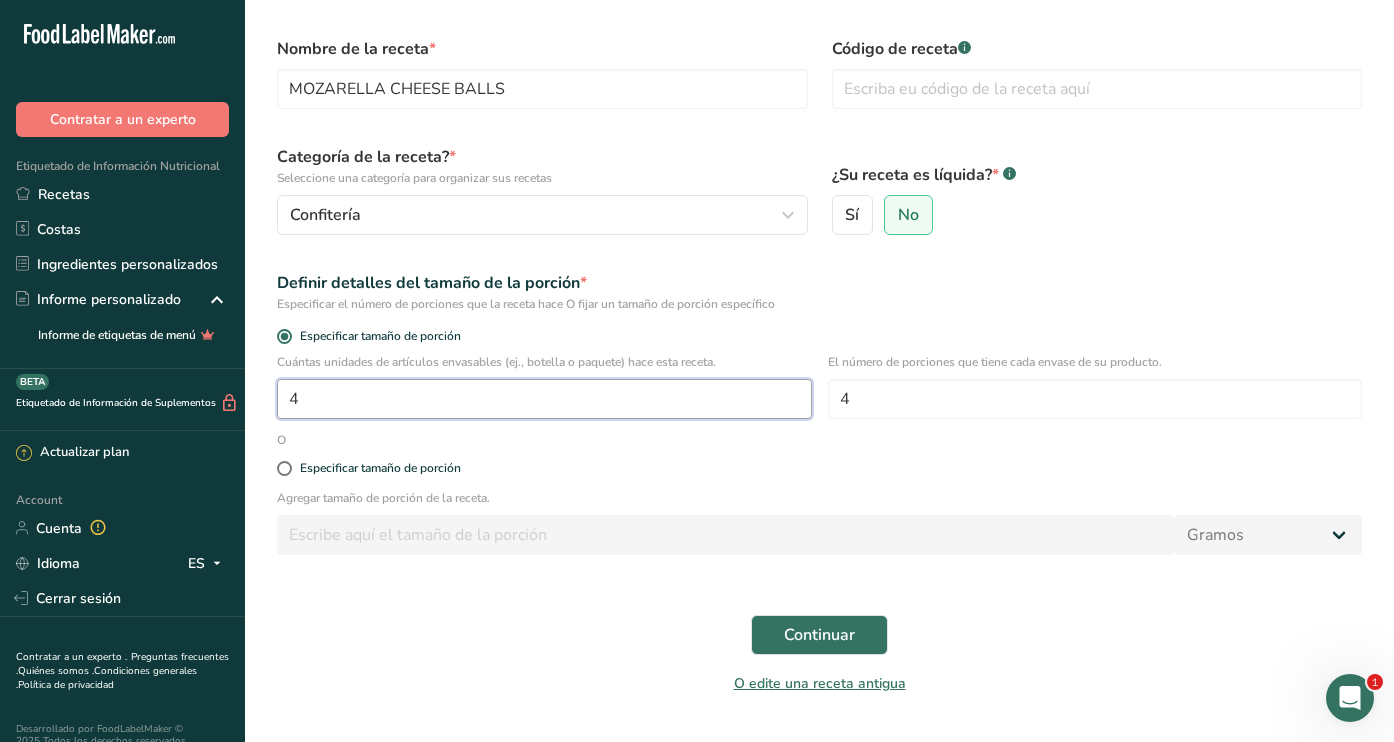 type on "1" 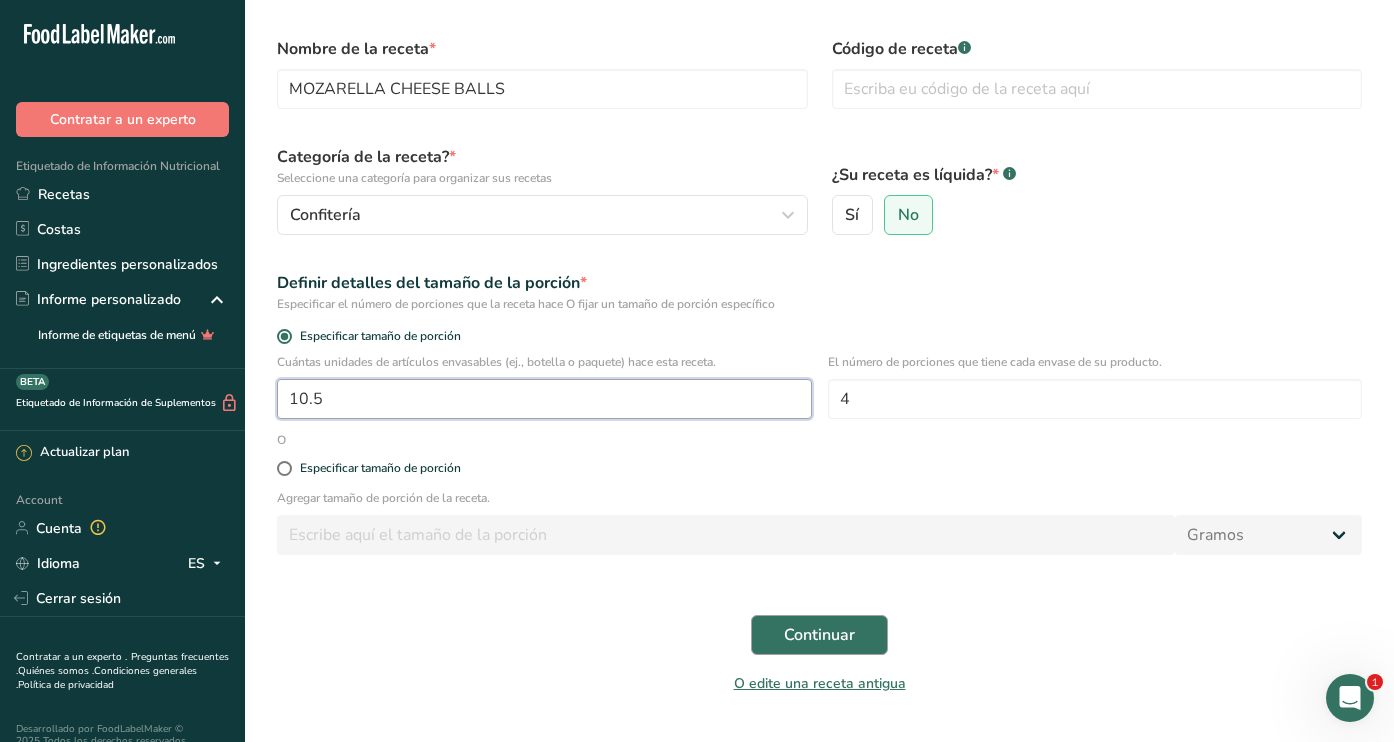 type on "10.5" 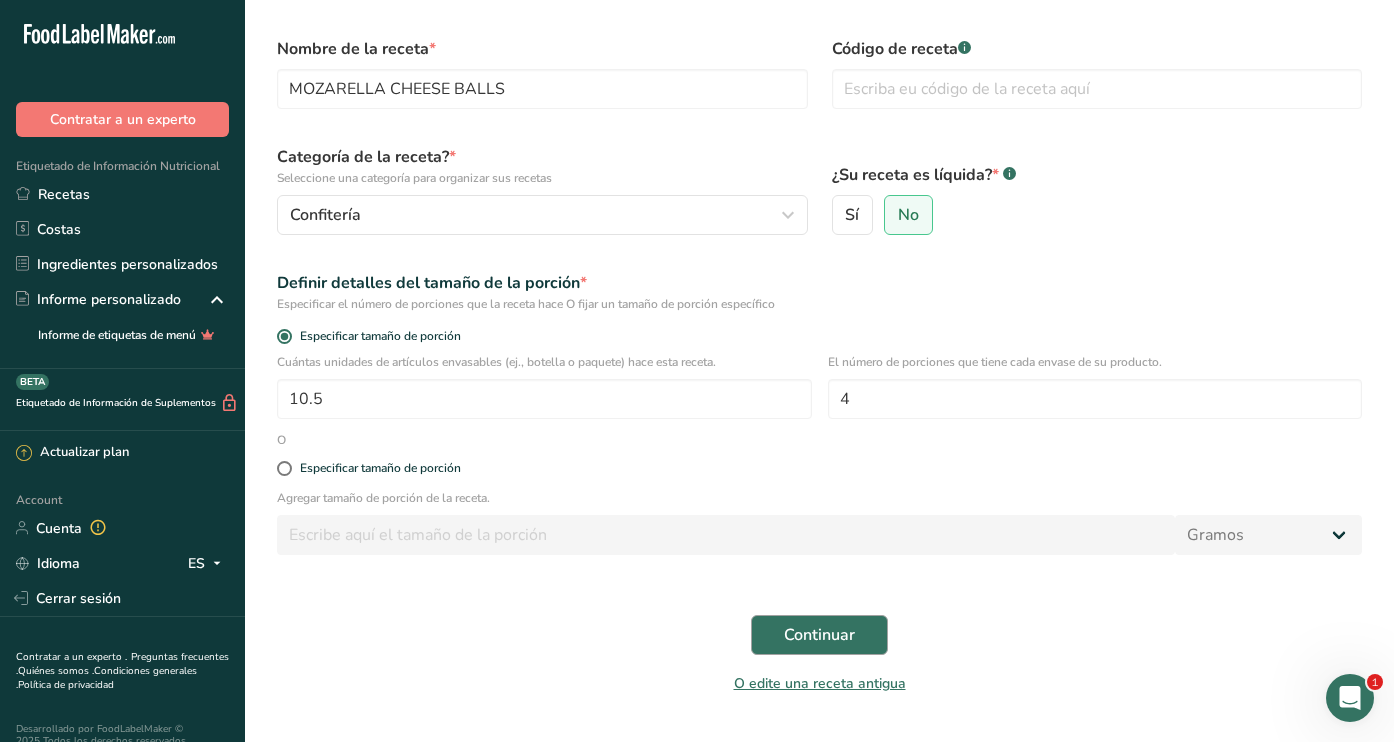 click on "Continuar" at bounding box center [819, 635] 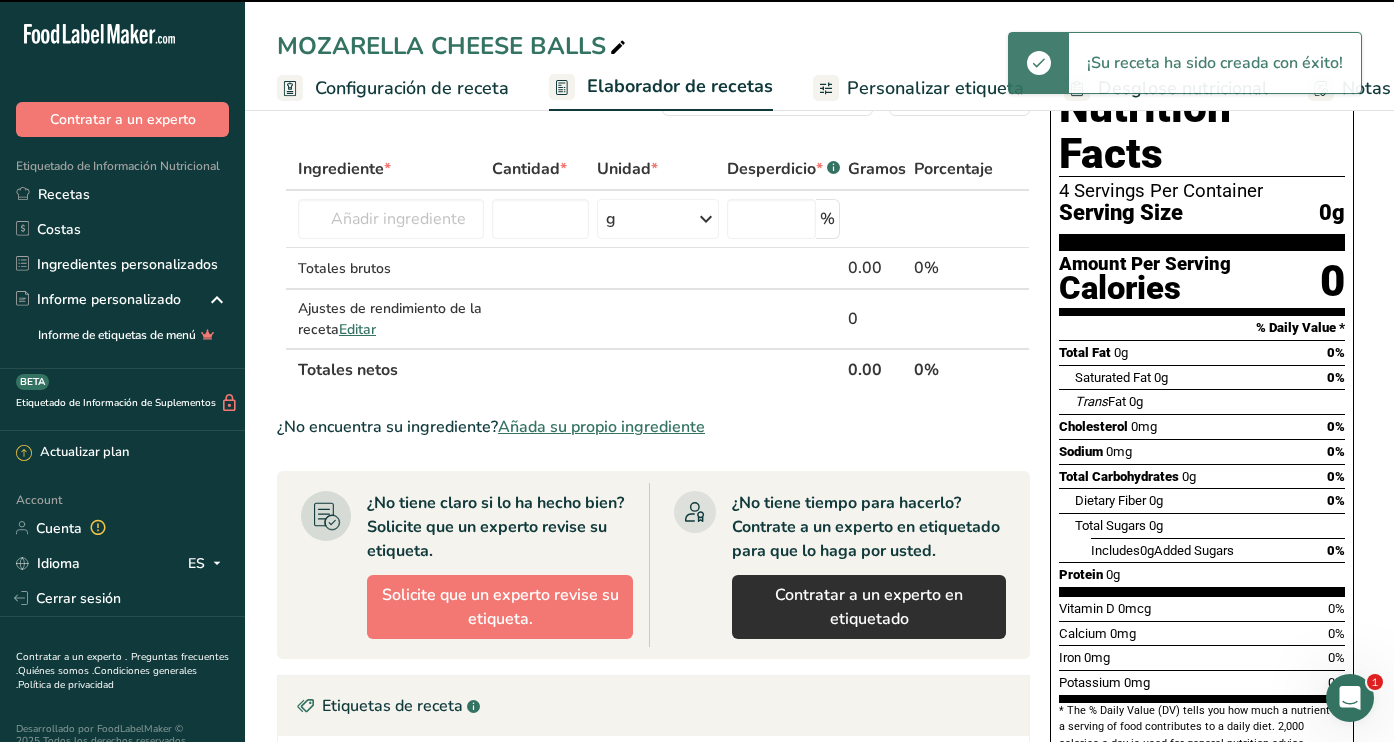 scroll, scrollTop: 0, scrollLeft: 0, axis: both 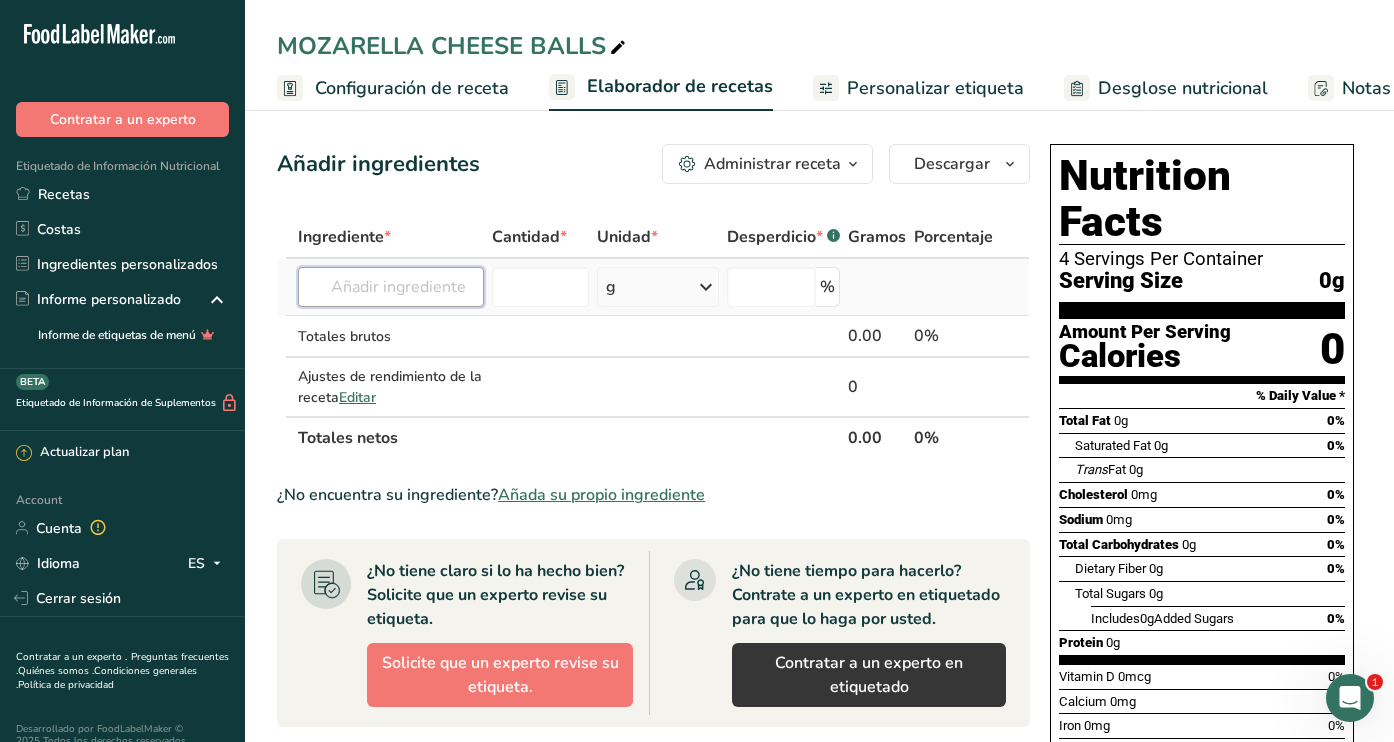 click at bounding box center [391, 287] 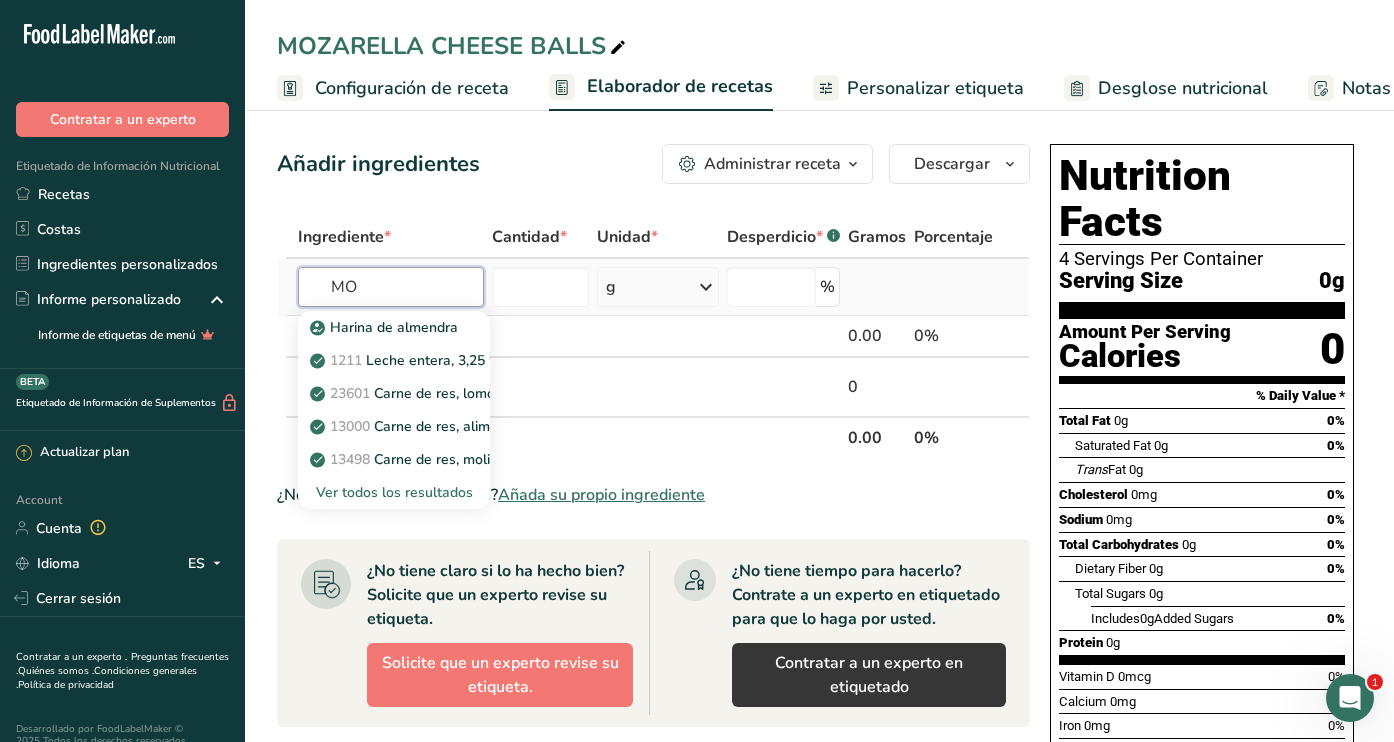 type on "M" 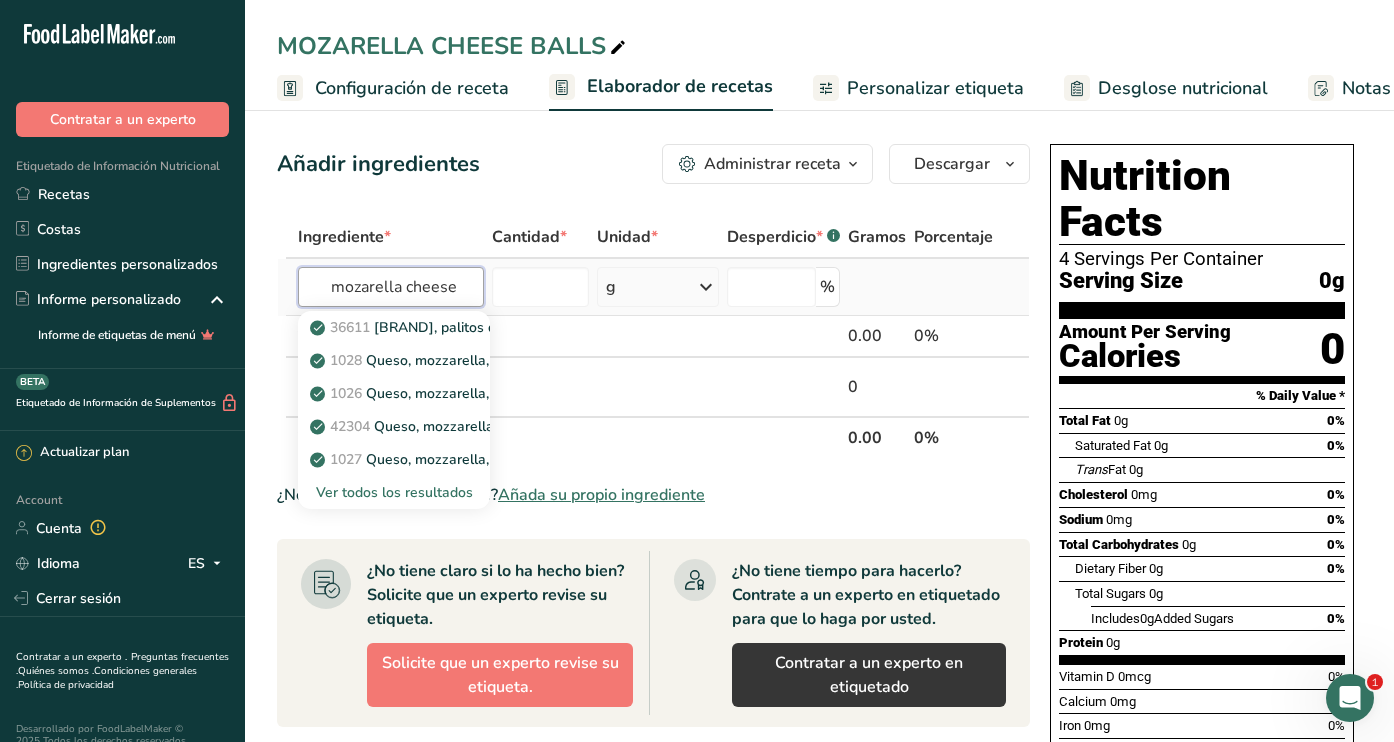 type on "mozarella cheese" 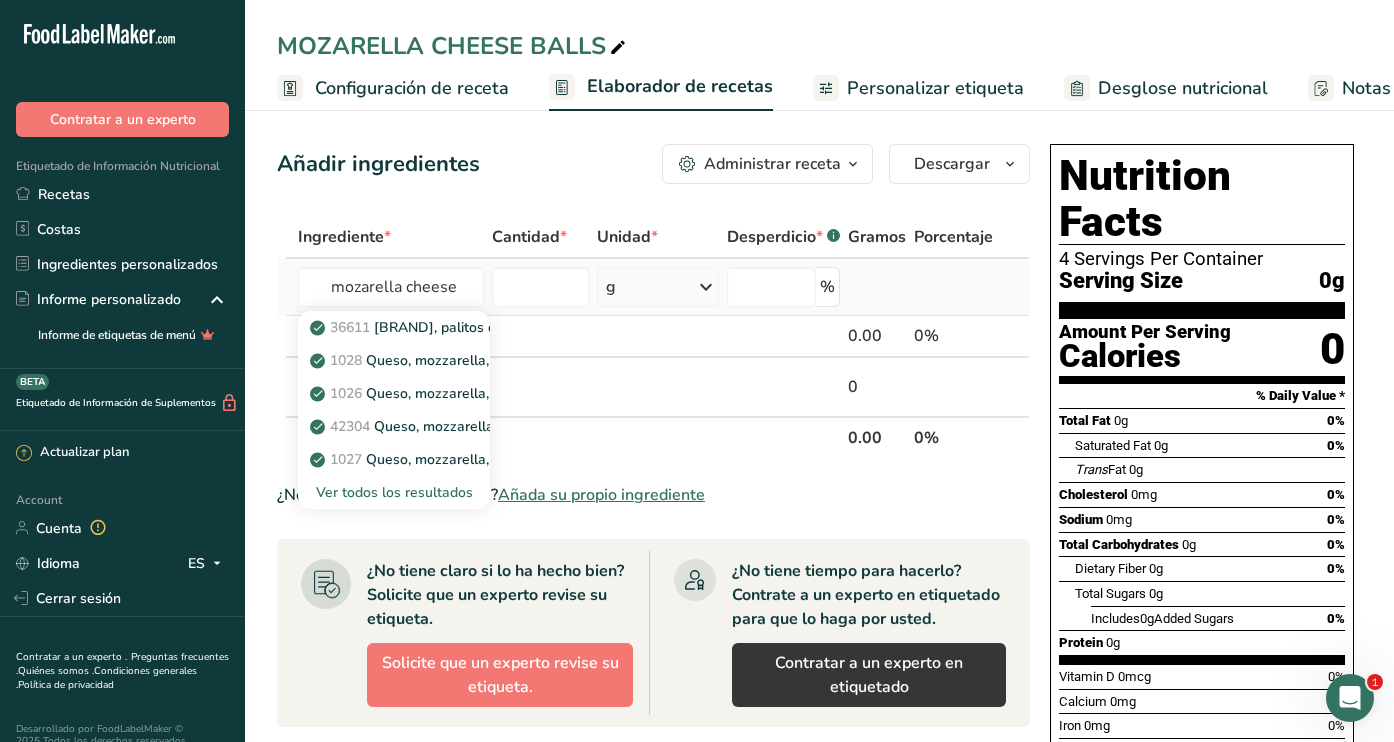 type 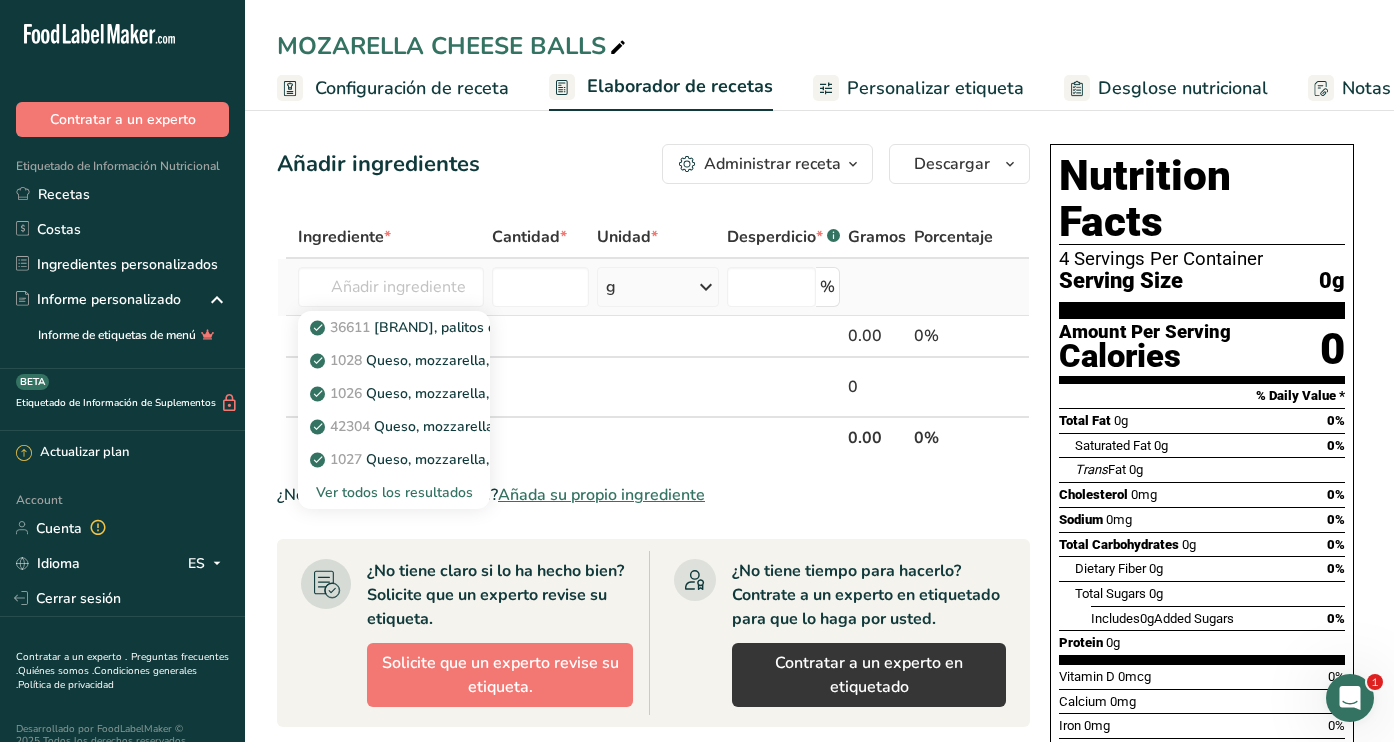 click on "Ver todos los resultados" at bounding box center (394, 492) 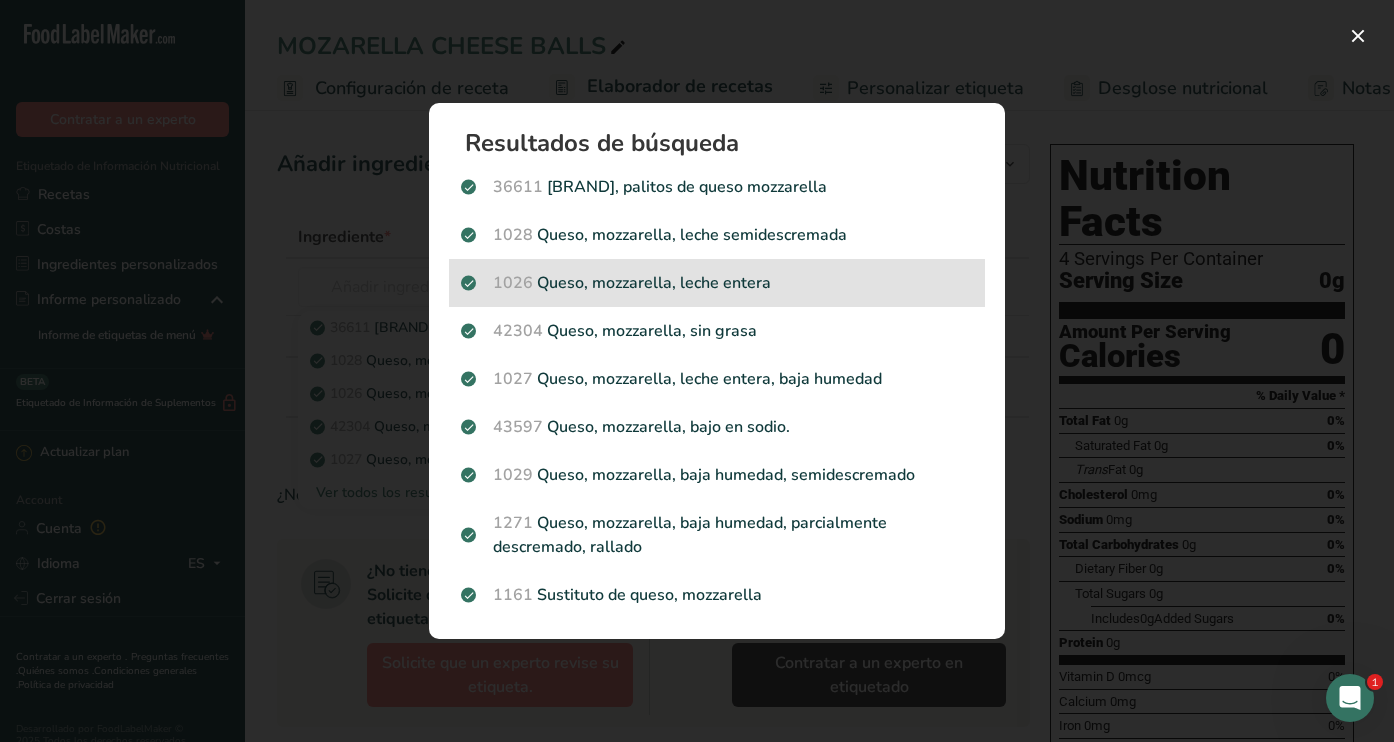 click on "1026
Queso, mozzarella, leche entera" at bounding box center (717, 283) 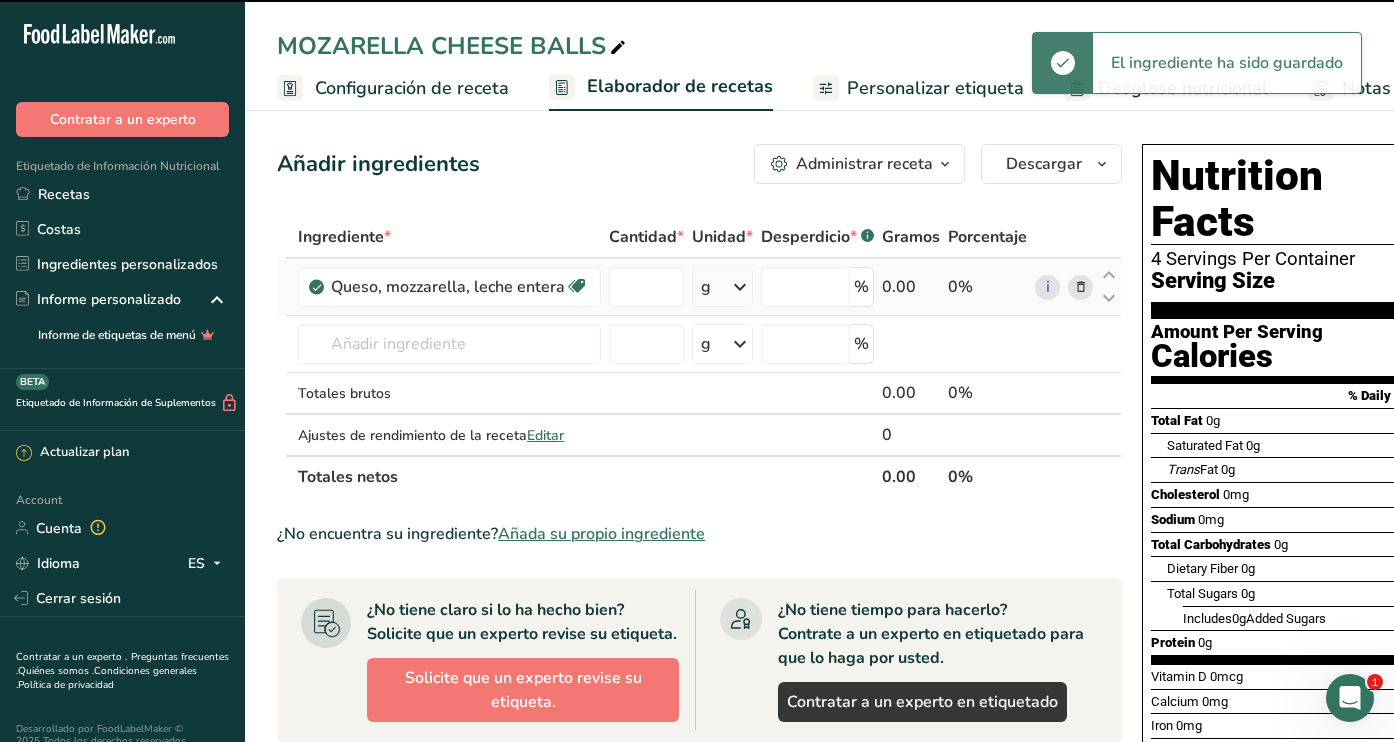 type on "0" 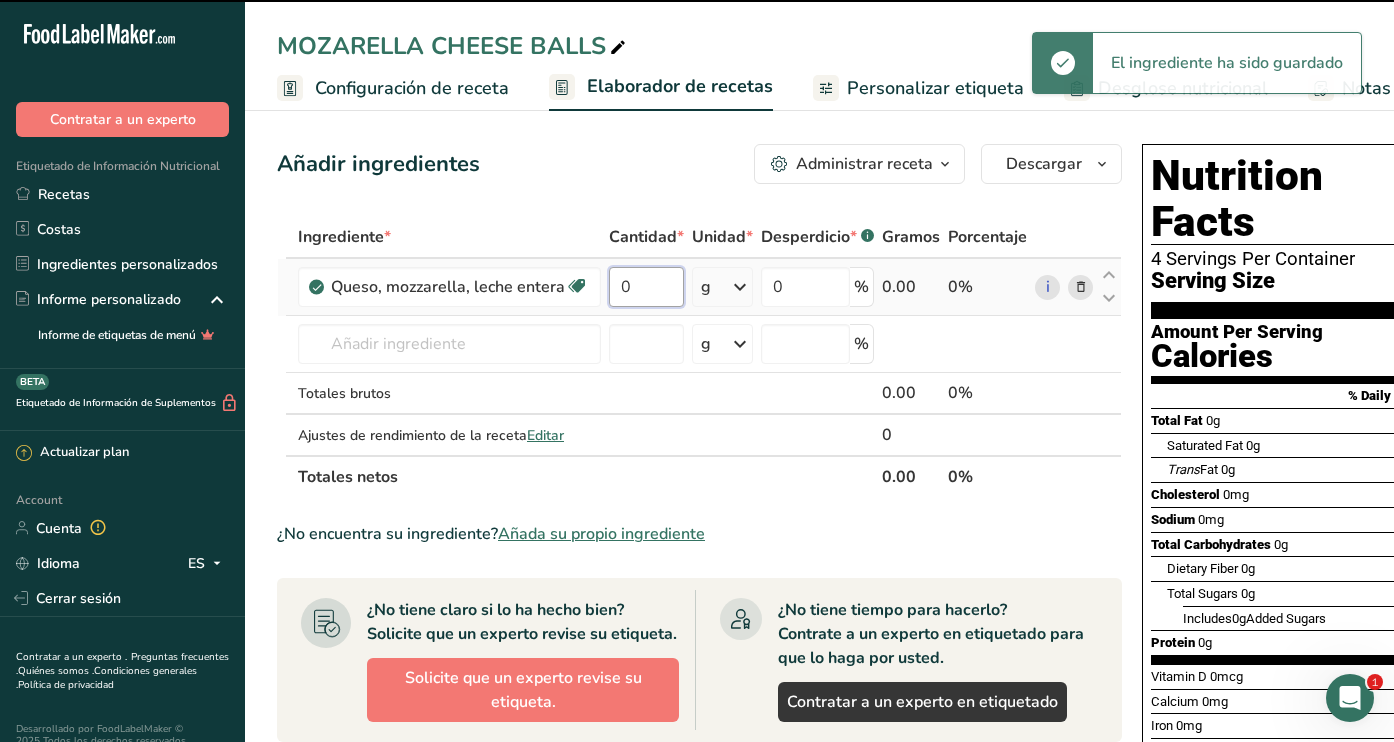 click on "0" at bounding box center [646, 287] 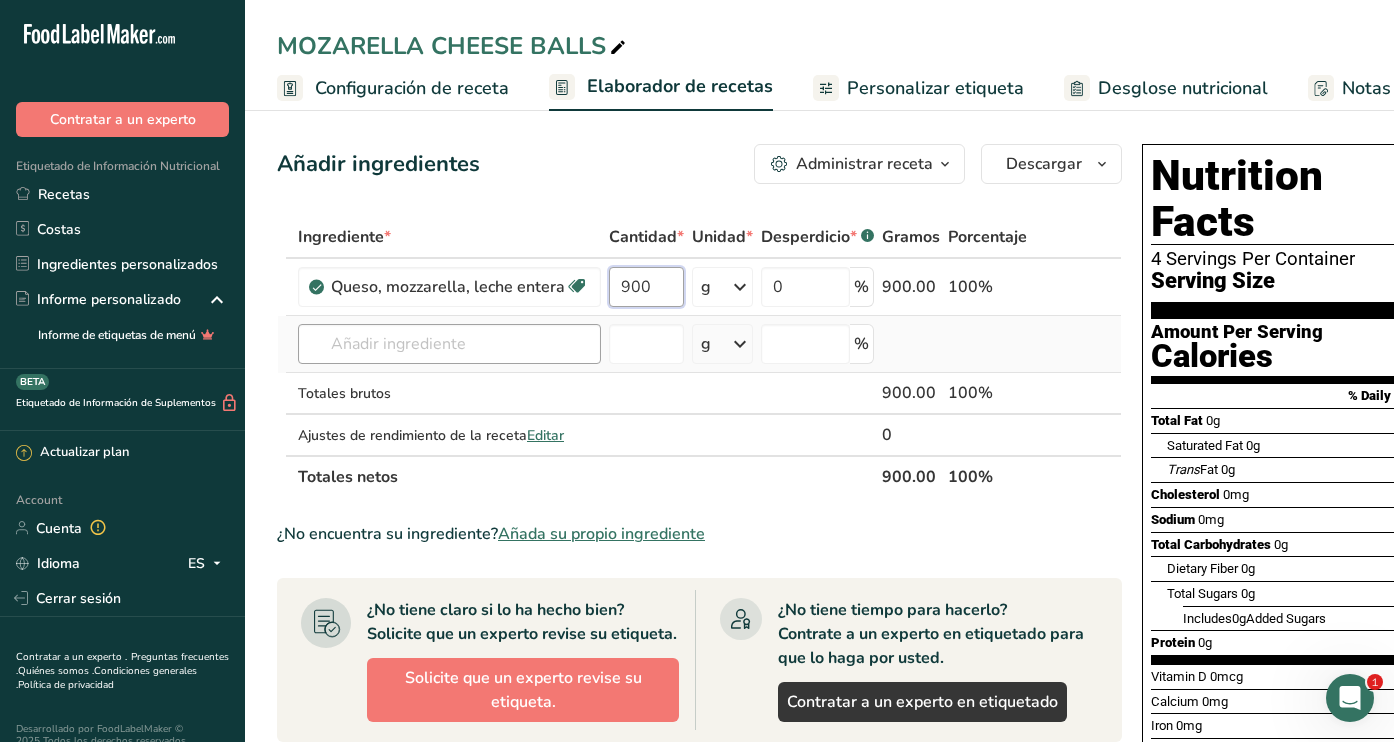 type on "900" 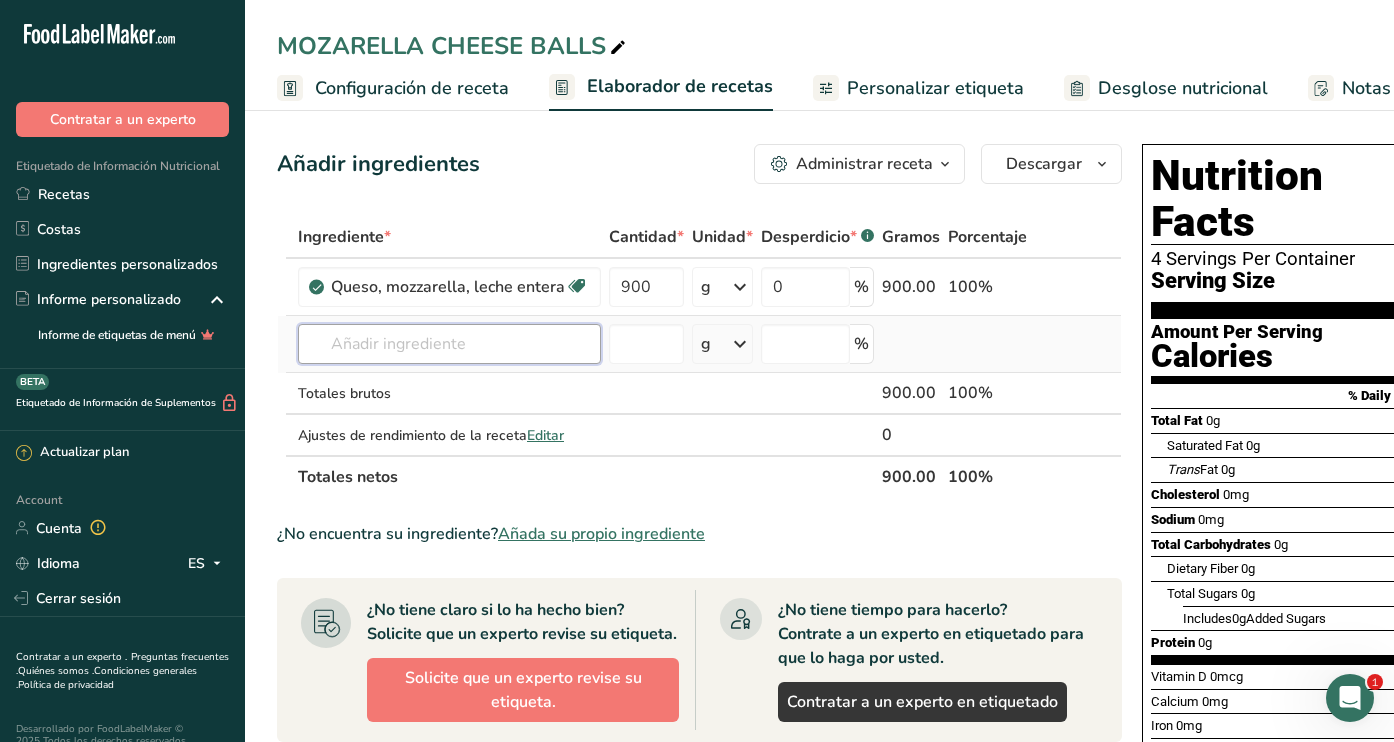 click on "Ingrediente *
Cantidad *
Unidad *
Desperdicio *   .a-a{fill:#347362;}.b-a{fill:#fff;}          Gramos
Porcentaje
Queso, mozzarella, leche entera
Libre de gluten
Vegetariano
Libre de soja
900
g
Porciones
1 cup, shredded
1 oz
6 slices
Unidades de peso
g
kg
mg
Ver más
Unidades de volumen
litro
Las unidades de volumen requieren una conversión de densidad. Si conoce la densidad de su ingrediente, introdúzcala a continuación. De lo contrario, haga clic en "RIA", nuestra asistente regulatoria de IA, quien podrá ayudarle.
lb/pie³
g/cm³
Confirmar" at bounding box center (699, 357) 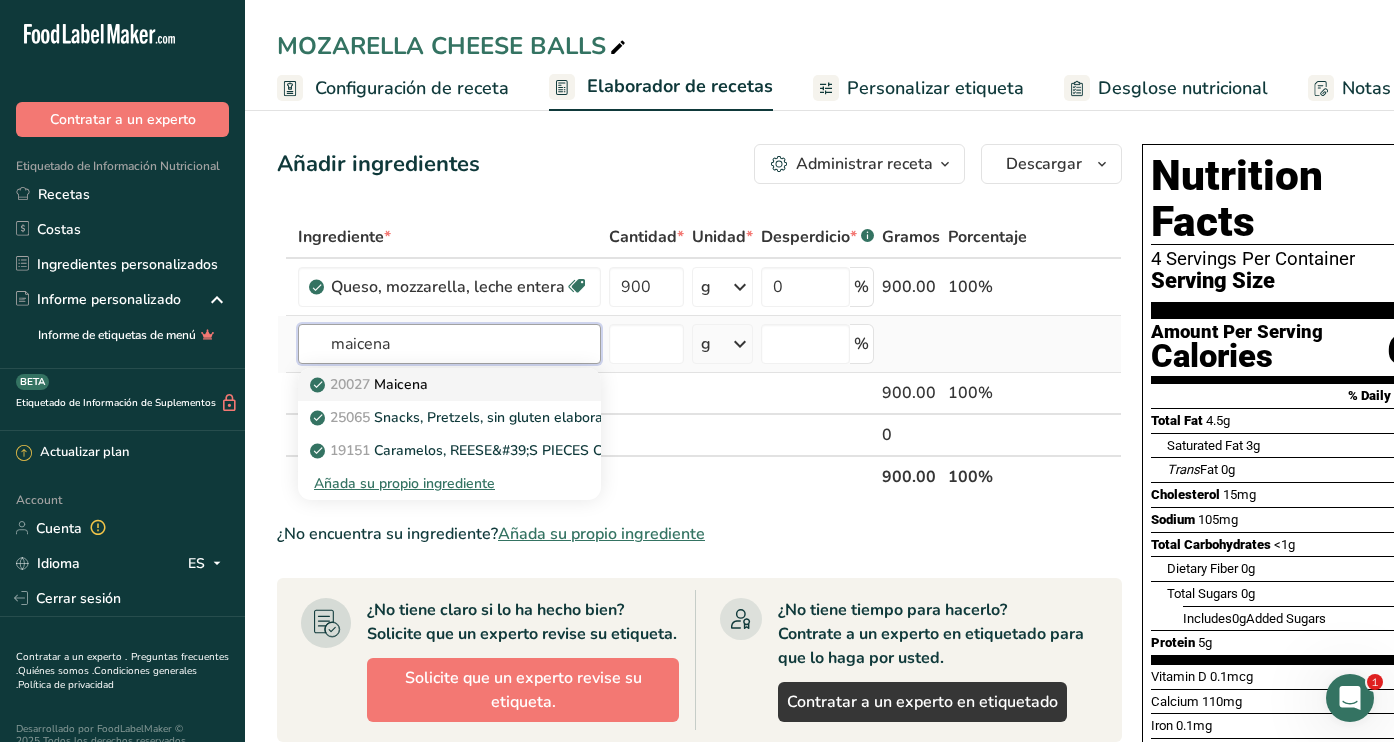 type on "maicena" 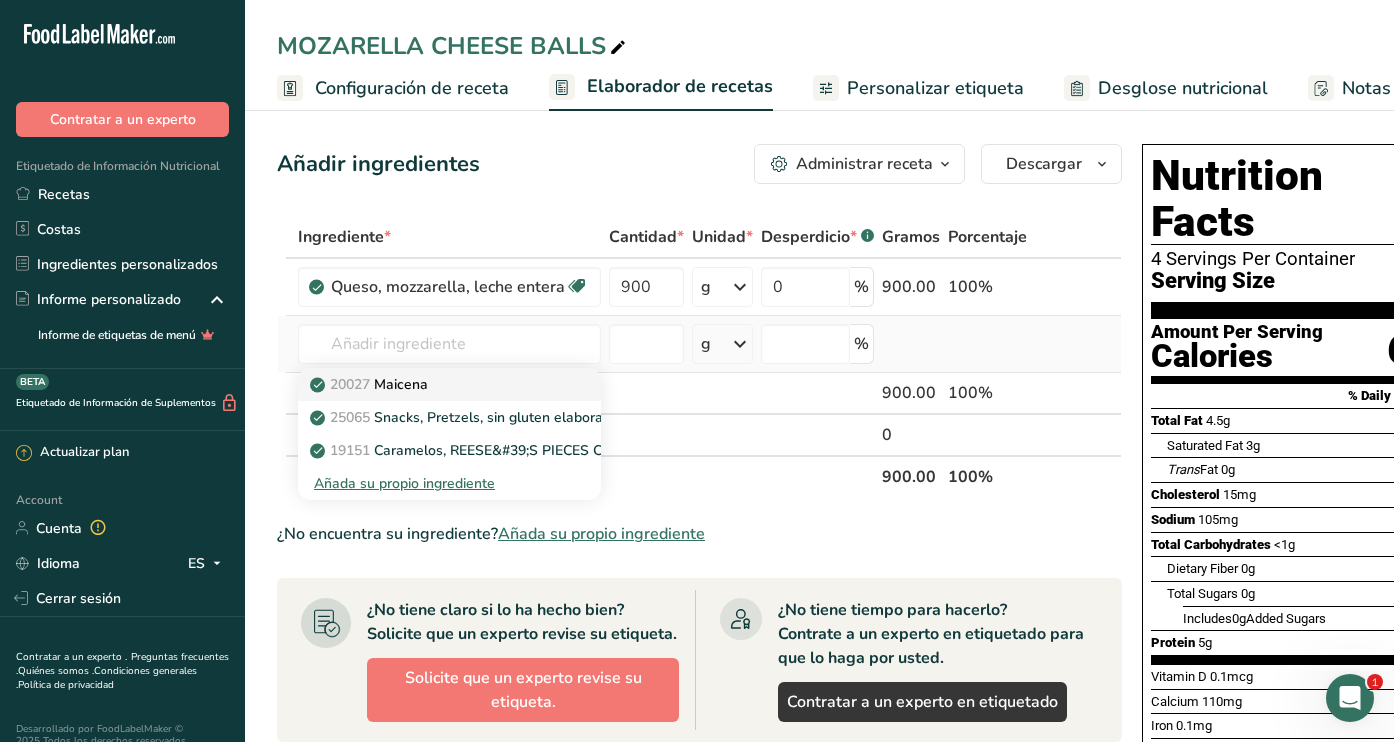 click on "20027
Maicena" at bounding box center (371, 384) 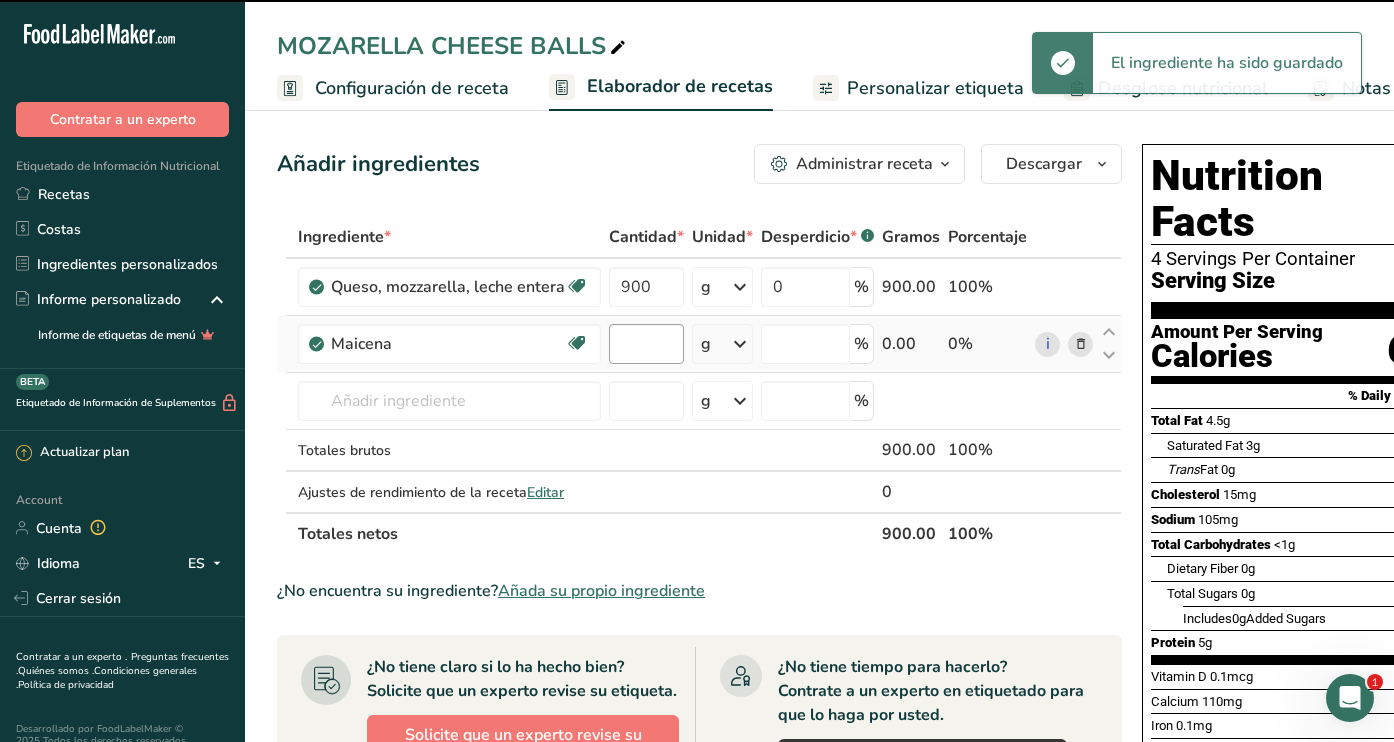 type on "0" 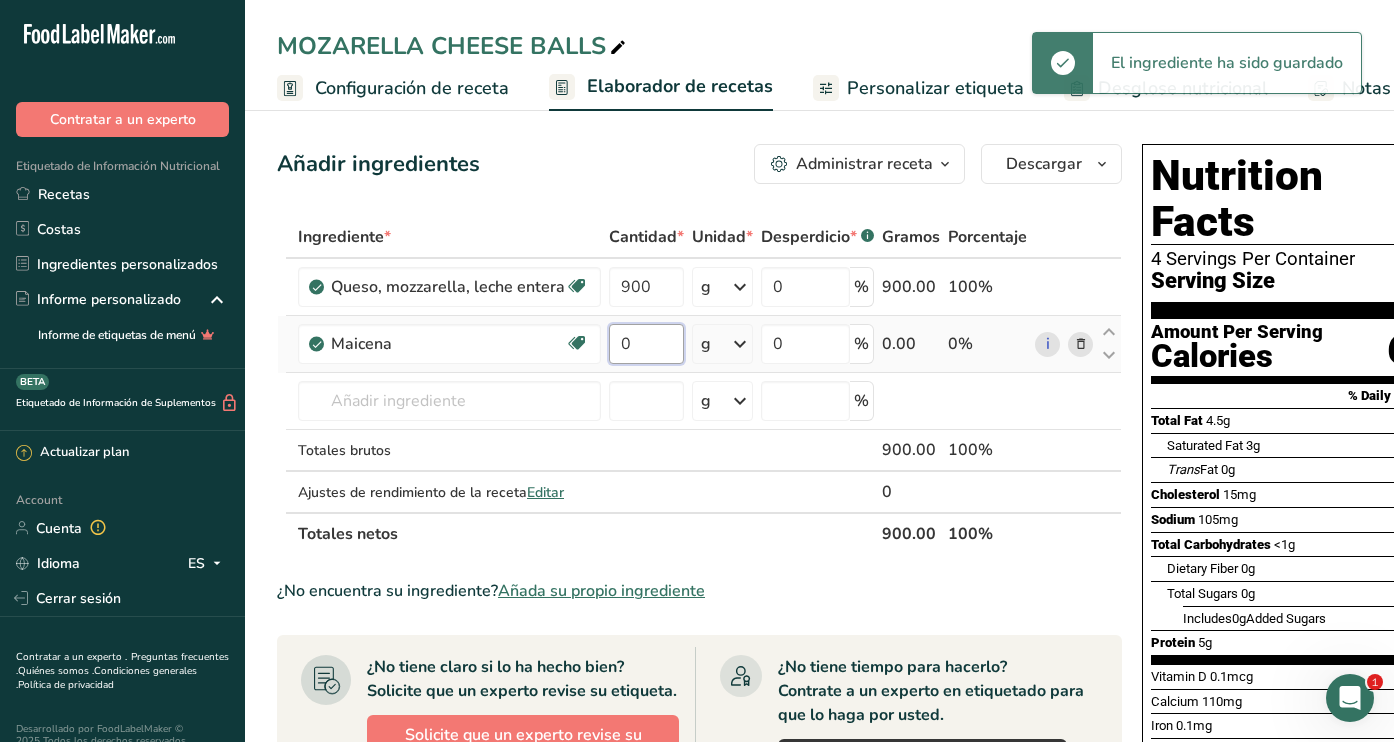 click on "0" at bounding box center [646, 344] 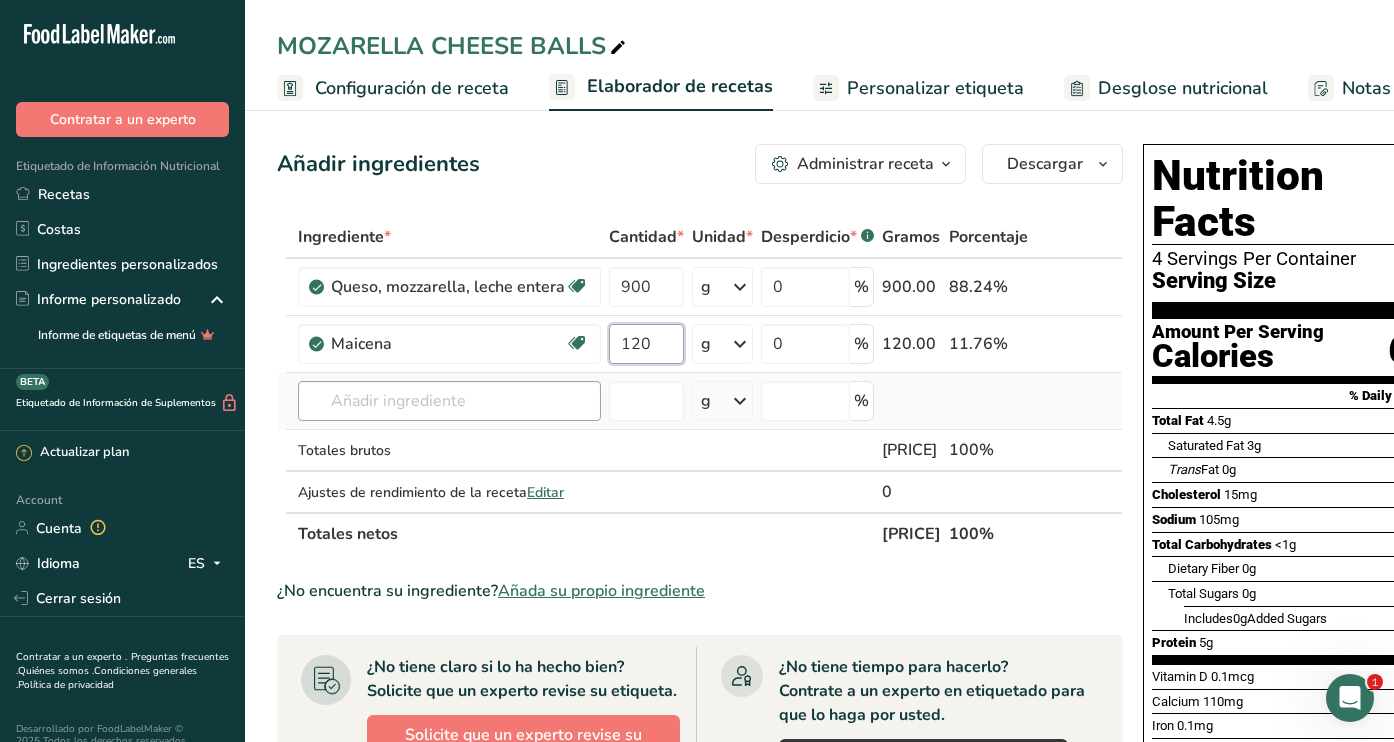 type on "120" 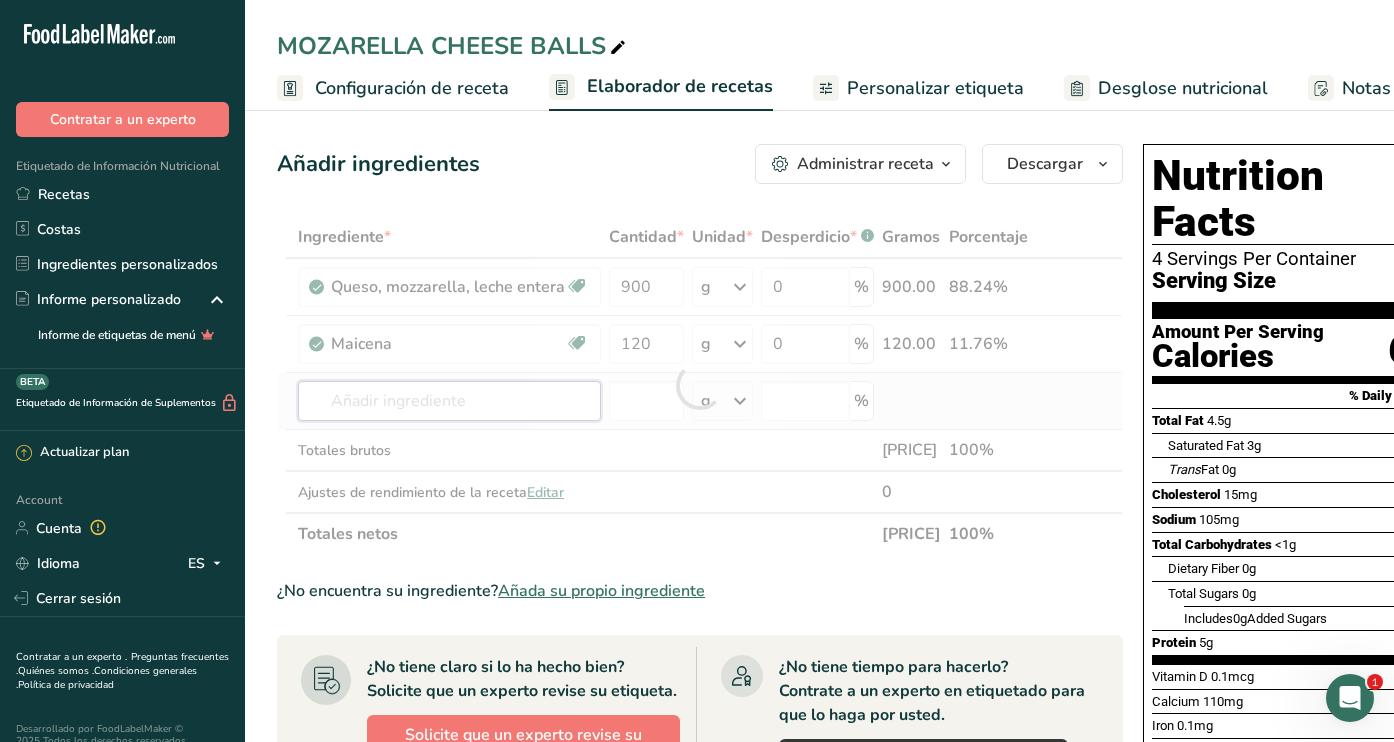 click on "Ingrediente *
Cantidad *
Unidad *
Desperdicio *   .a-a{fill:#347362;}.b-a{fill:#fff;}          Gramos
Porcentaje
Queso, mozzarella, leche entera
Libre de gluten
Vegetariano
Libre de soja
900
g
Porciones
1 cup, shredded
1 oz
6 slices
Unidades de peso
g
kg
mg
Ver más
Unidades de volumen
litro
Las unidades de volumen requieren una conversión de densidad. Si conoce la densidad de su ingrediente, introdúzcala a continuación. De lo contrario, haga clic en "RIA", nuestra asistente regulatoria de IA, quien podrá ayudarle.
lb/pie³
g/cm³
Confirmar" at bounding box center (700, 385) 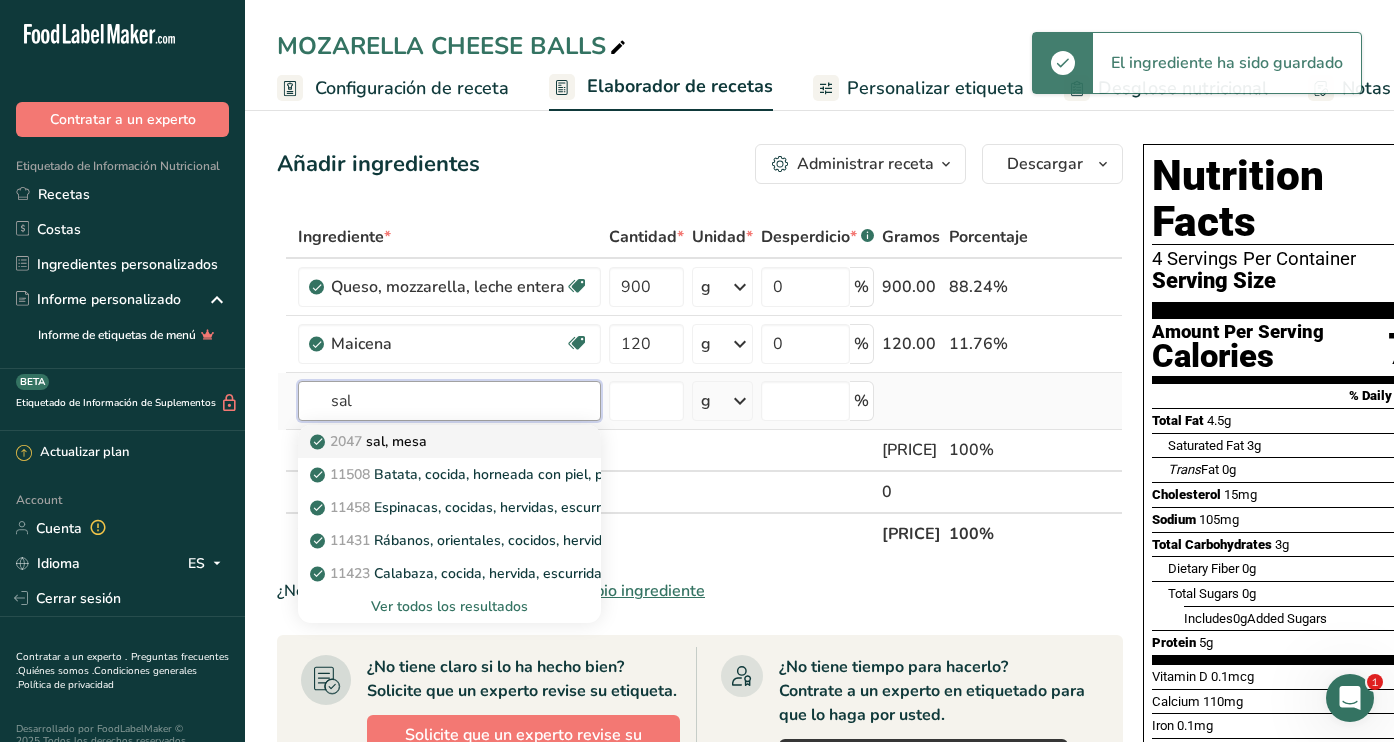 type on "sal" 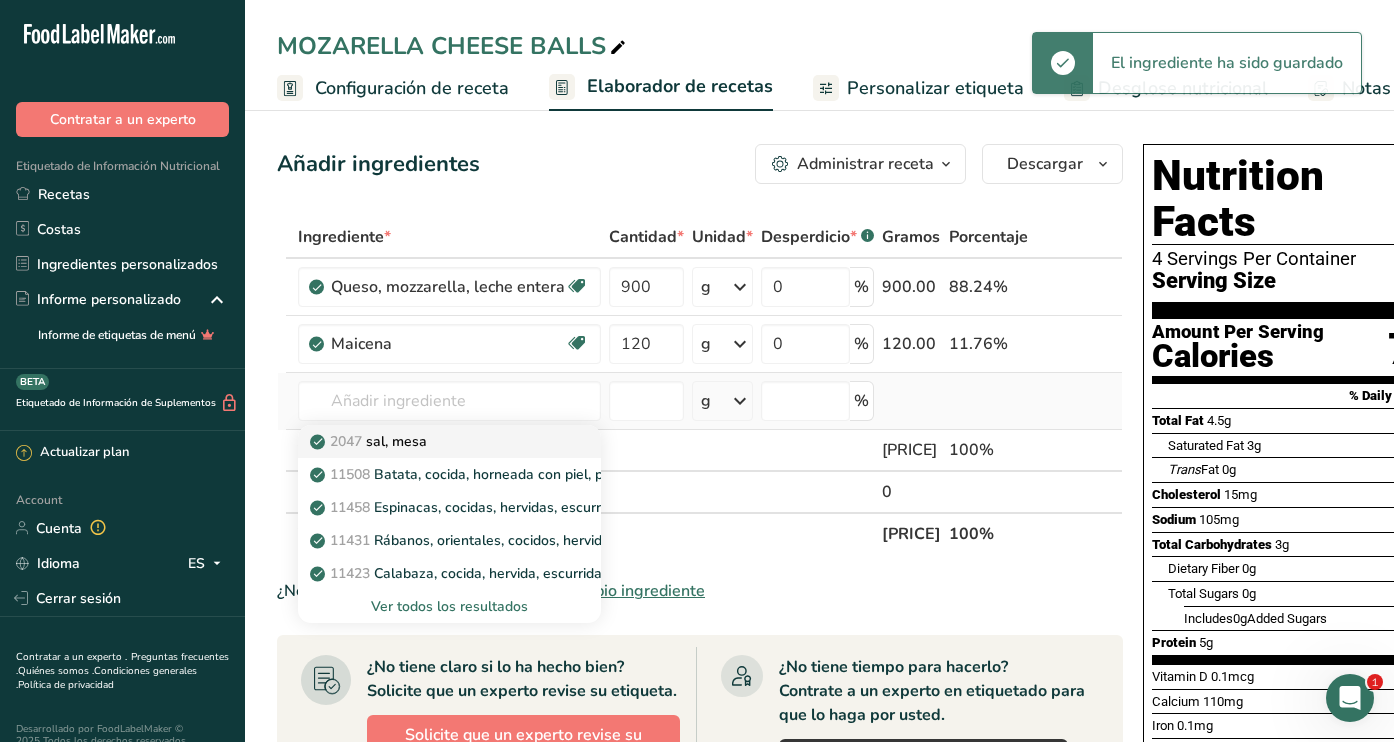 click on "2047
sal, mesa" at bounding box center (433, 441) 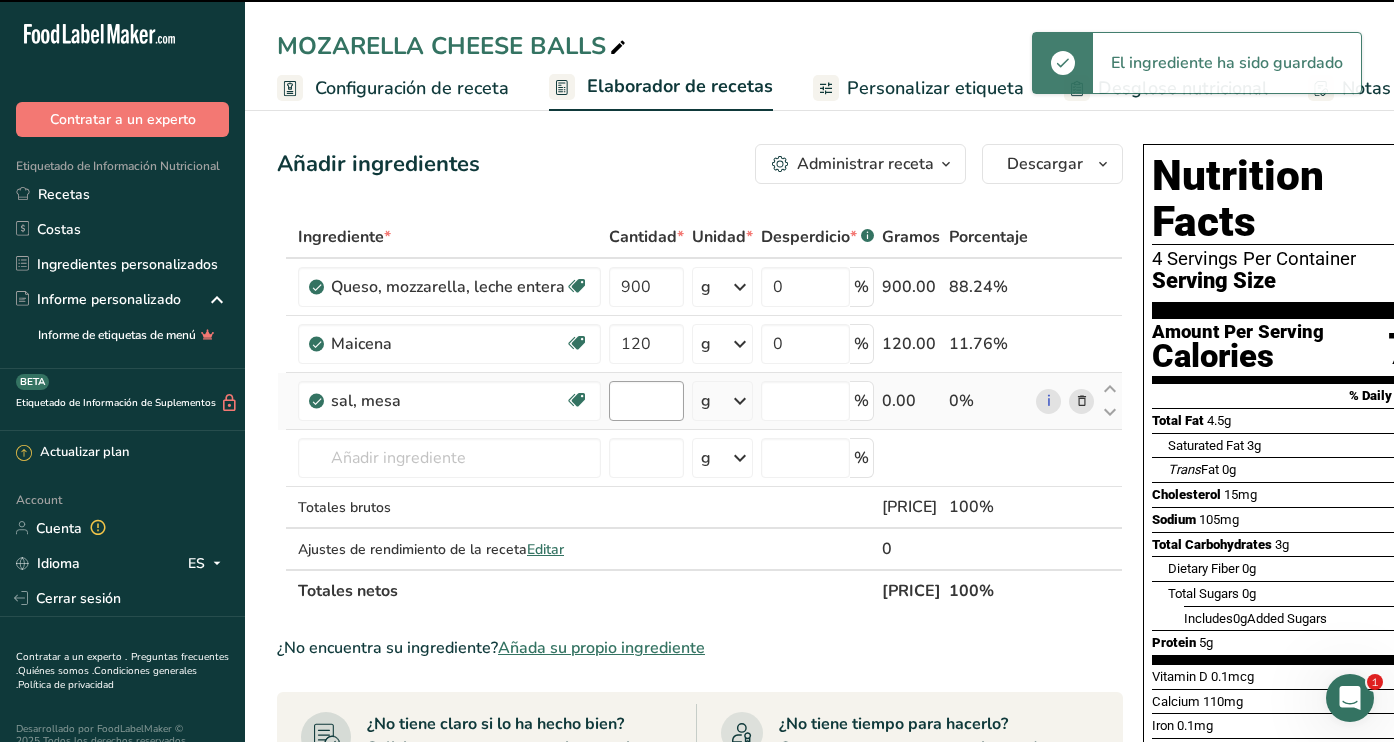 type on "0" 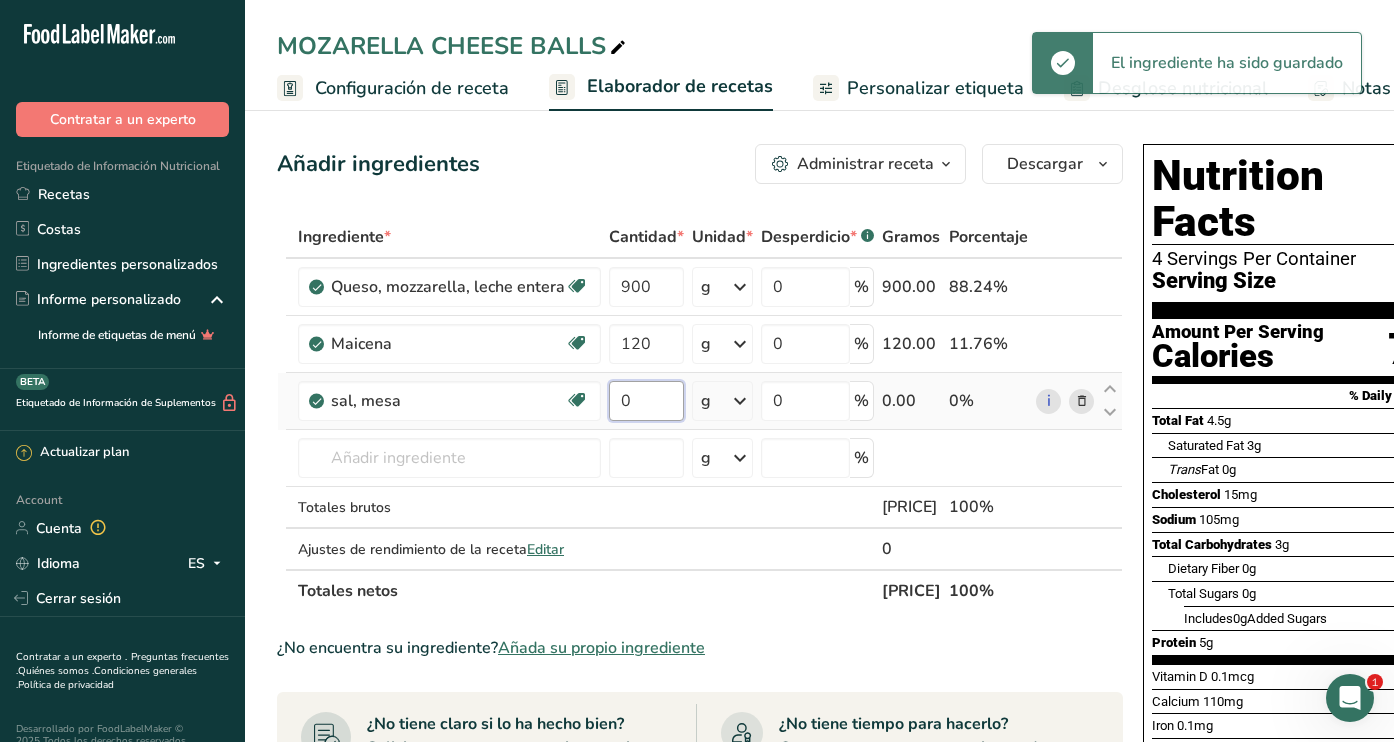 click on "0" at bounding box center [646, 401] 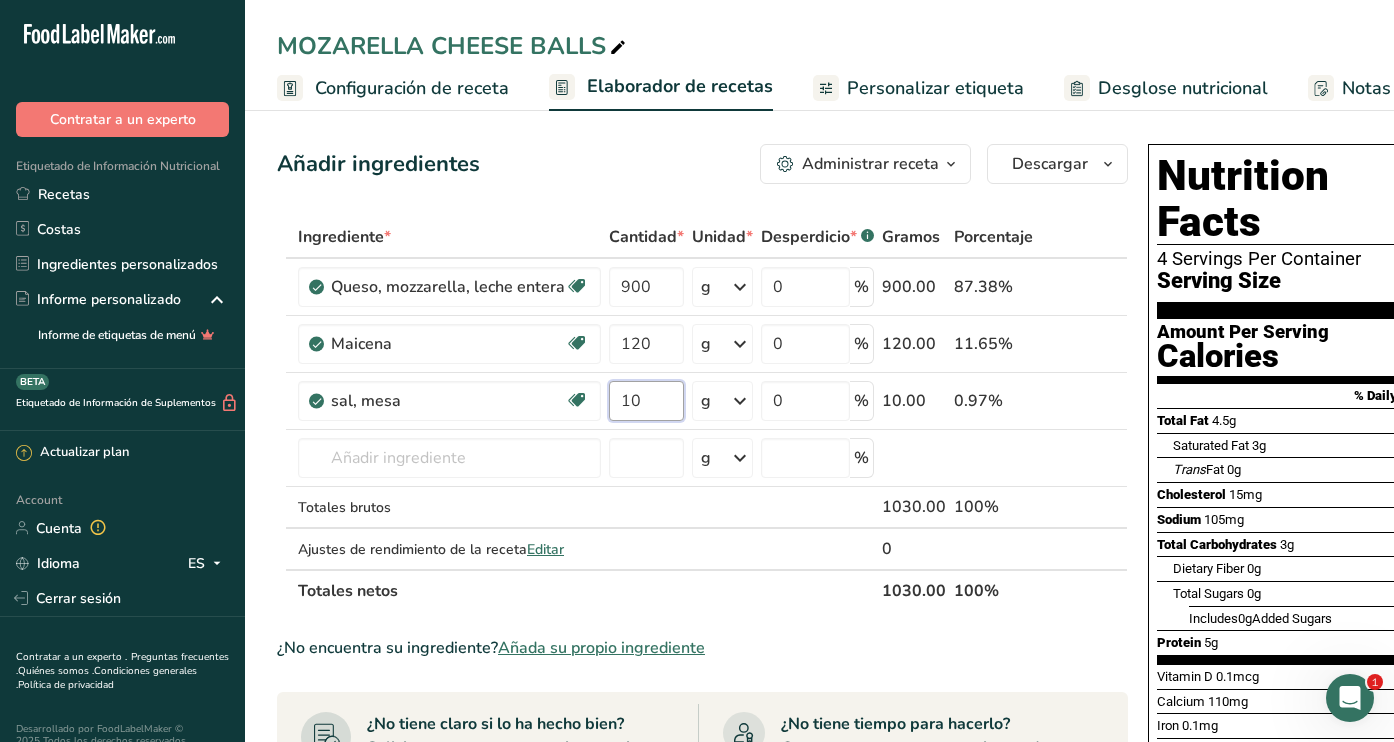 type on "10" 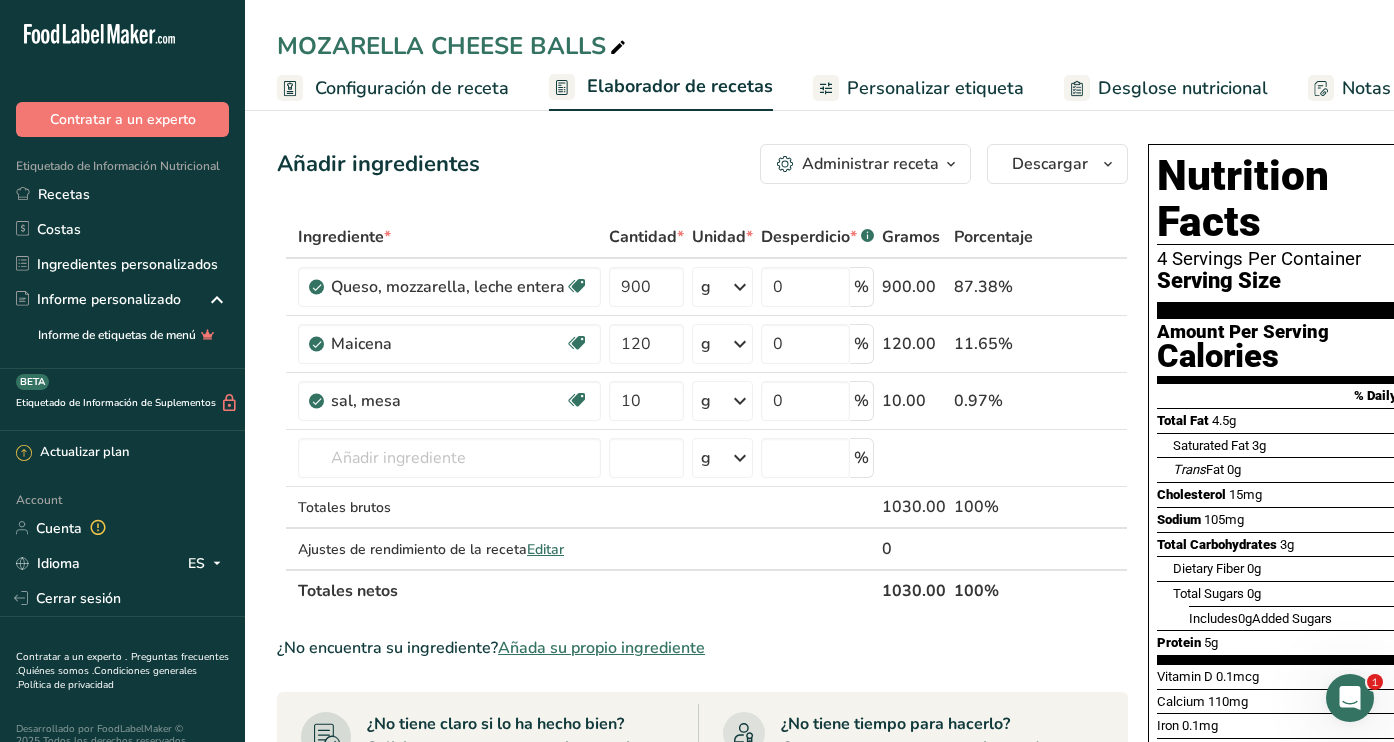 click on "Añadir ingredientes
Administrar receta         Eliminar receta           Duplicar receta             Escalar receta             Guardar como subreceta   .a-a{fill:#347362;}.b-a{fill:#fff;}                               Desglose nutricional                 Tarjeta de la receta
Novedad
Informe de patrón de aminoácidos             Historial de actividad
Descargar
Elija su estilo de etiqueta preferido
Etiqueta estándar FDA
Etiqueta estándar FDA
El formato más común para etiquetas de información nutricional en cumplimiento con el tipo de letra, estilo y requisitos de la FDA.
Etiqueta tabular FDA
Un formato de etiqueta conforme a las regulaciones de la FDA presentado en una disposición tabular (horizontal).
Etiqueta lineal FDA" at bounding box center [708, 704] 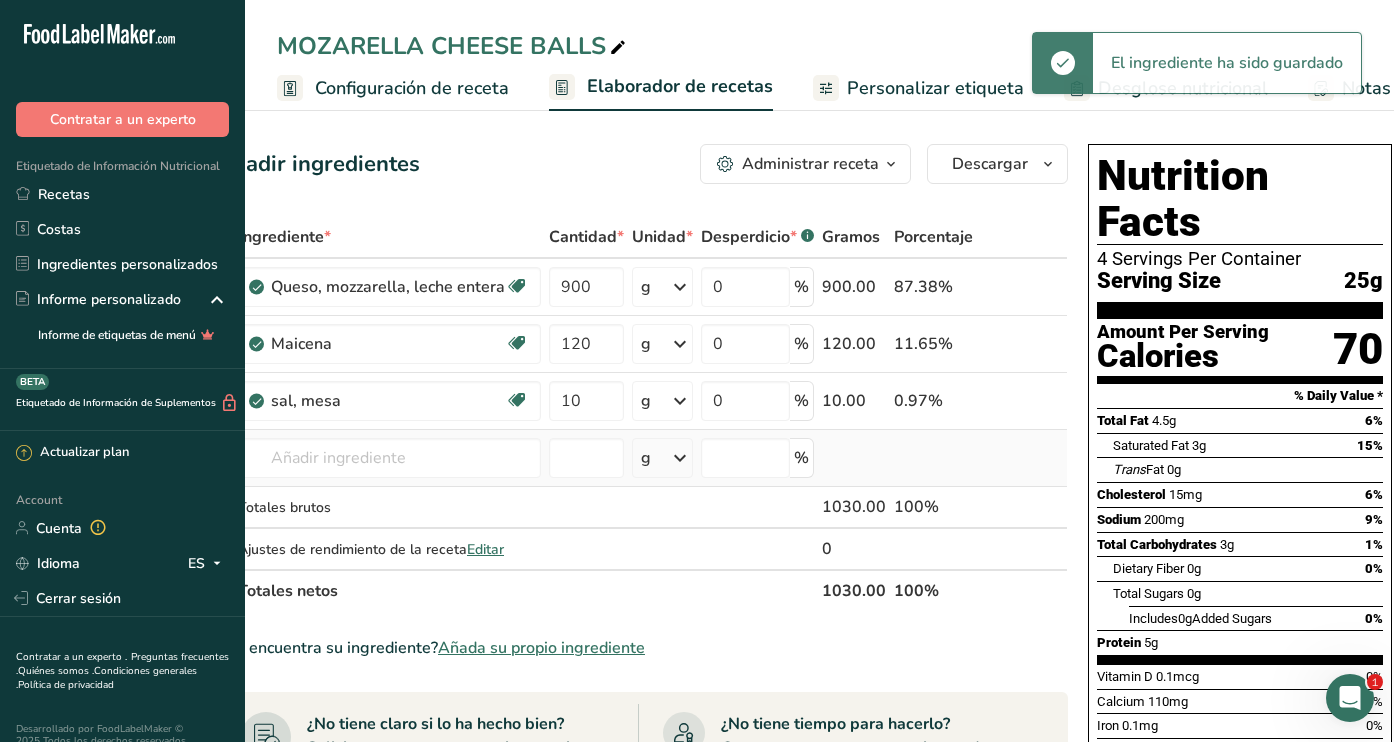 scroll, scrollTop: 0, scrollLeft: 58, axis: horizontal 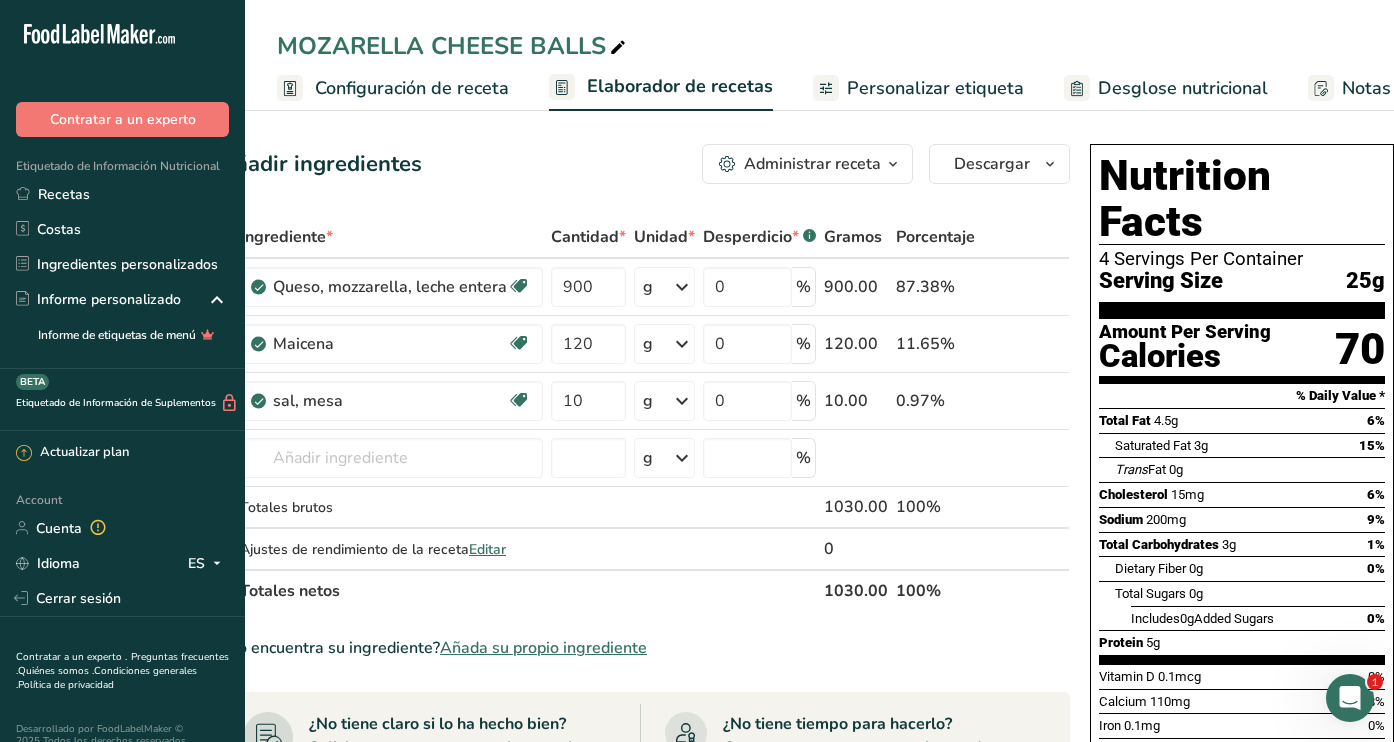 click on "Configuración de receta" at bounding box center [412, 88] 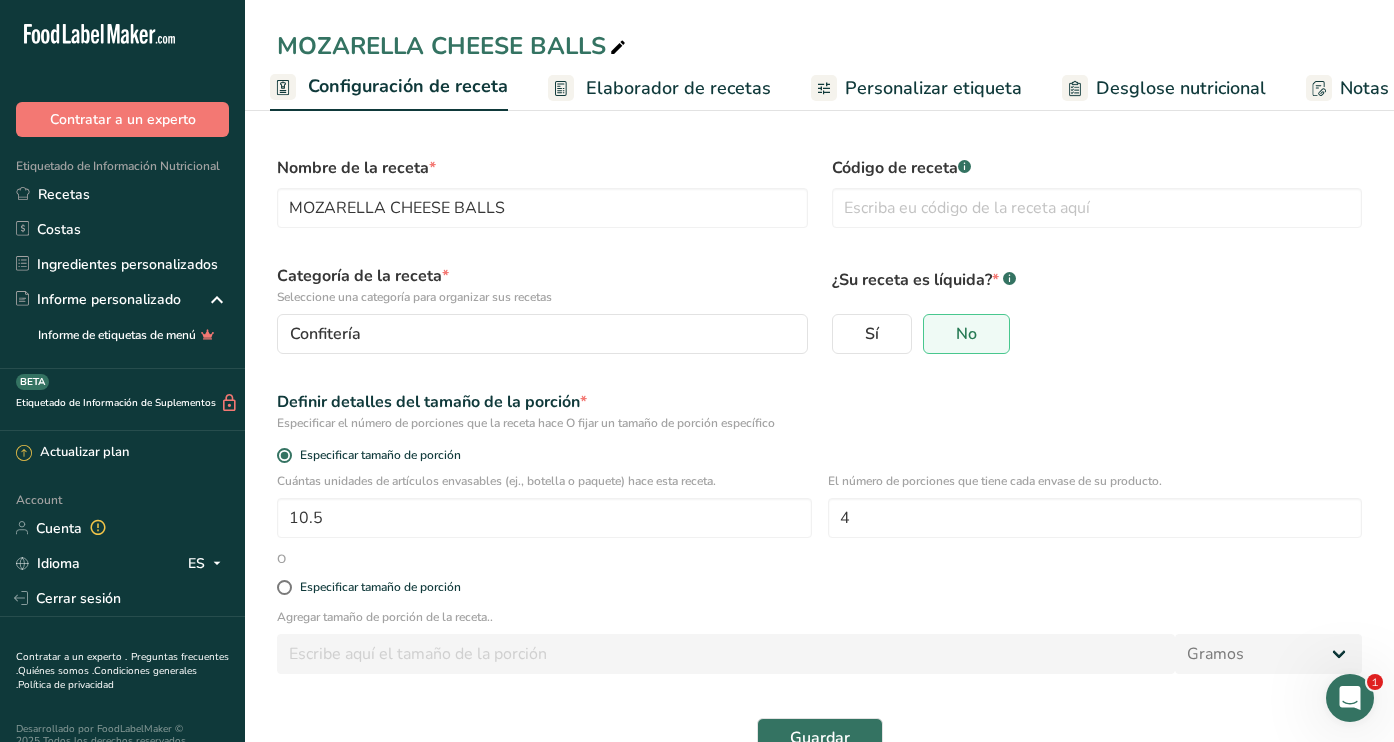 scroll, scrollTop: 0, scrollLeft: 0, axis: both 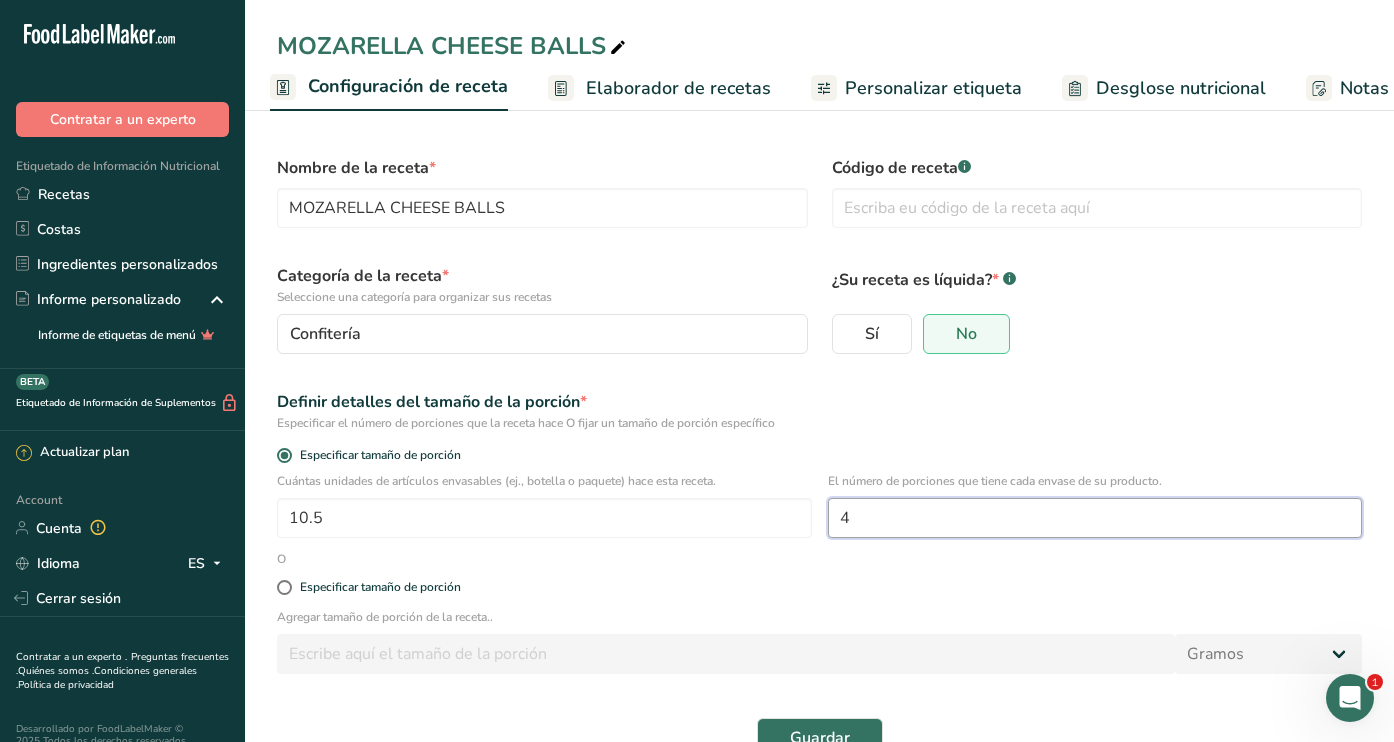 click on "4" at bounding box center (1095, 518) 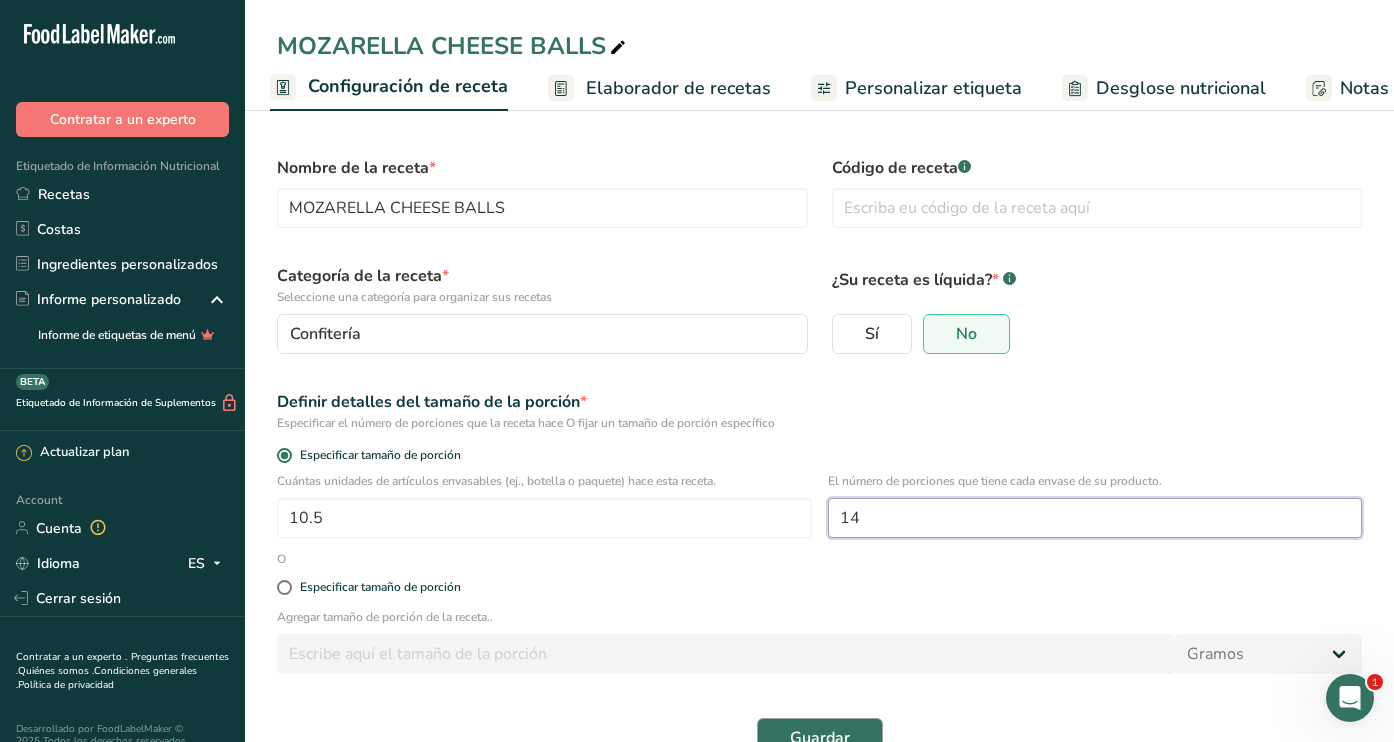 type on "14" 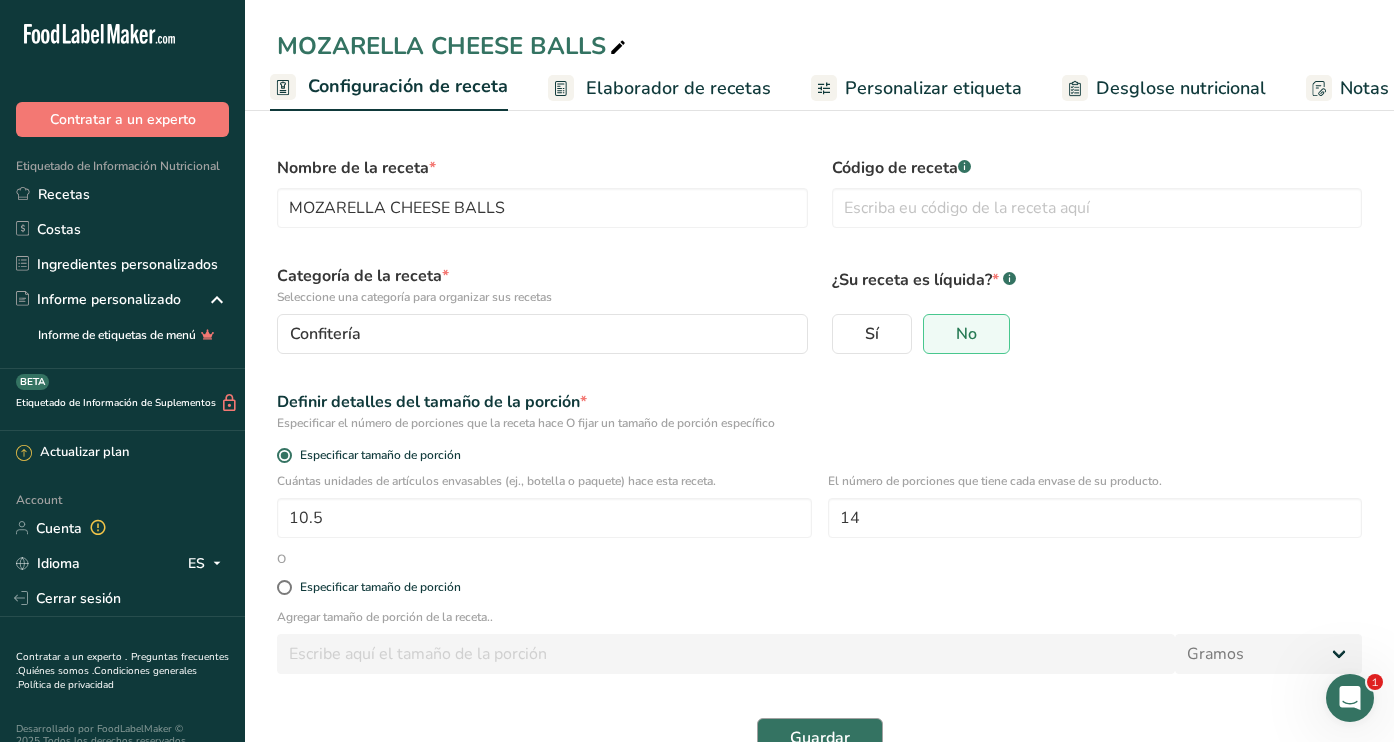 click on "Guardar" at bounding box center [820, 738] 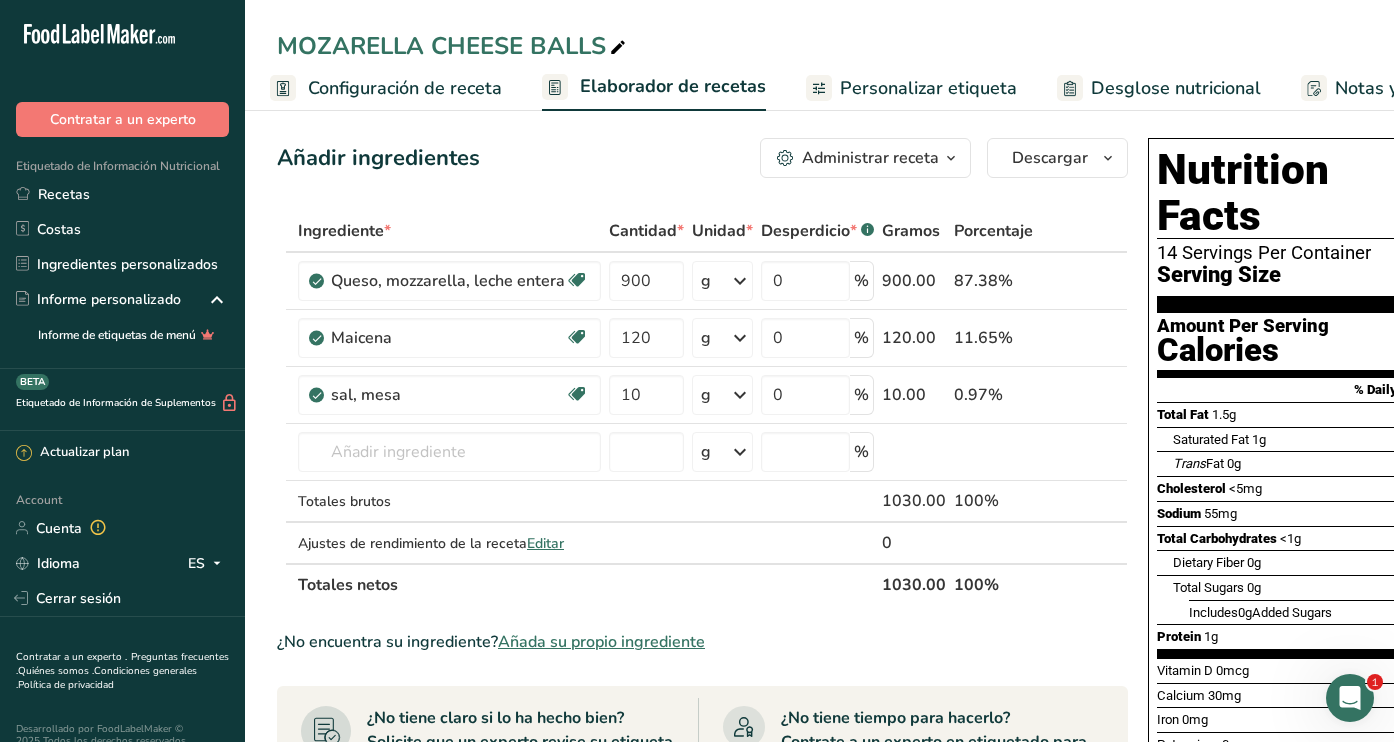 scroll, scrollTop: 6, scrollLeft: 0, axis: vertical 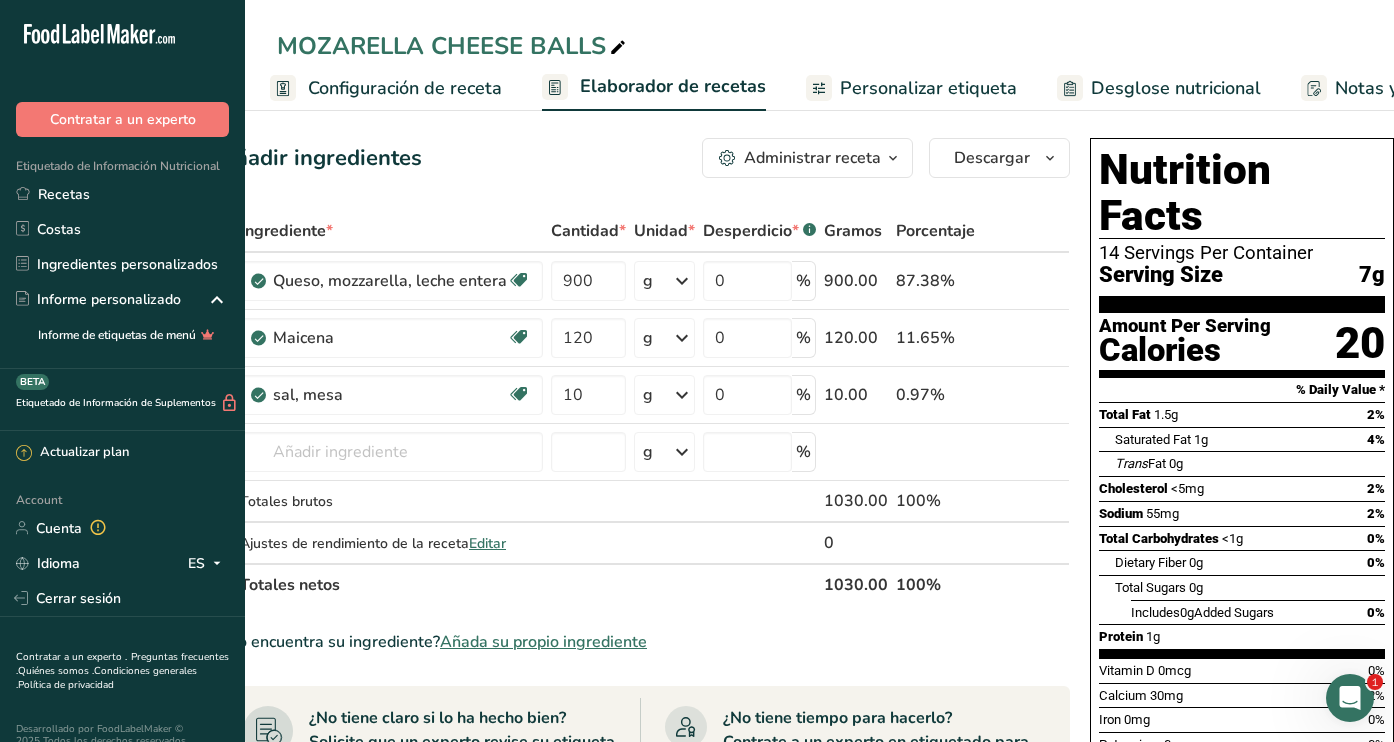click on "Configuración de receta" at bounding box center (405, 88) 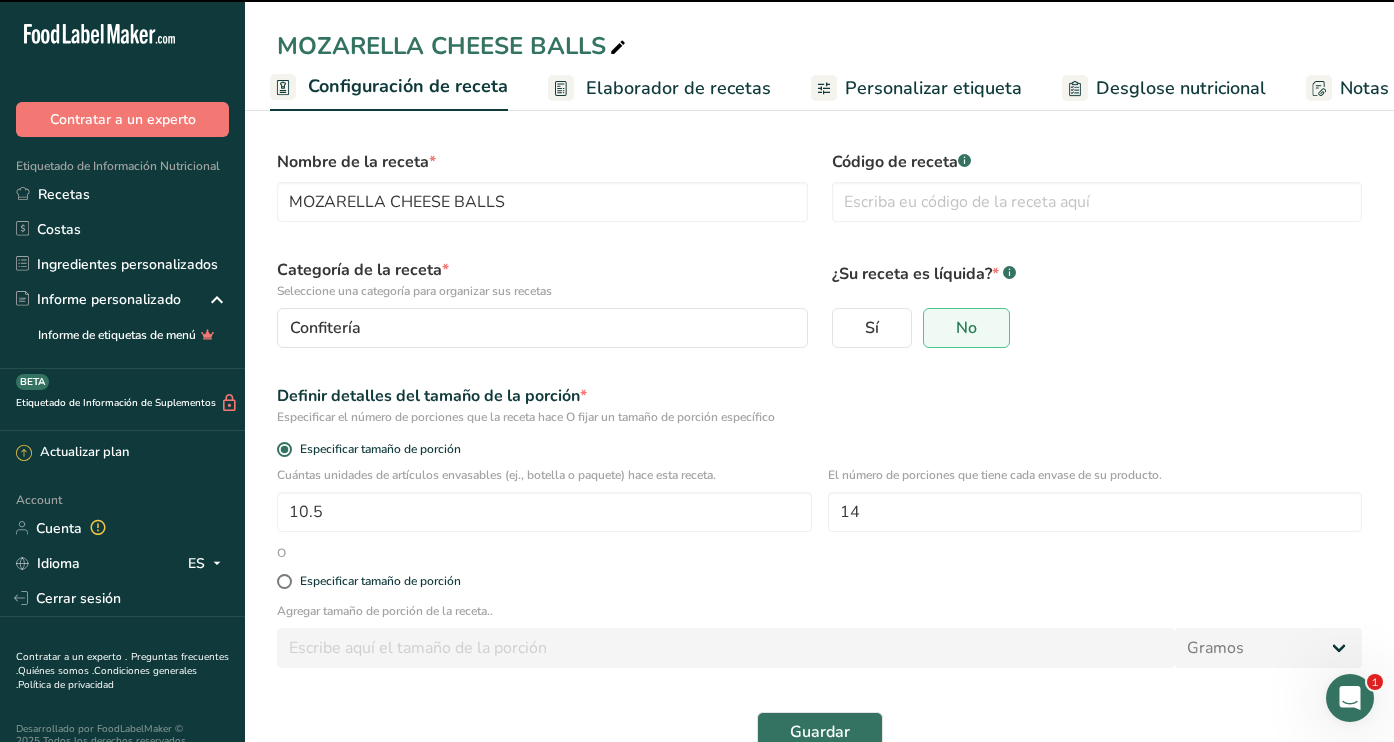 scroll, scrollTop: 0, scrollLeft: 0, axis: both 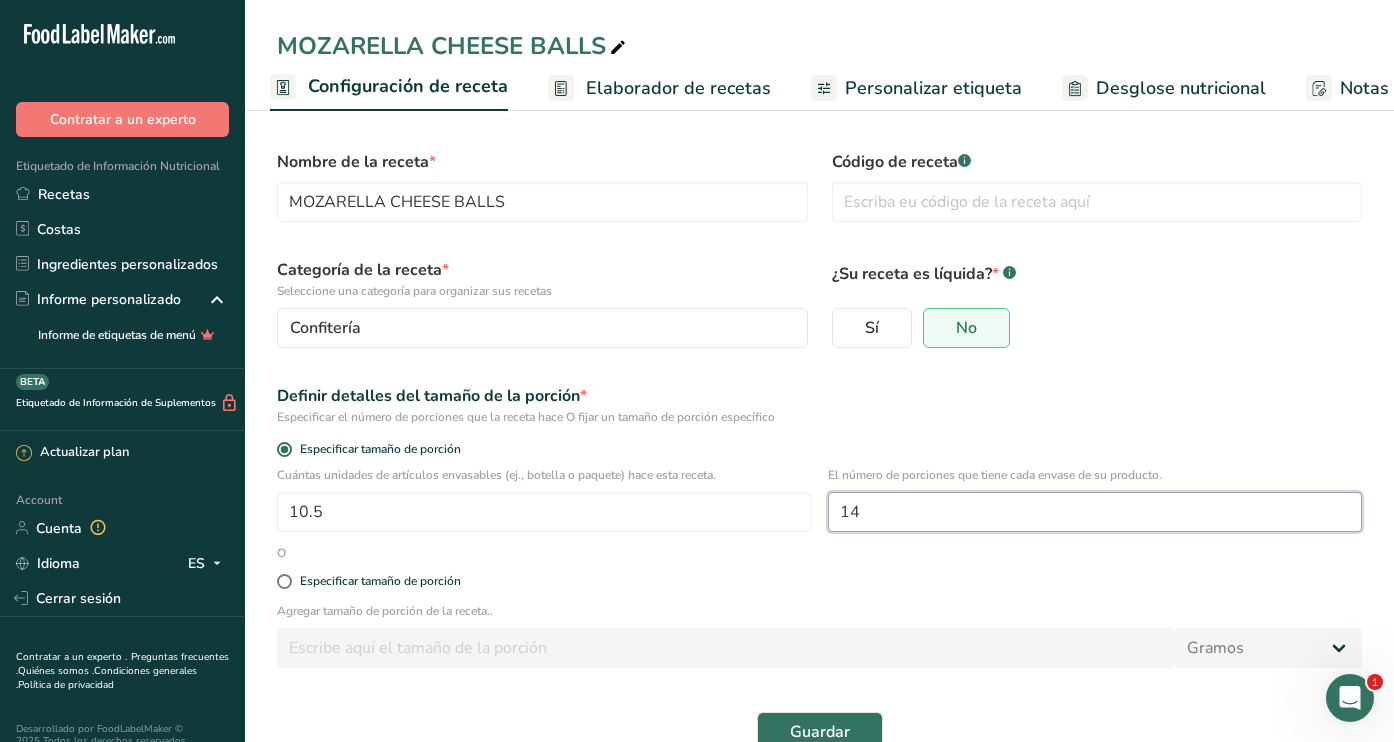 click on "14" at bounding box center (1095, 512) 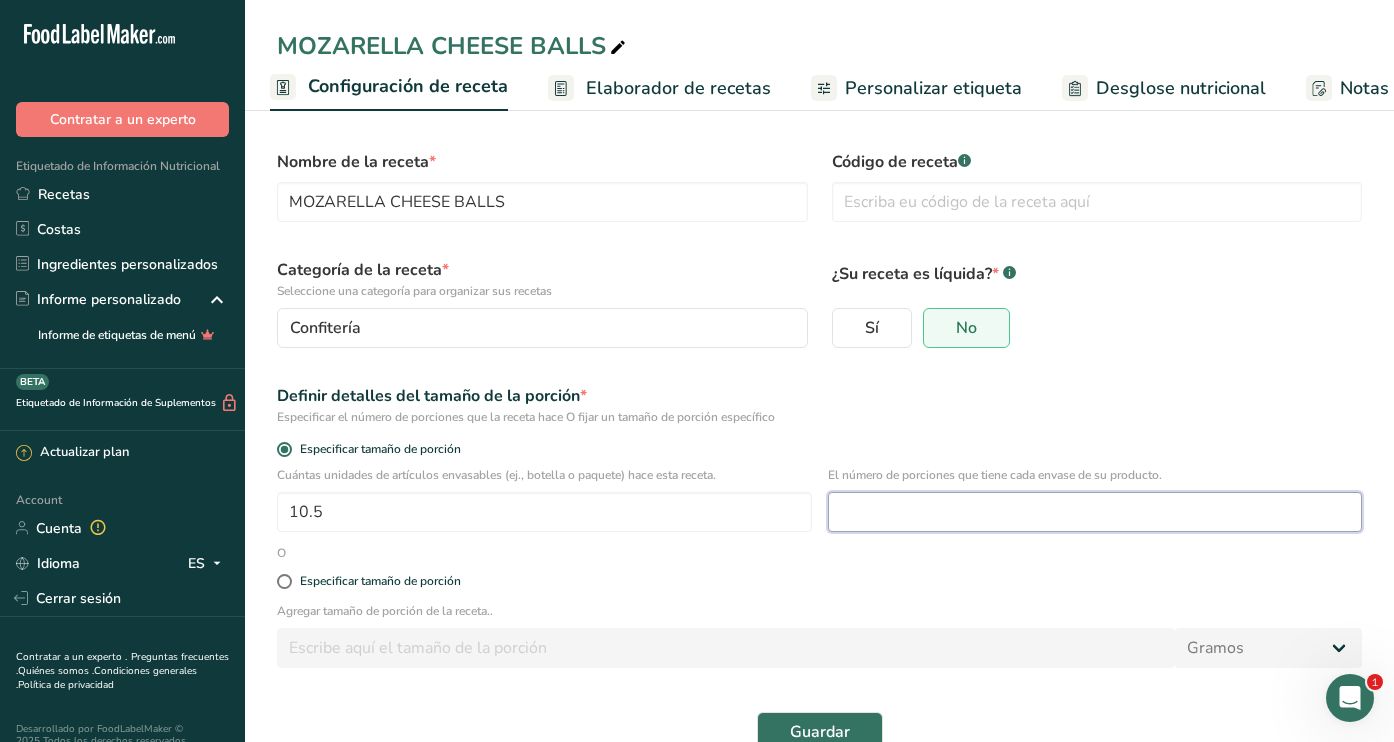 type on "7" 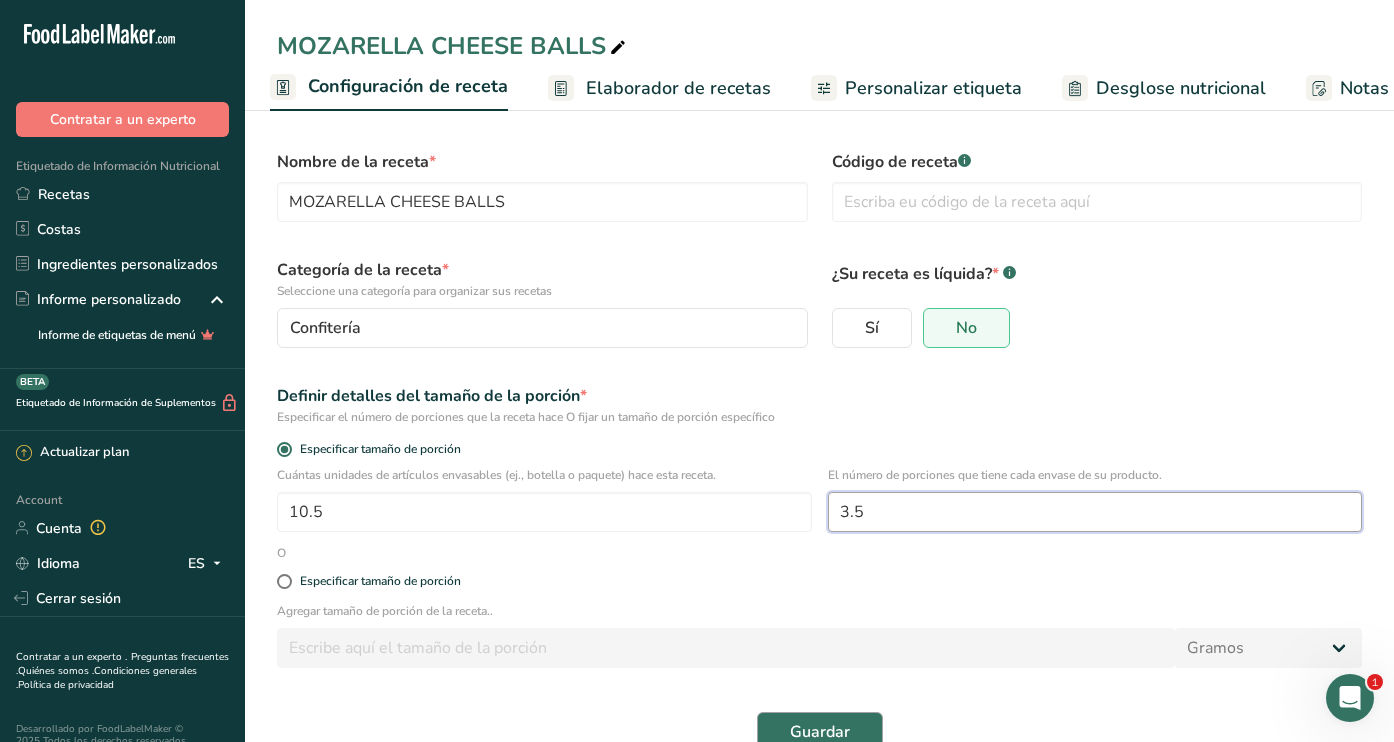 type on "3.5" 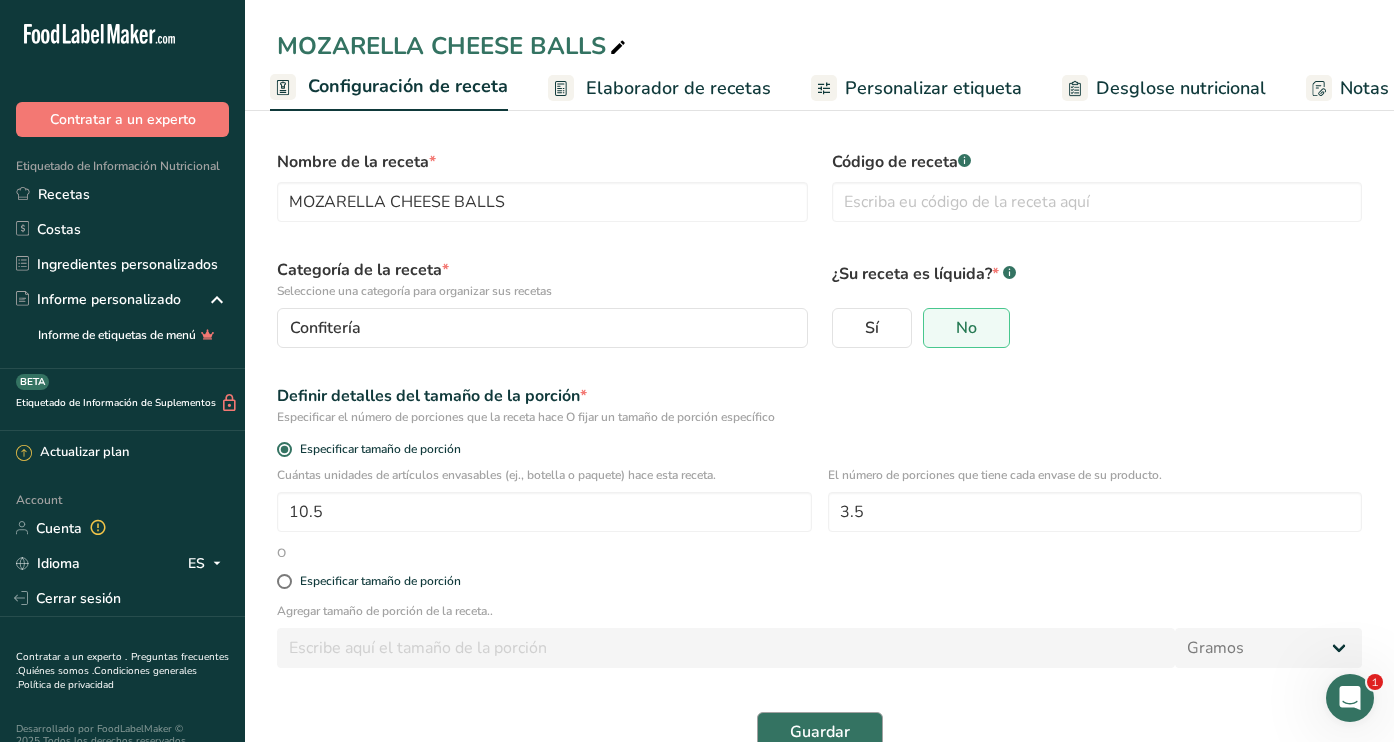 click on "Guardar" at bounding box center [820, 732] 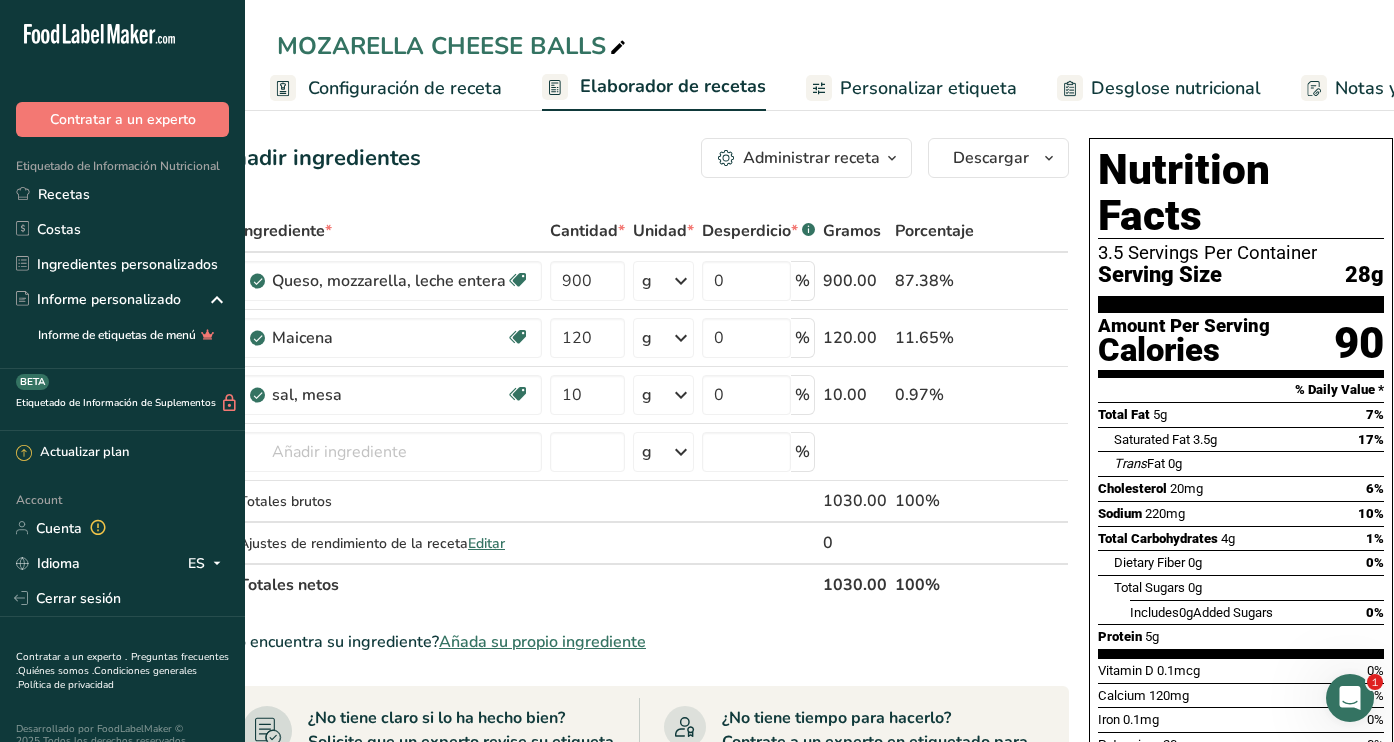 scroll, scrollTop: 0, scrollLeft: 58, axis: horizontal 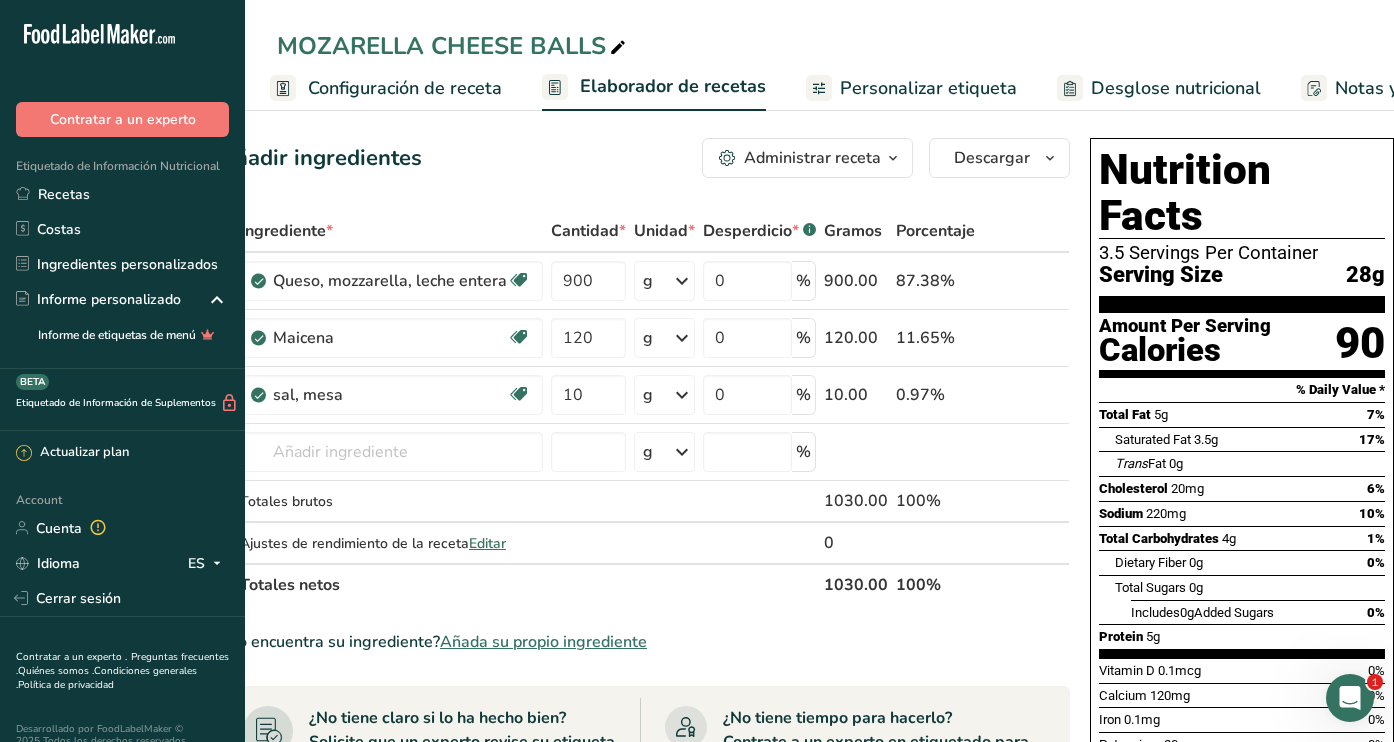 click on "Configuración de receta" at bounding box center [405, 88] 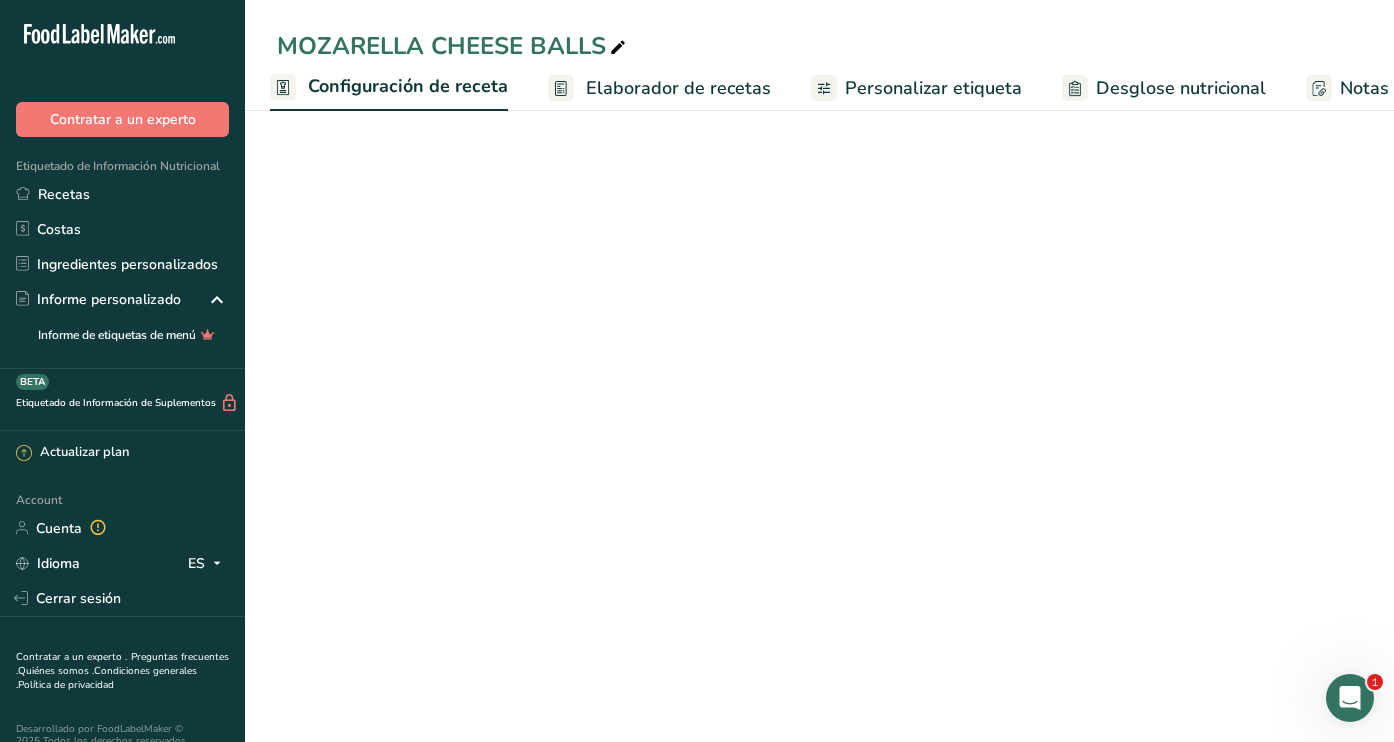scroll, scrollTop: 0, scrollLeft: 0, axis: both 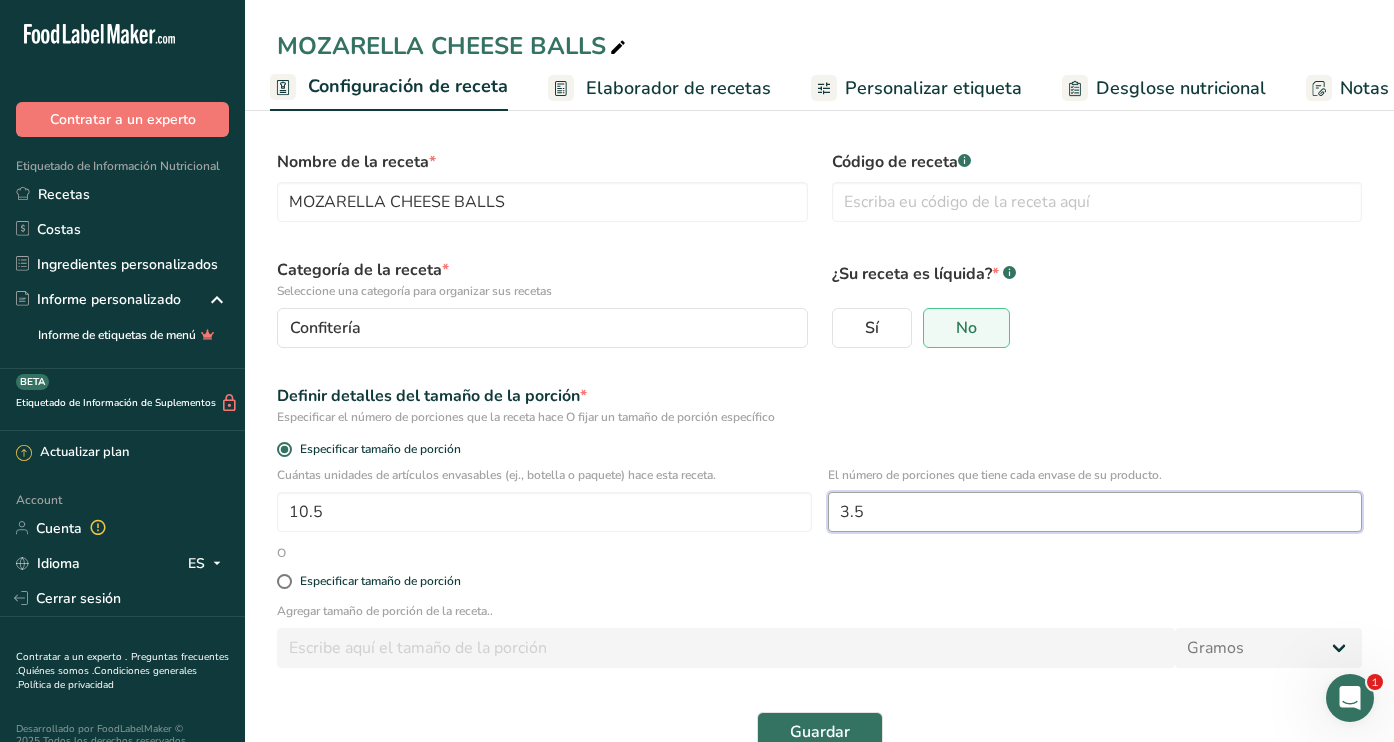click on "3.5" at bounding box center [1095, 512] 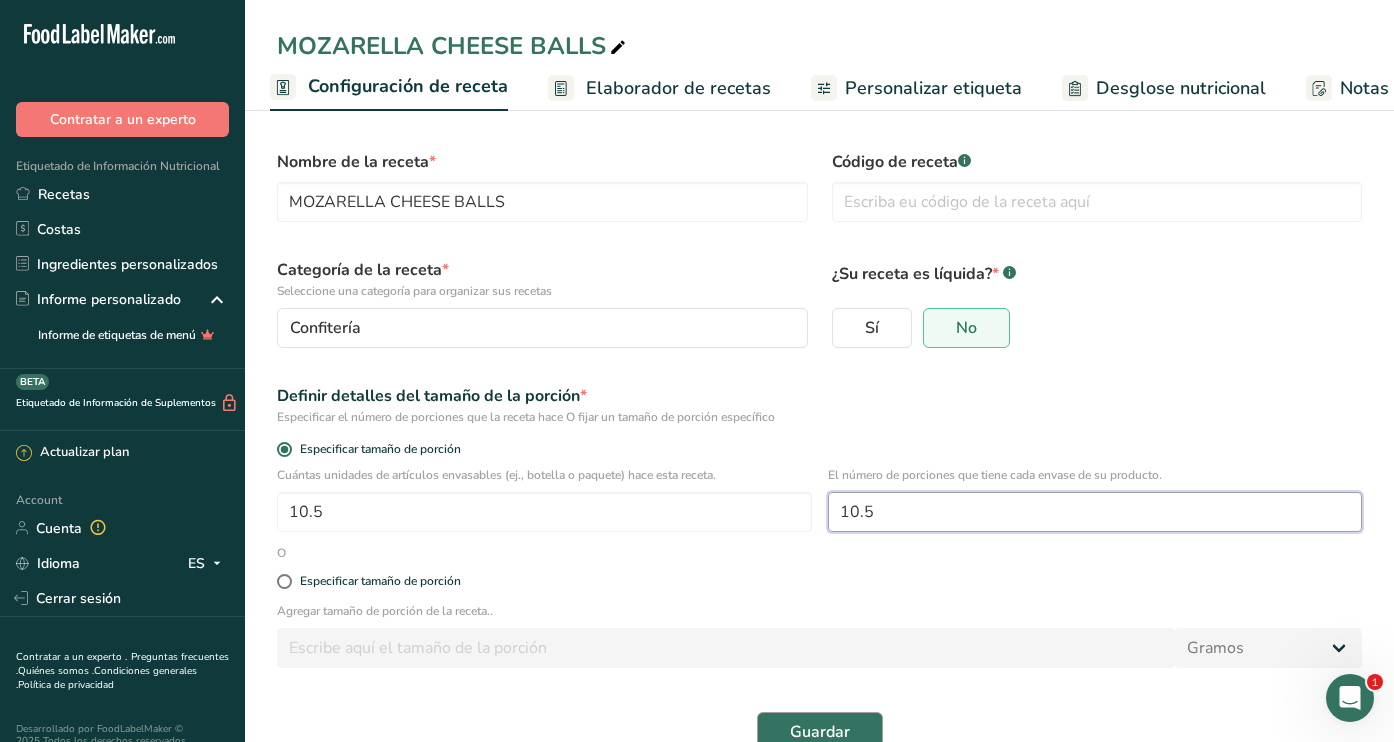 type on "10.5" 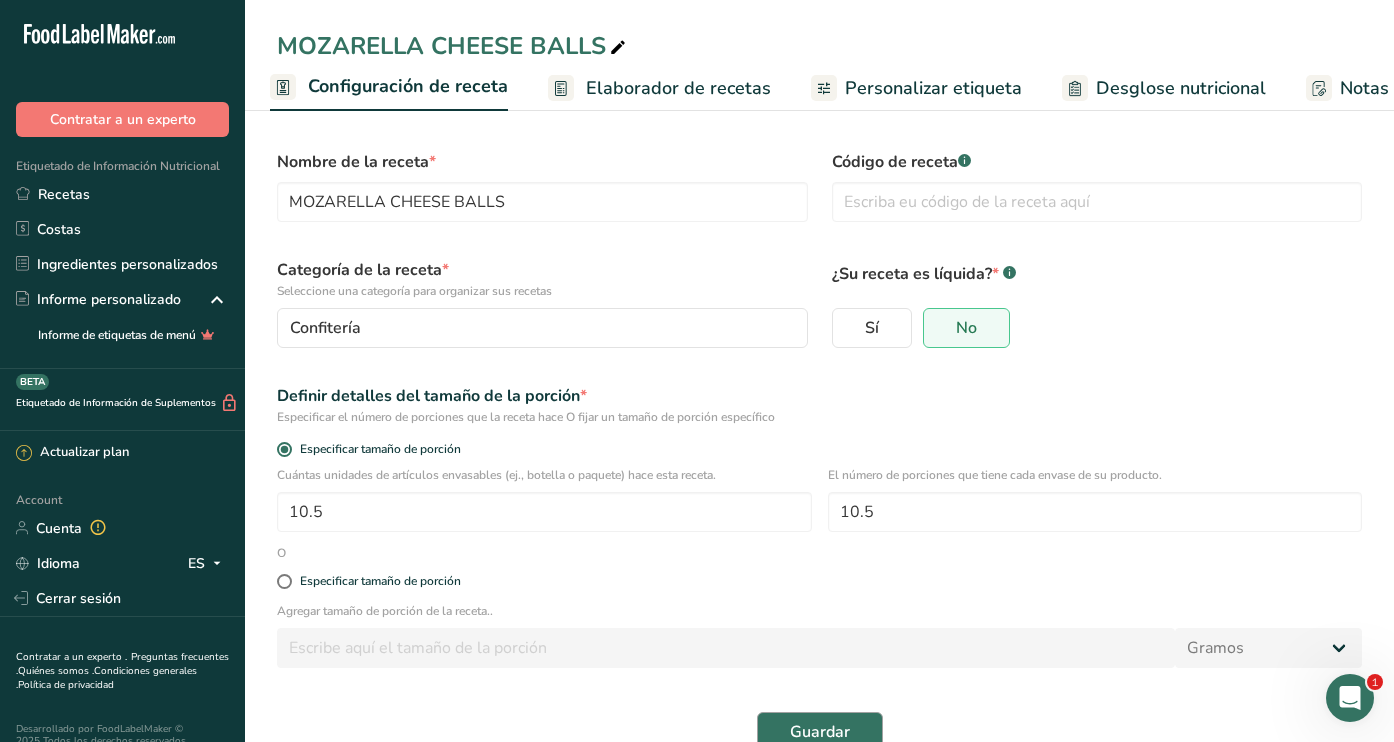 click on "Guardar" at bounding box center [820, 732] 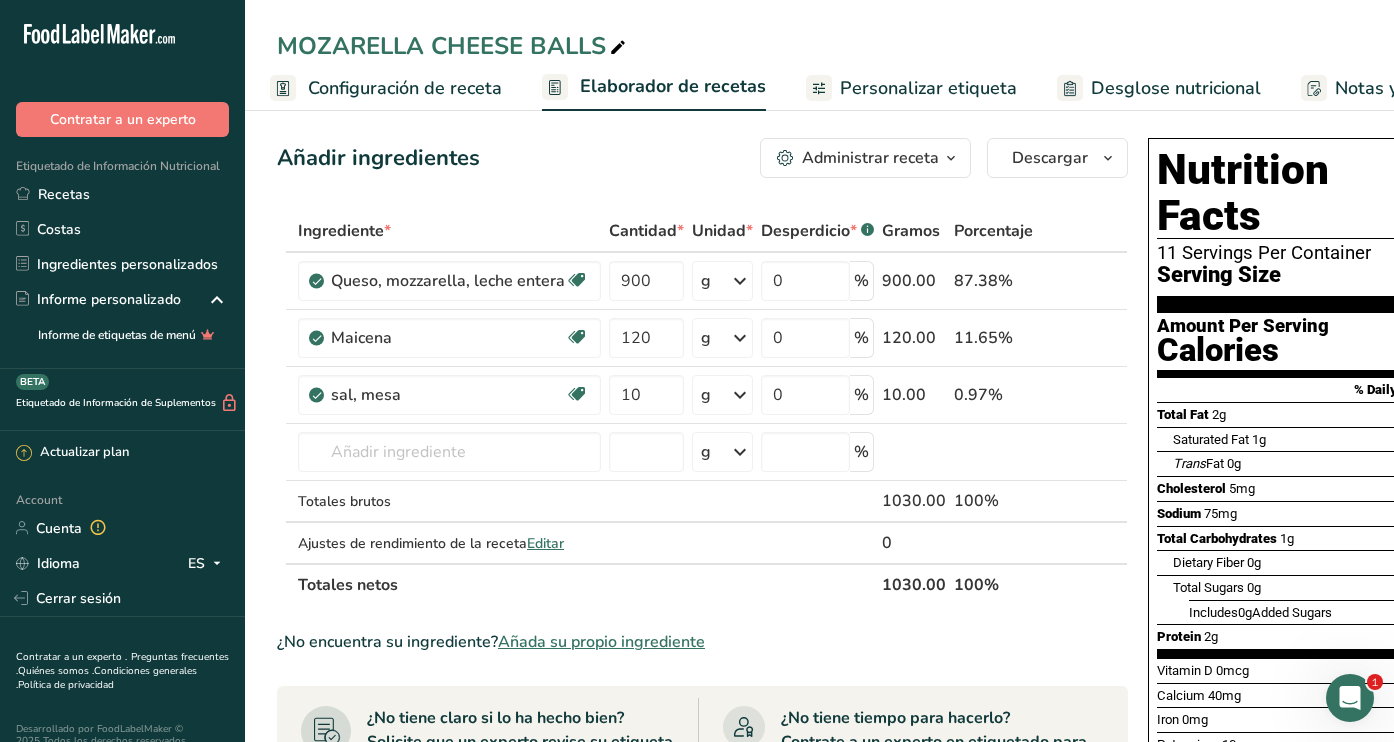 scroll, scrollTop: 0, scrollLeft: 0, axis: both 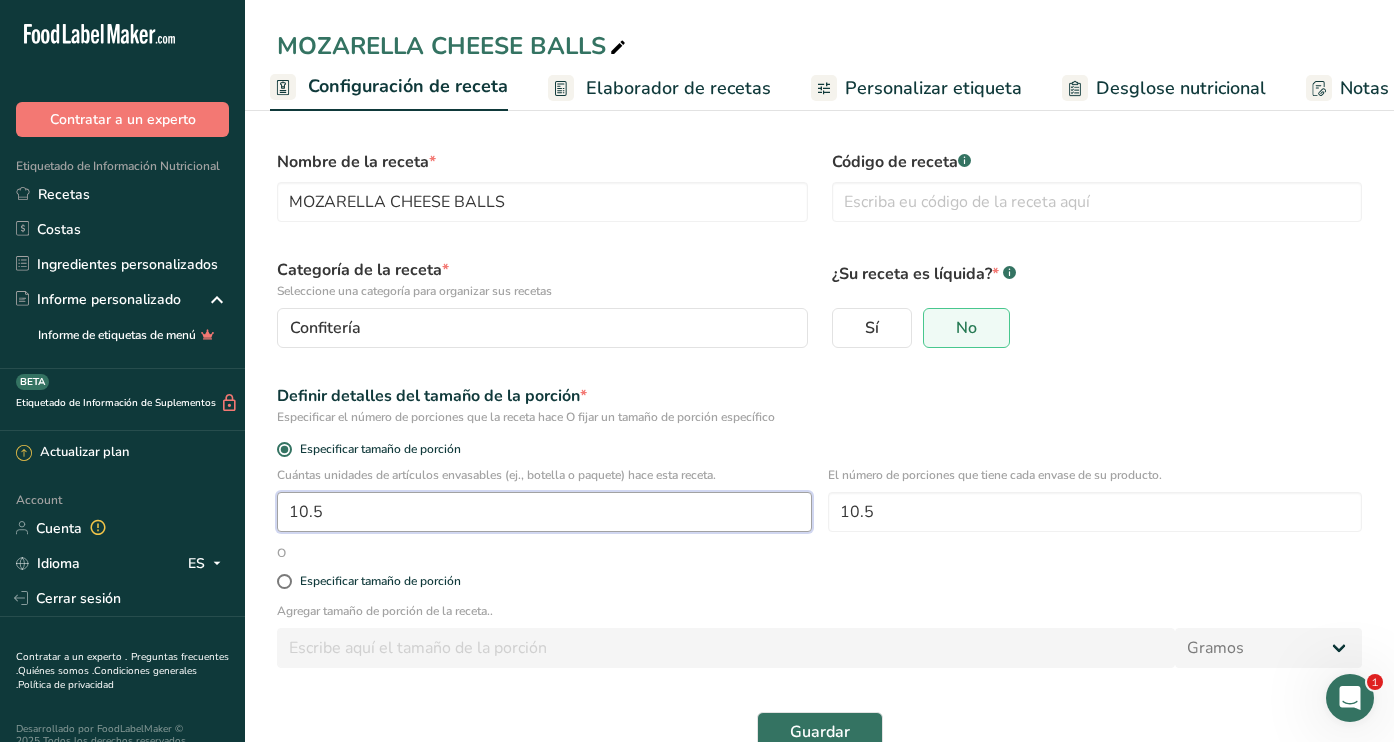 click on "10.5" at bounding box center [544, 512] 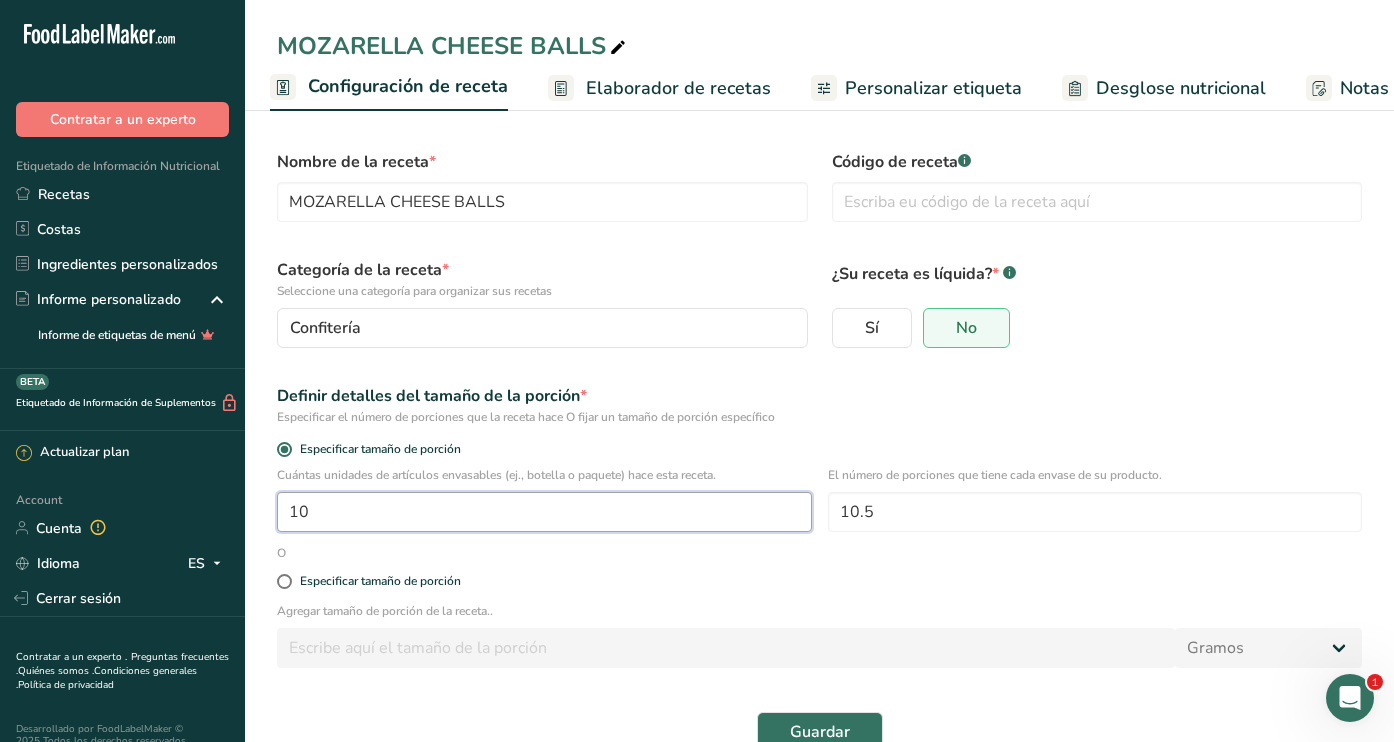type on "1" 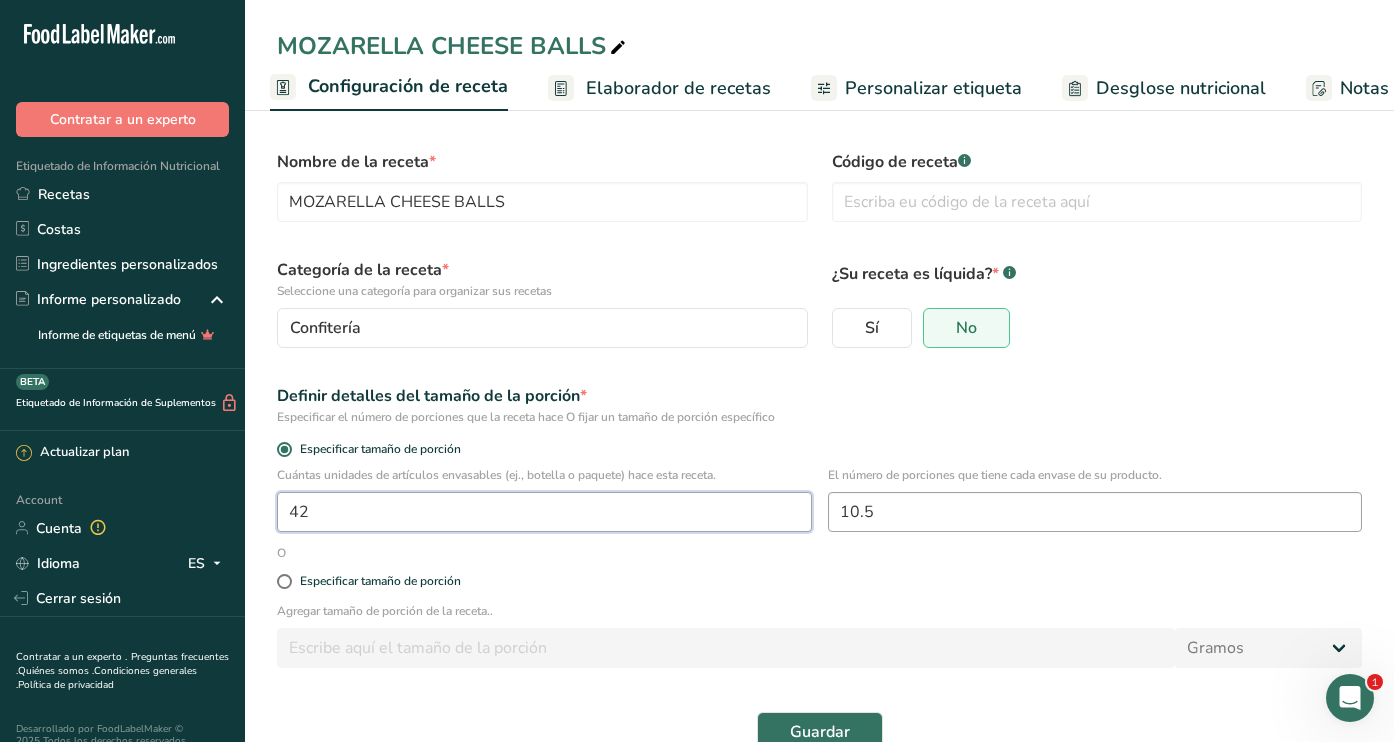type on "42" 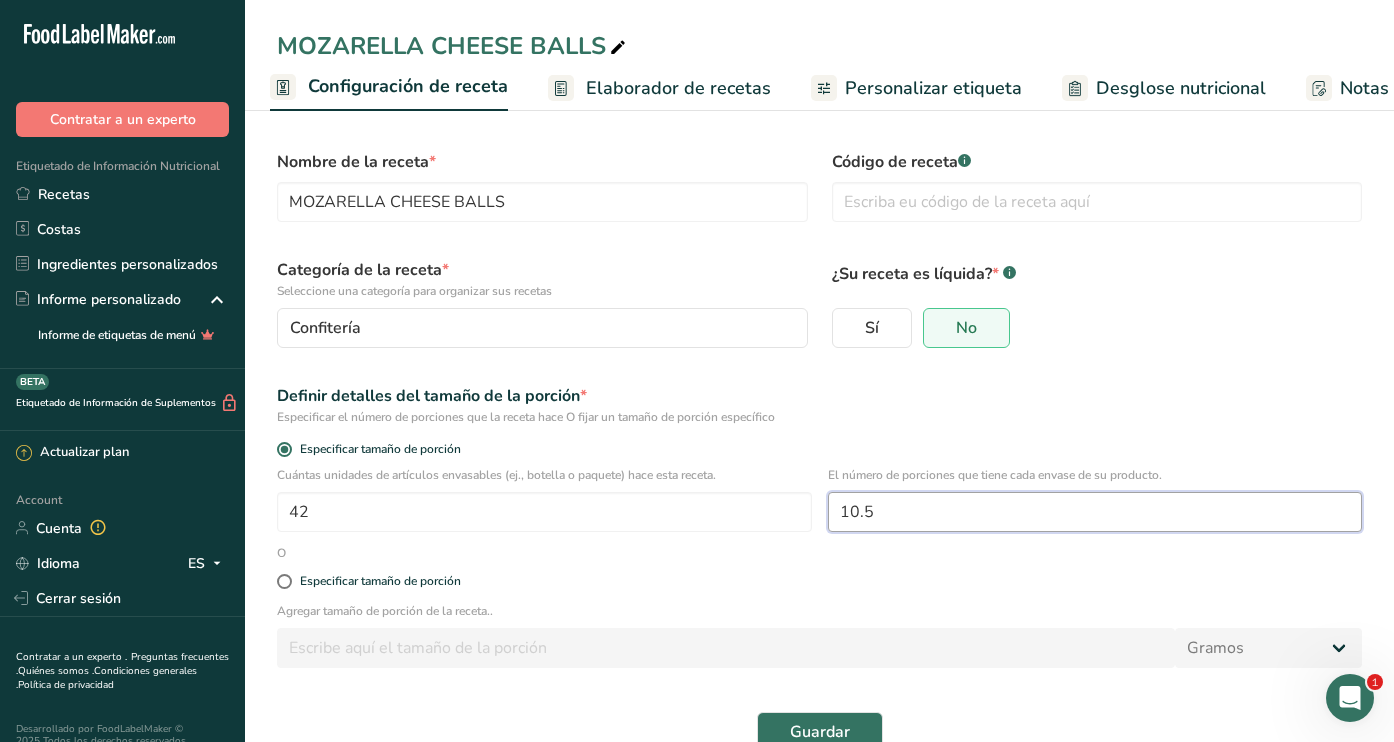 click on "10.5" at bounding box center [1095, 512] 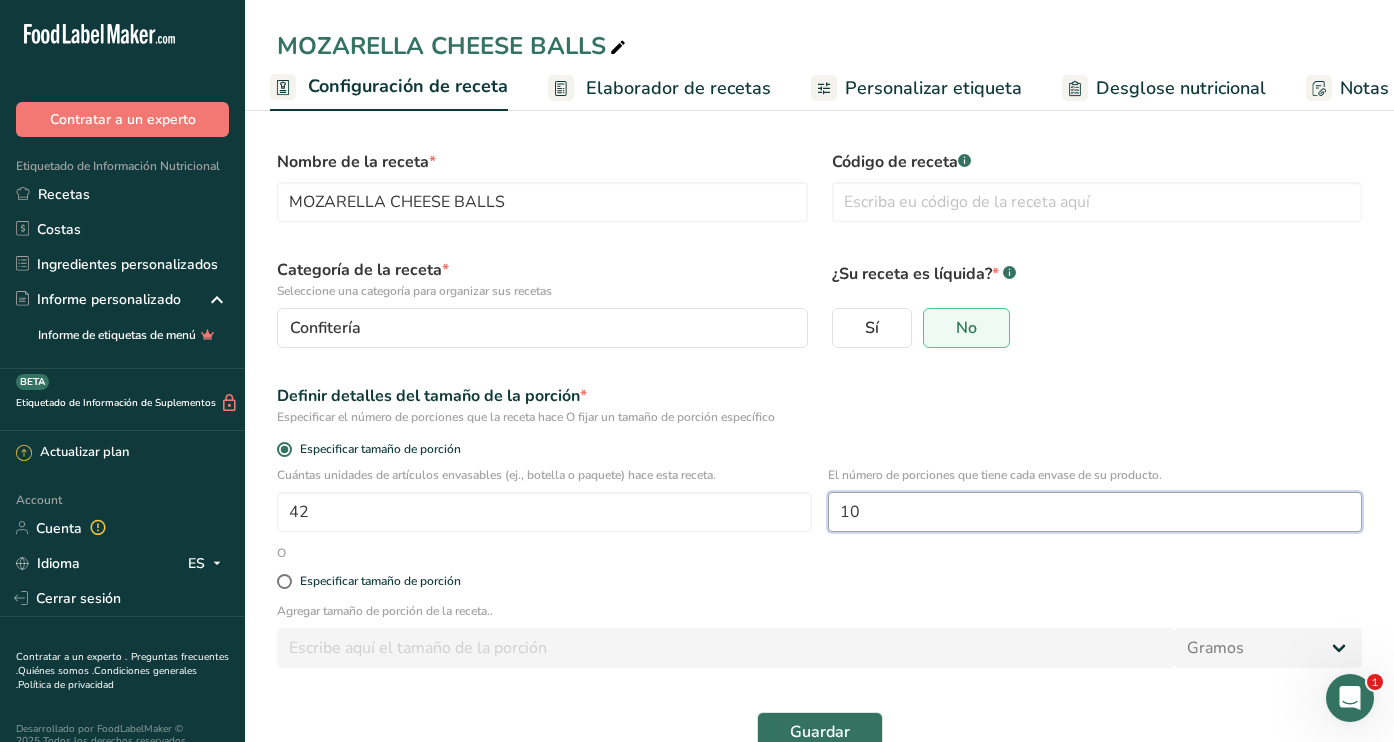 type on "1" 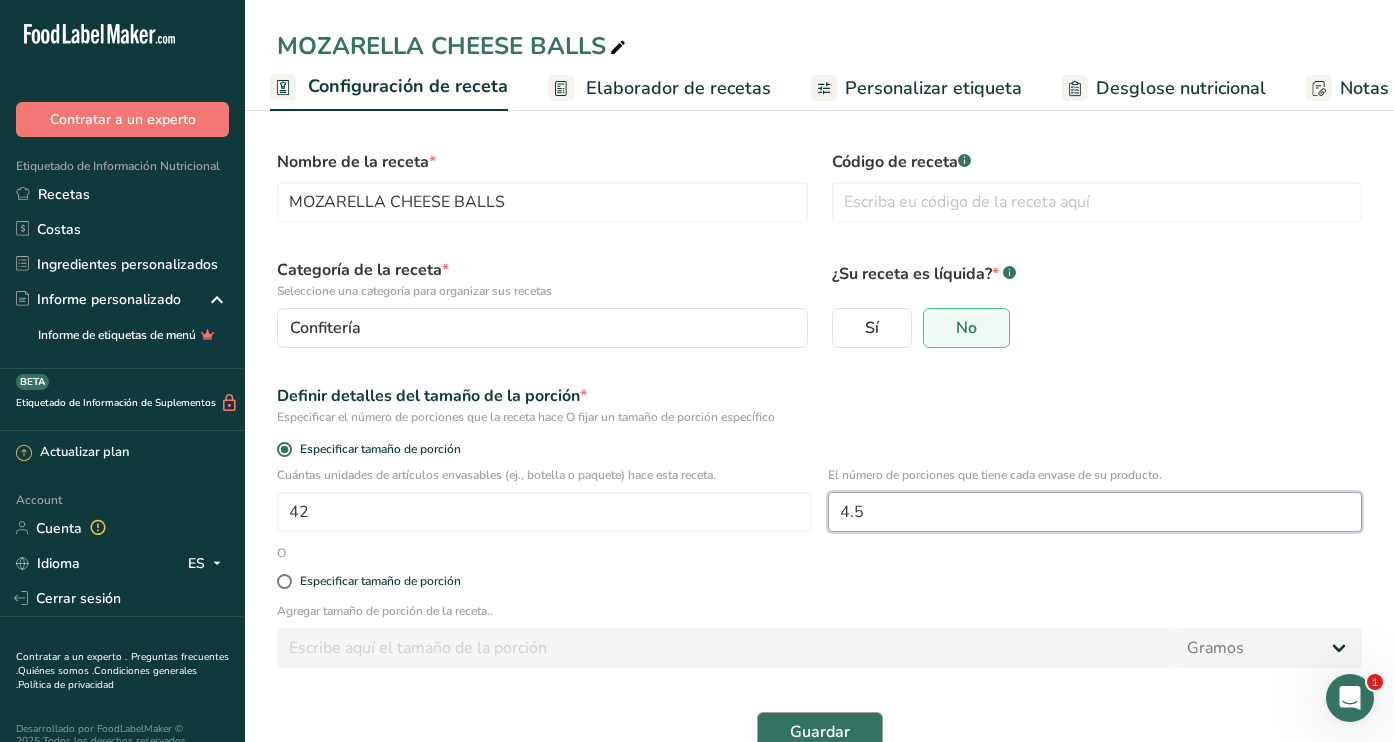 type on "4.5" 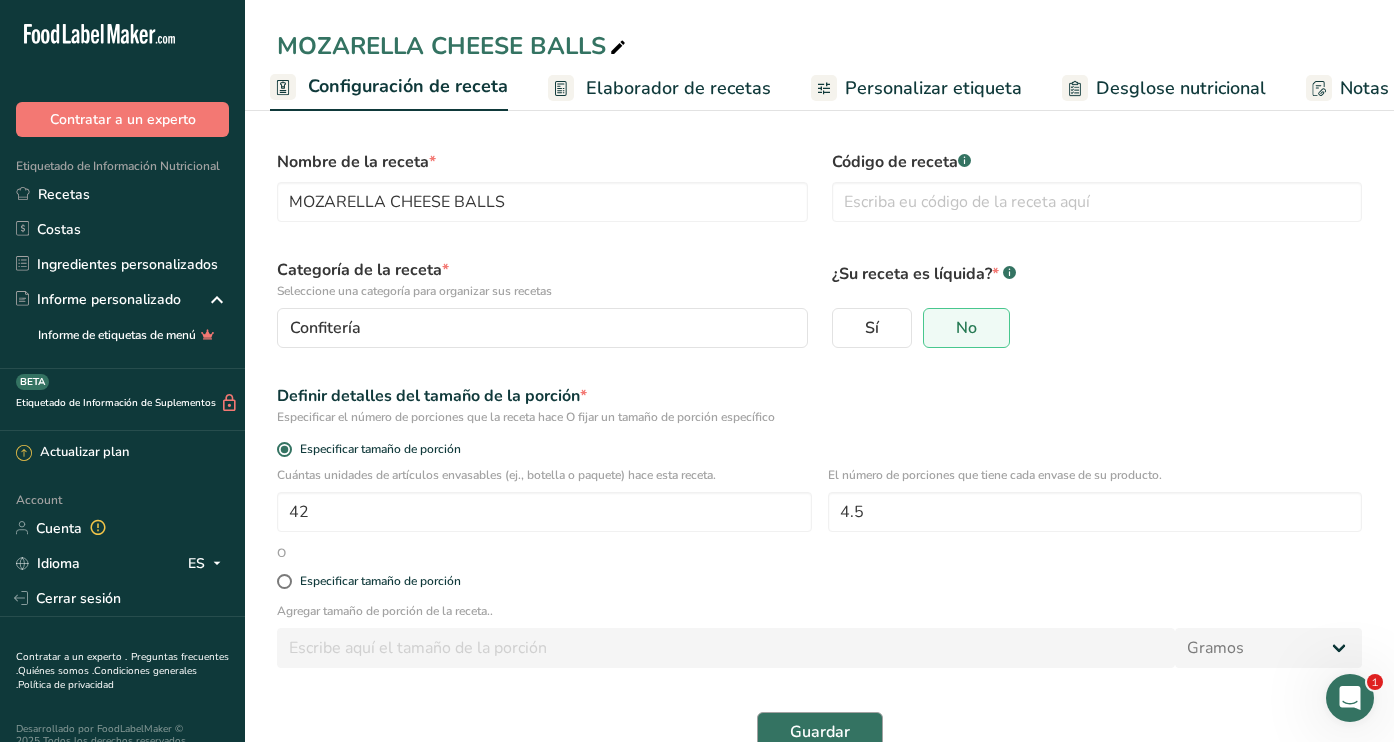 click on "Guardar" at bounding box center (820, 732) 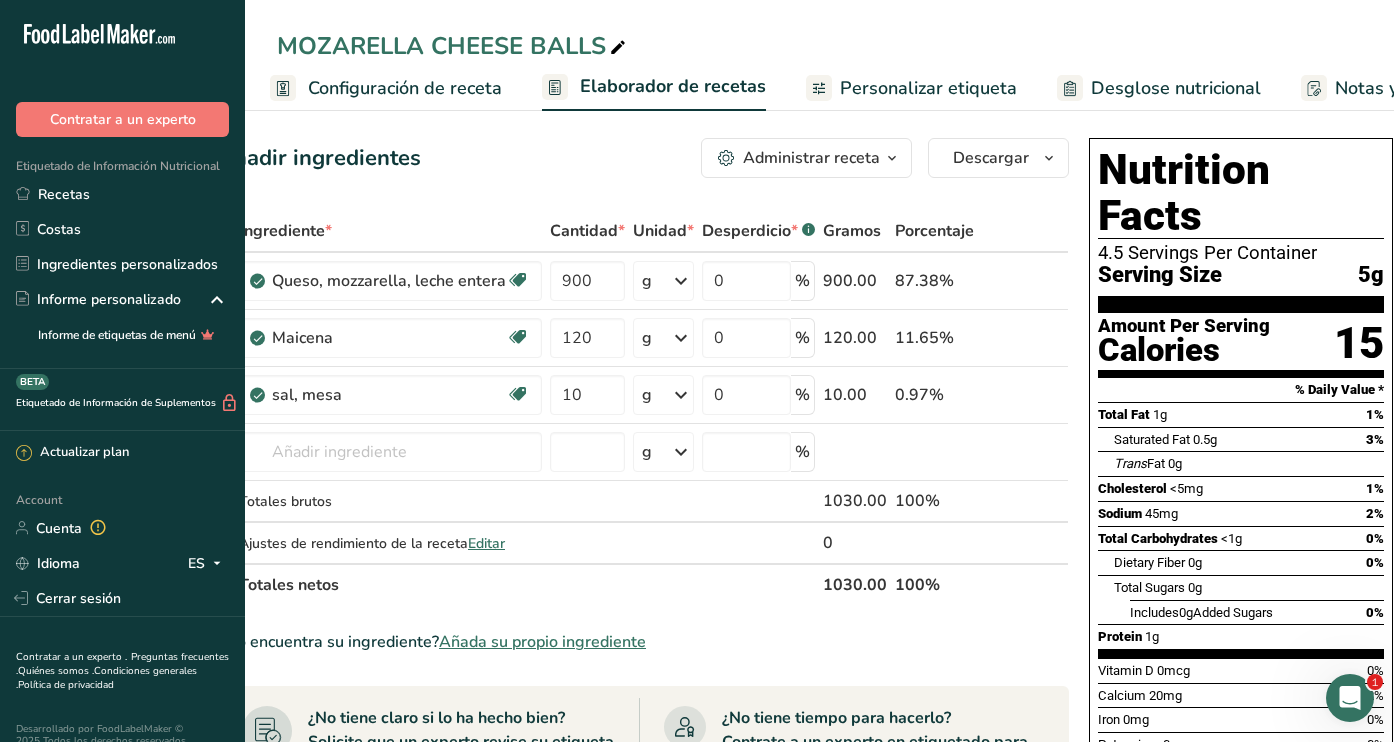 scroll, scrollTop: 0, scrollLeft: 58, axis: horizontal 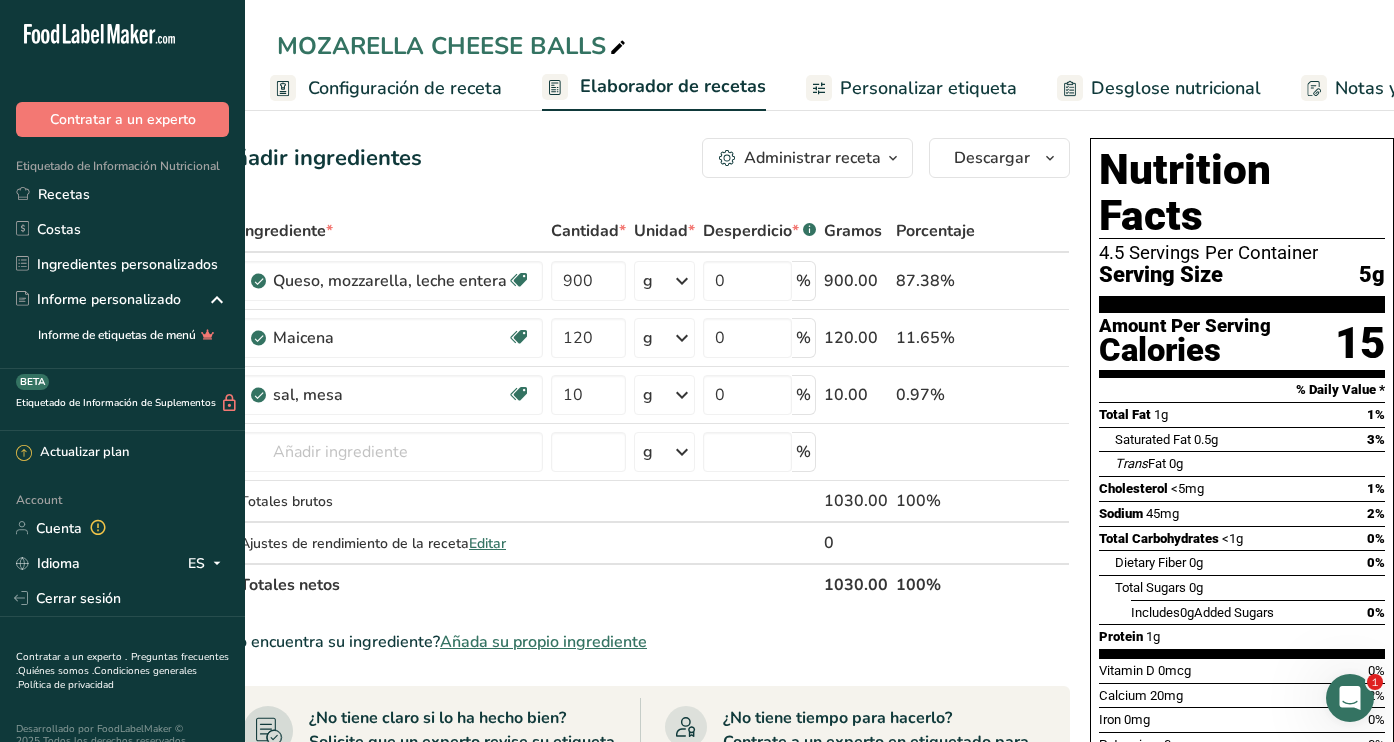 click on "Configuración de receta" at bounding box center [405, 88] 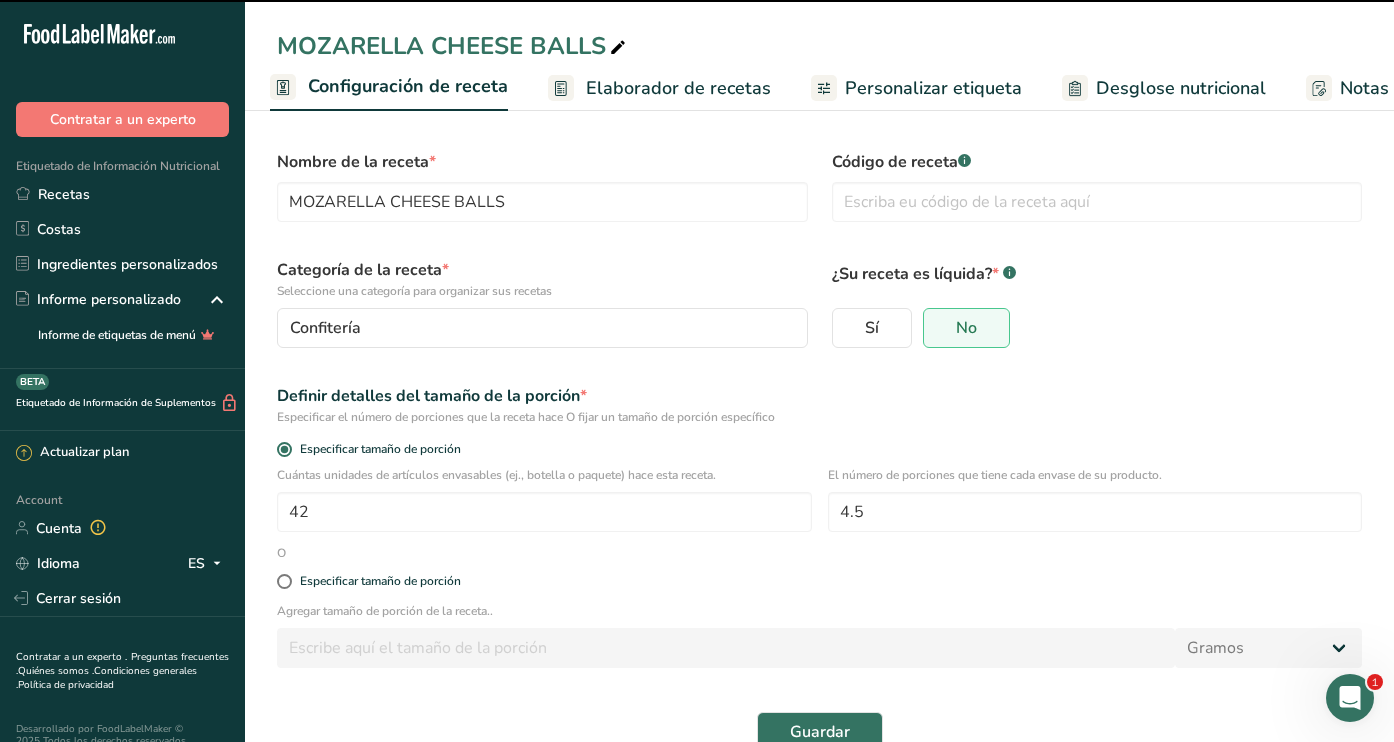 scroll, scrollTop: 0, scrollLeft: 0, axis: both 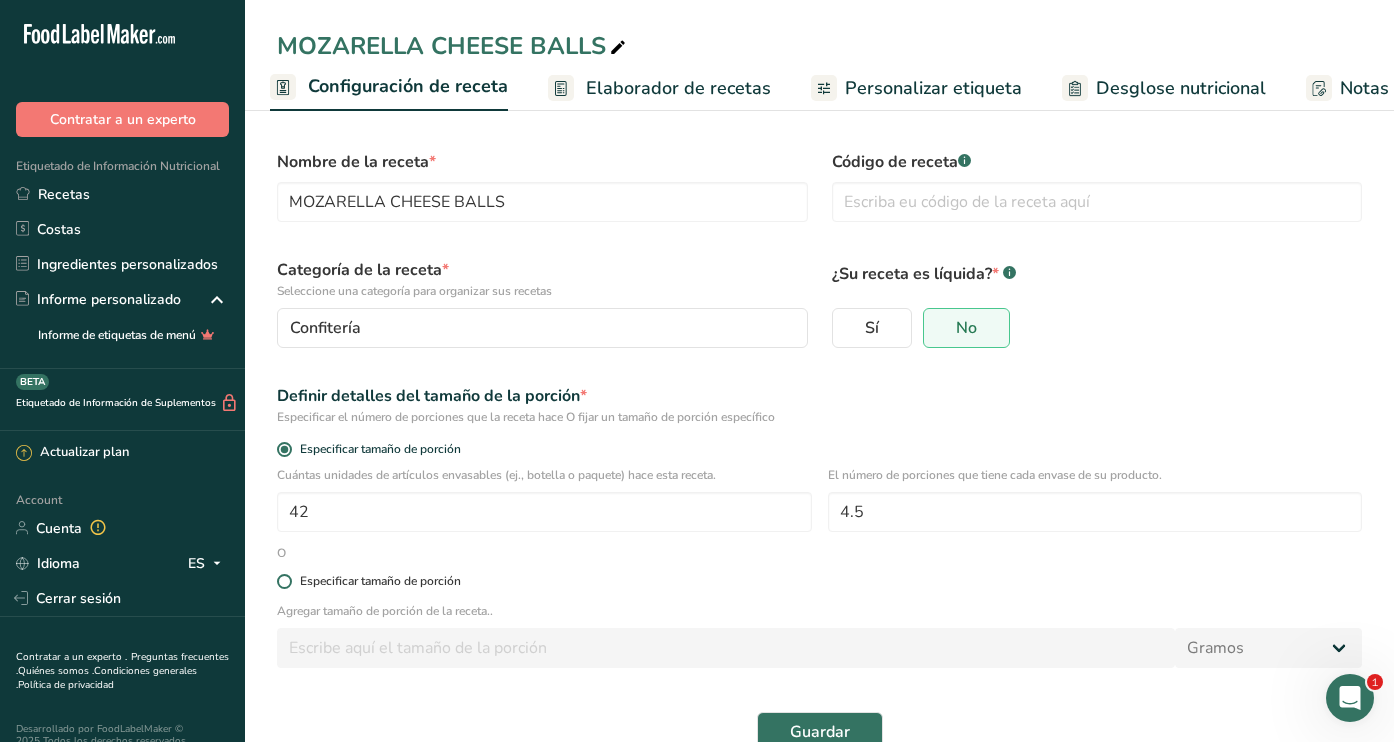 click at bounding box center [284, 581] 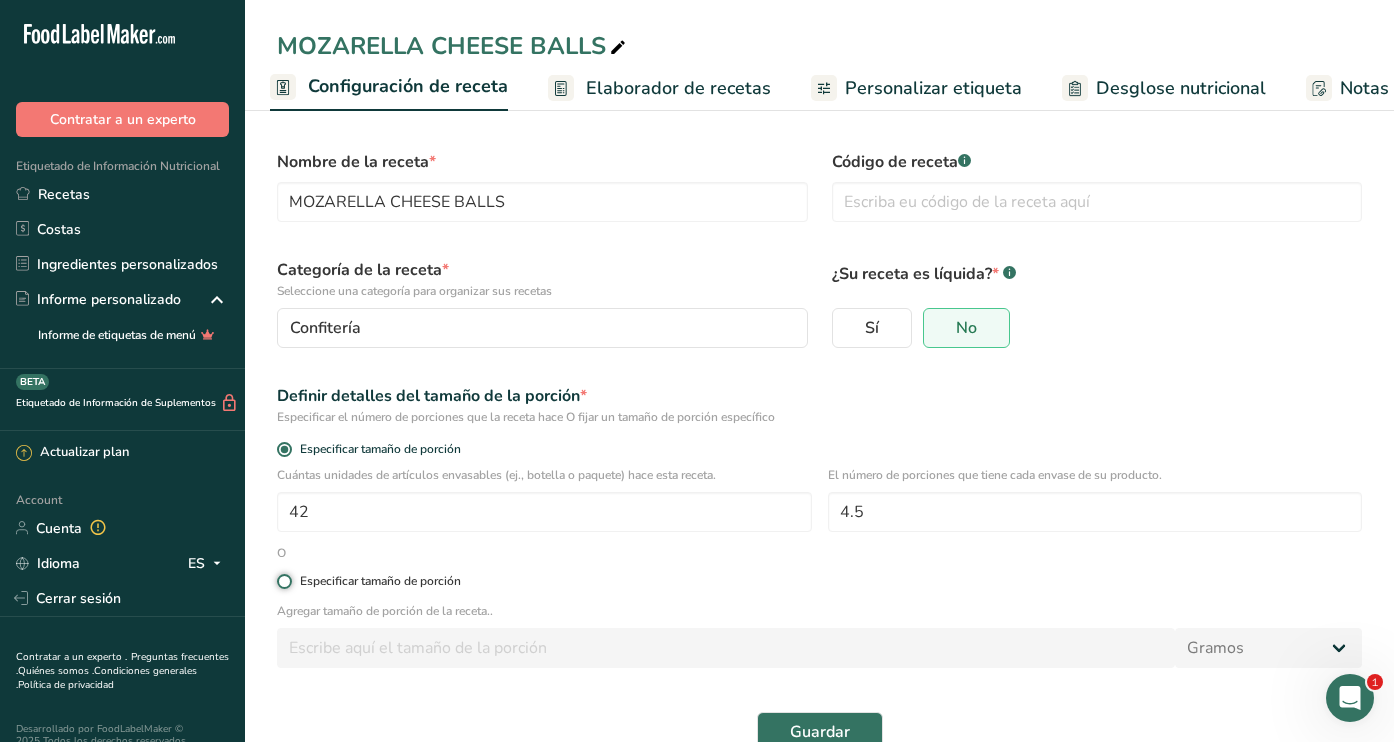 click on "Especificar tamaño de porción" at bounding box center [283, 581] 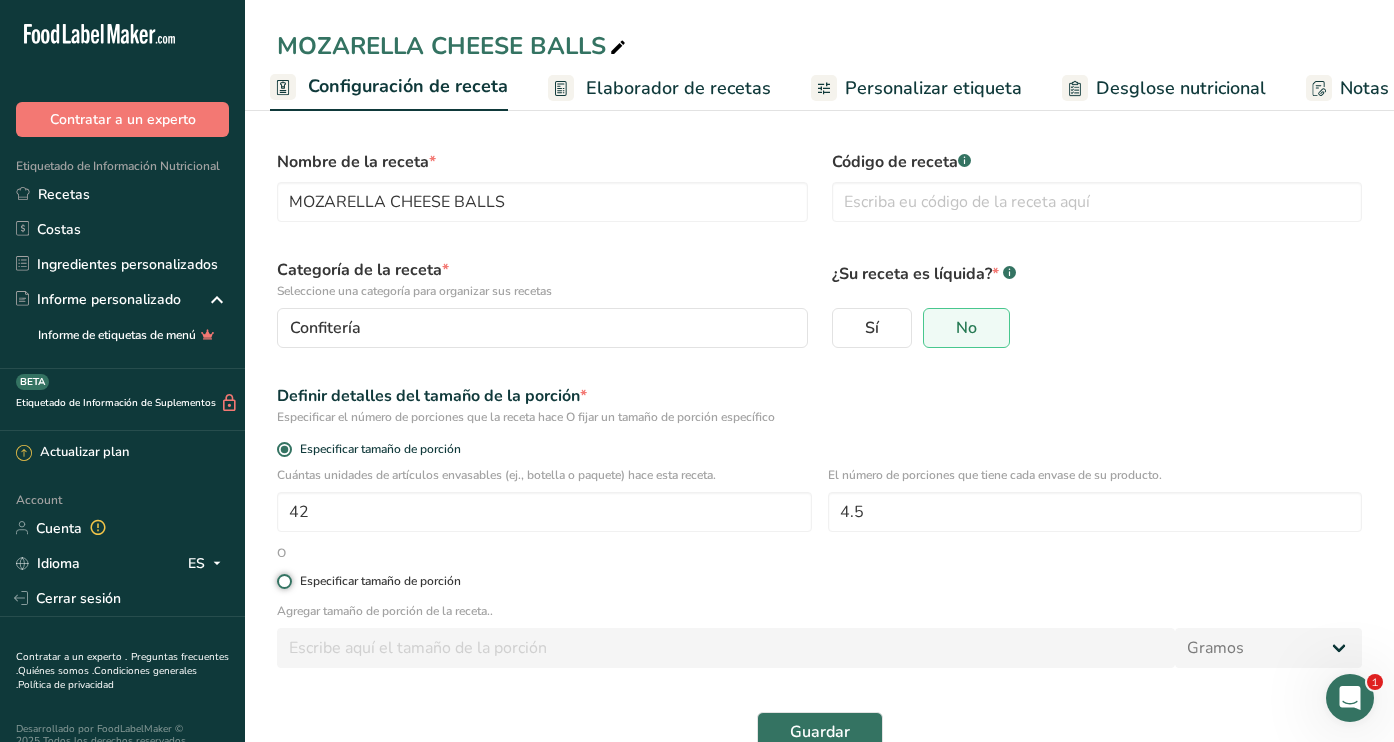 radio on "true" 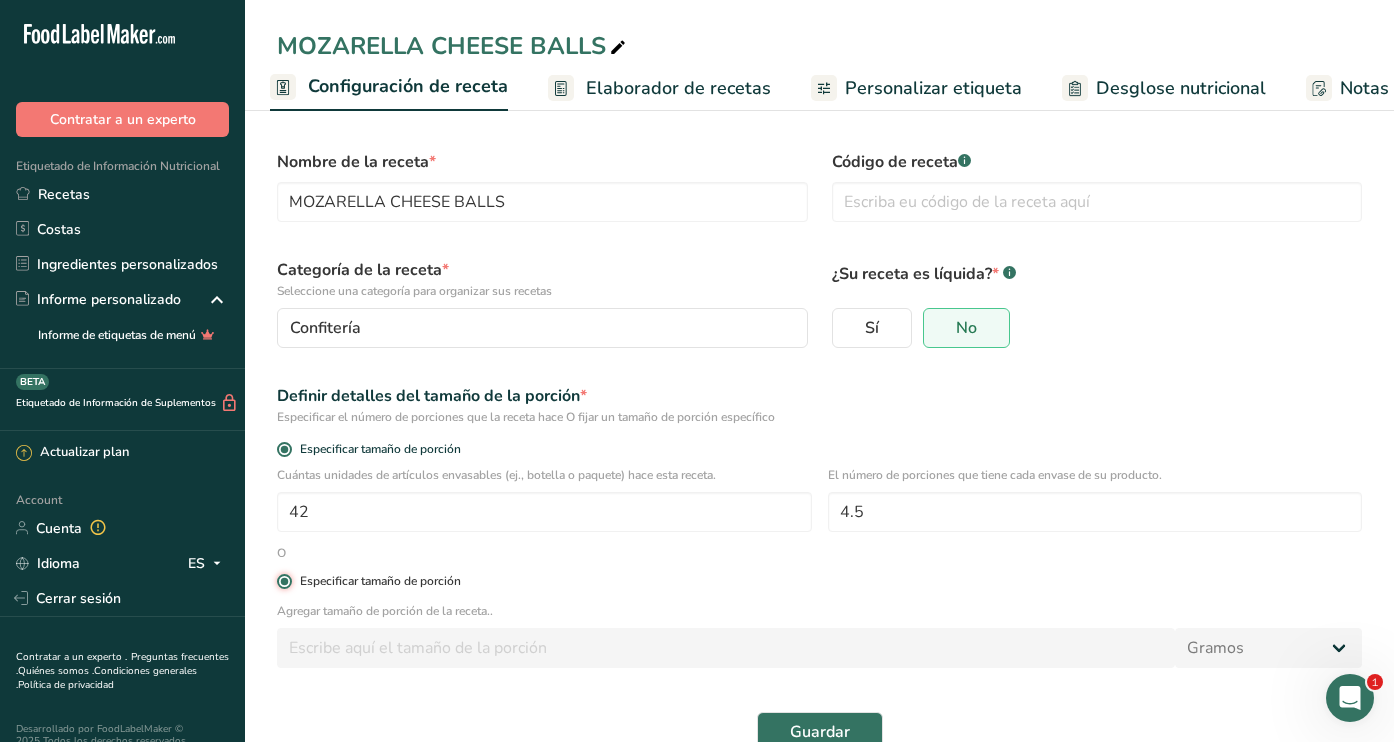 radio on "false" 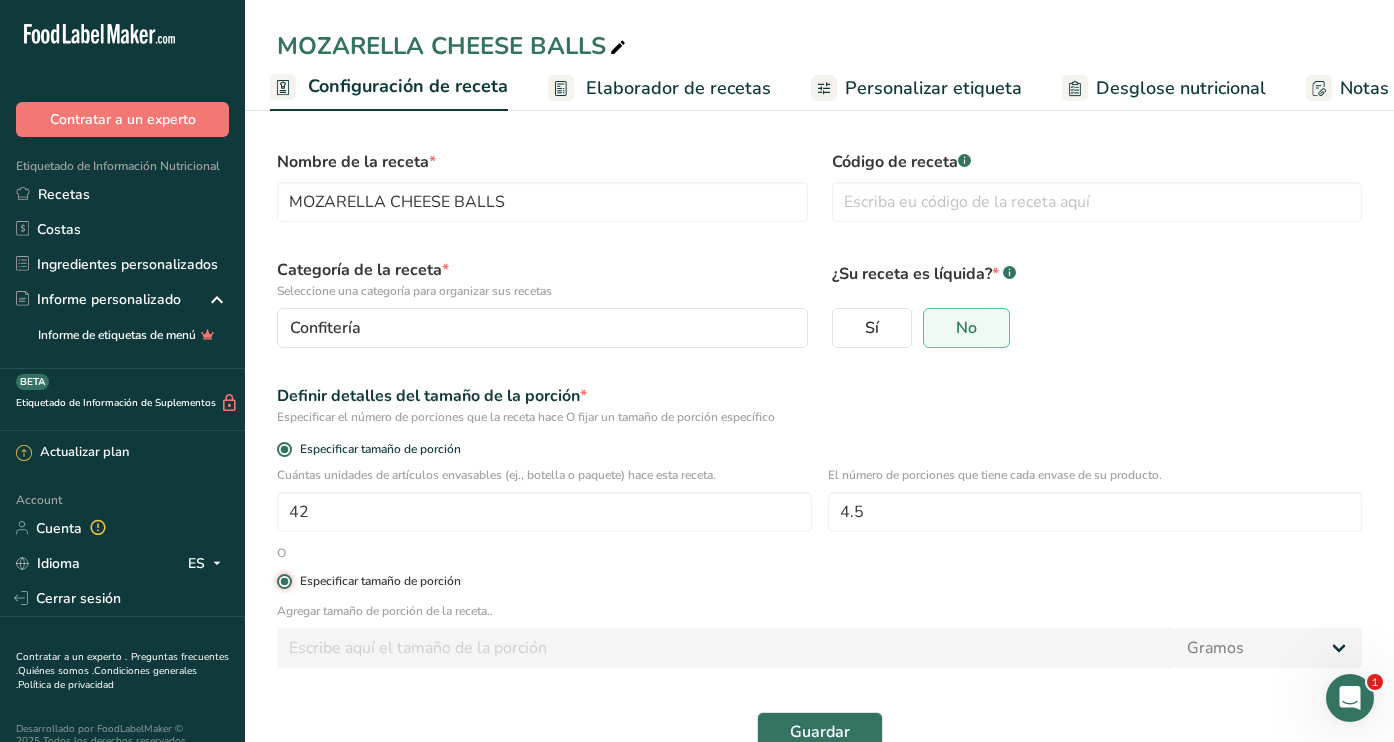 type 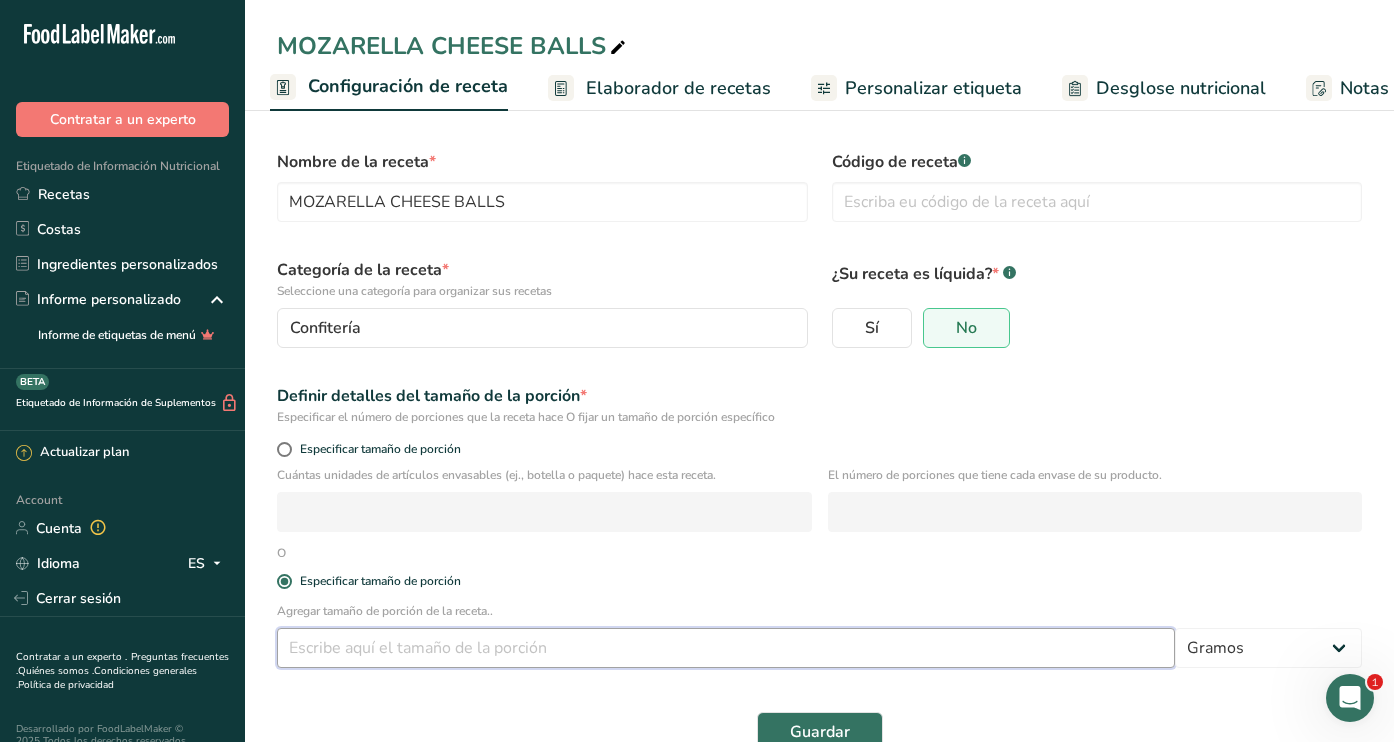 click at bounding box center [726, 648] 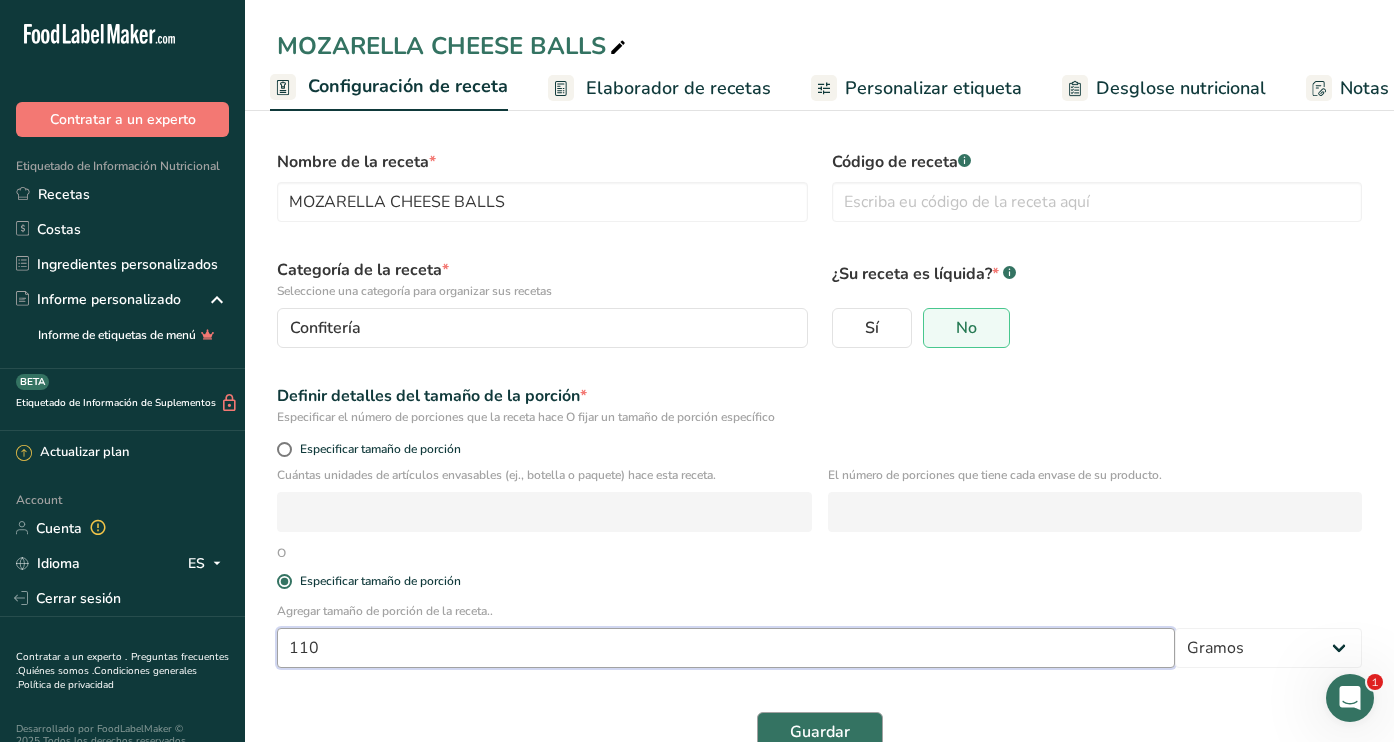 type on "110" 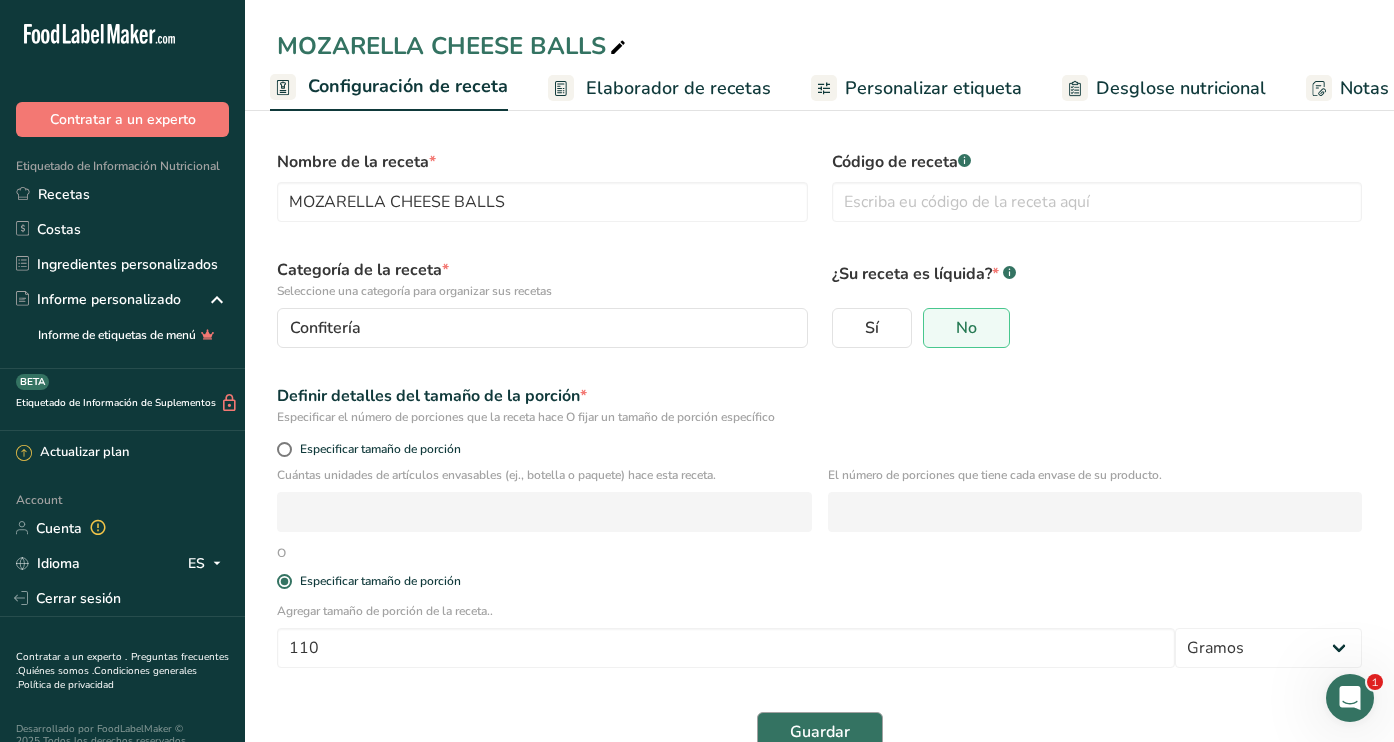 click on "Guardar" at bounding box center [820, 732] 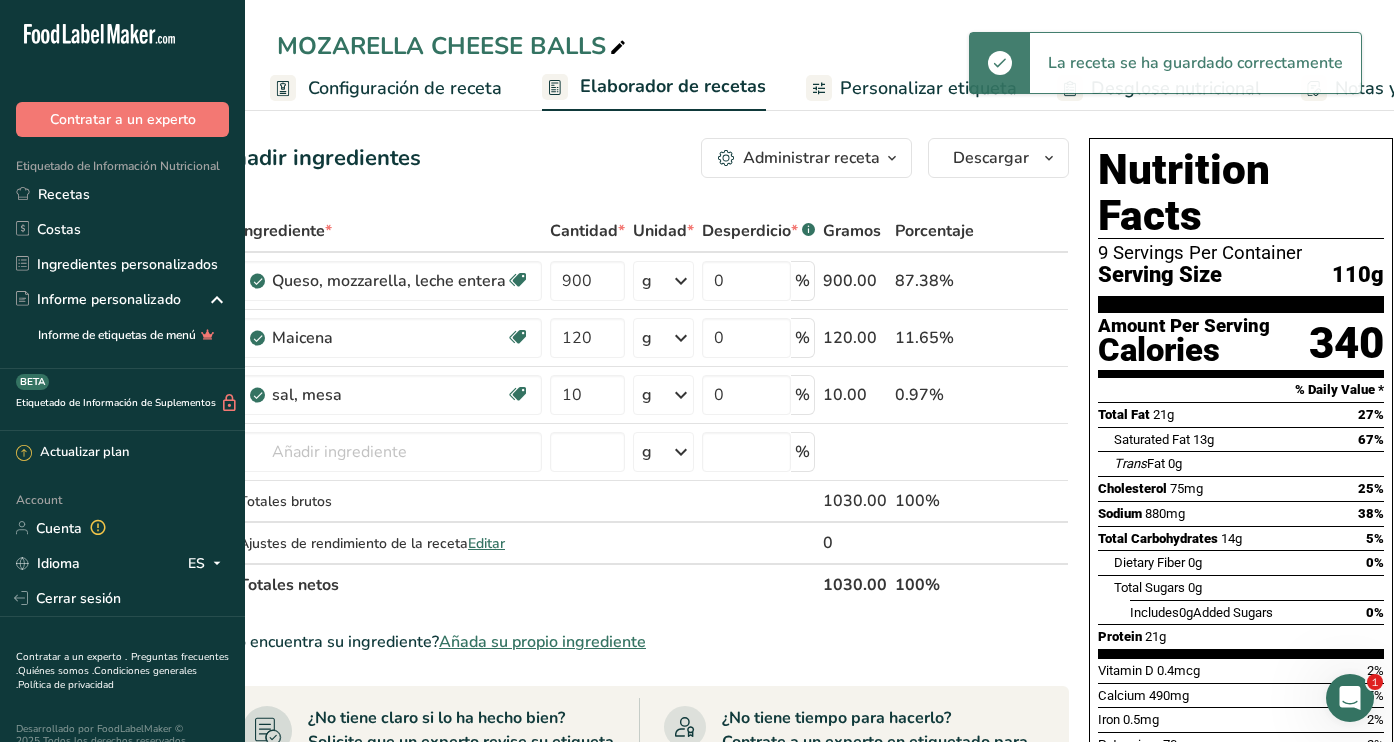 scroll, scrollTop: 0, scrollLeft: 58, axis: horizontal 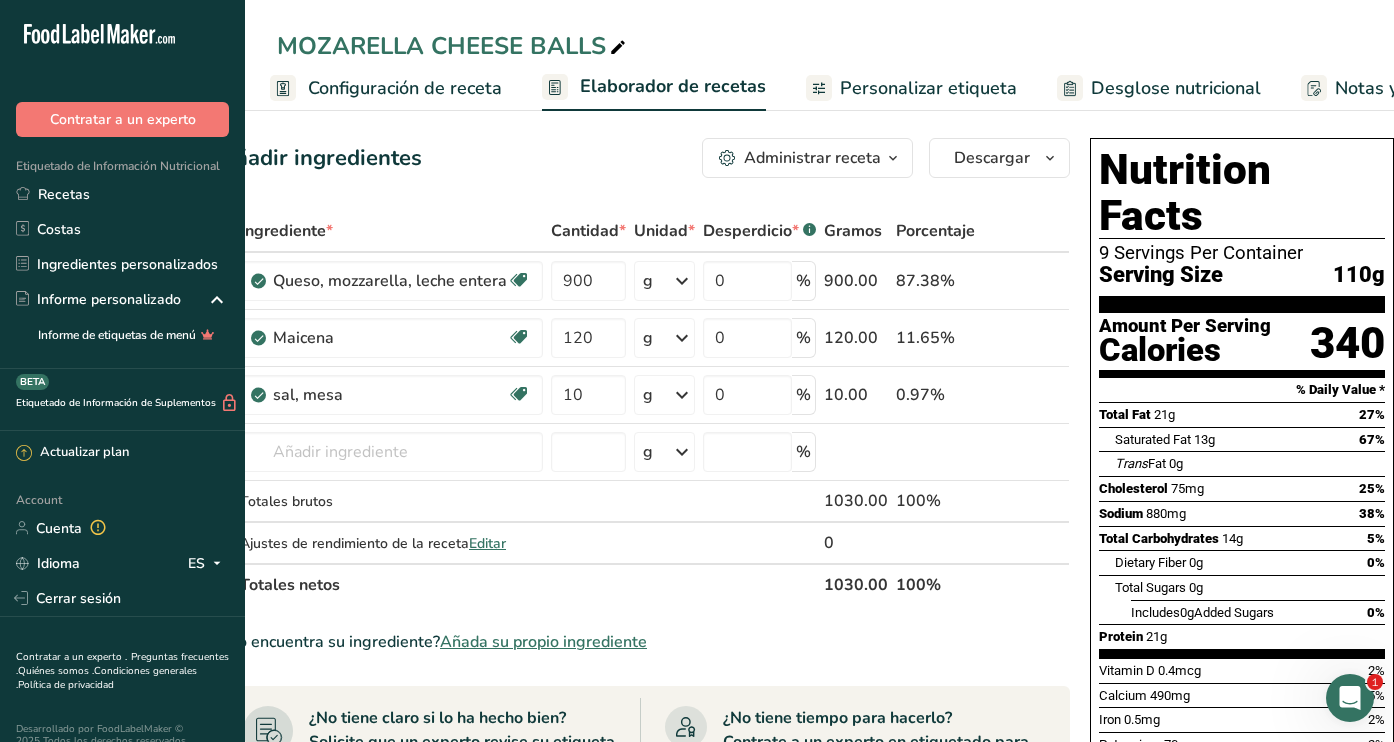 click on "Configuración de receta" at bounding box center (405, 88) 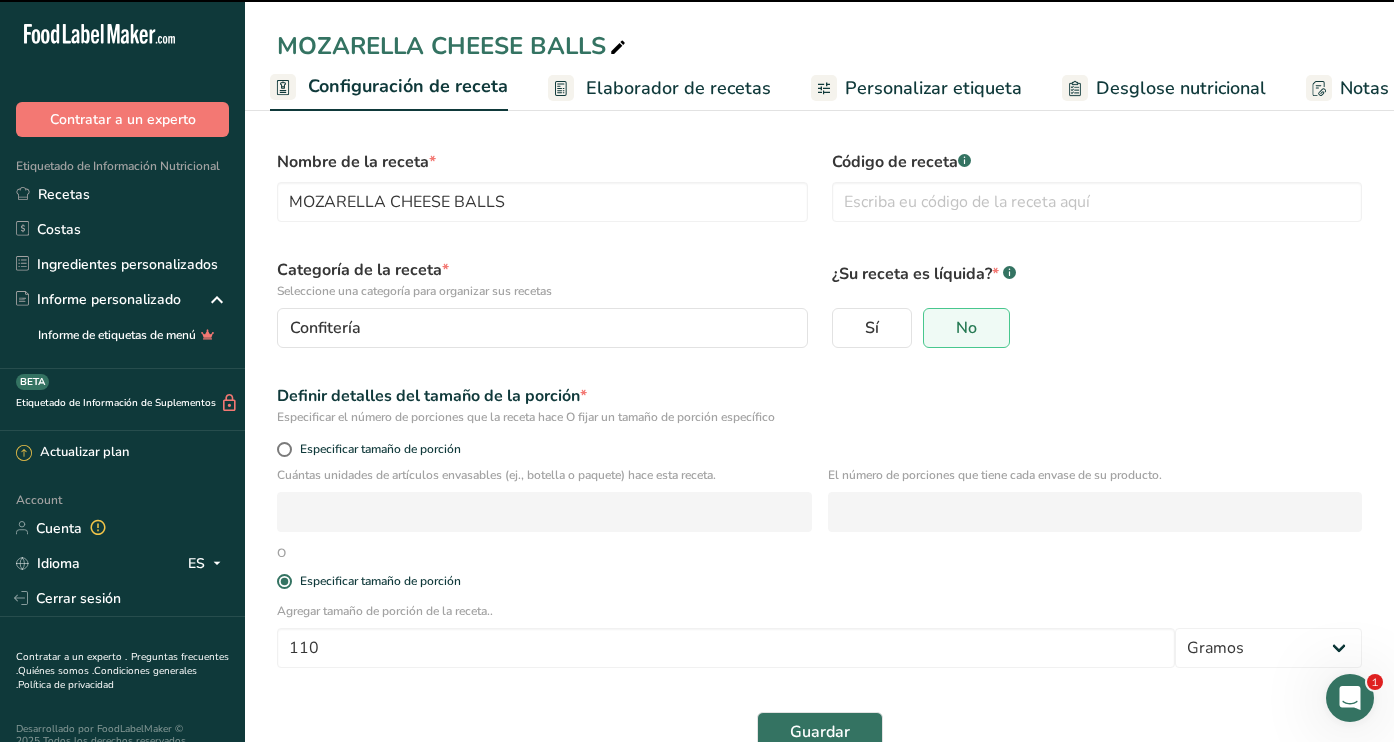 scroll, scrollTop: 0, scrollLeft: 0, axis: both 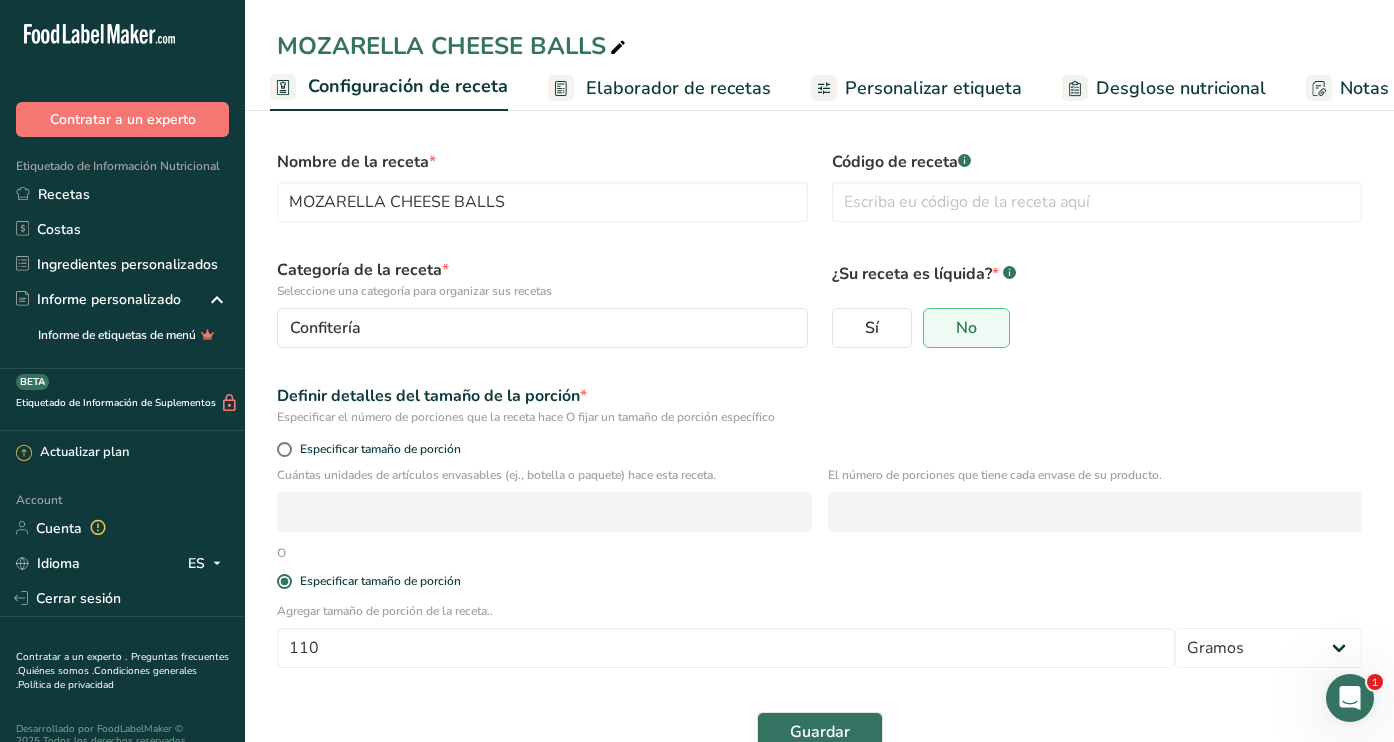 click 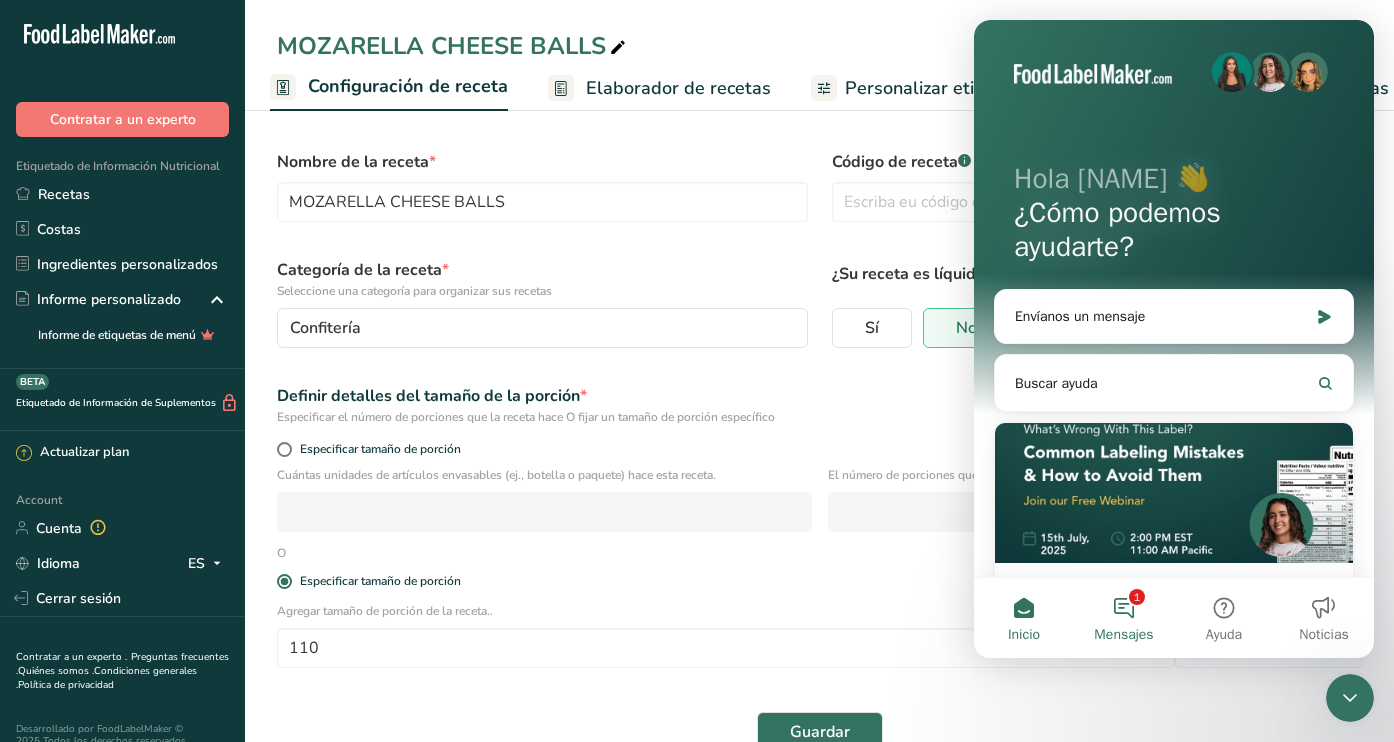 scroll, scrollTop: 0, scrollLeft: 0, axis: both 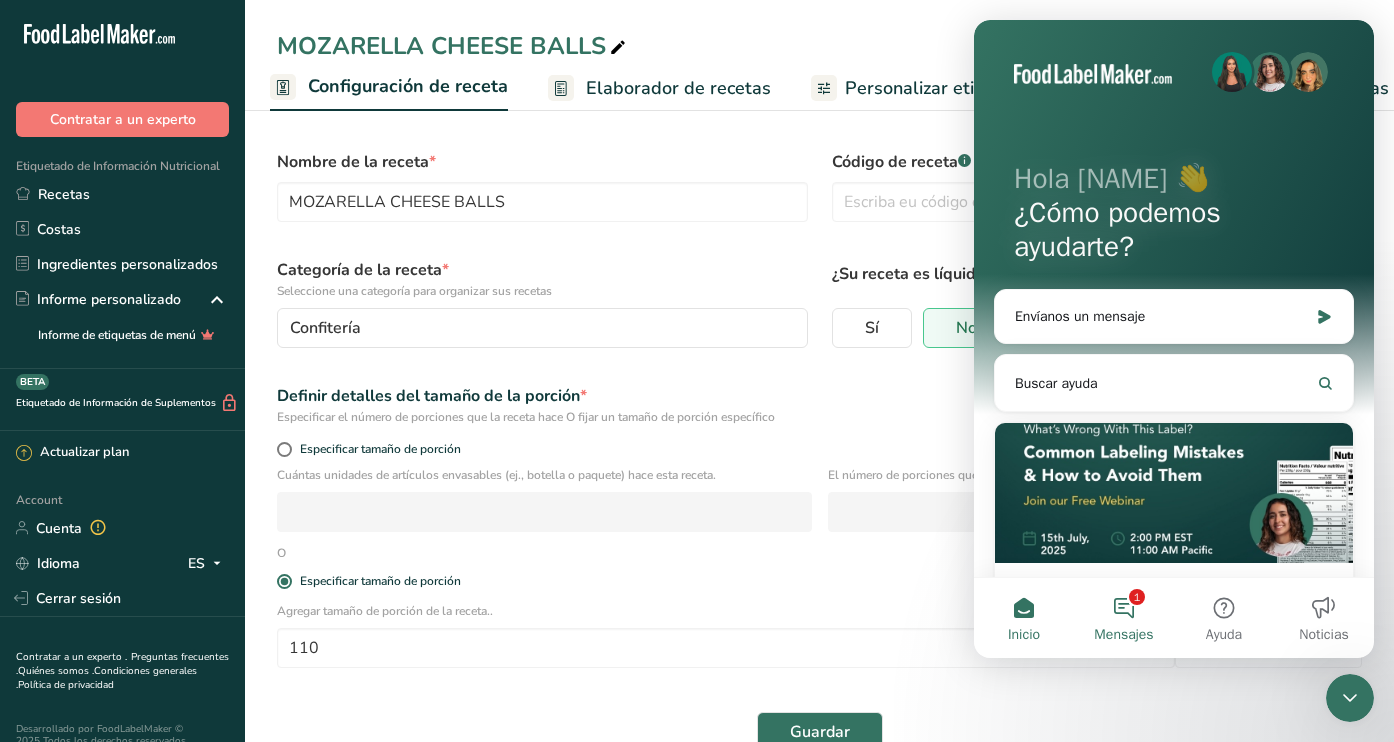 click on "1 Mensajes" at bounding box center (1124, 618) 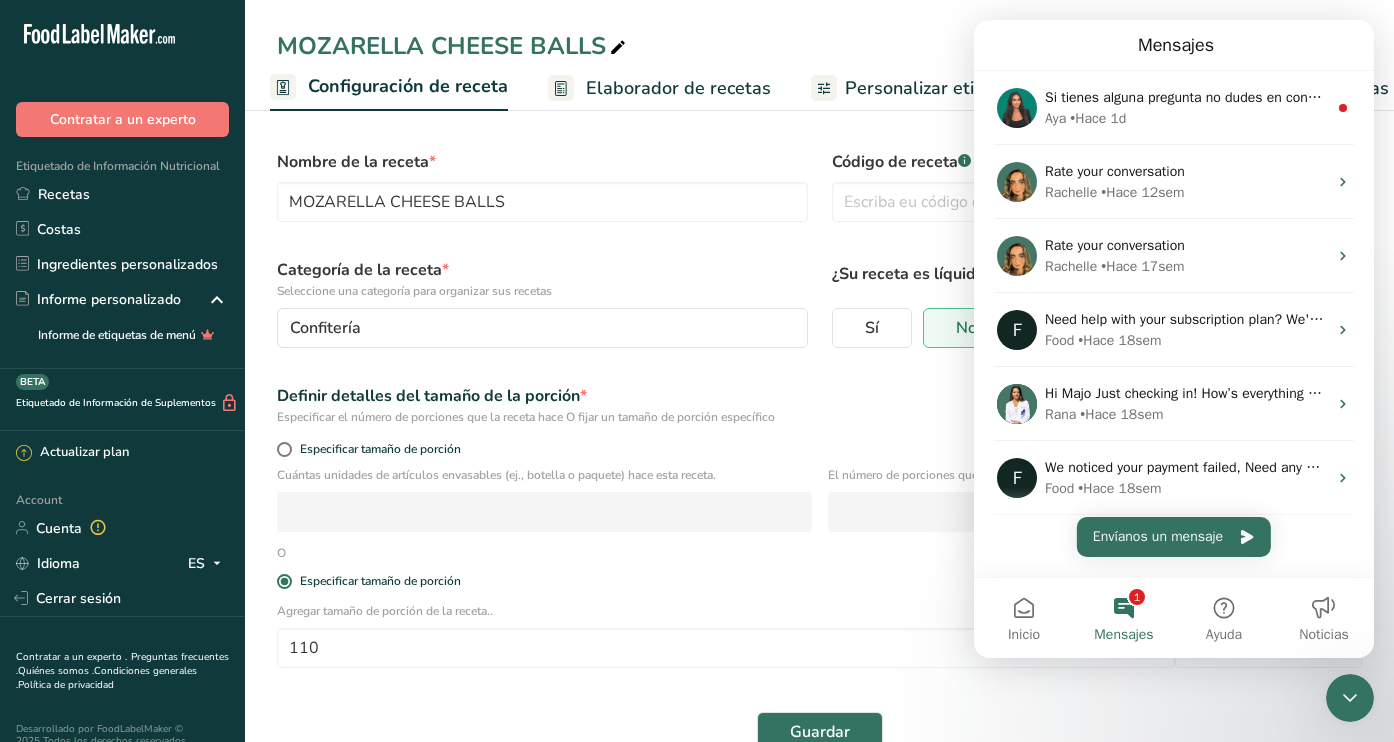 click on "Envíanos un mensaje" at bounding box center (1174, 537) 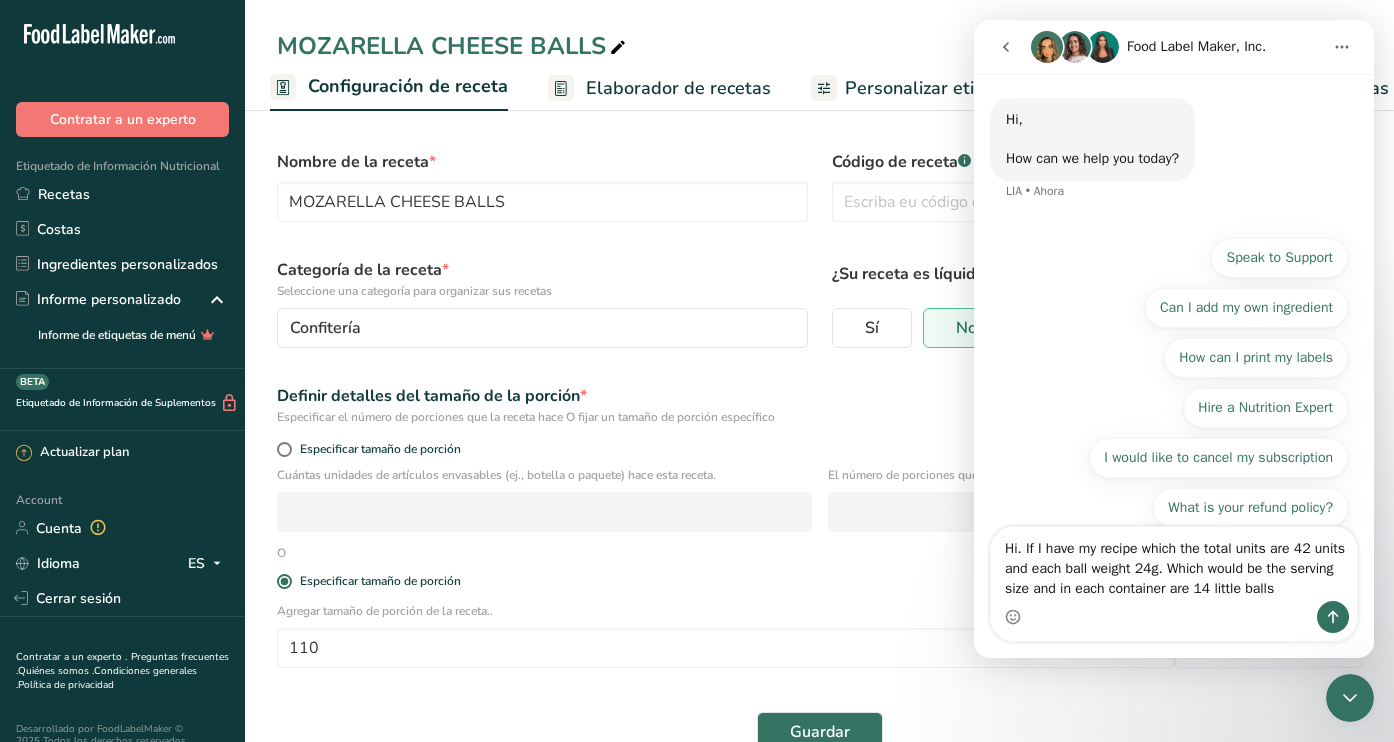 type on "Hi. If I have my recipe which the total units are 42 units and each ball weight 24g. Which would be the serving size and in each container are 14 little balls" 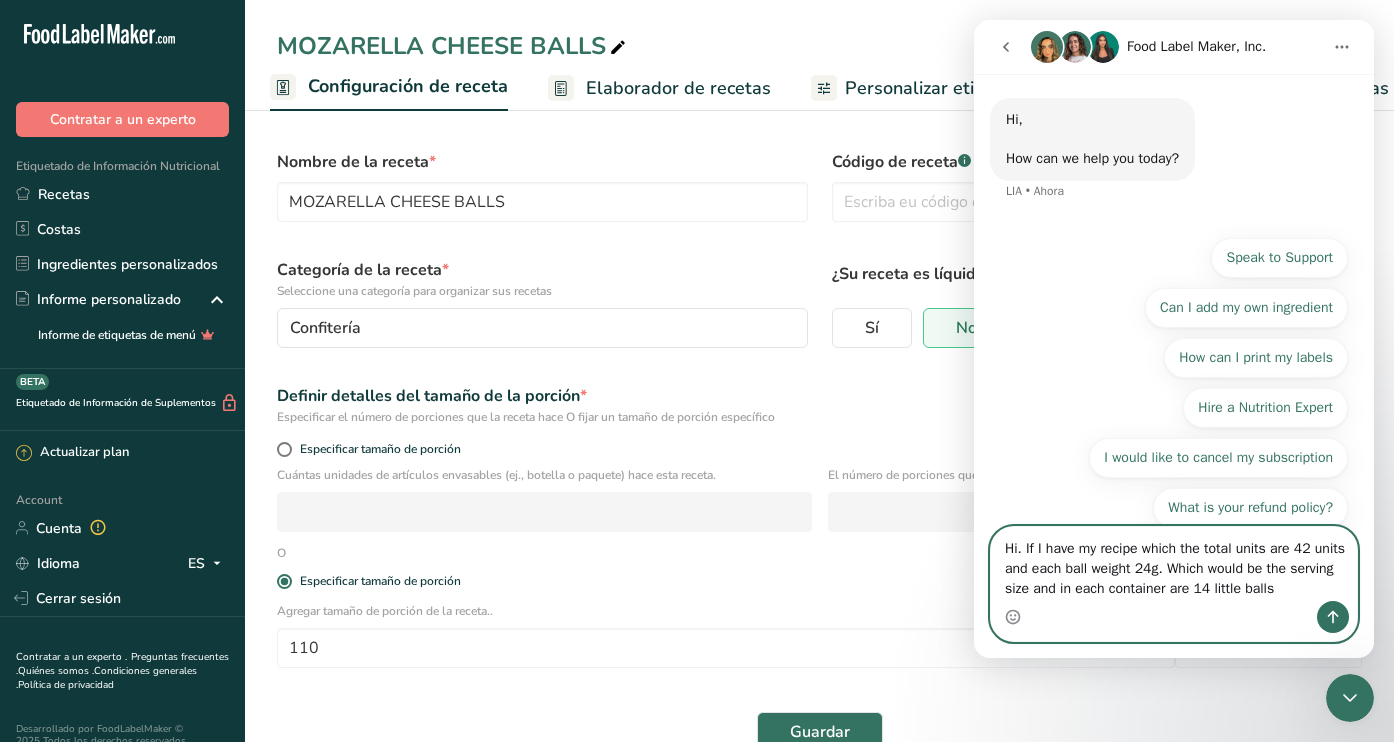 type 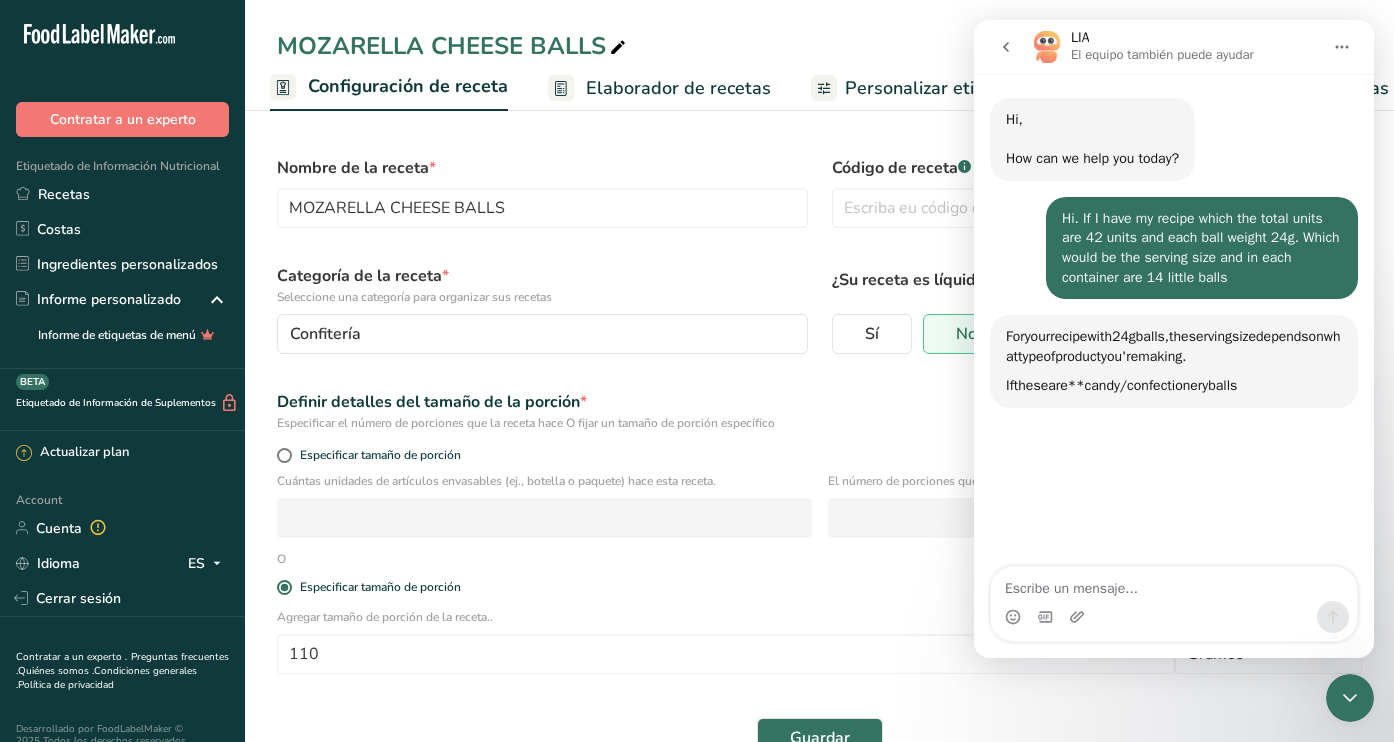 scroll, scrollTop: 48, scrollLeft: 0, axis: vertical 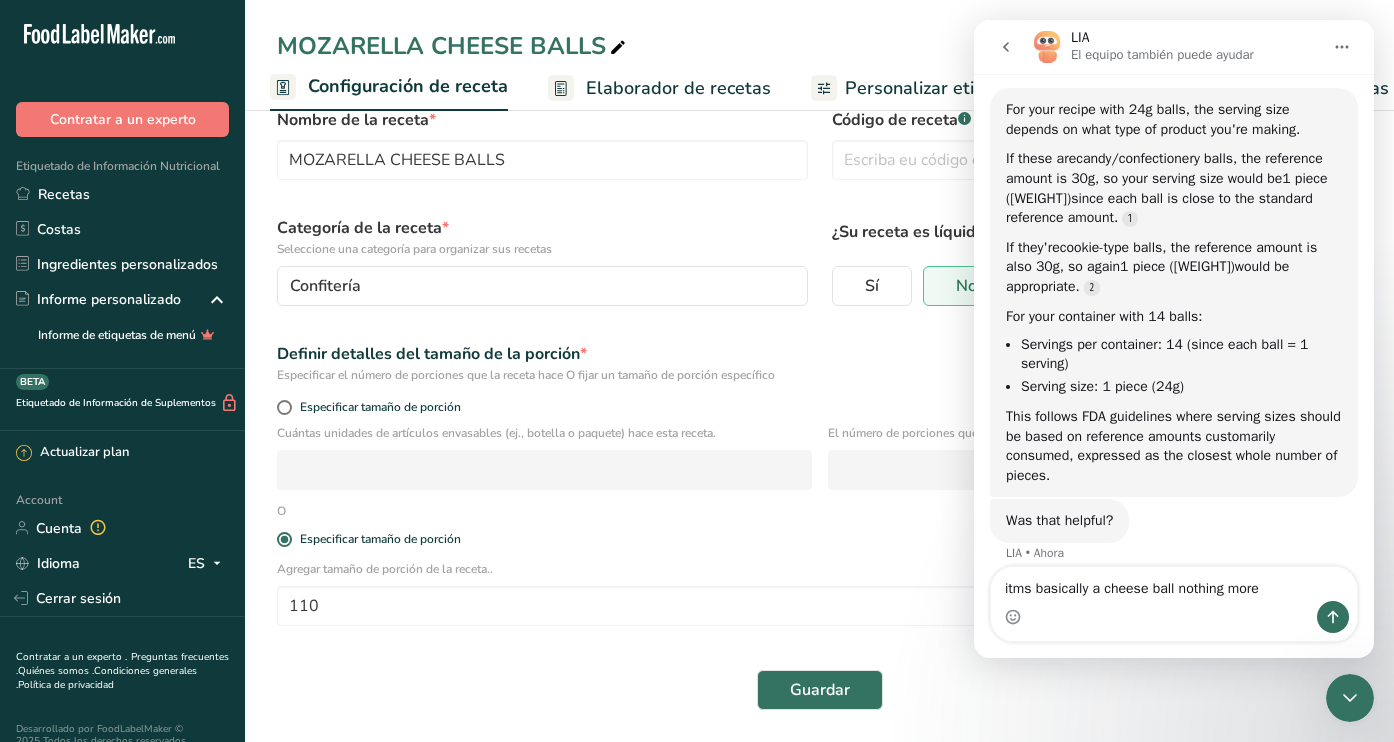 click on "itms basically a cheese ball nothing more" at bounding box center (1174, 584) 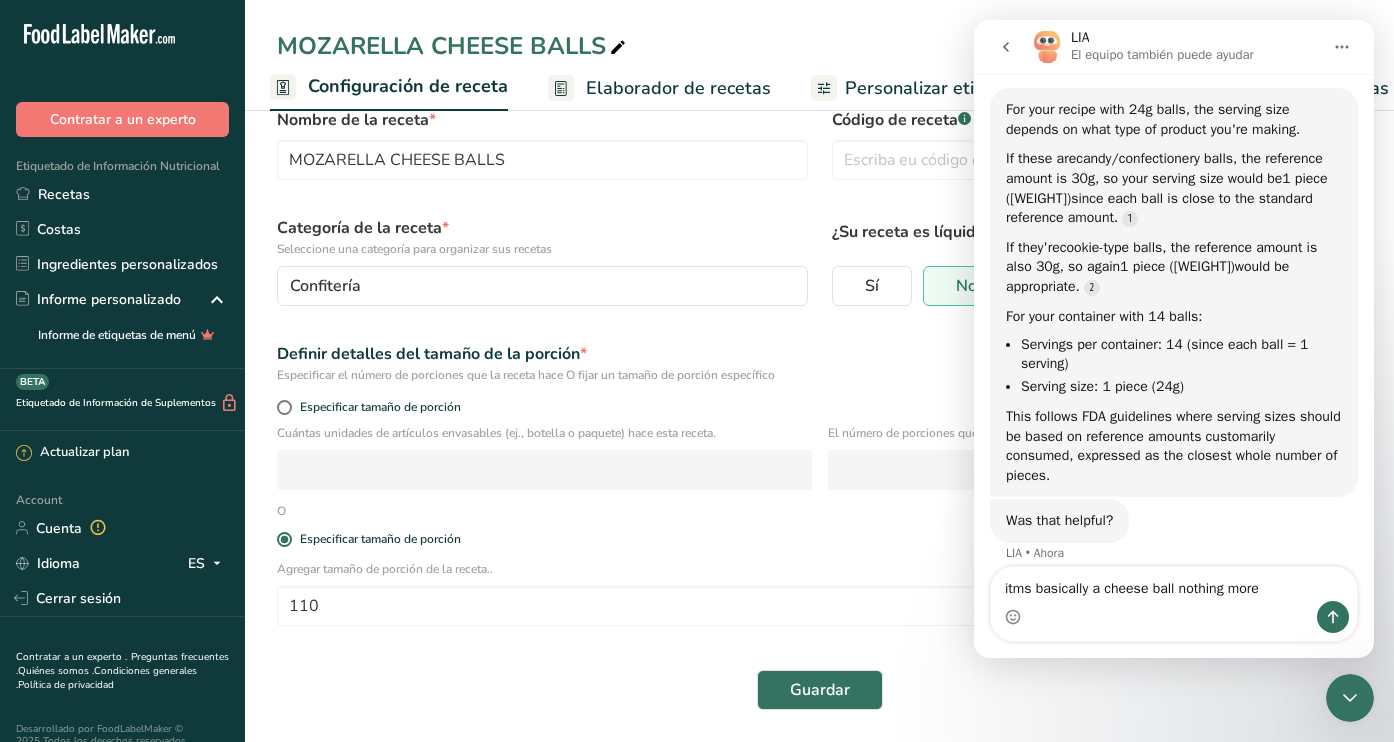 click on "itms basically a cheese ball nothing more" at bounding box center [1174, 584] 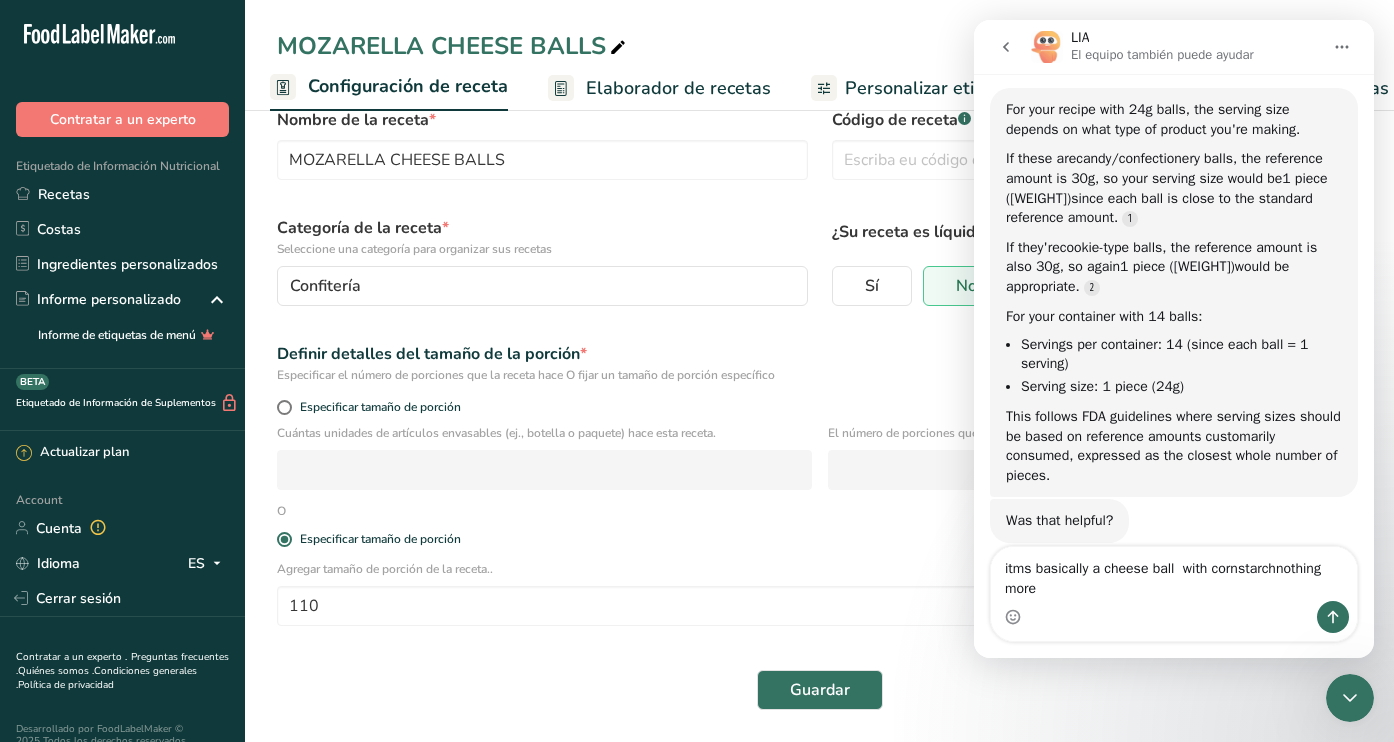 type on "itms basically a cheese ball  with cornstarch nothing more" 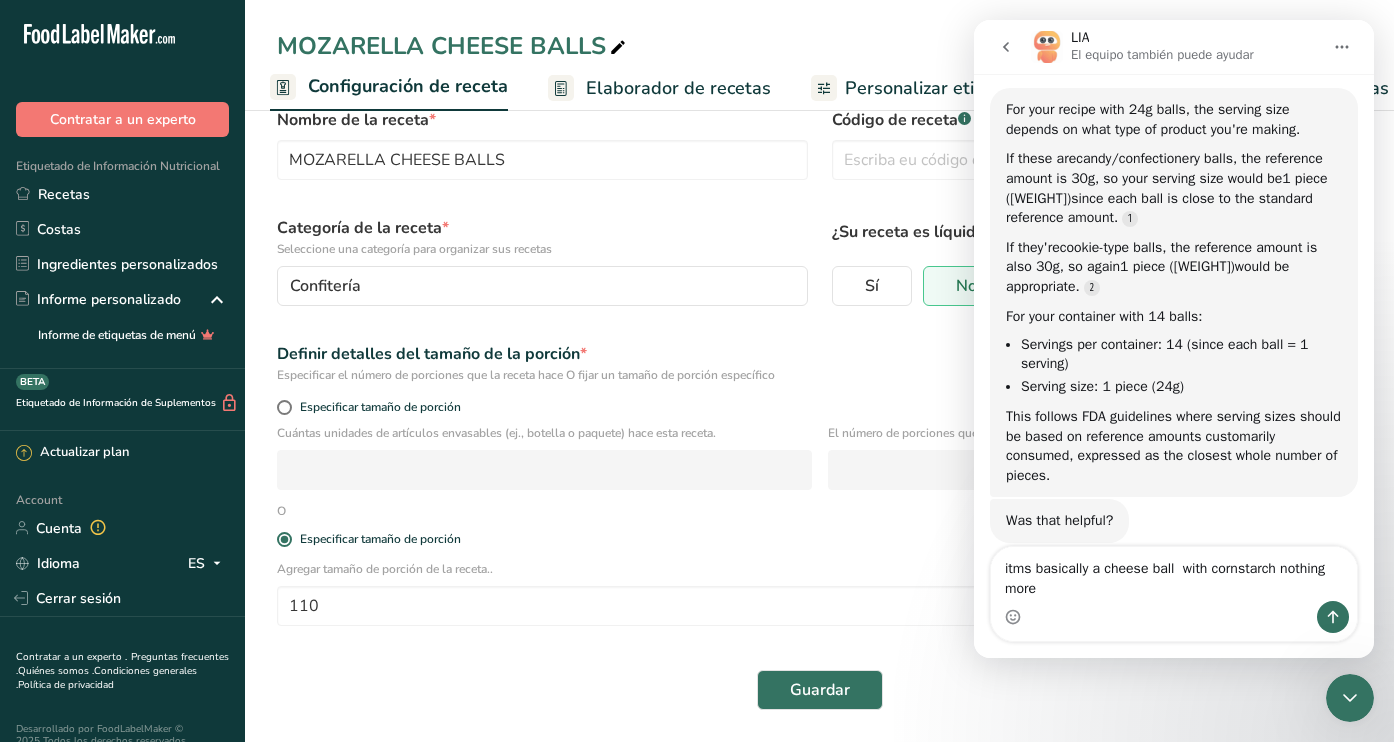 type 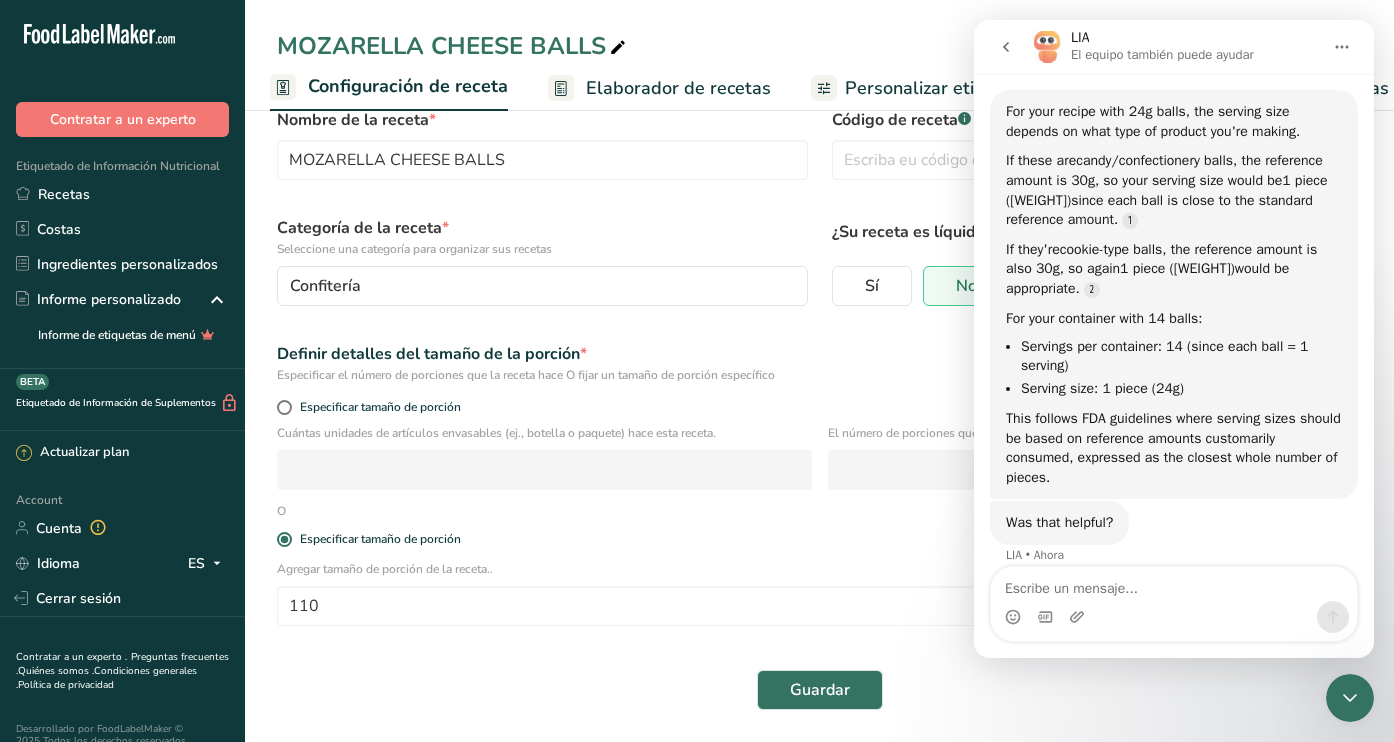 scroll, scrollTop: 48, scrollLeft: 0, axis: vertical 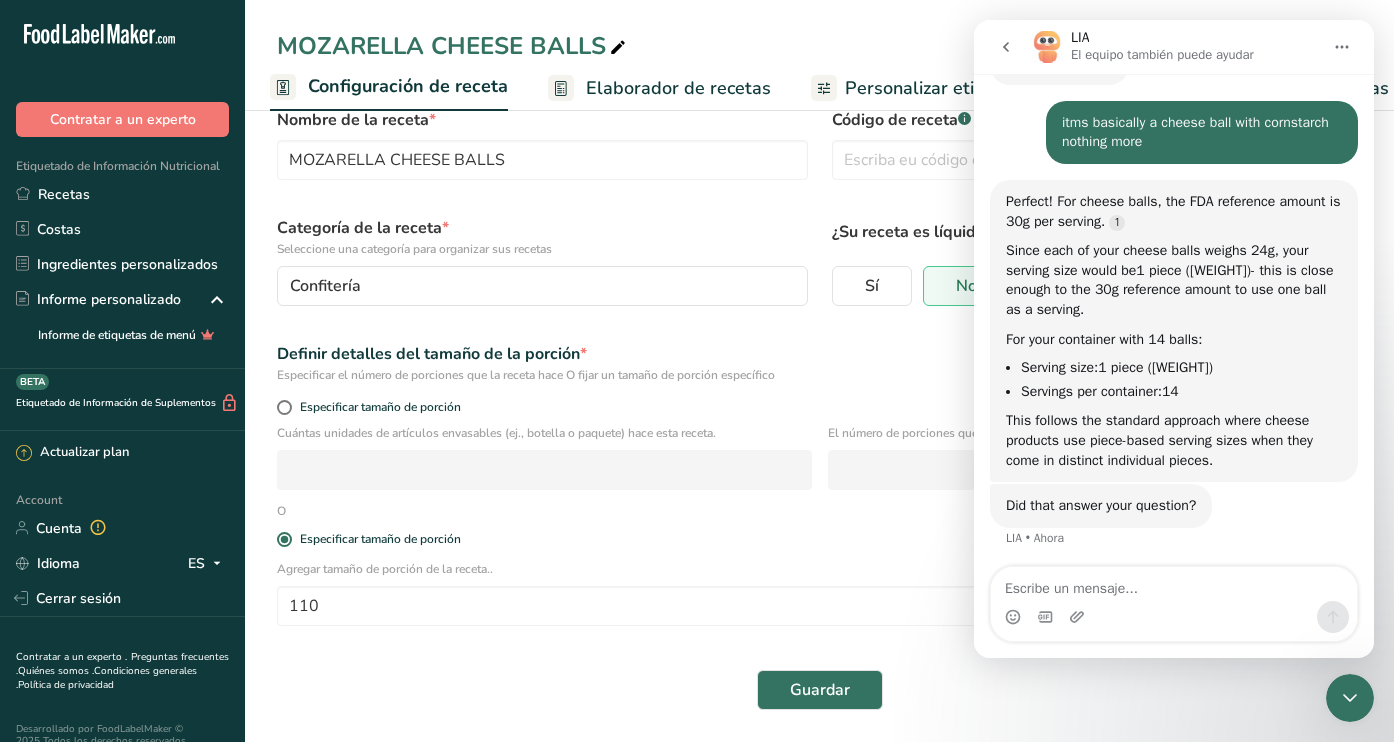 click at bounding box center [544, 470] 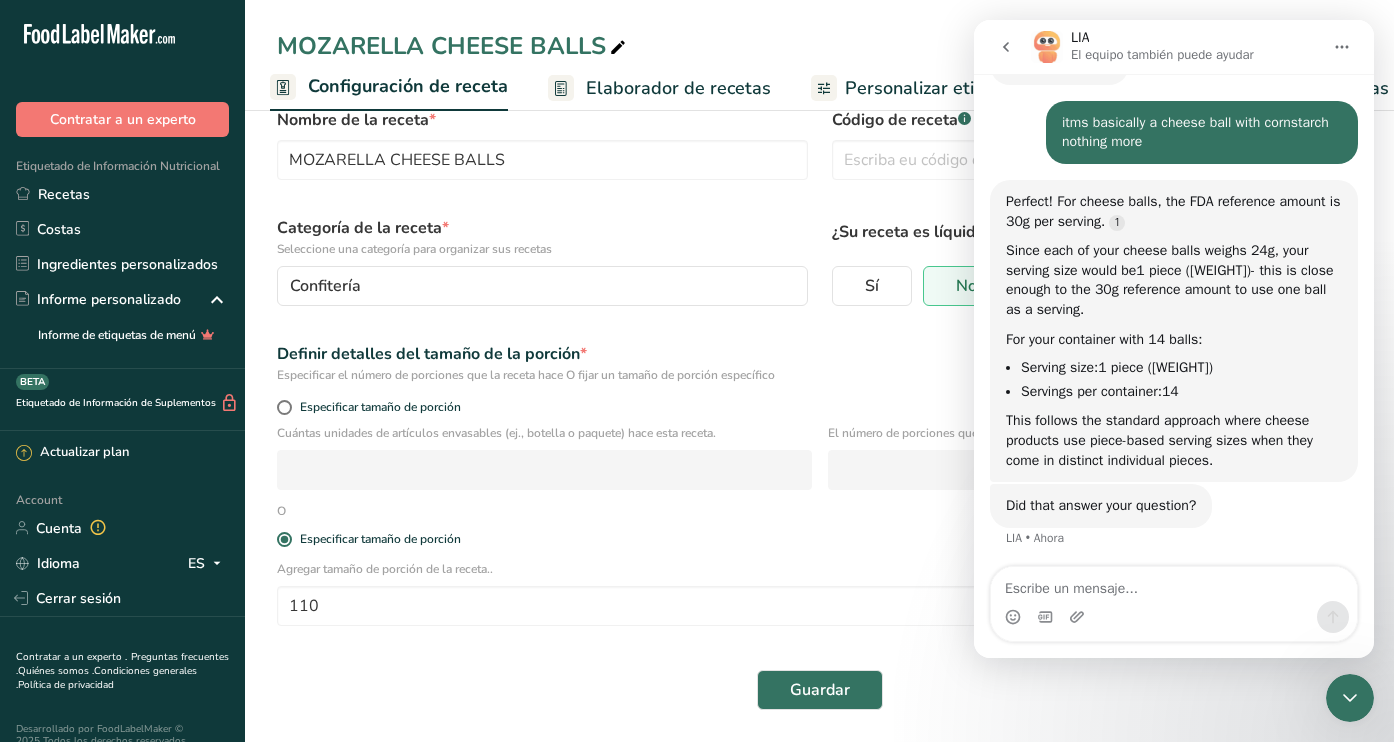 click on "Definir detalles del tamaño de la porción *
Especificar el número de porciones que la receta hace O fijar un tamaño de porción específico" at bounding box center [819, 363] 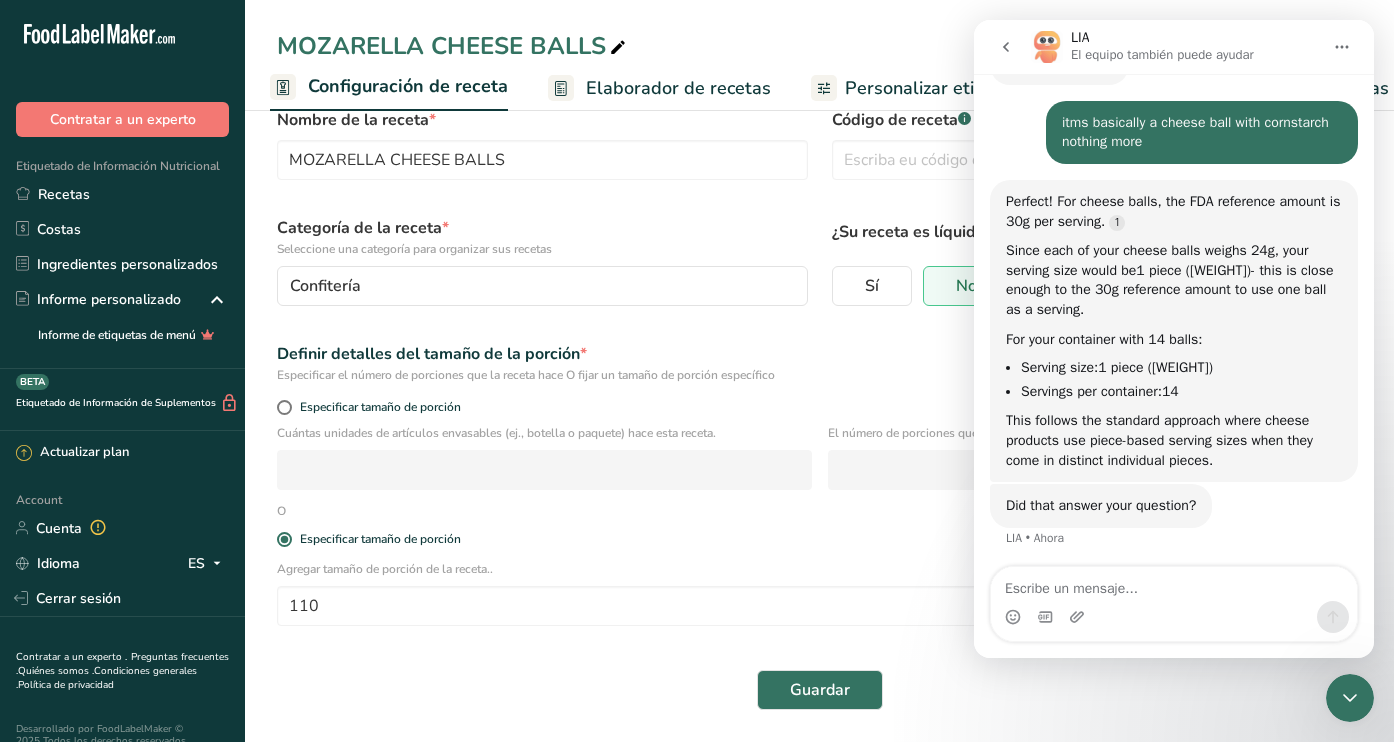 click 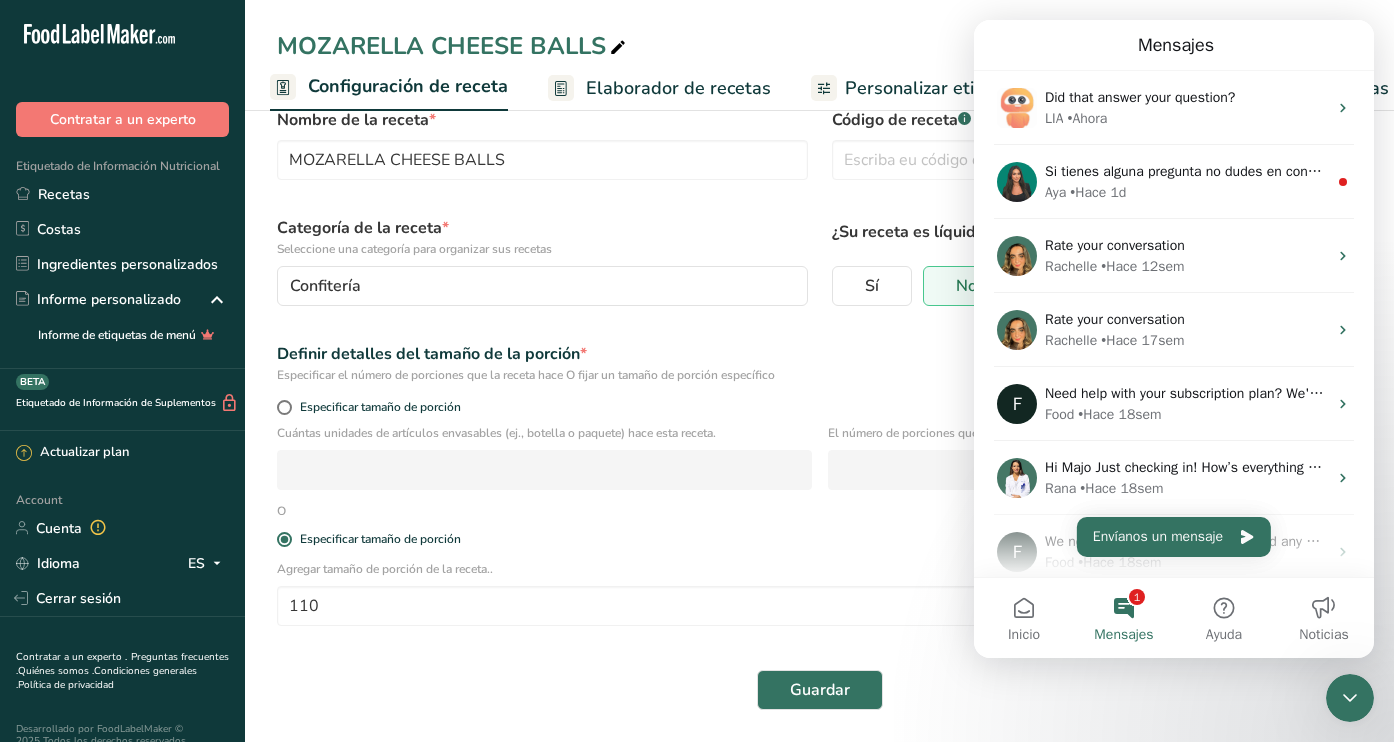 click at bounding box center (544, 470) 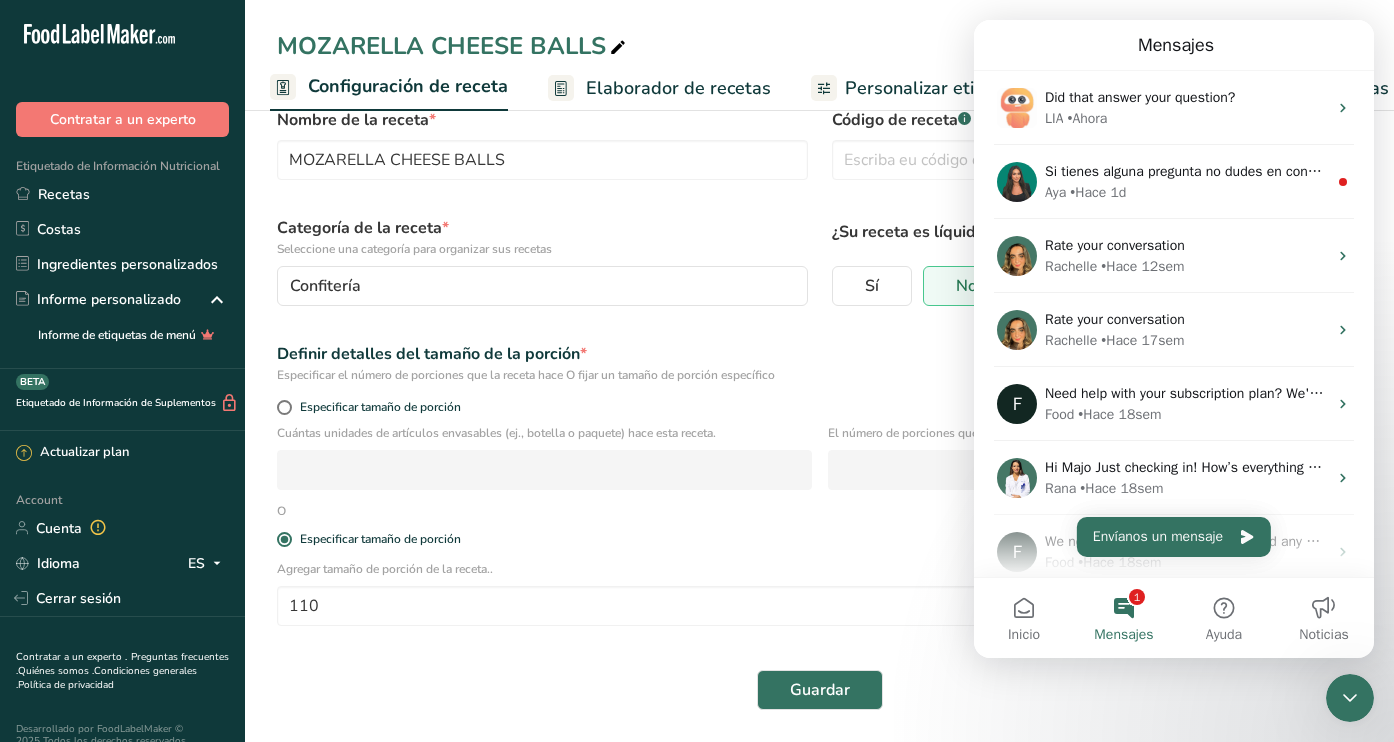 click at bounding box center [1350, 698] 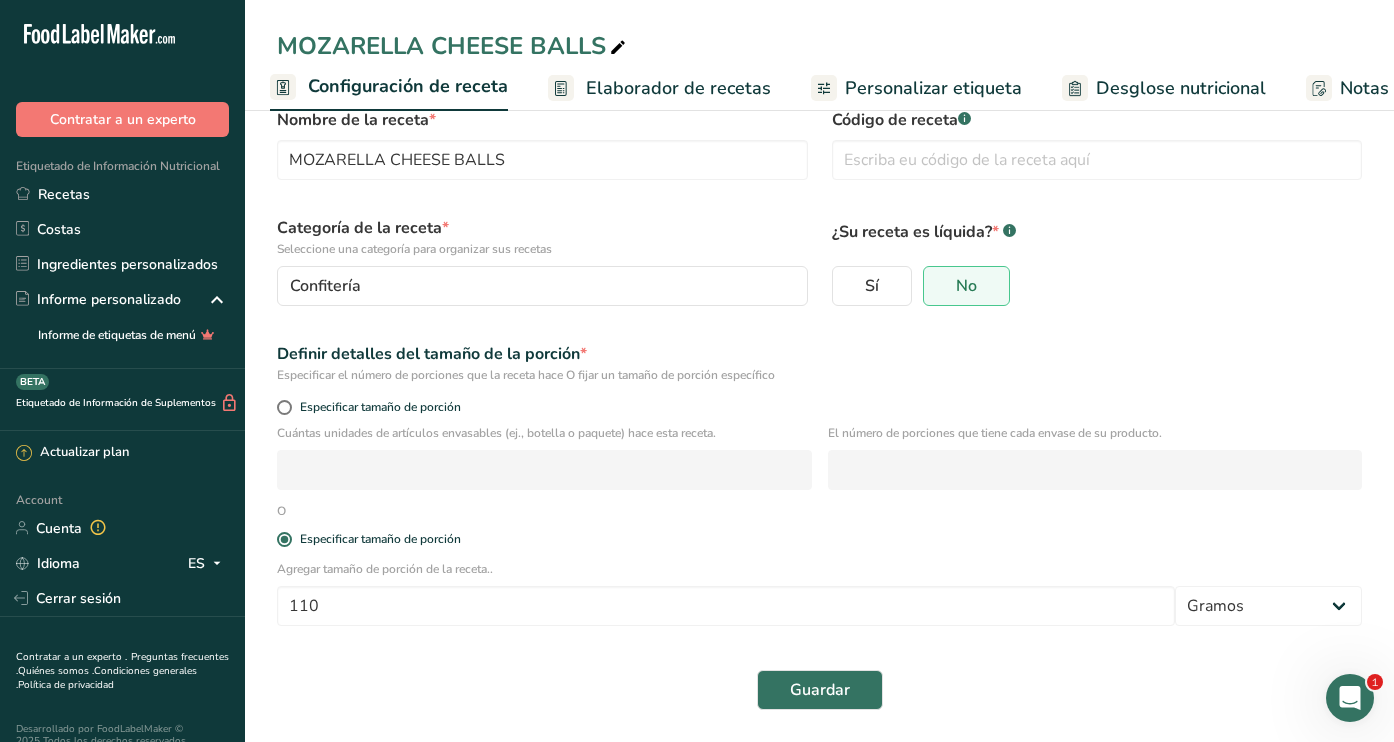 click at bounding box center [544, 470] 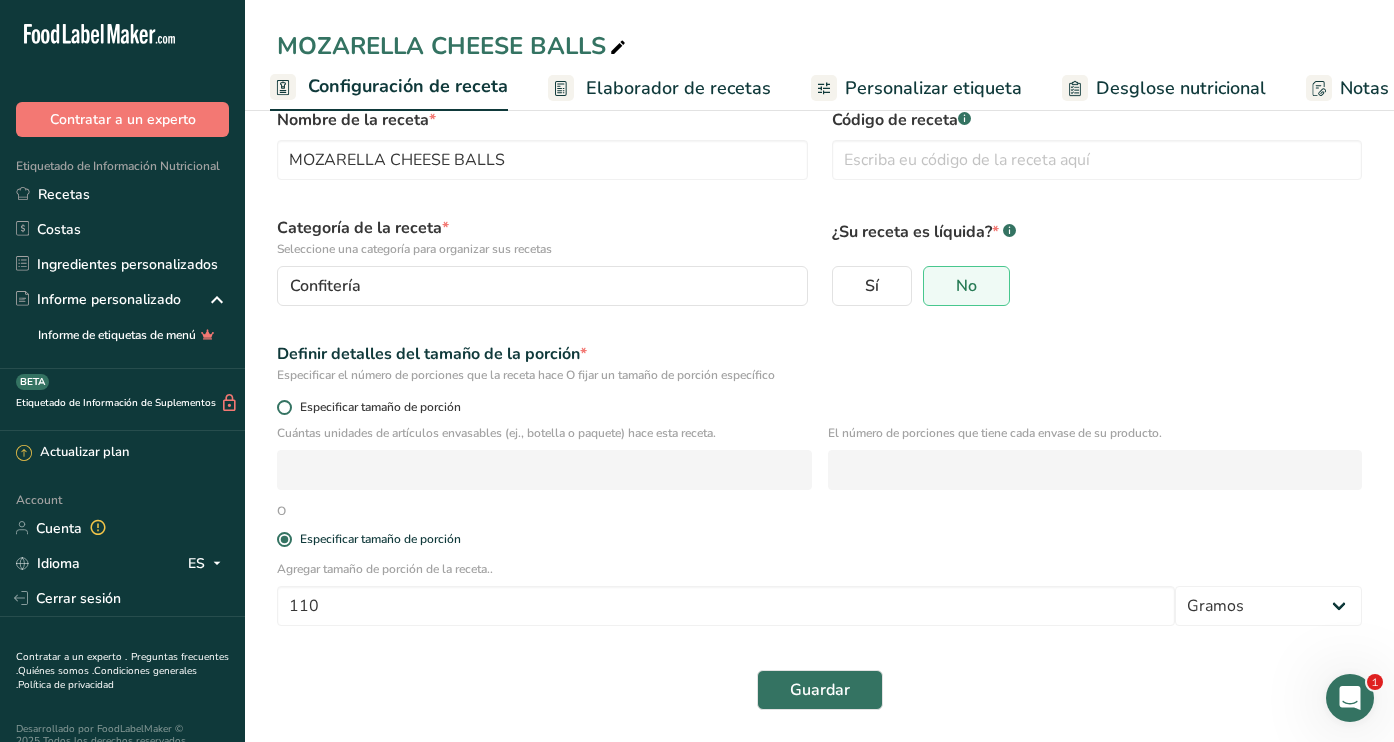 click at bounding box center [284, 407] 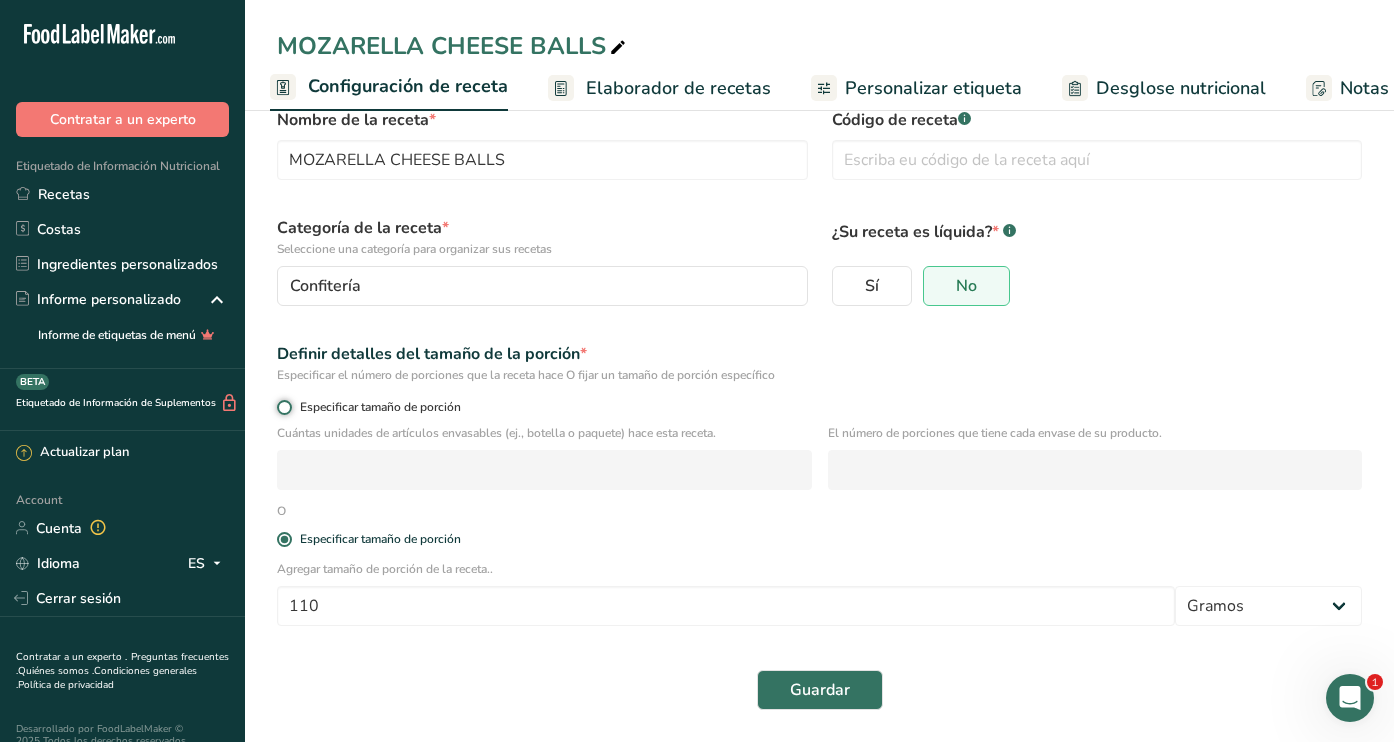 radio on "true" 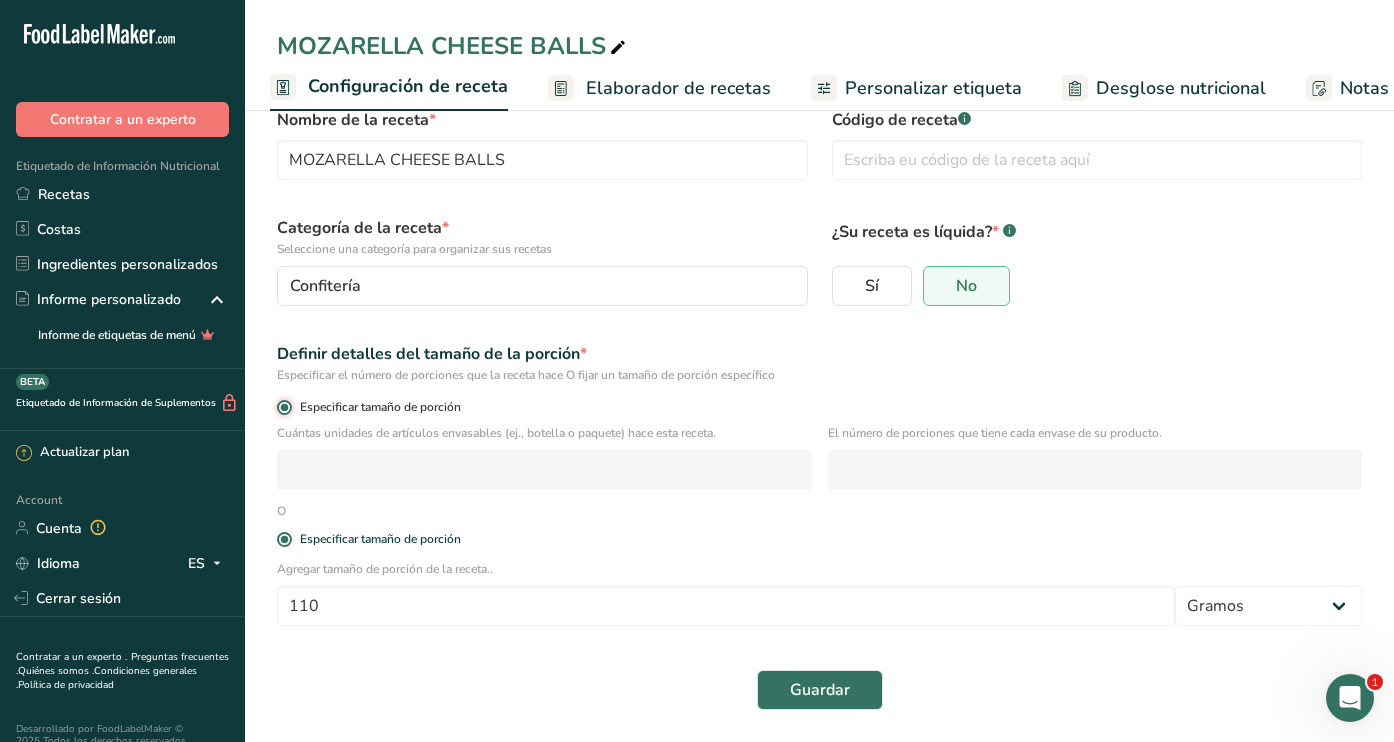 radio on "false" 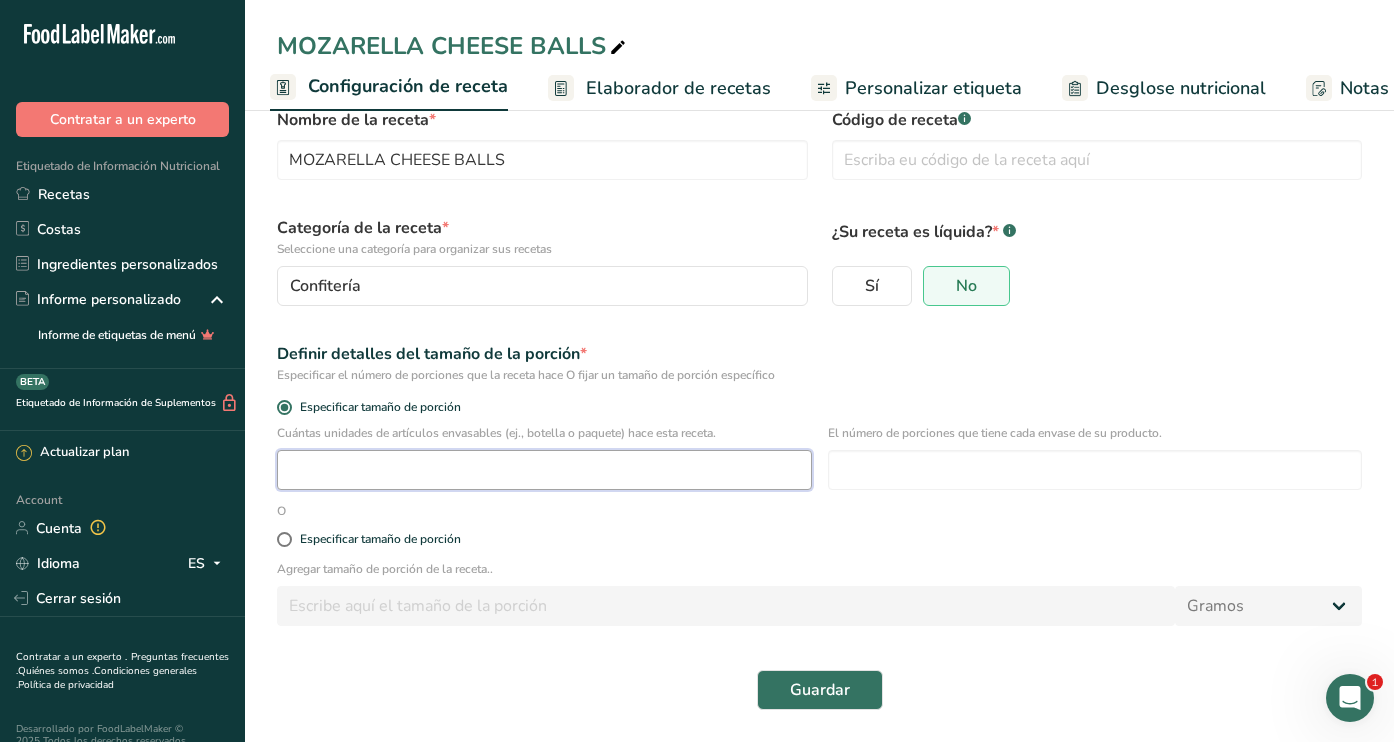 click at bounding box center (544, 470) 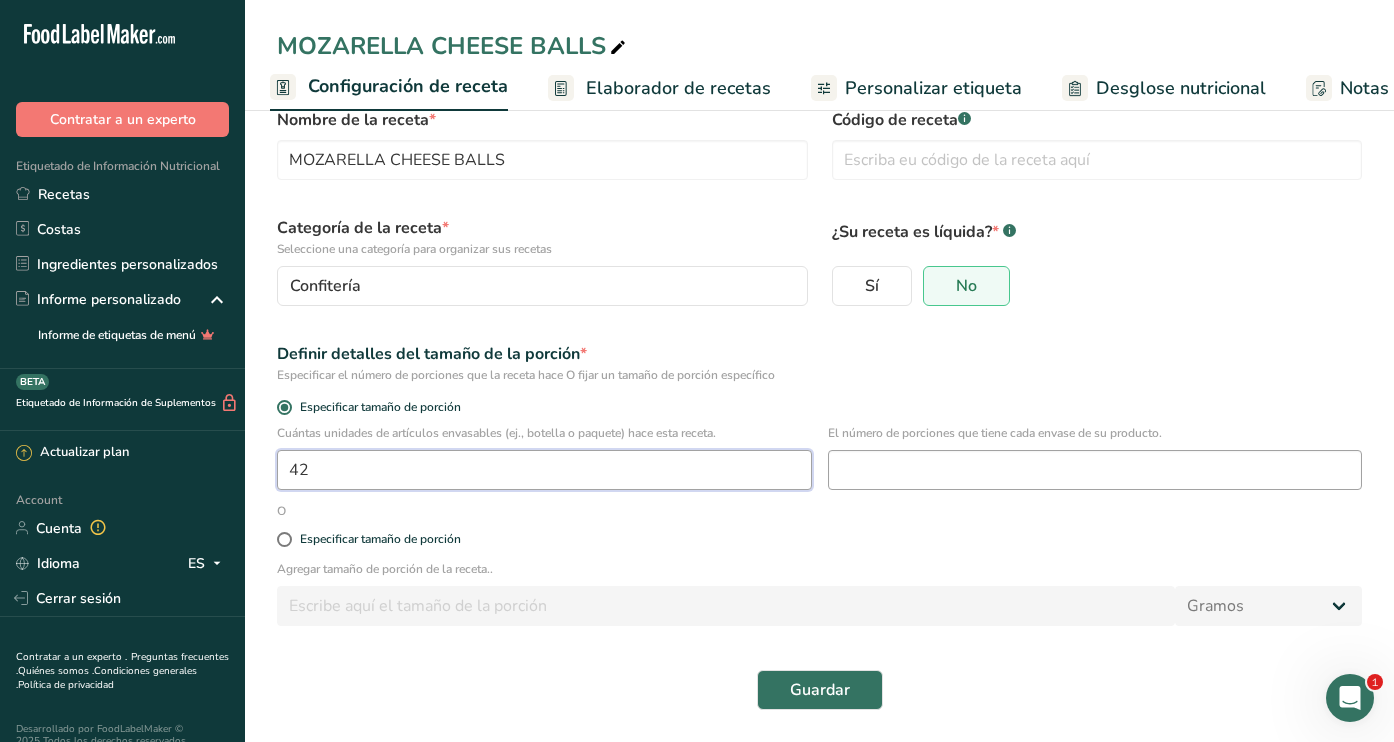 type on "42" 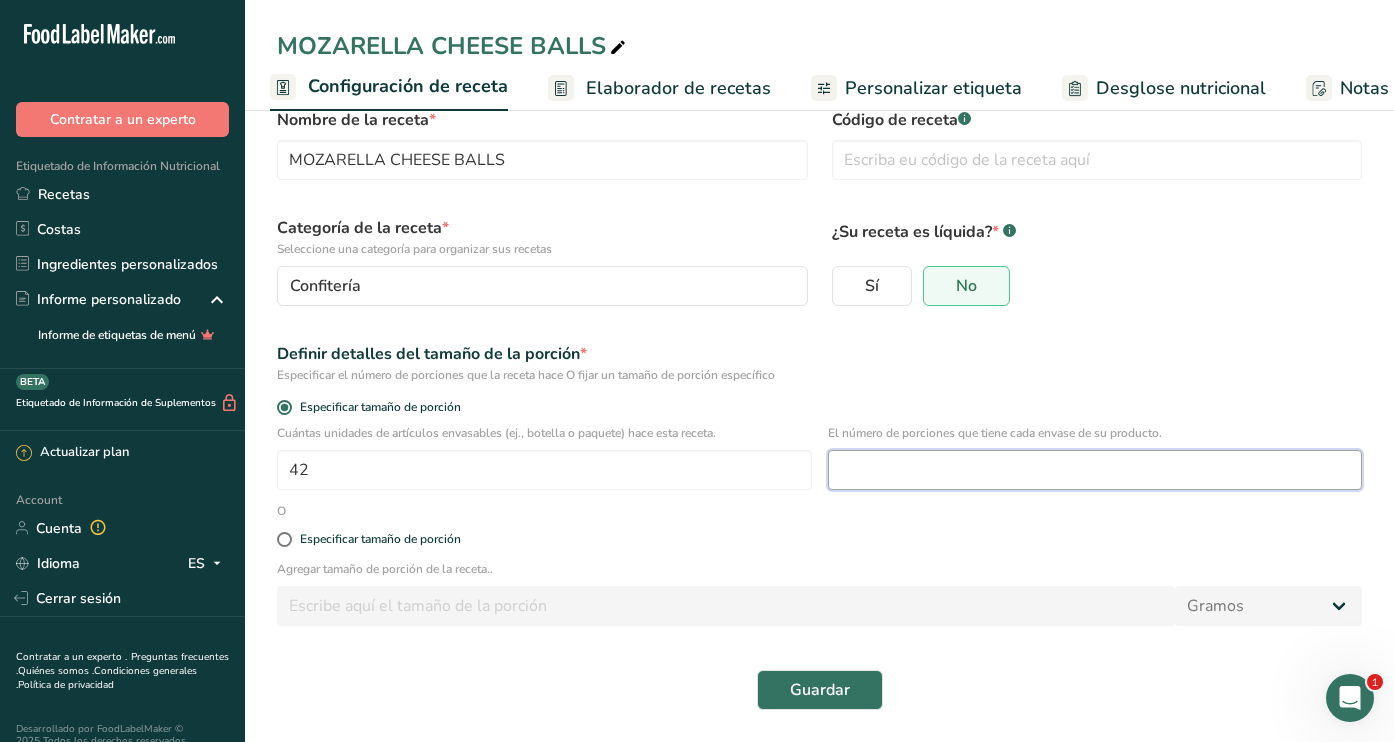 click at bounding box center [1095, 470] 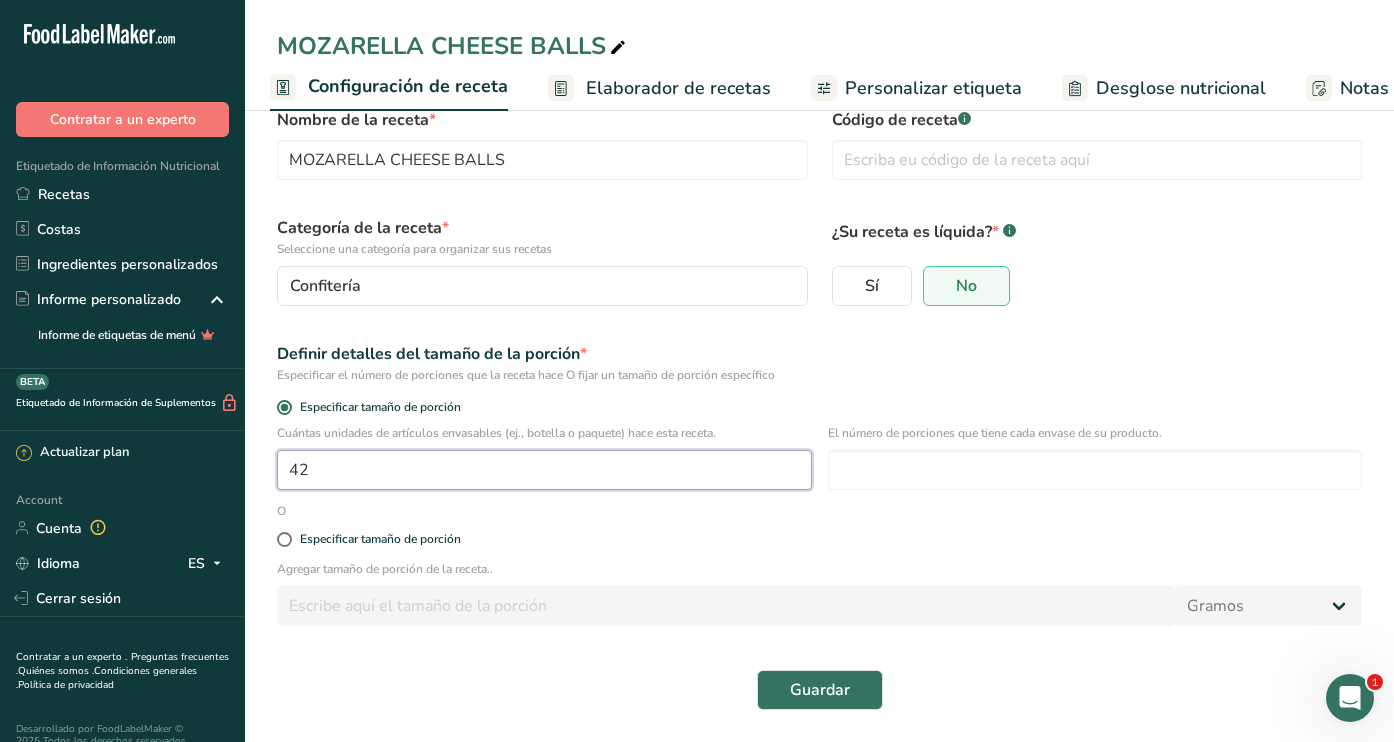 click on "42" at bounding box center (544, 470) 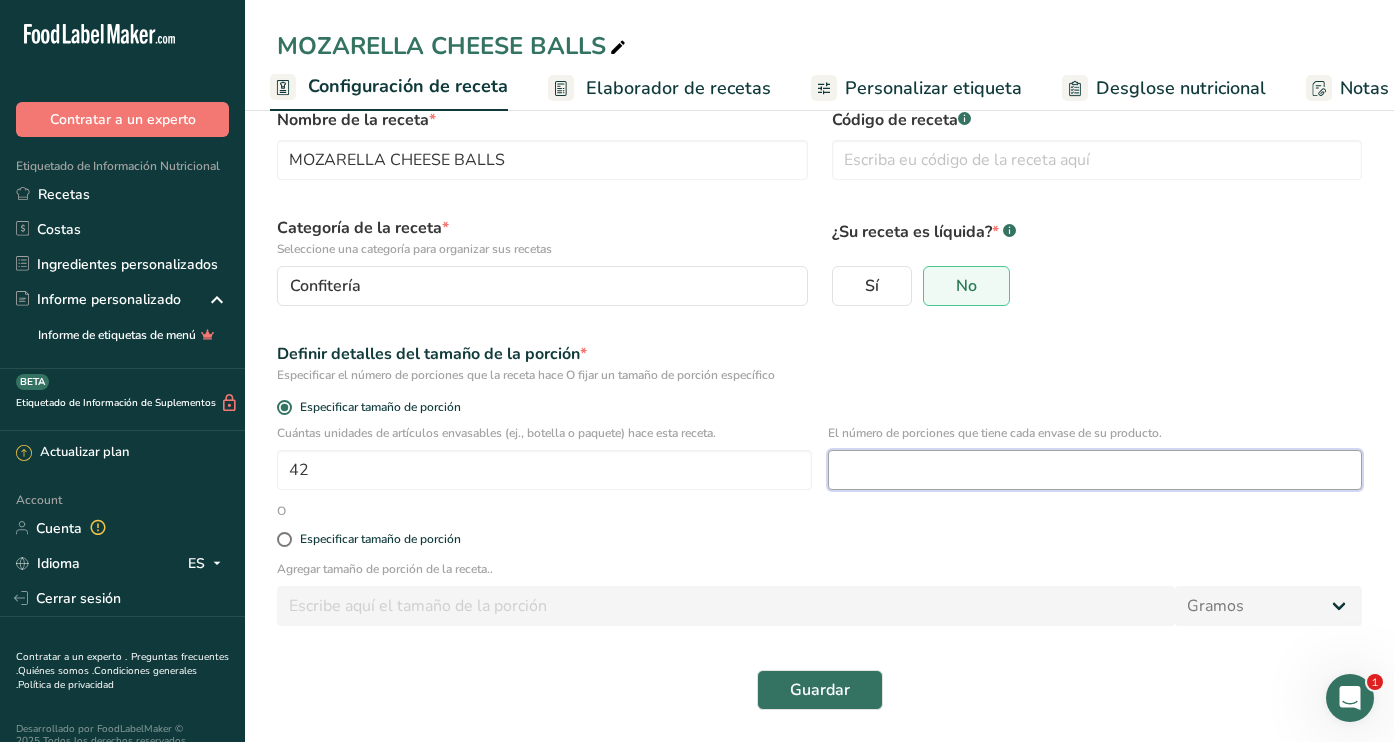 click at bounding box center (1095, 470) 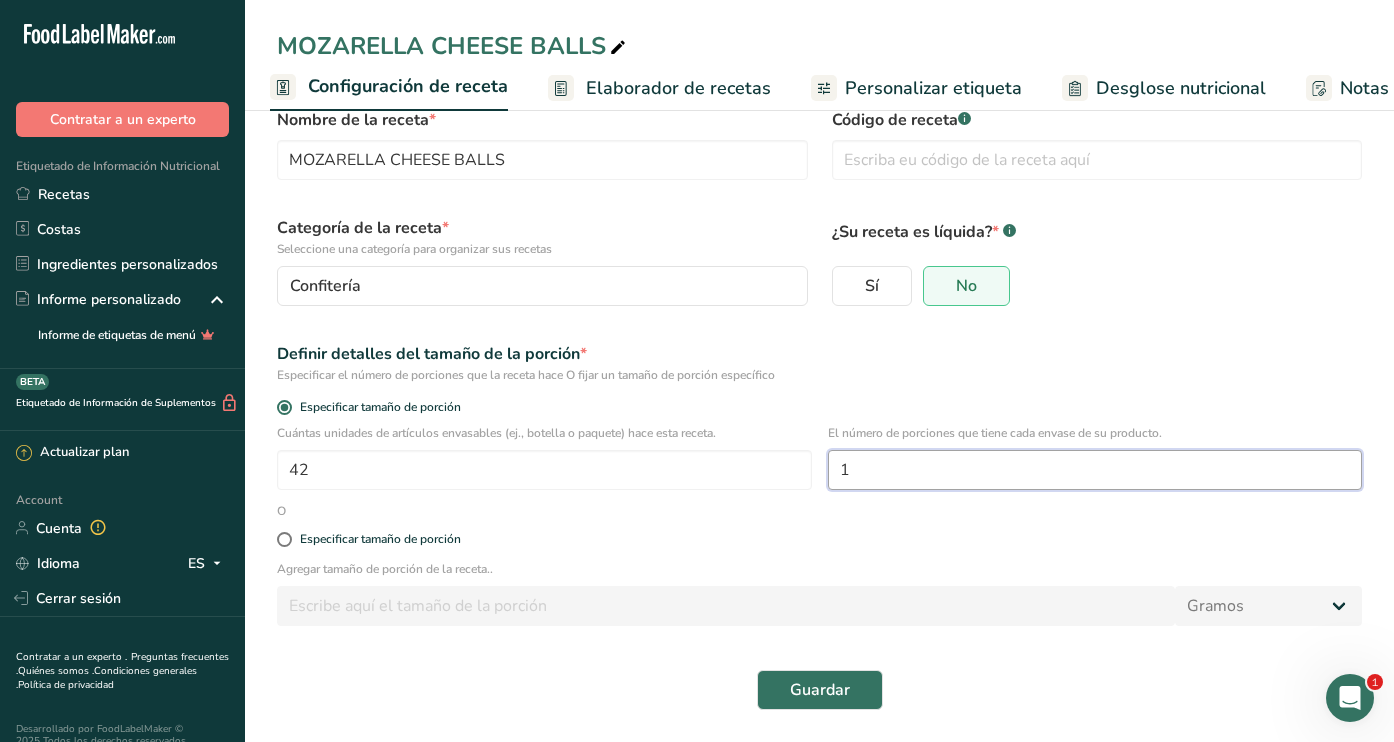 scroll, scrollTop: 0, scrollLeft: 0, axis: both 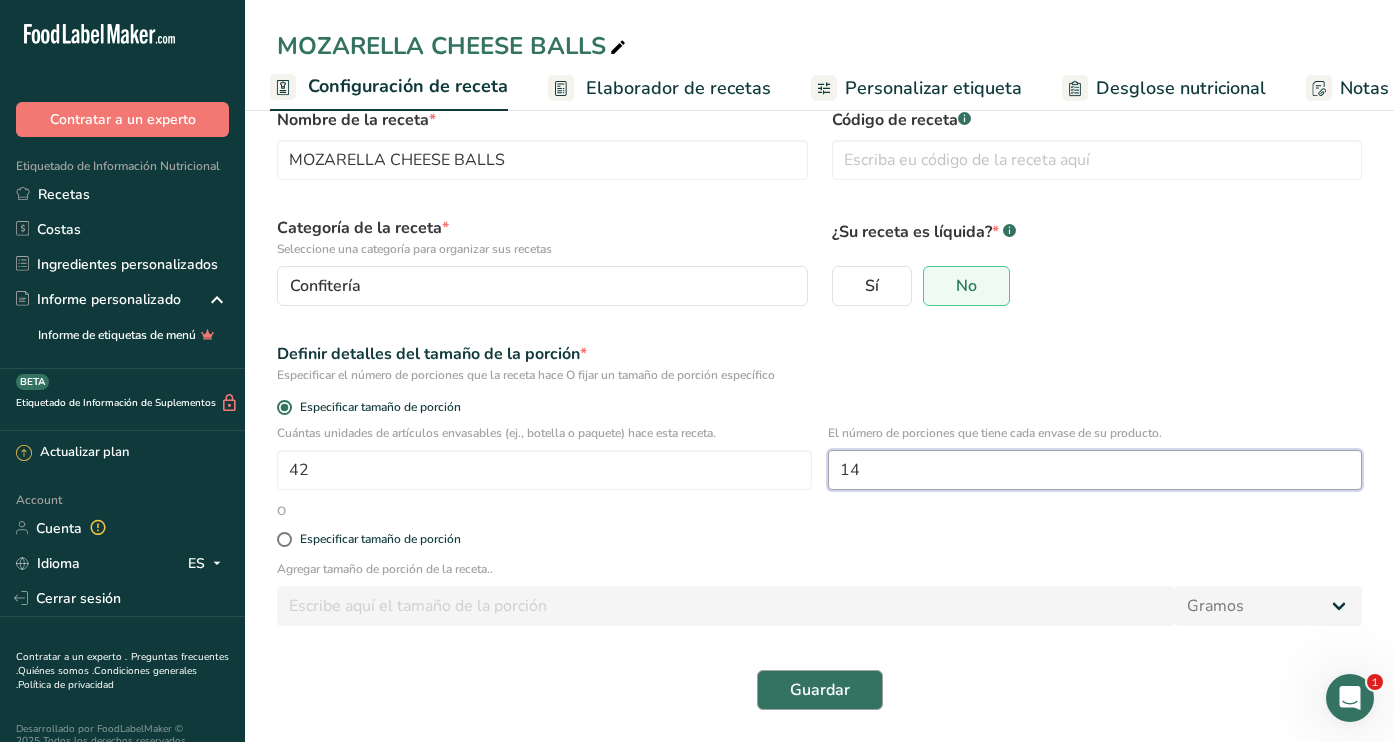 type on "14" 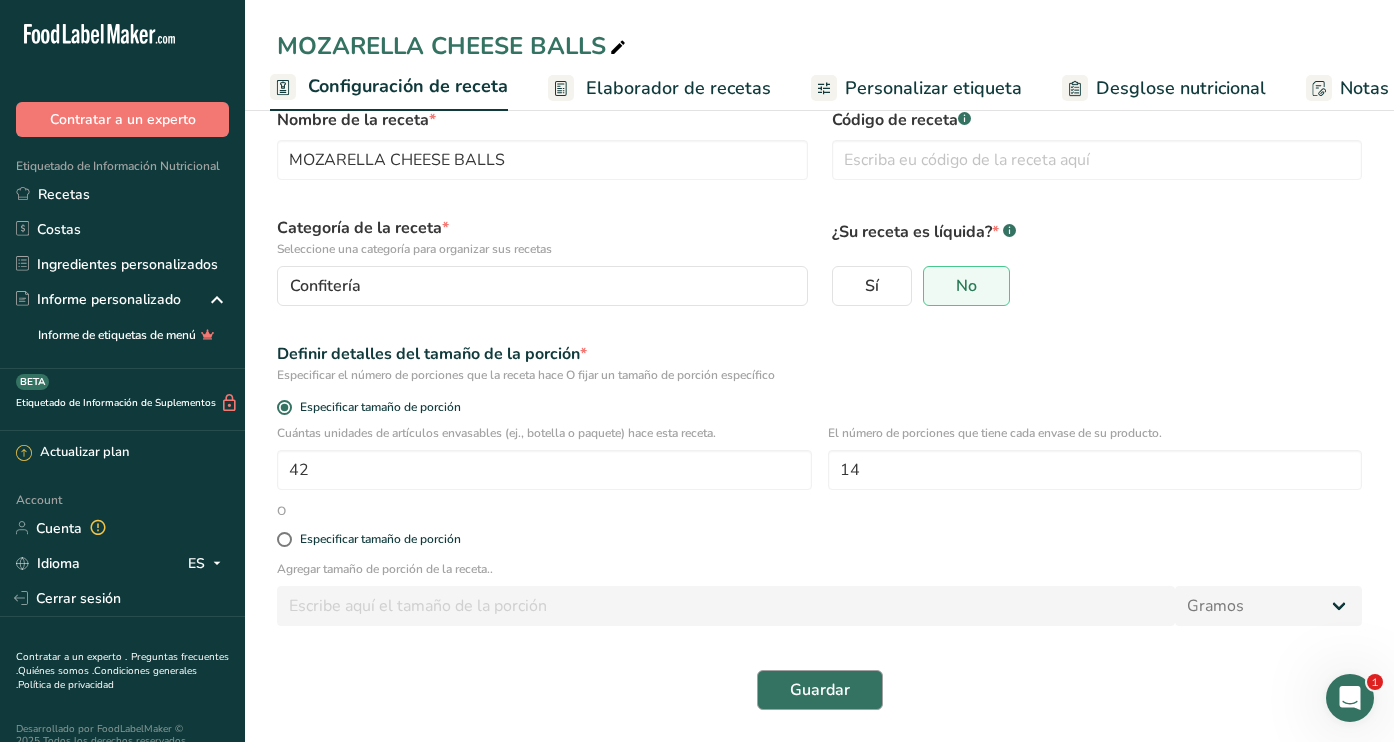 click on "Guardar" at bounding box center (820, 690) 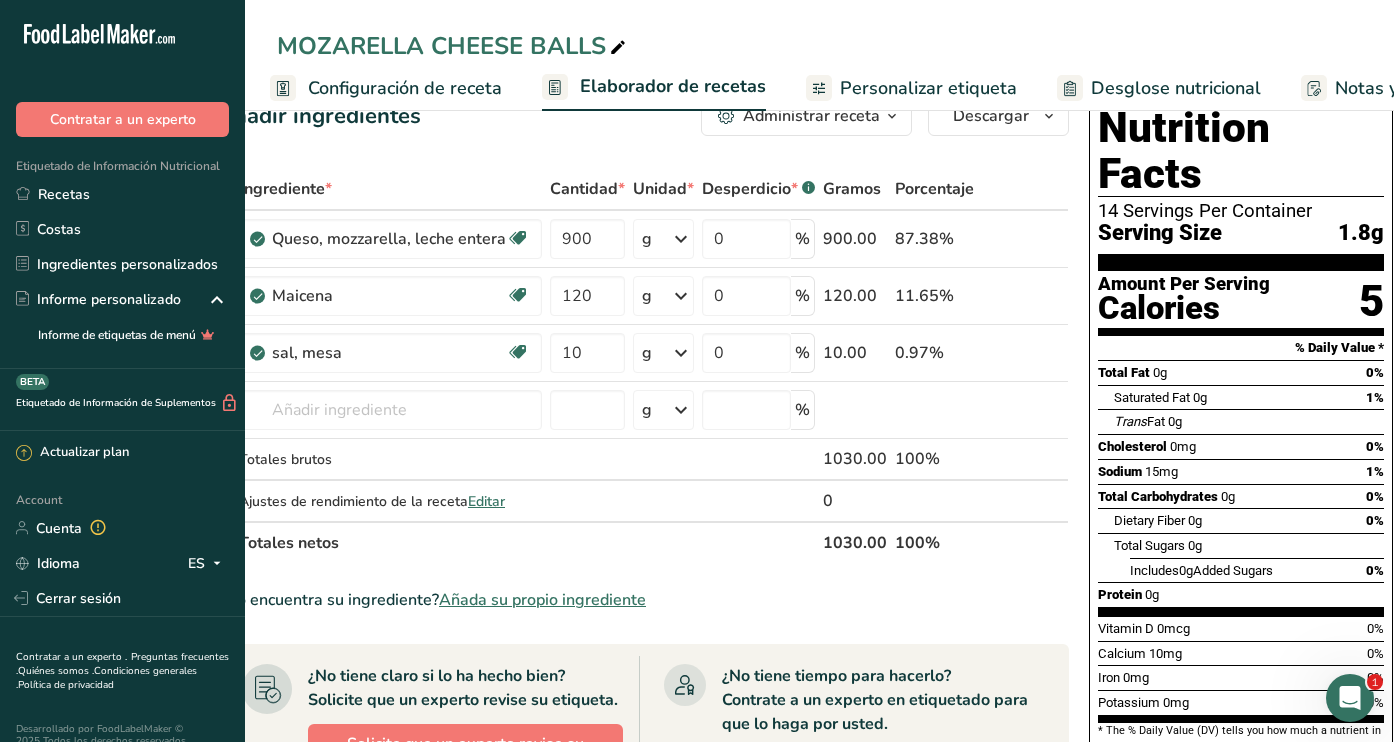 scroll, scrollTop: 0, scrollLeft: 58, axis: horizontal 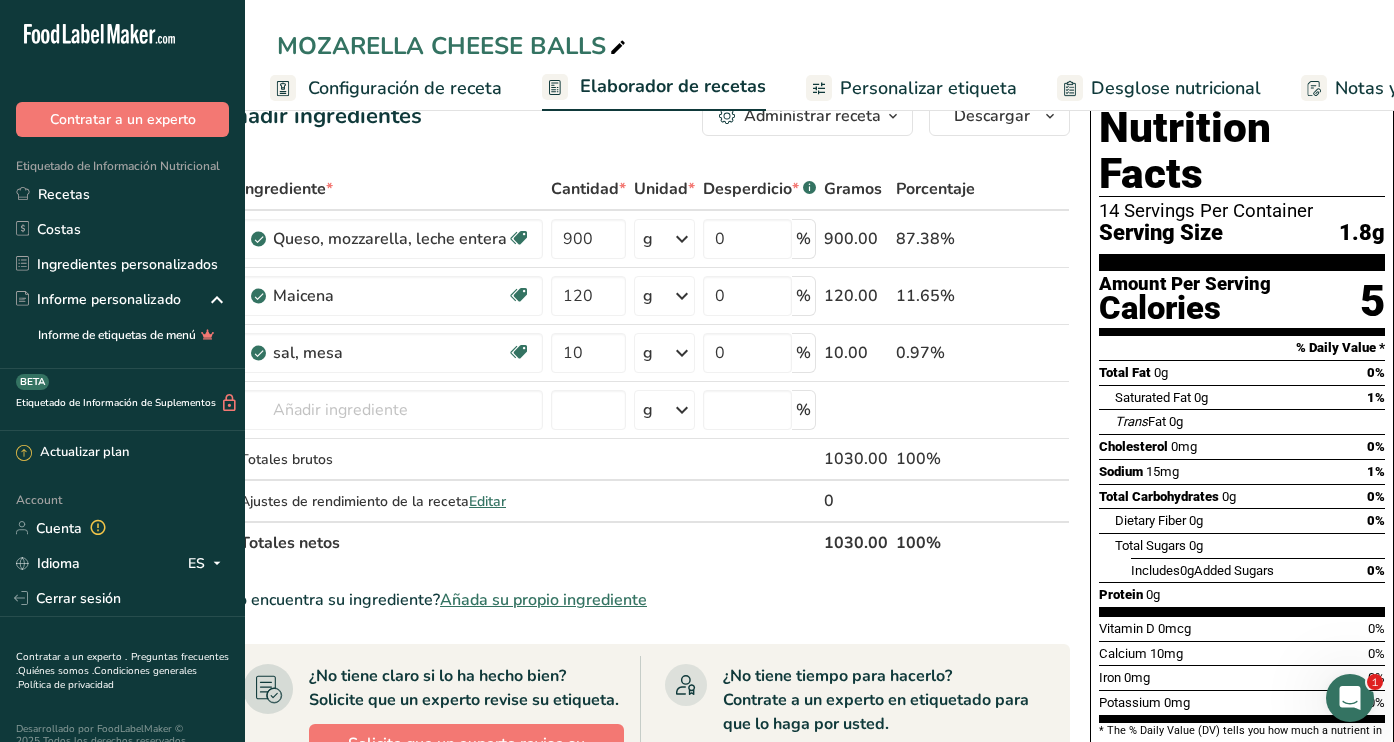 click 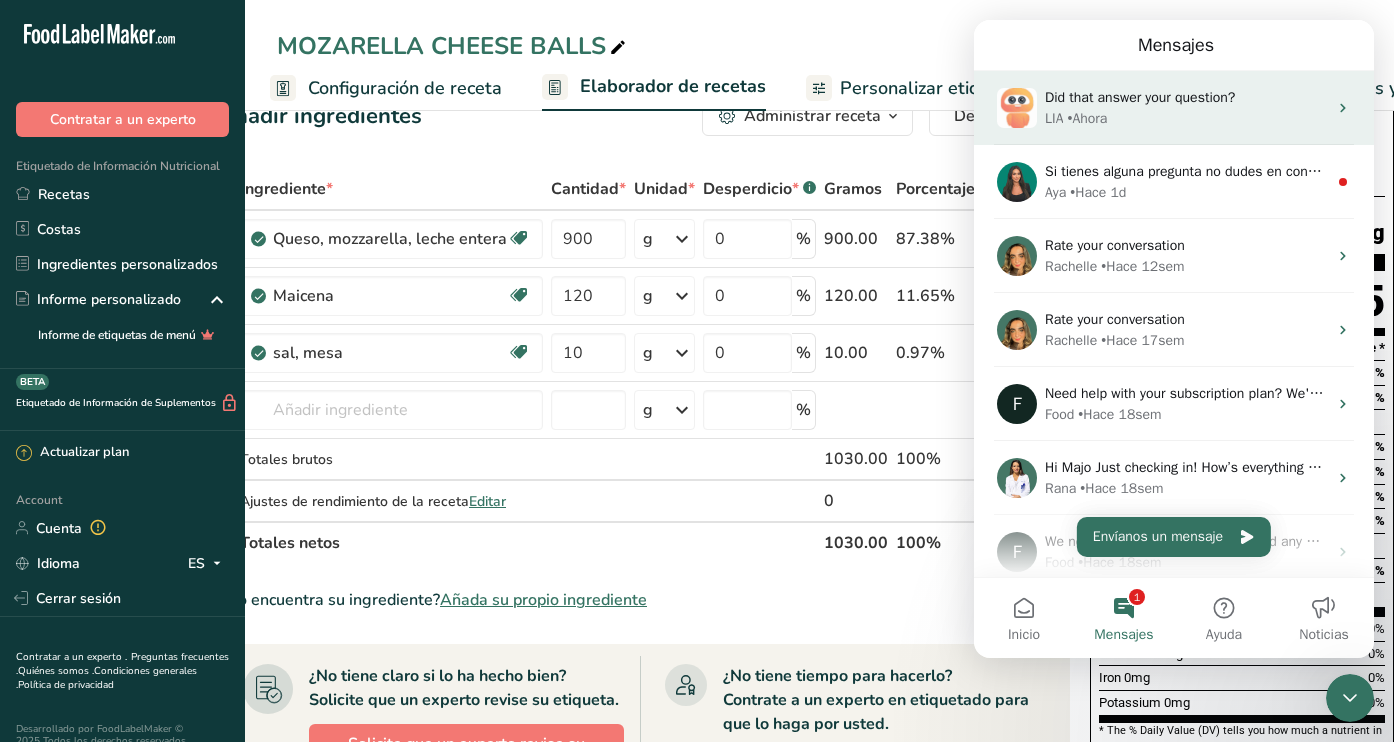 click on "LIA •  Ahora" at bounding box center (1186, 118) 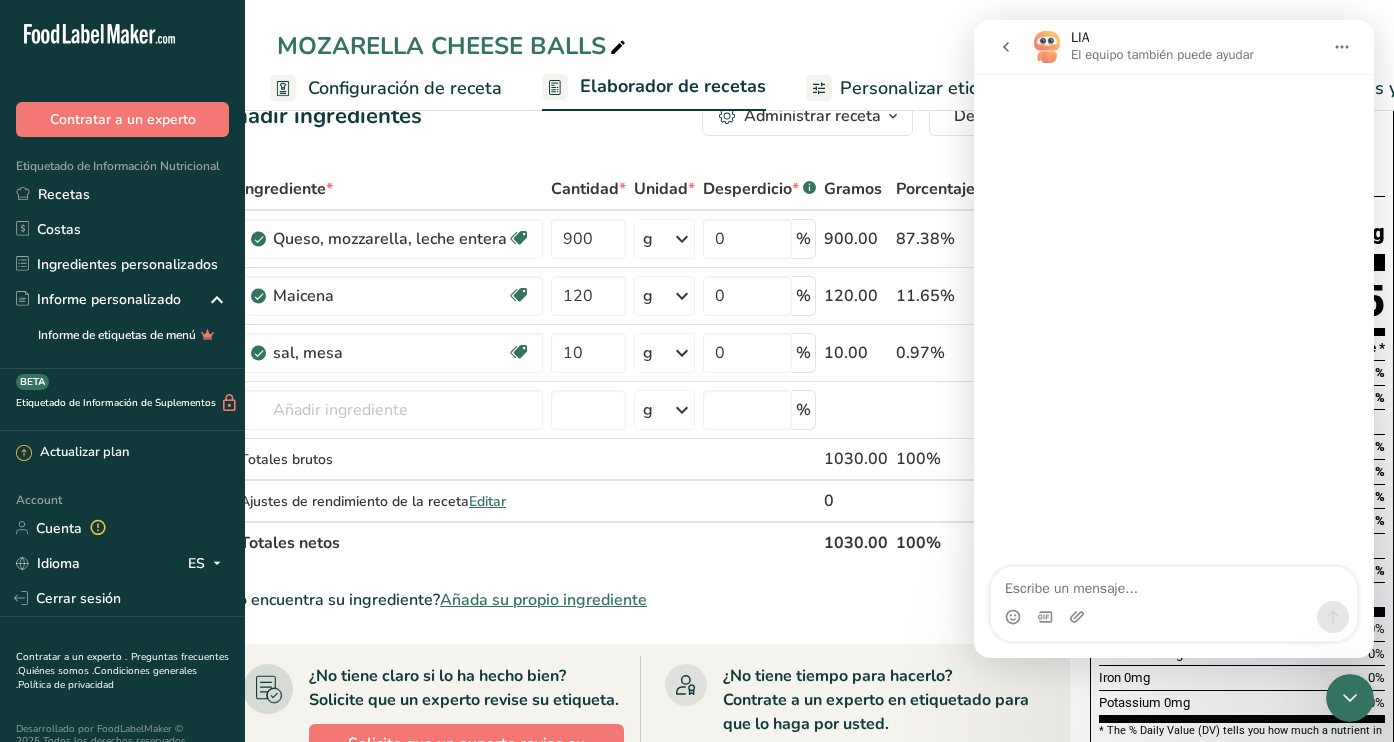 scroll, scrollTop: 0, scrollLeft: 0, axis: both 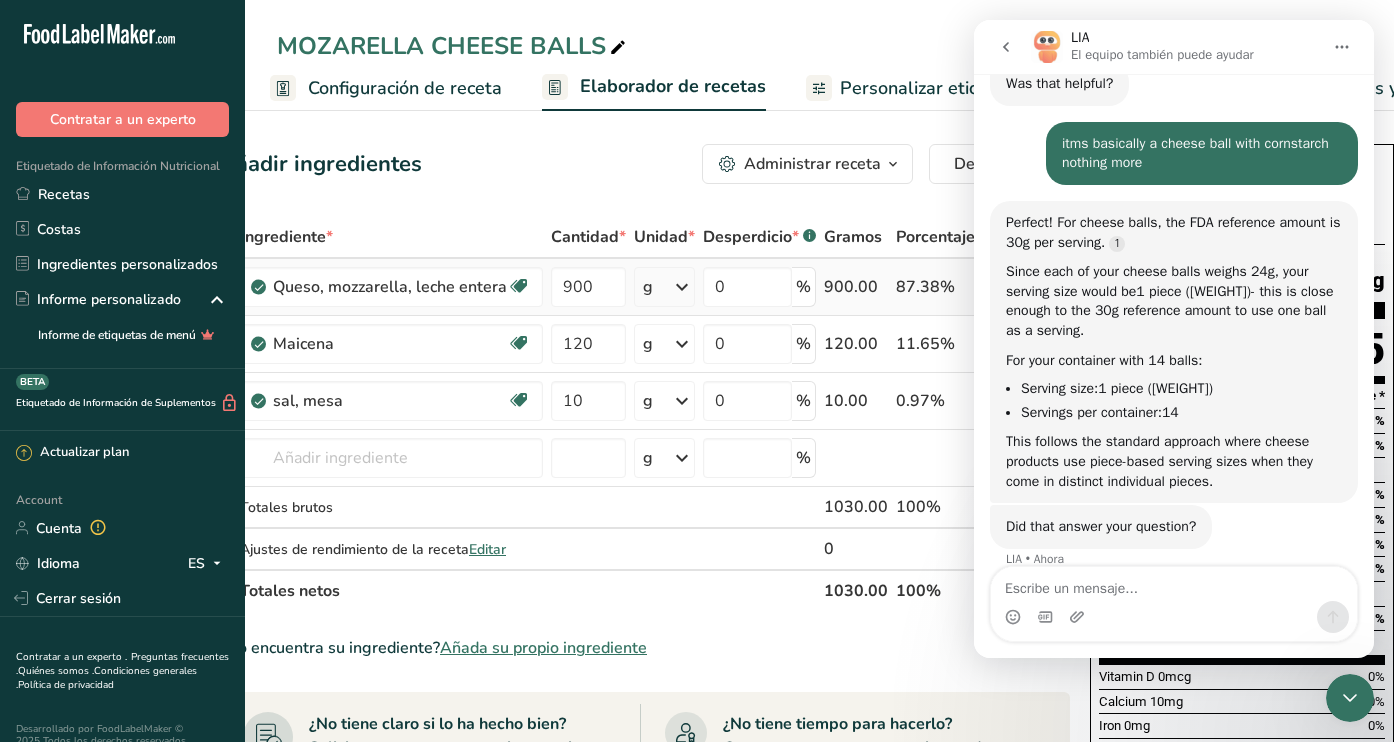 click on "900.00" at bounding box center (856, 287) 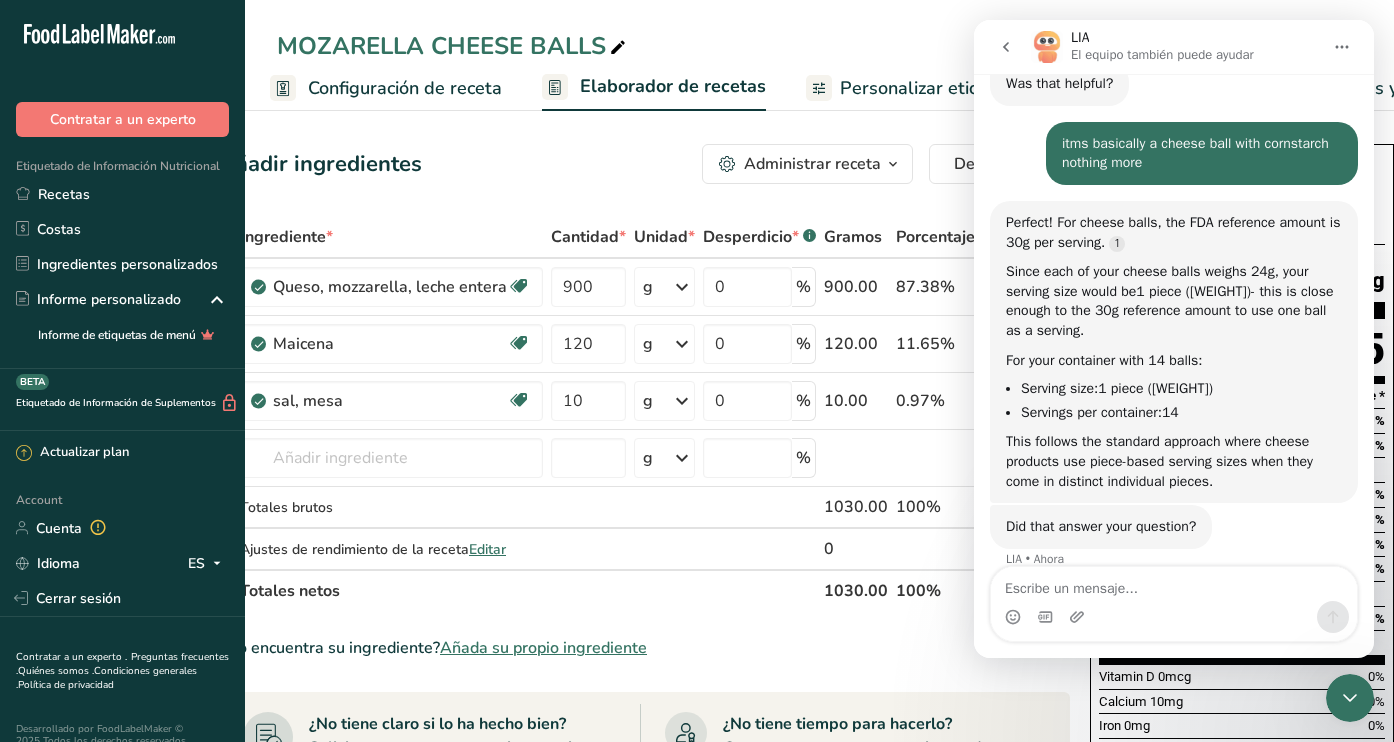 click on "Configuración de receta" at bounding box center (405, 88) 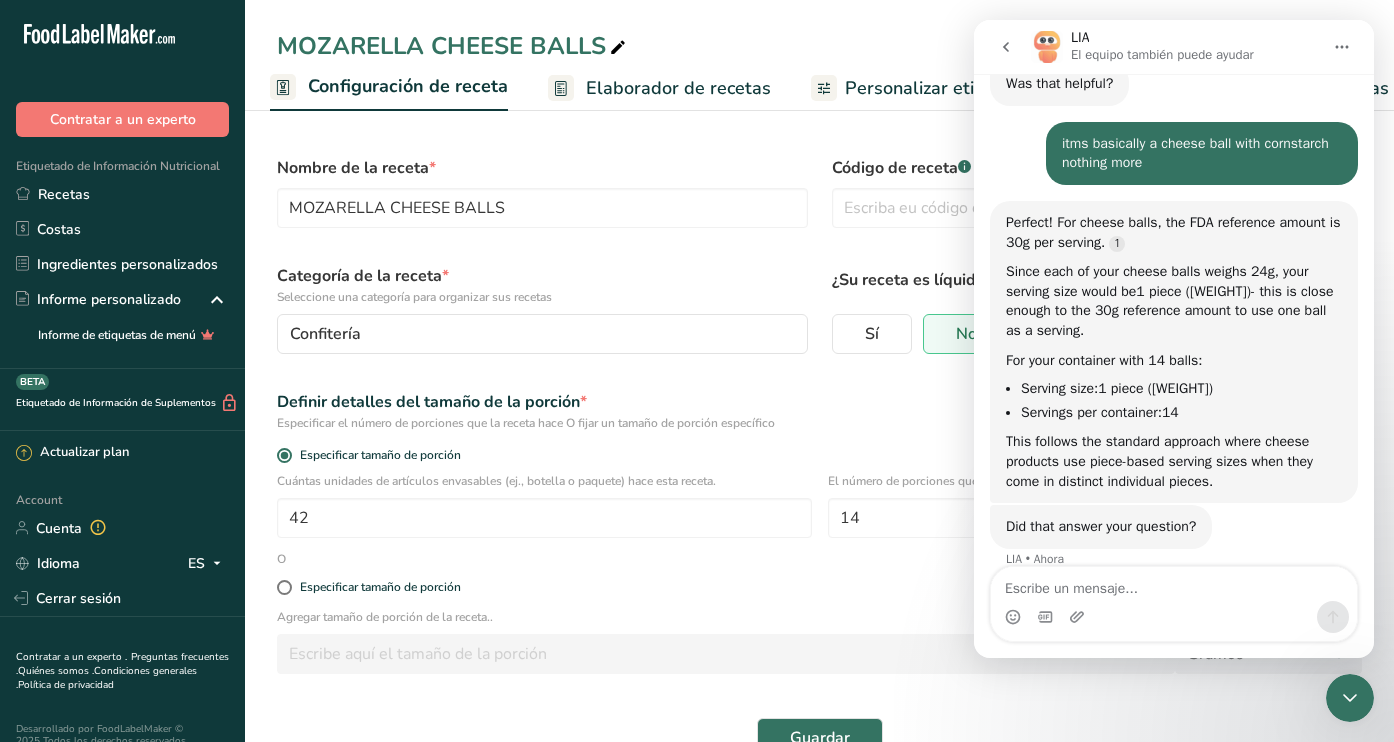 scroll, scrollTop: 0, scrollLeft: 0, axis: both 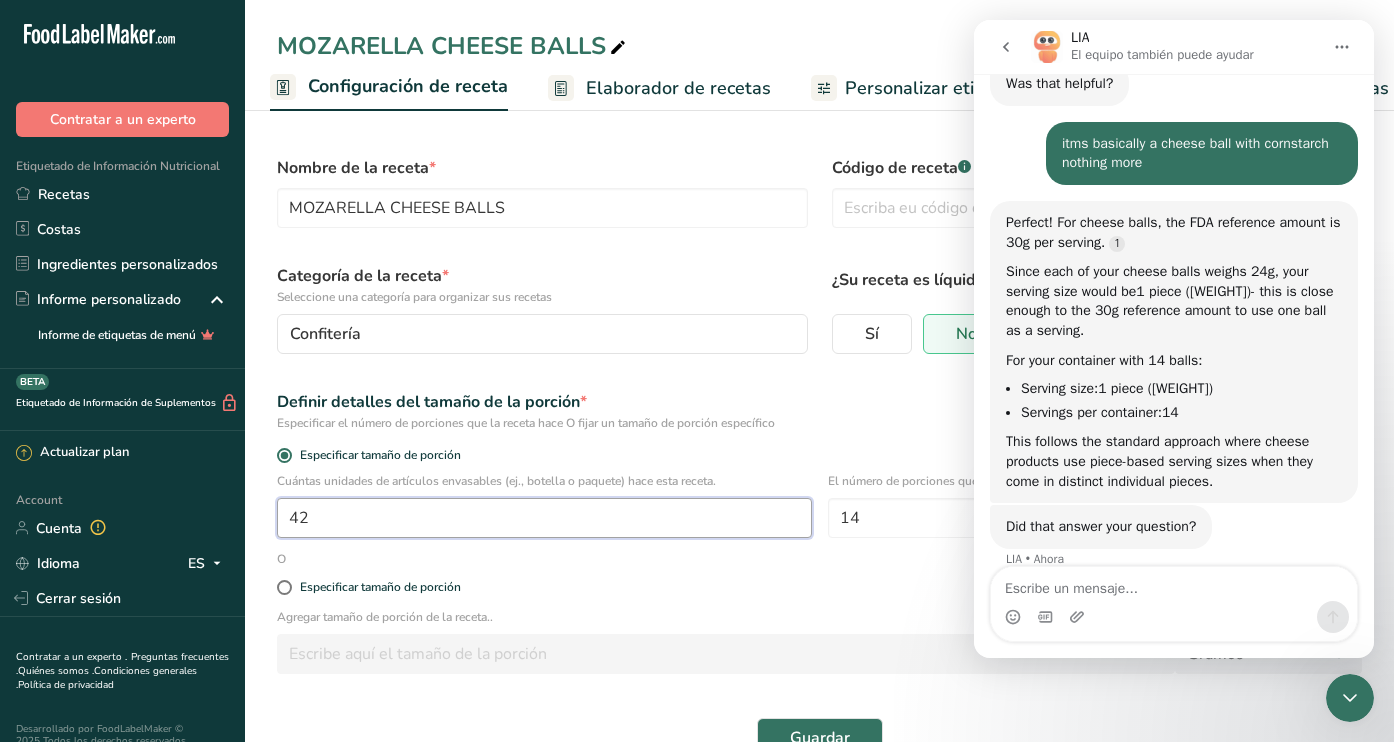 click on "42" at bounding box center (544, 518) 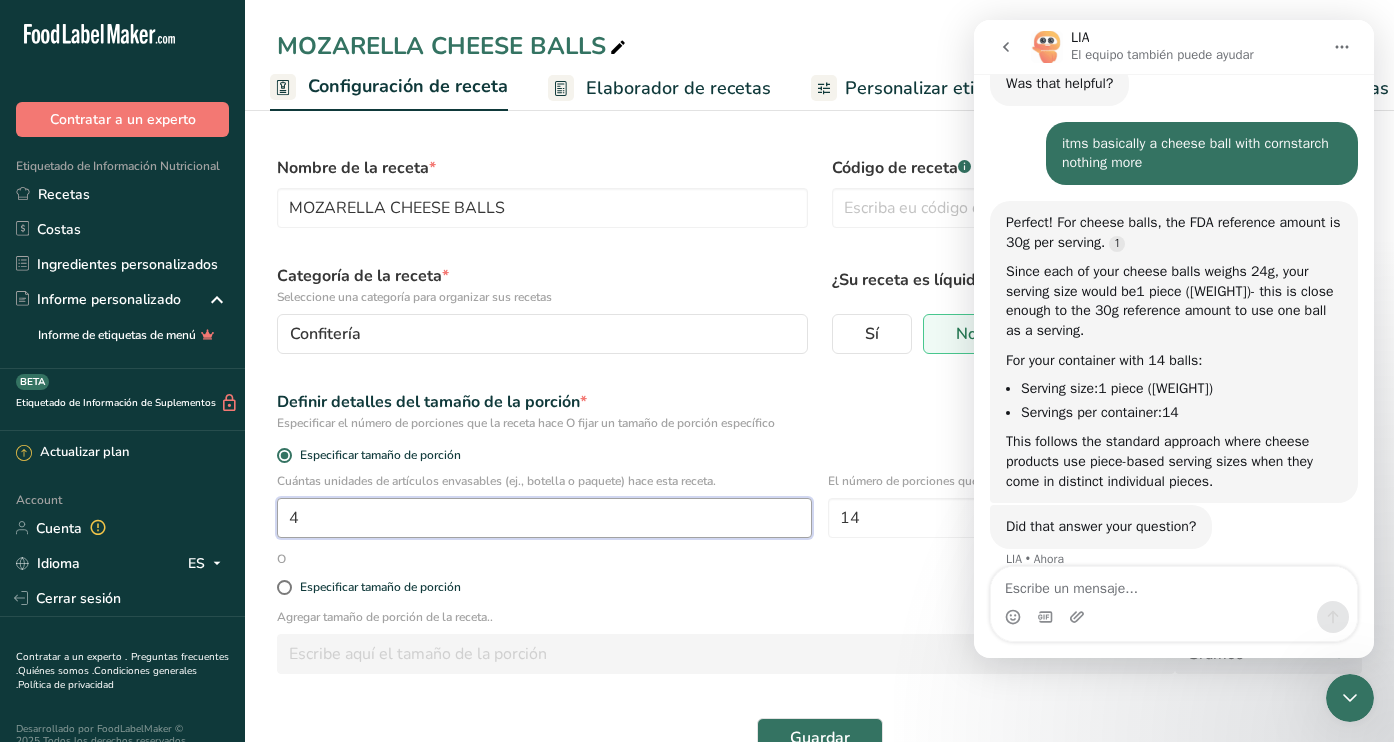 type on "1" 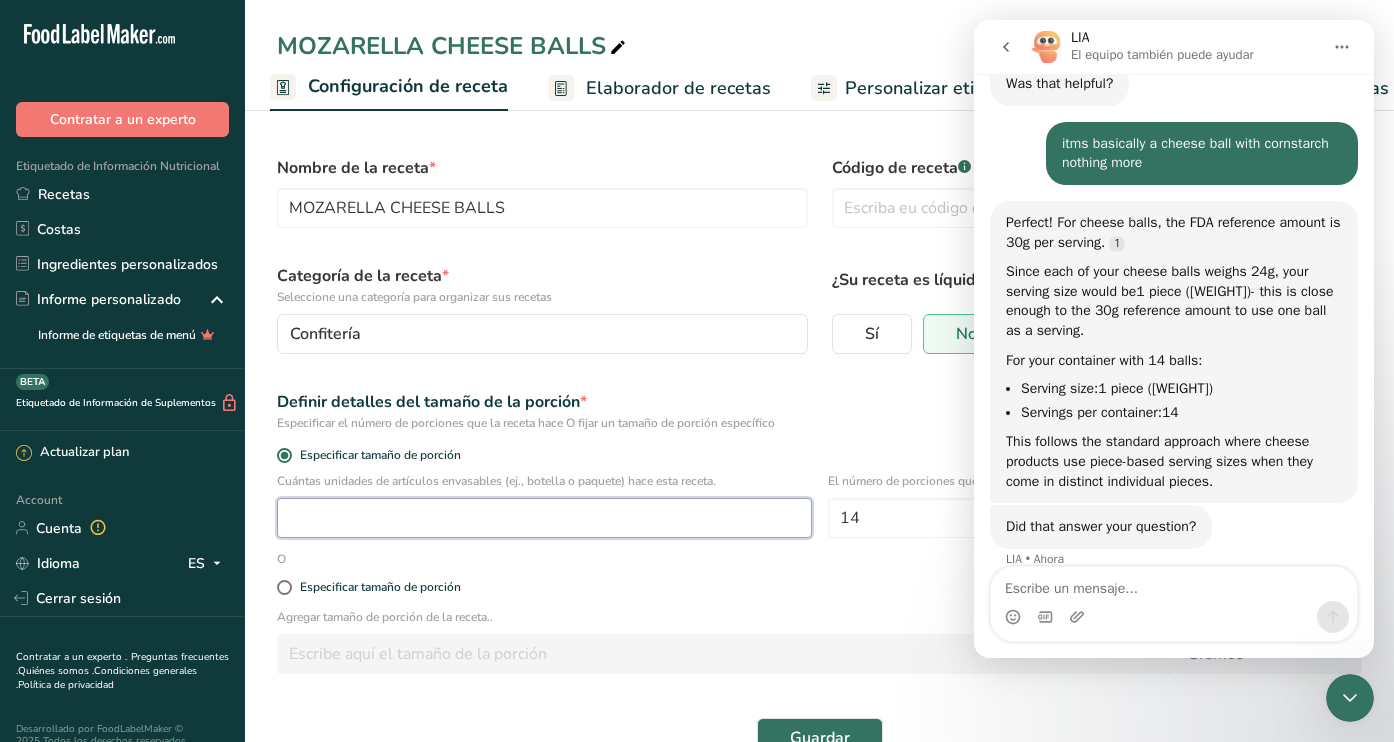 type on "1" 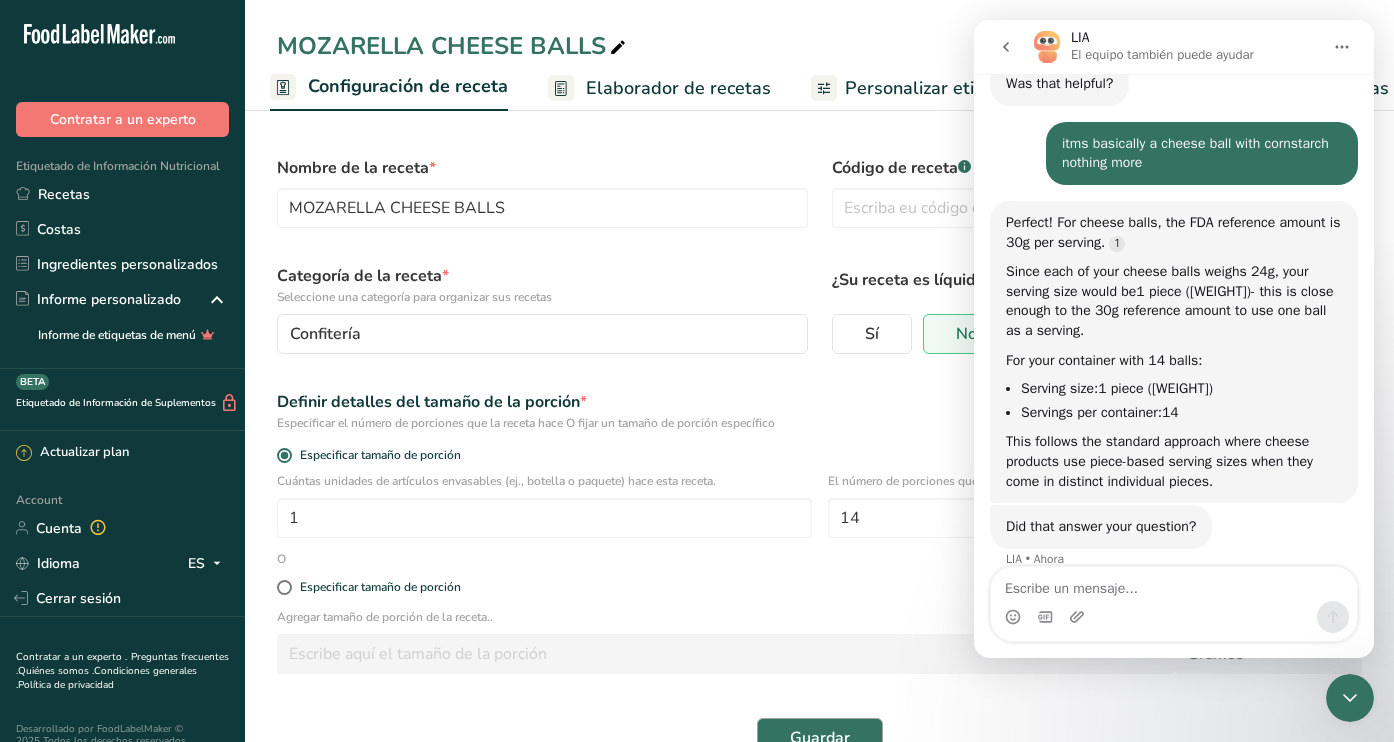 click on "Guardar" at bounding box center (820, 738) 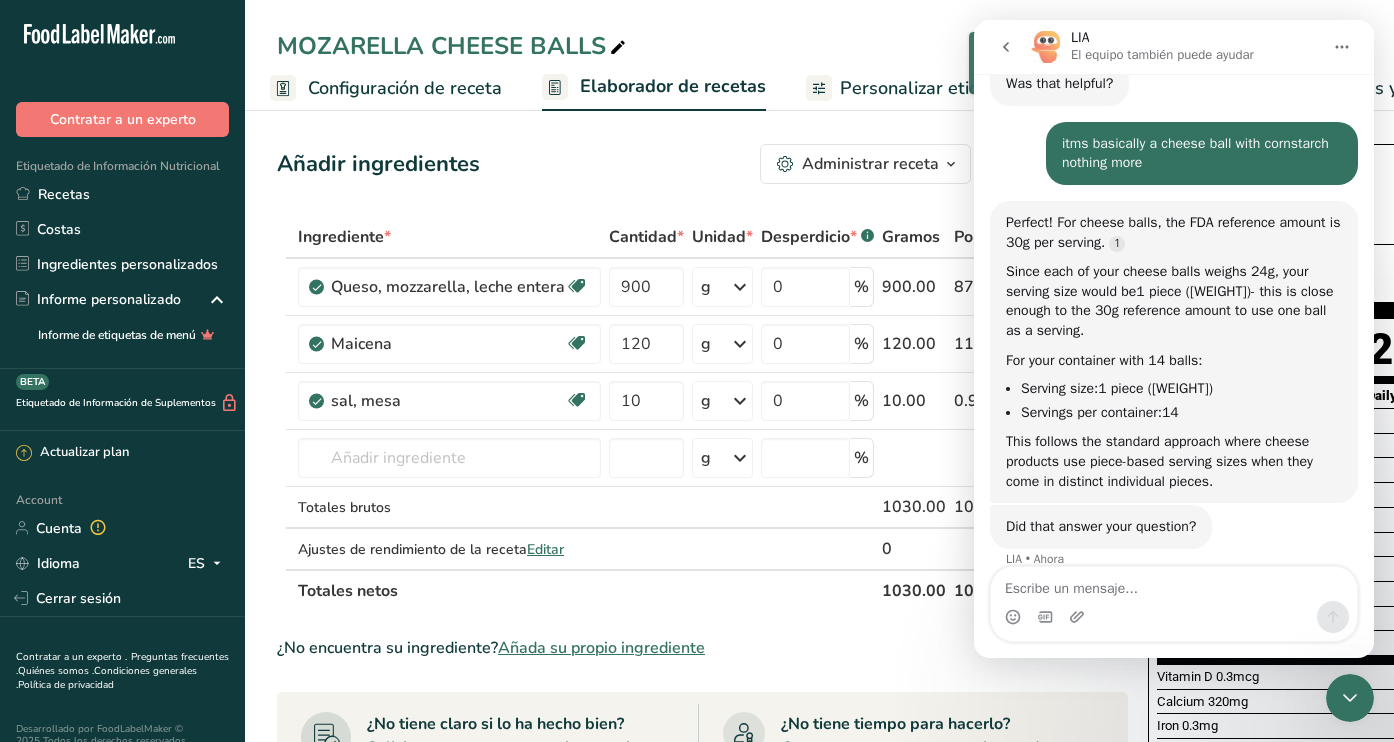 click 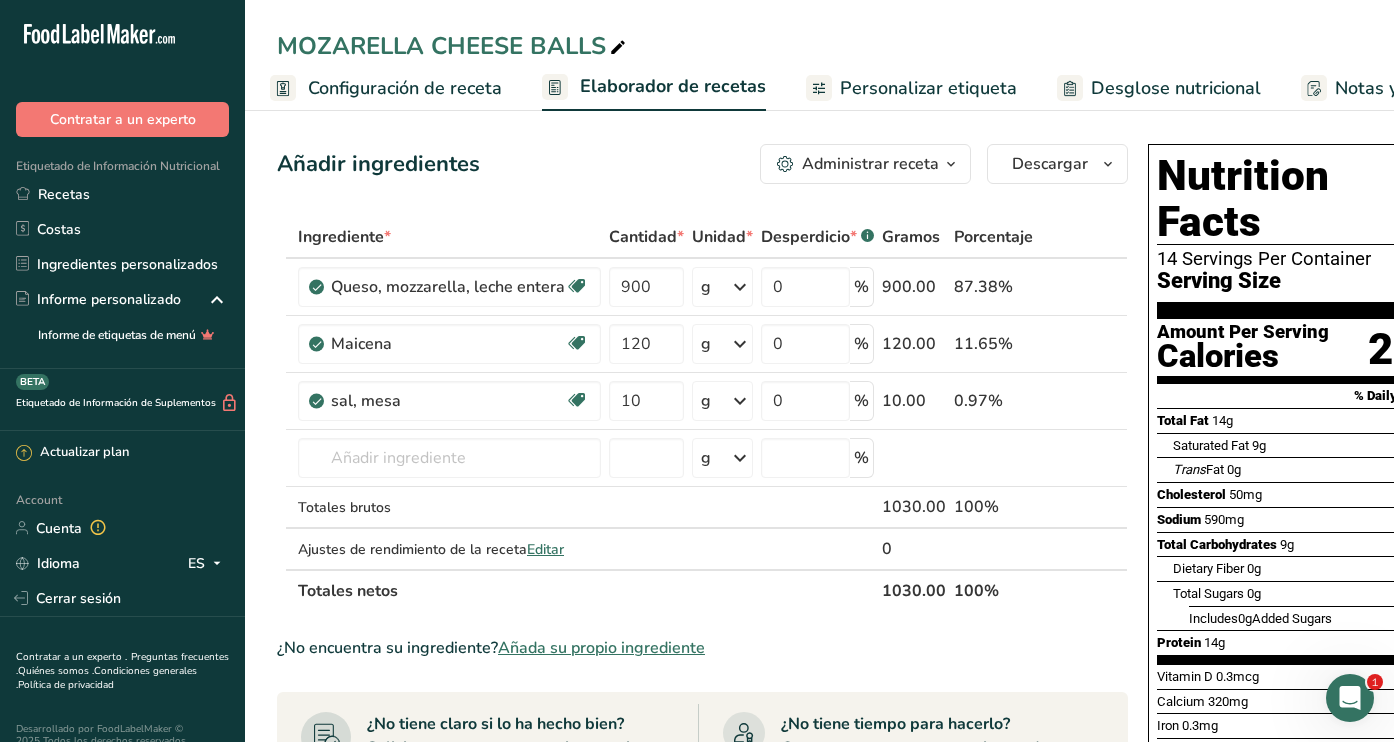 scroll, scrollTop: 0, scrollLeft: 0, axis: both 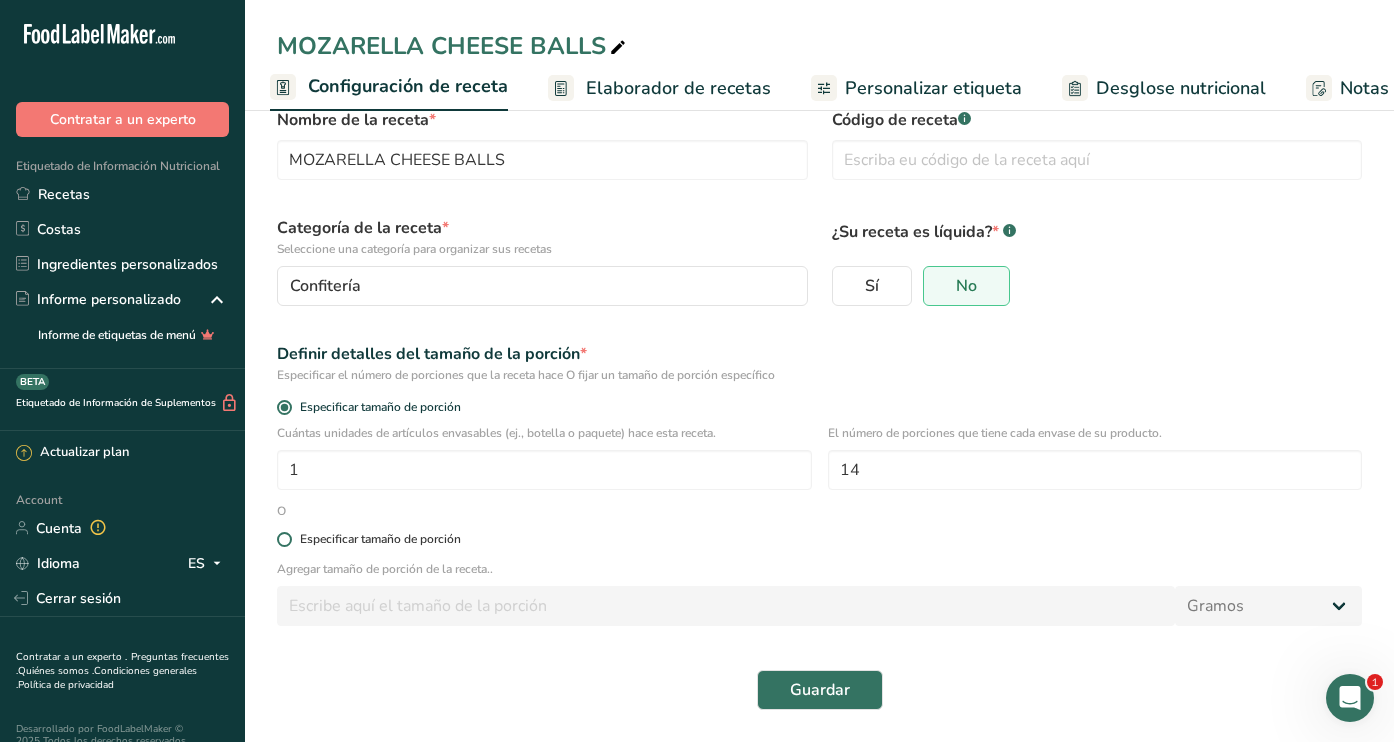 click at bounding box center (284, 539) 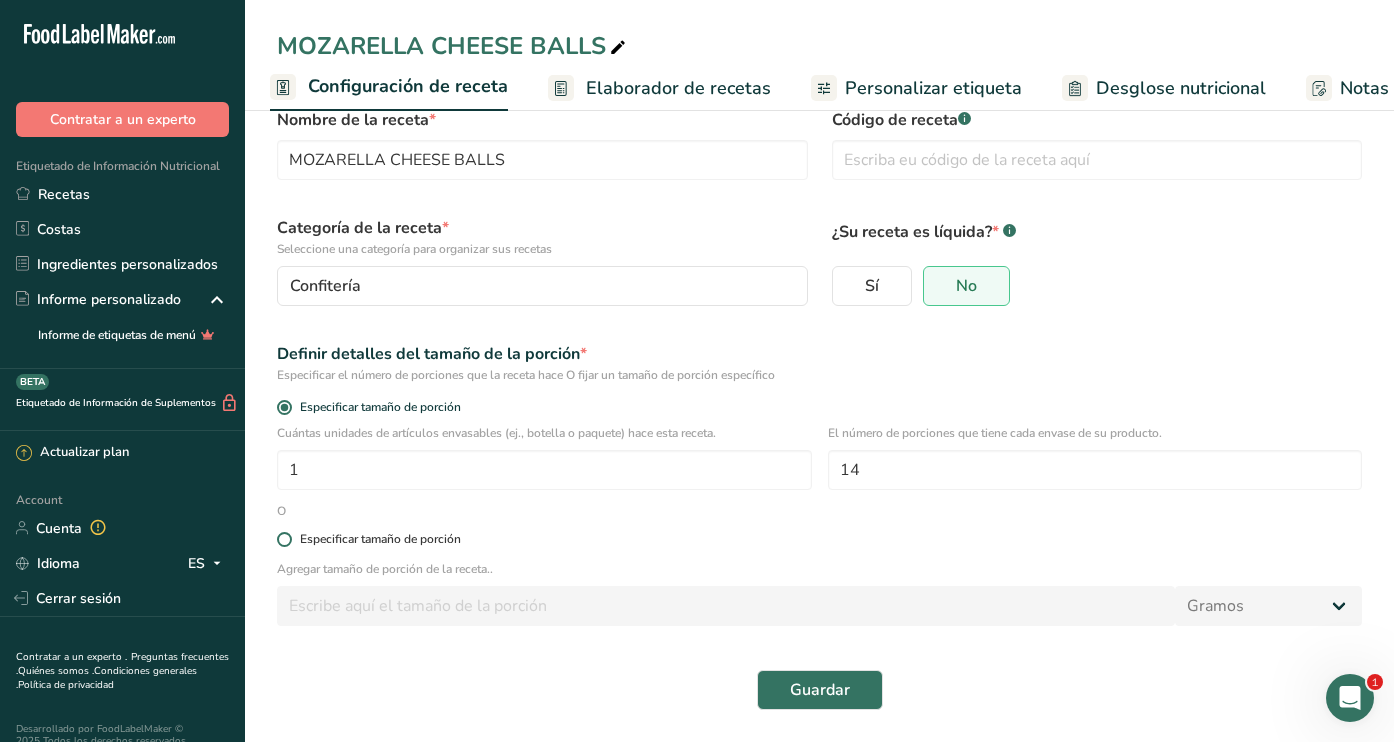 click on "Especificar tamaño de porción" at bounding box center (283, 539) 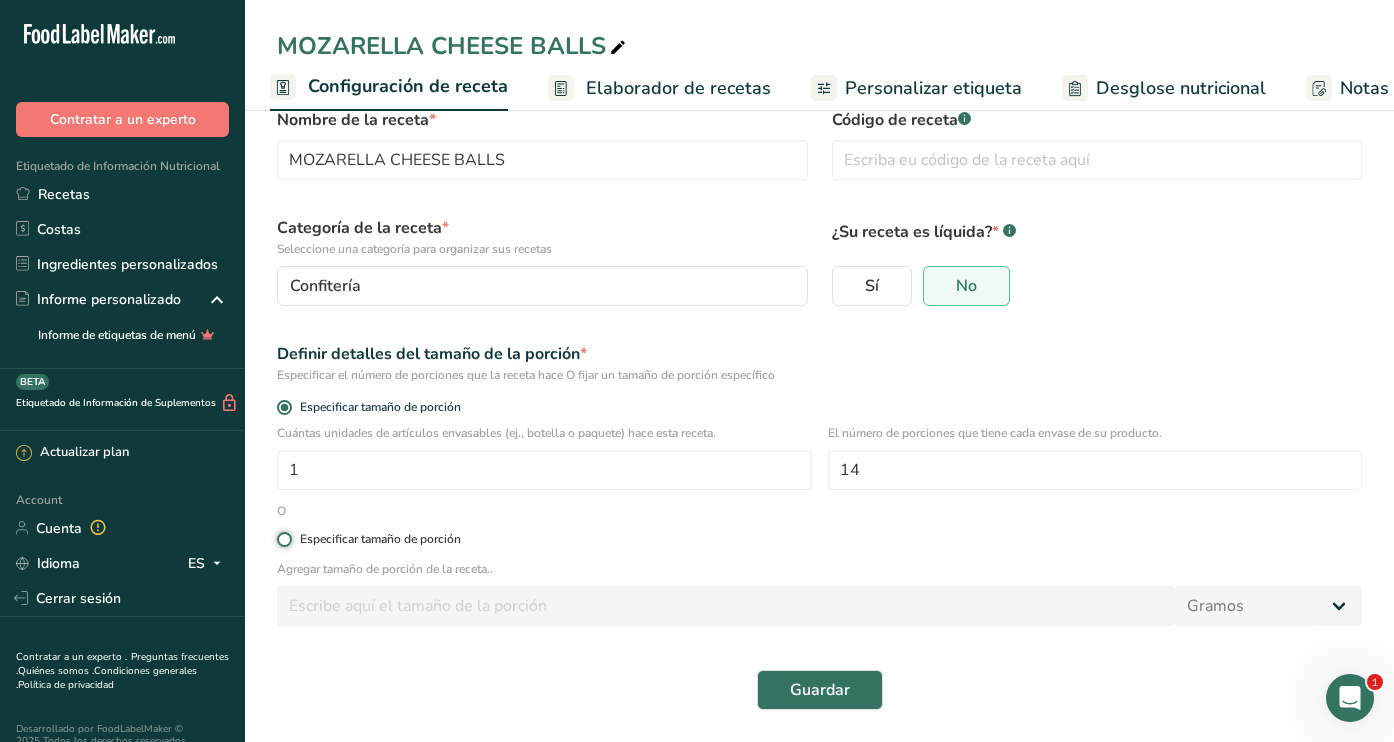 radio on "true" 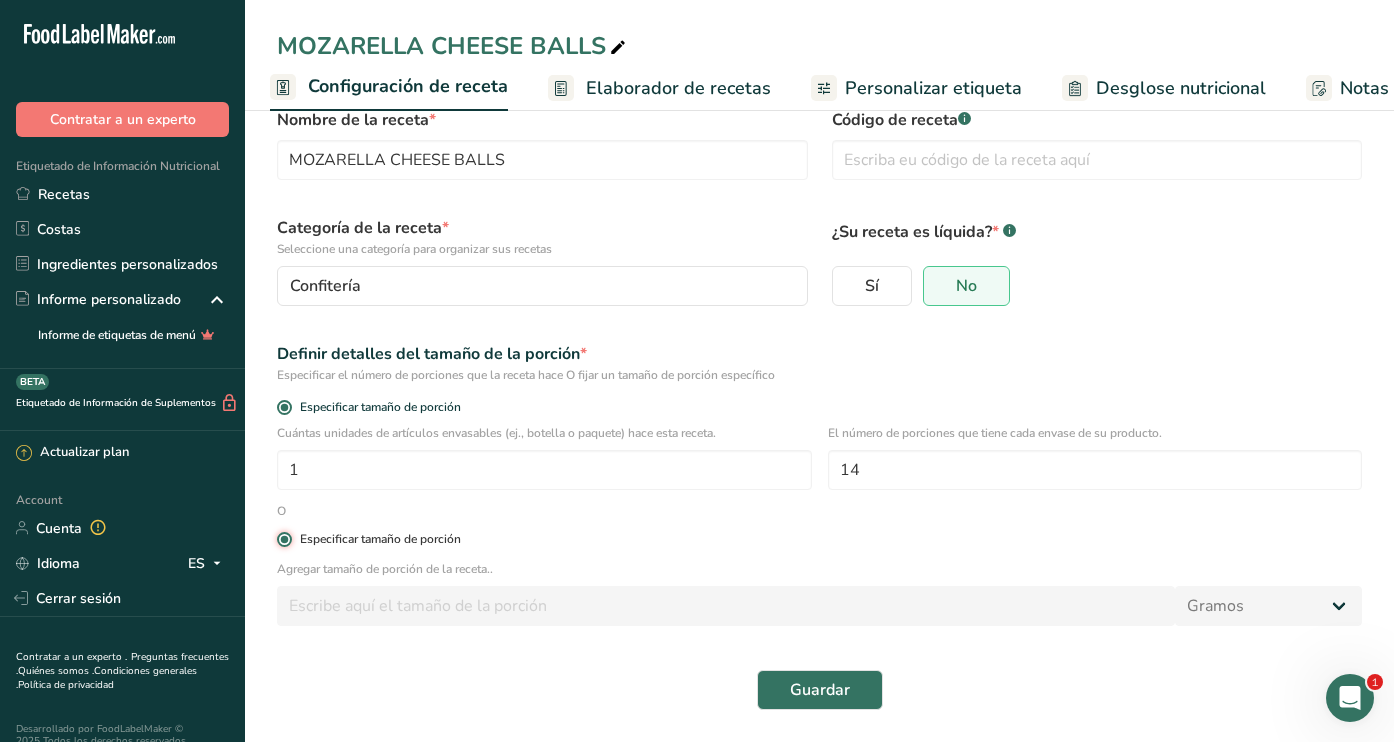 radio on "false" 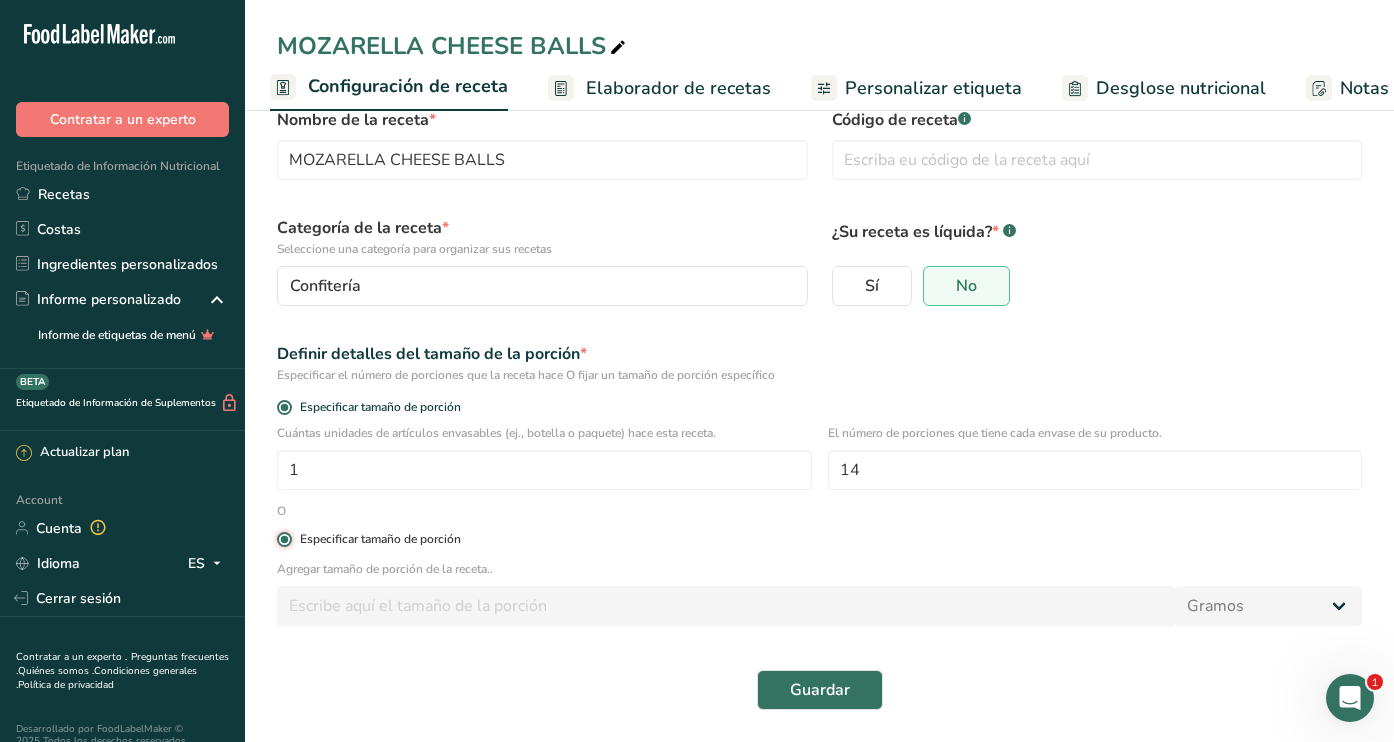 type 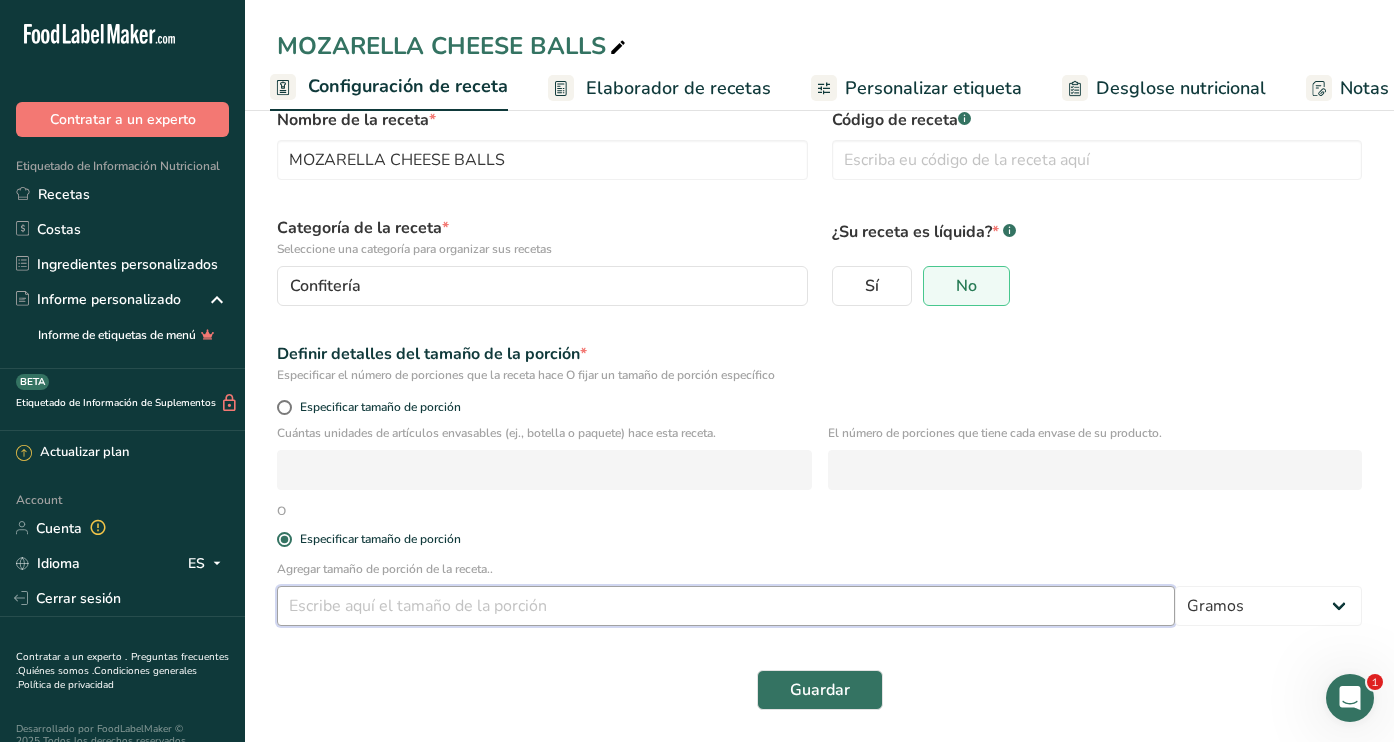 click at bounding box center (726, 606) 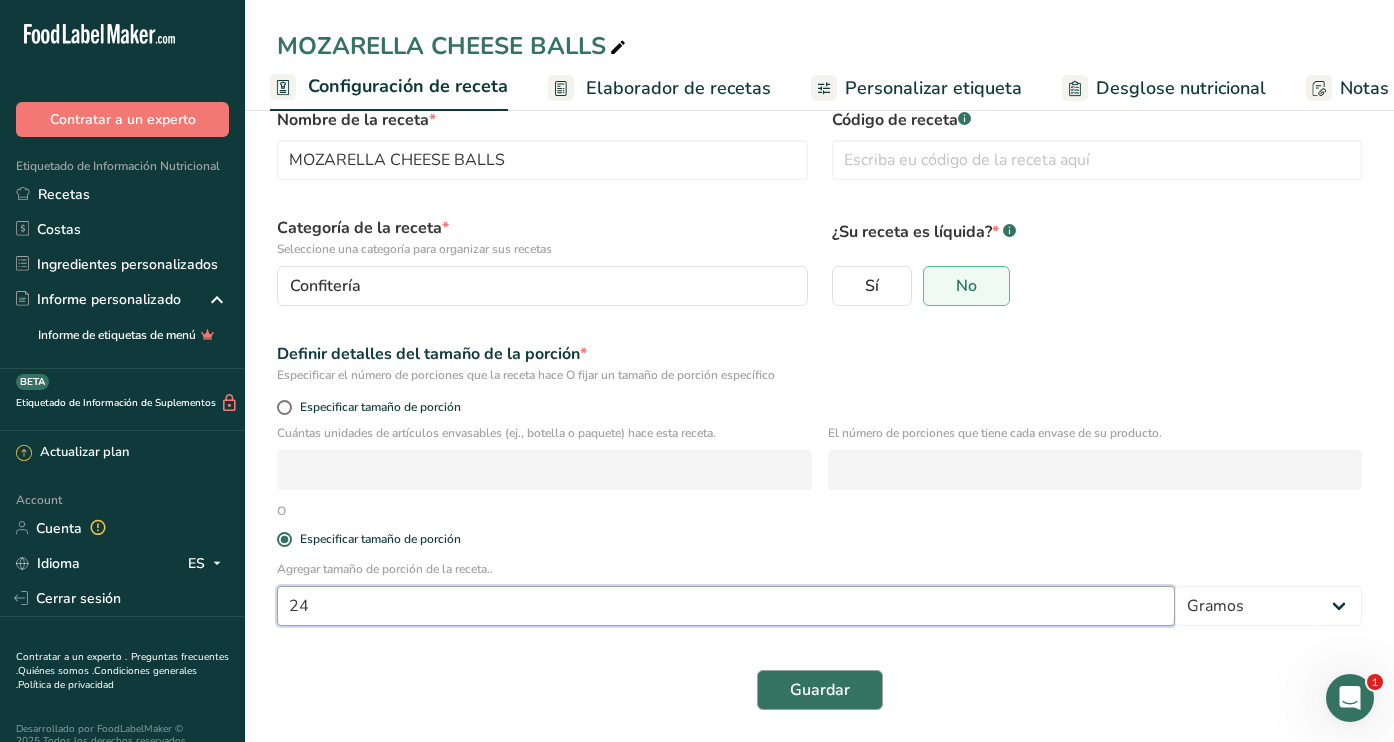 type on "24" 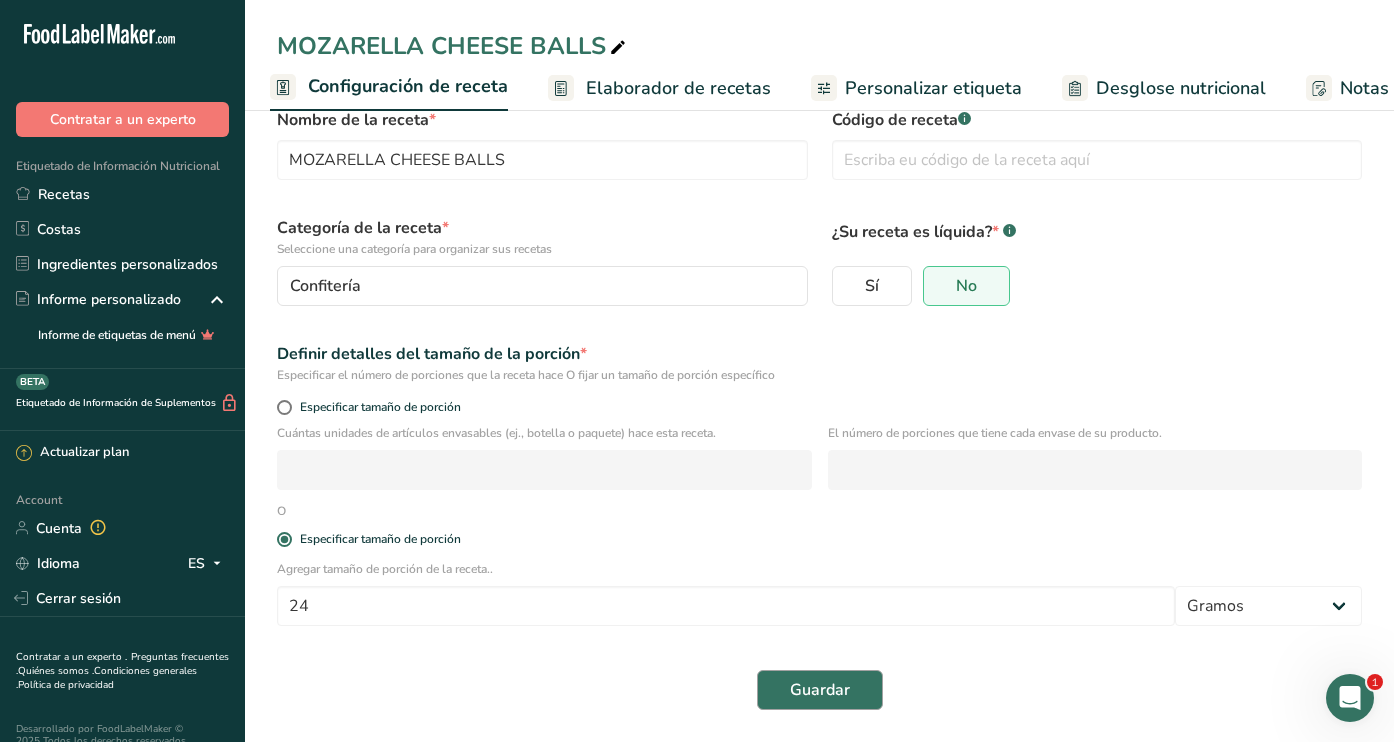 click on "Guardar" at bounding box center (820, 690) 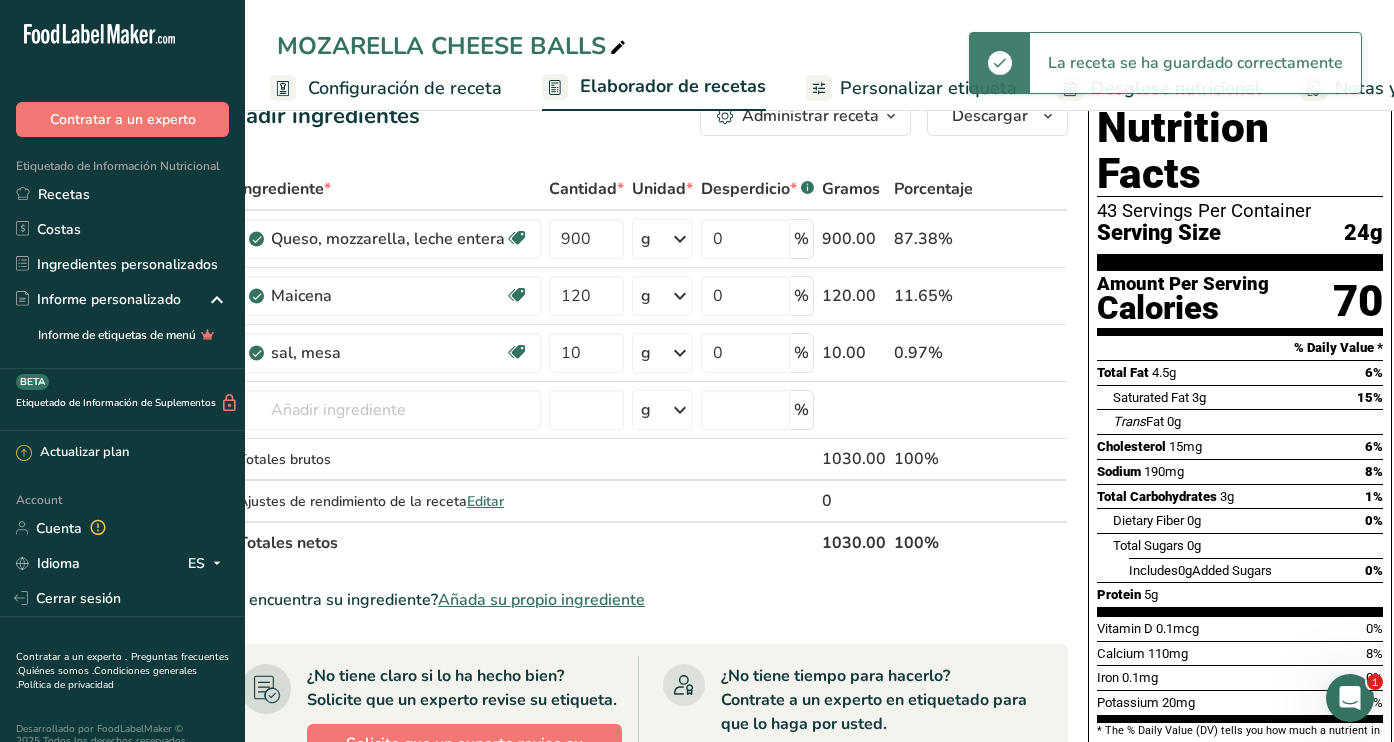 scroll, scrollTop: 0, scrollLeft: 58, axis: horizontal 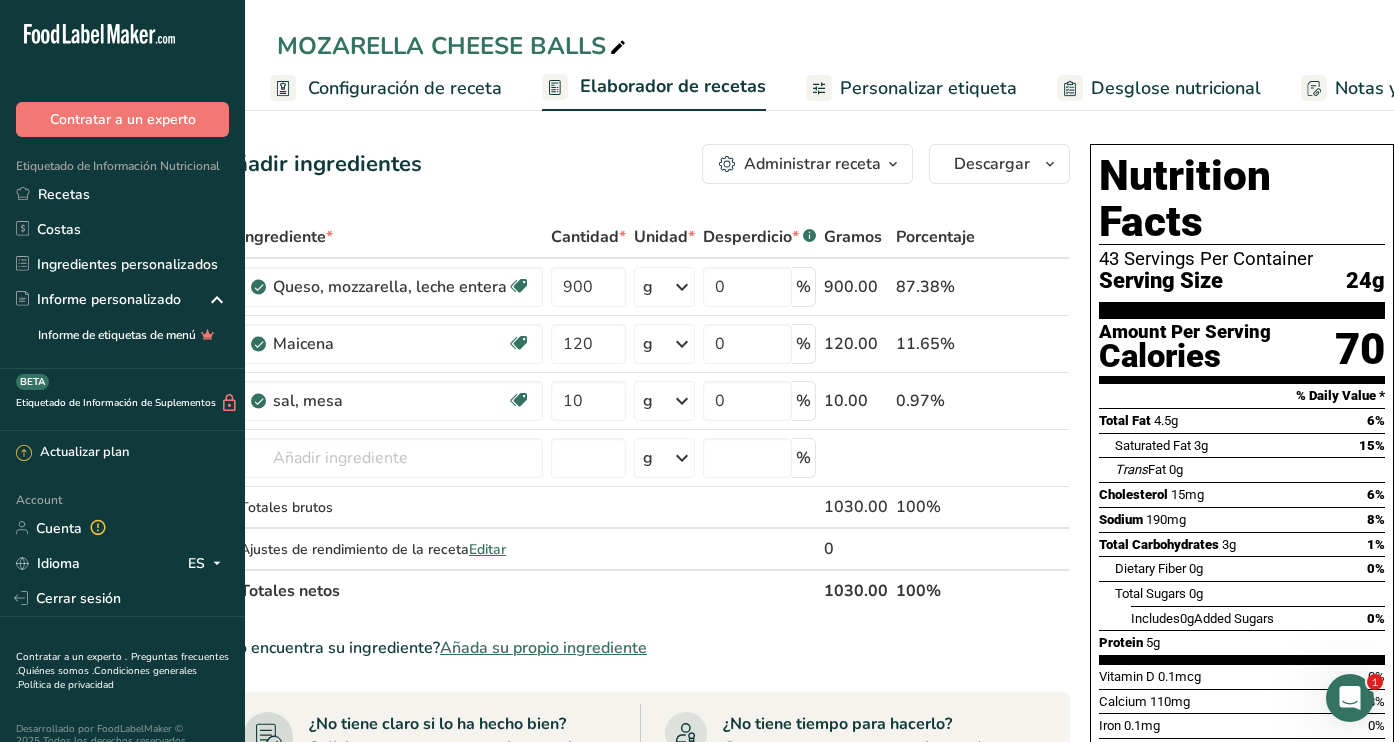 click on "Configuración de receta" at bounding box center [405, 88] 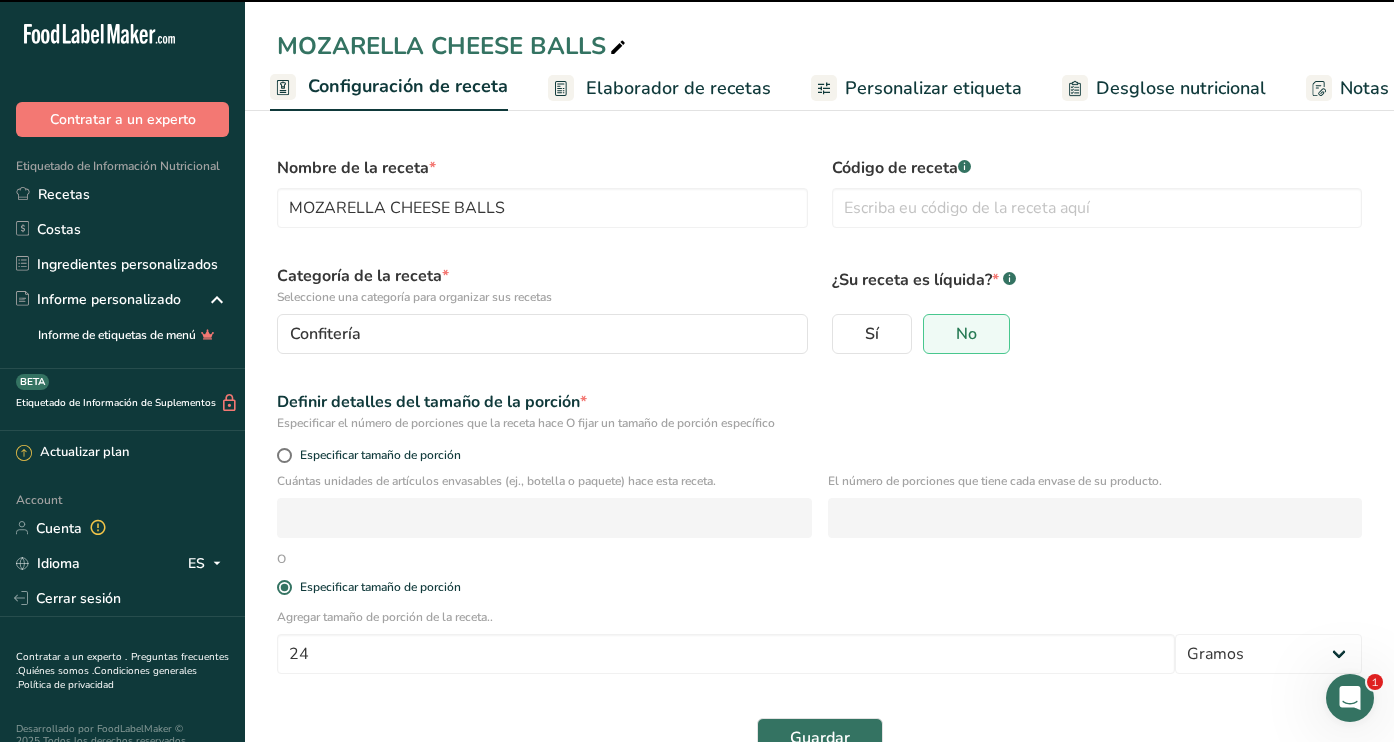 scroll, scrollTop: 0, scrollLeft: 0, axis: both 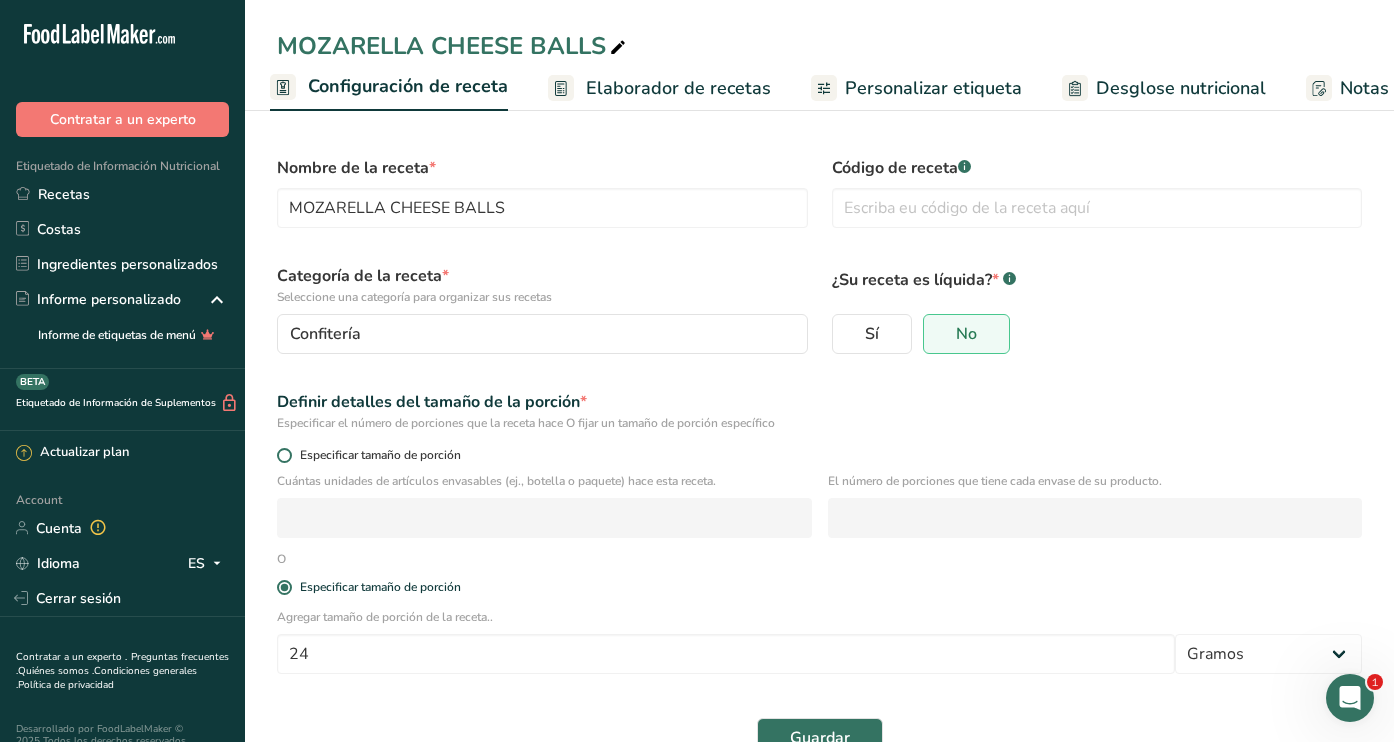 click at bounding box center (284, 455) 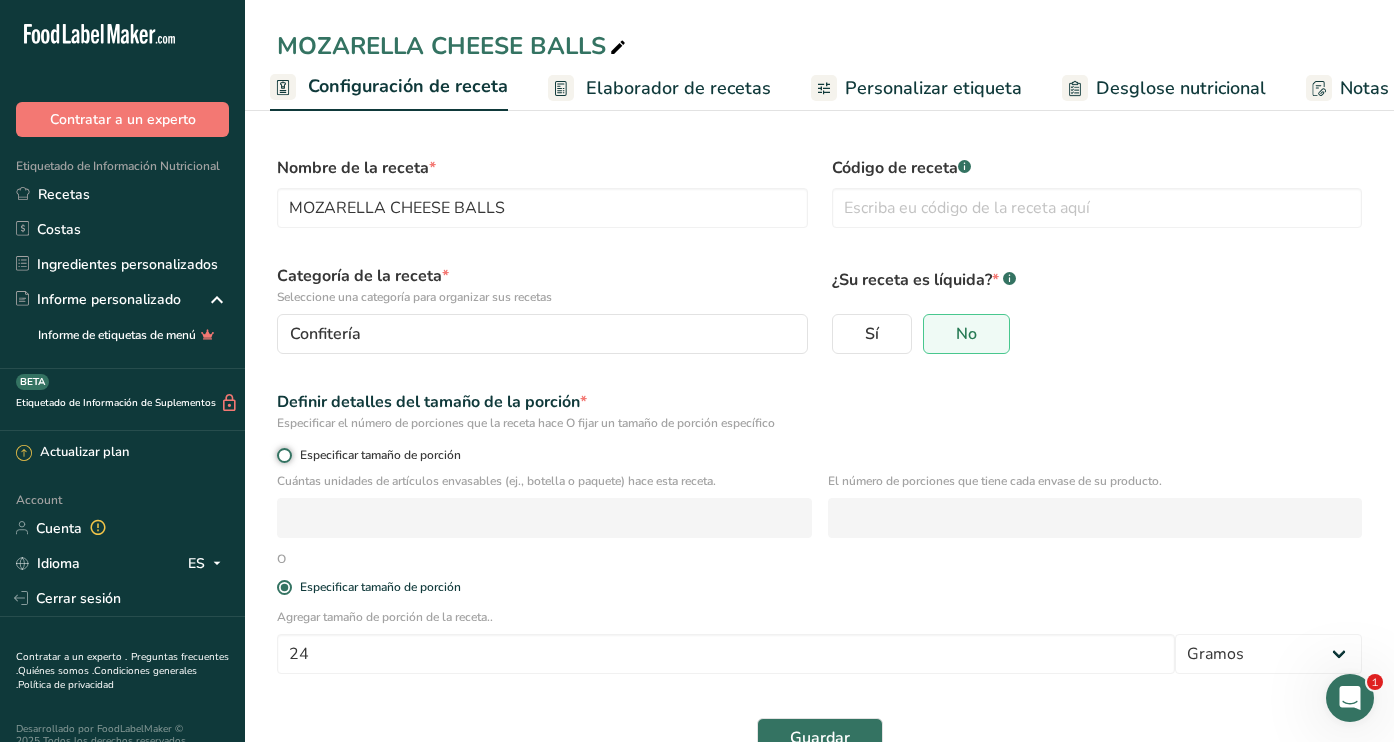 radio on "true" 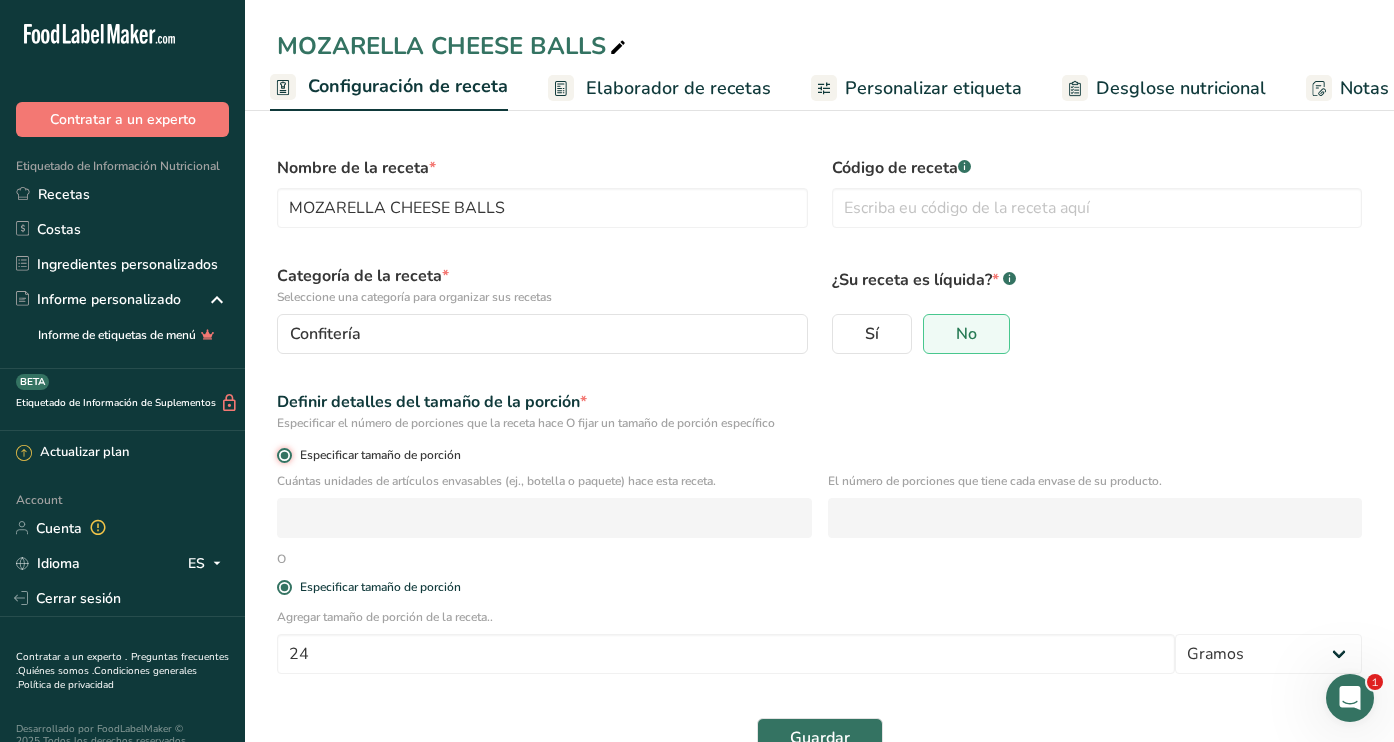 radio on "false" 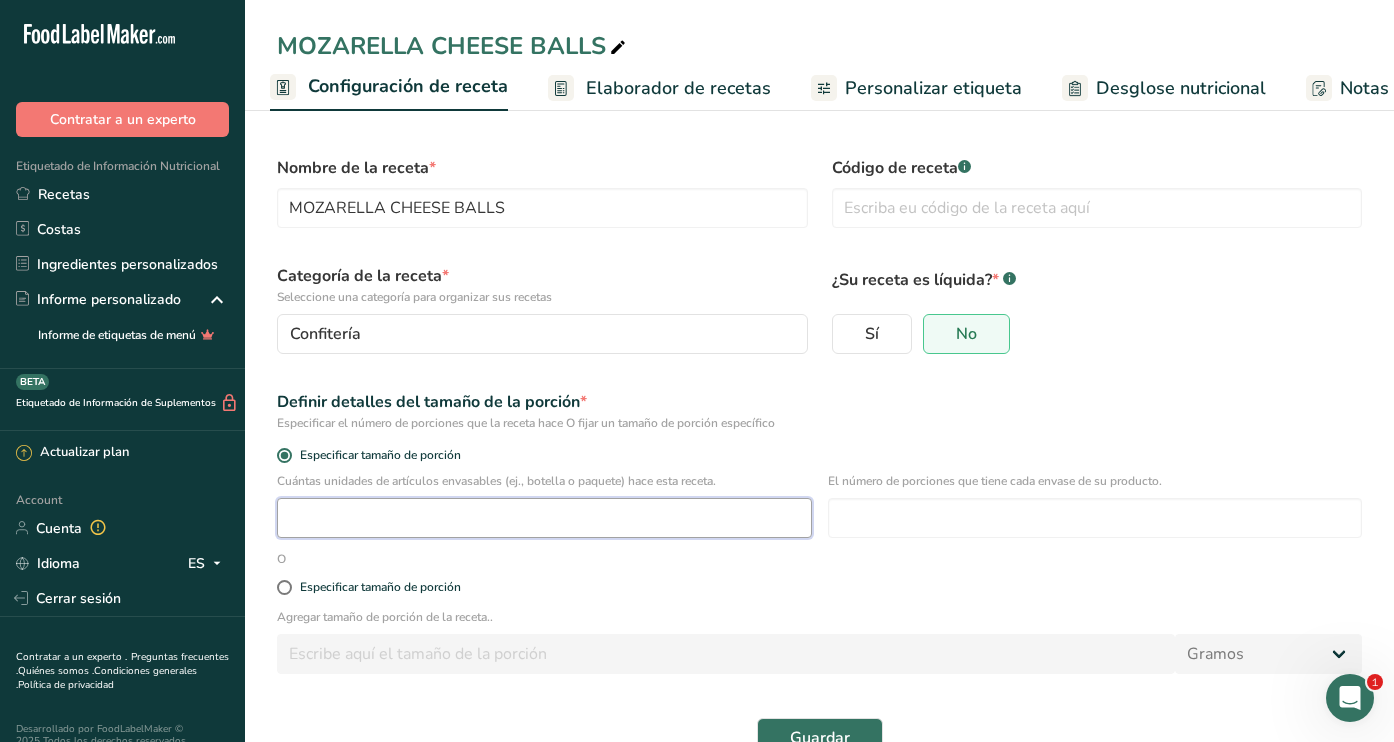 click at bounding box center [544, 518] 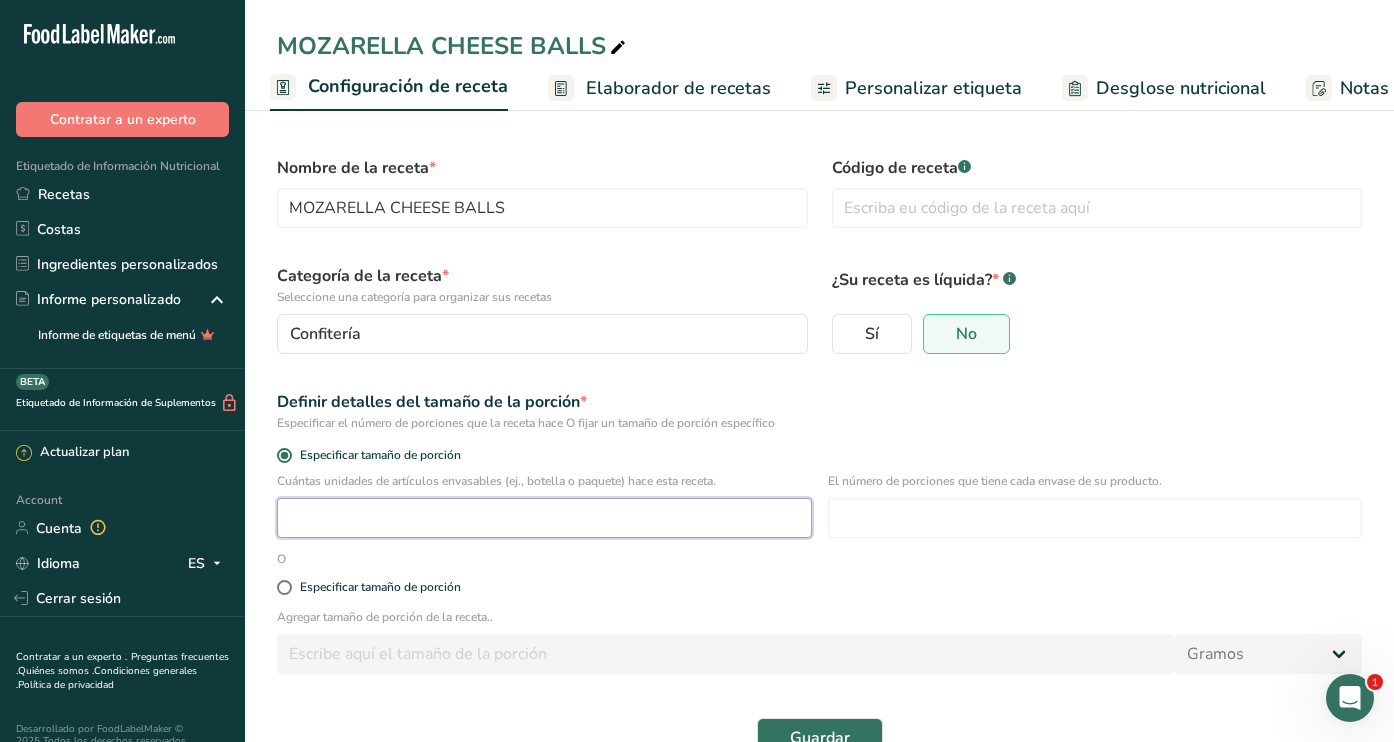 click at bounding box center [544, 518] 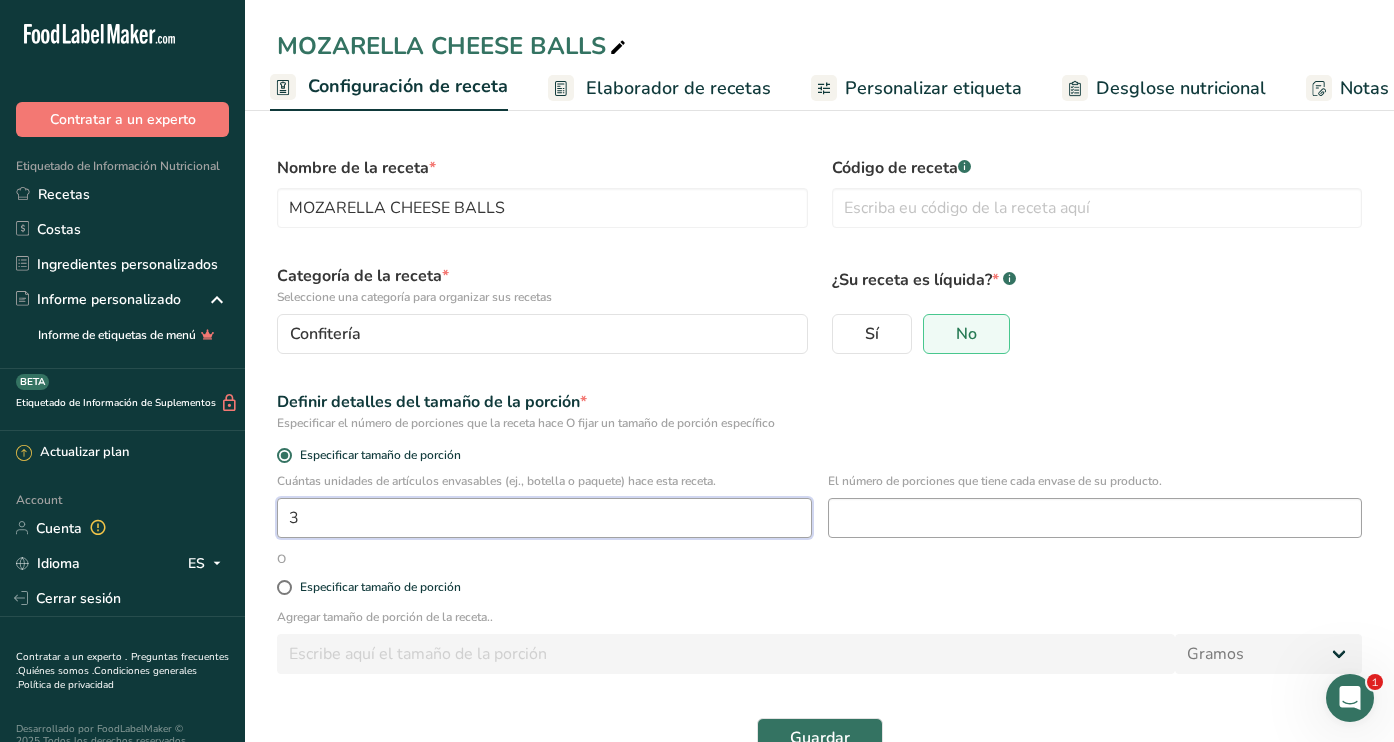 type on "3" 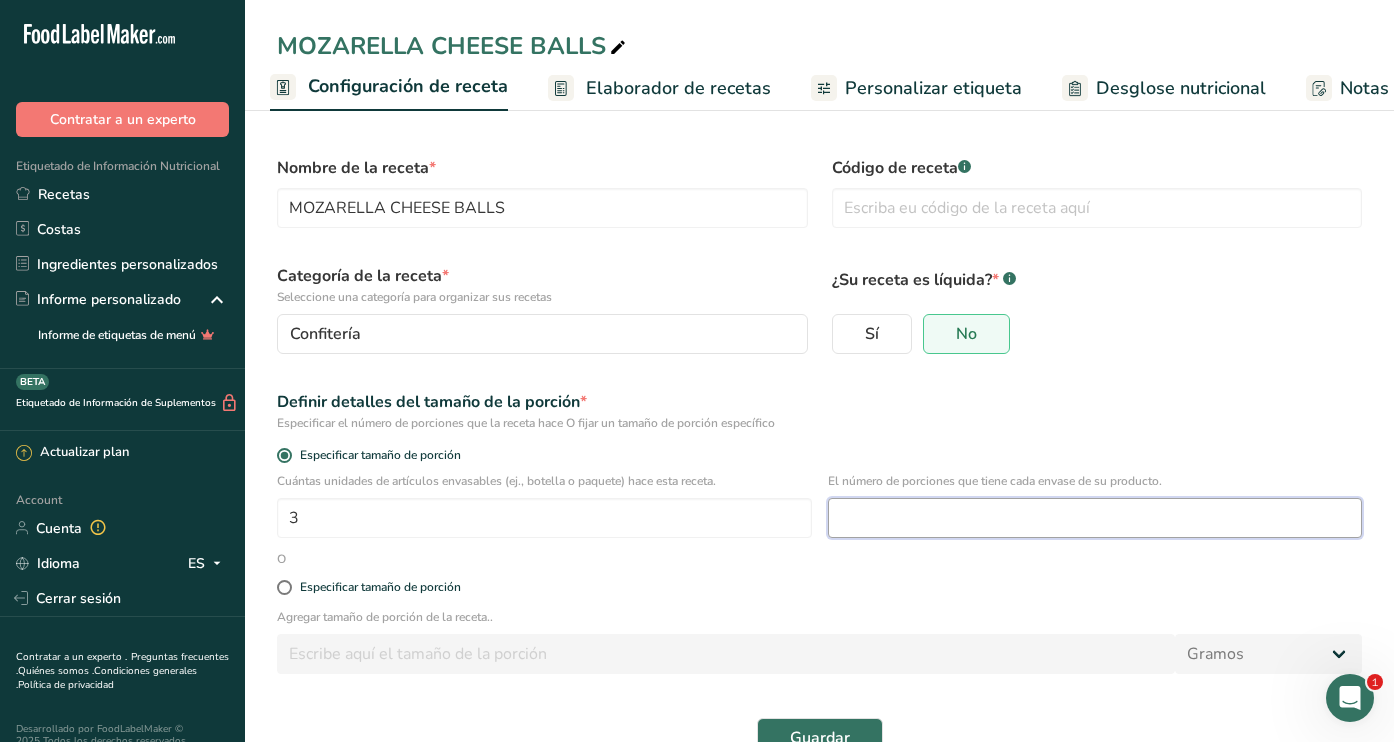 click at bounding box center [1095, 518] 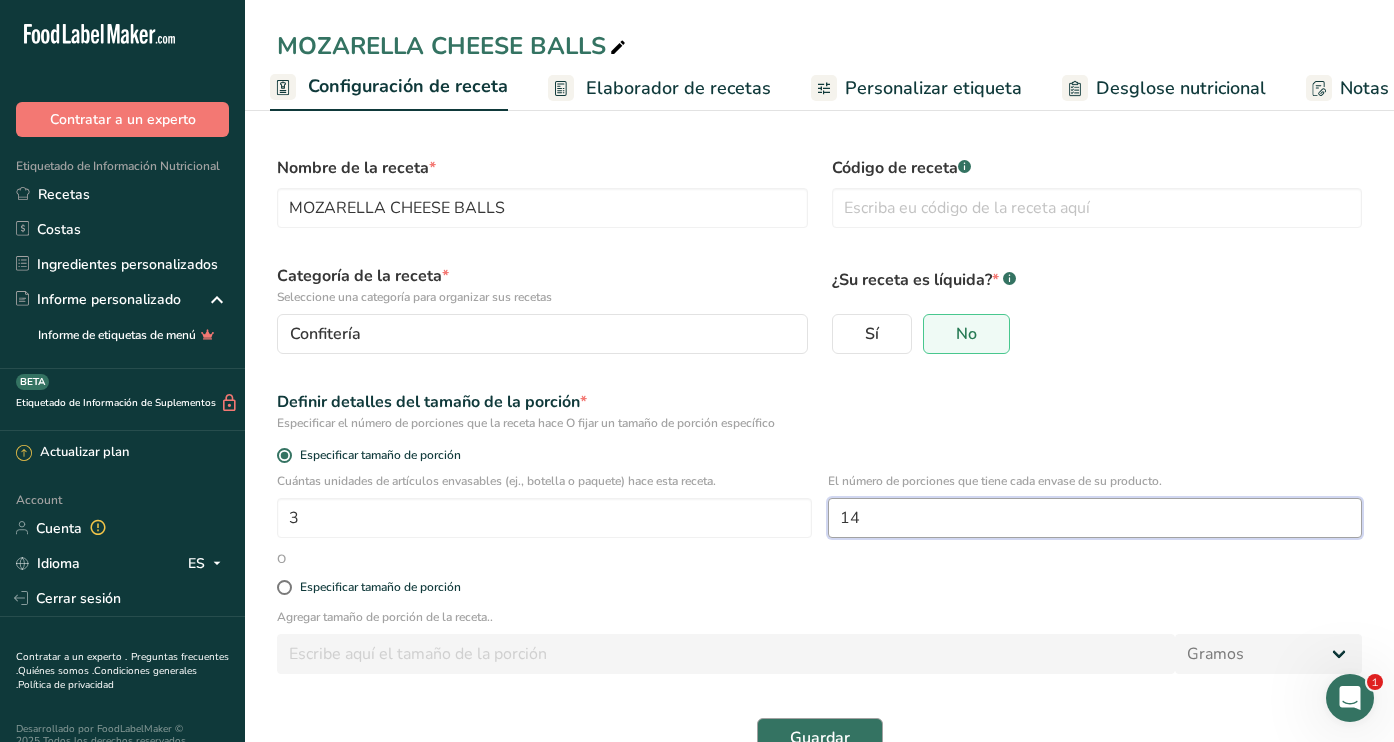 type on "14" 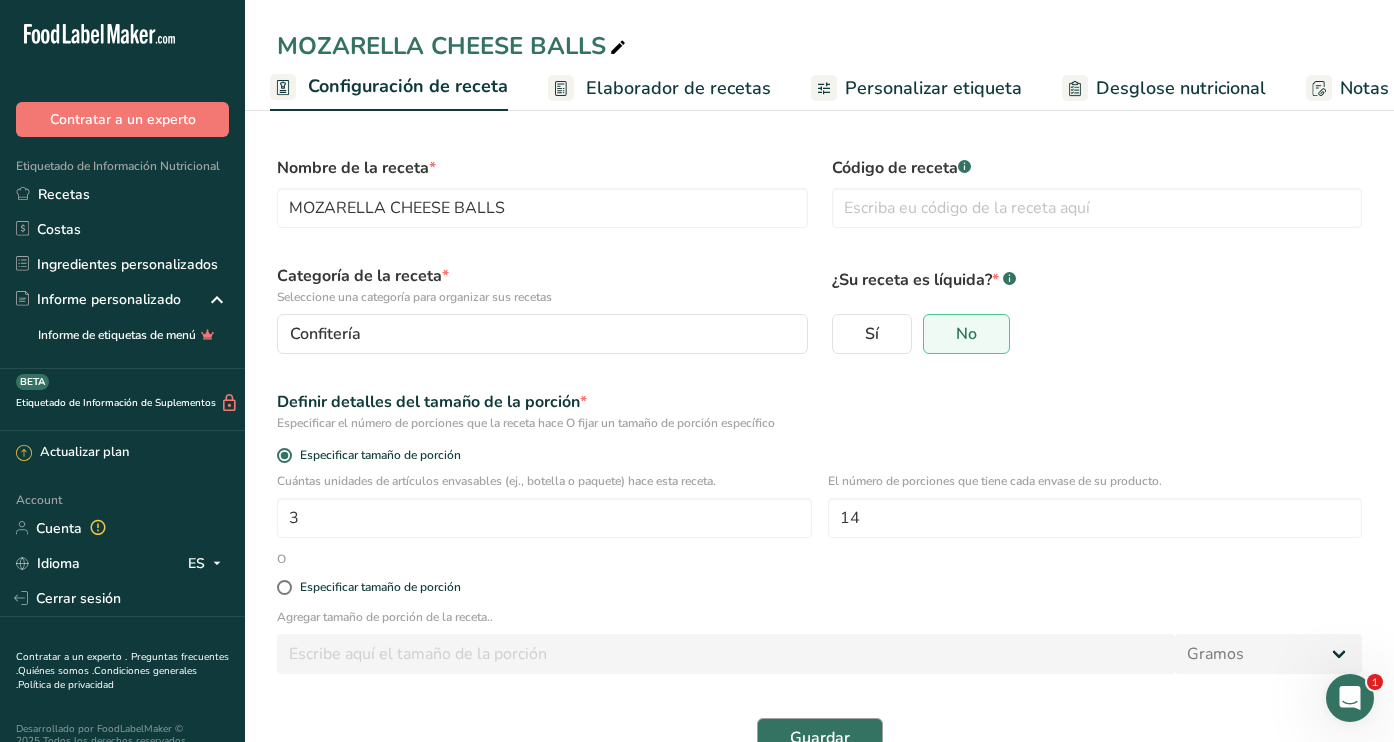 click on "Guardar" at bounding box center (820, 738) 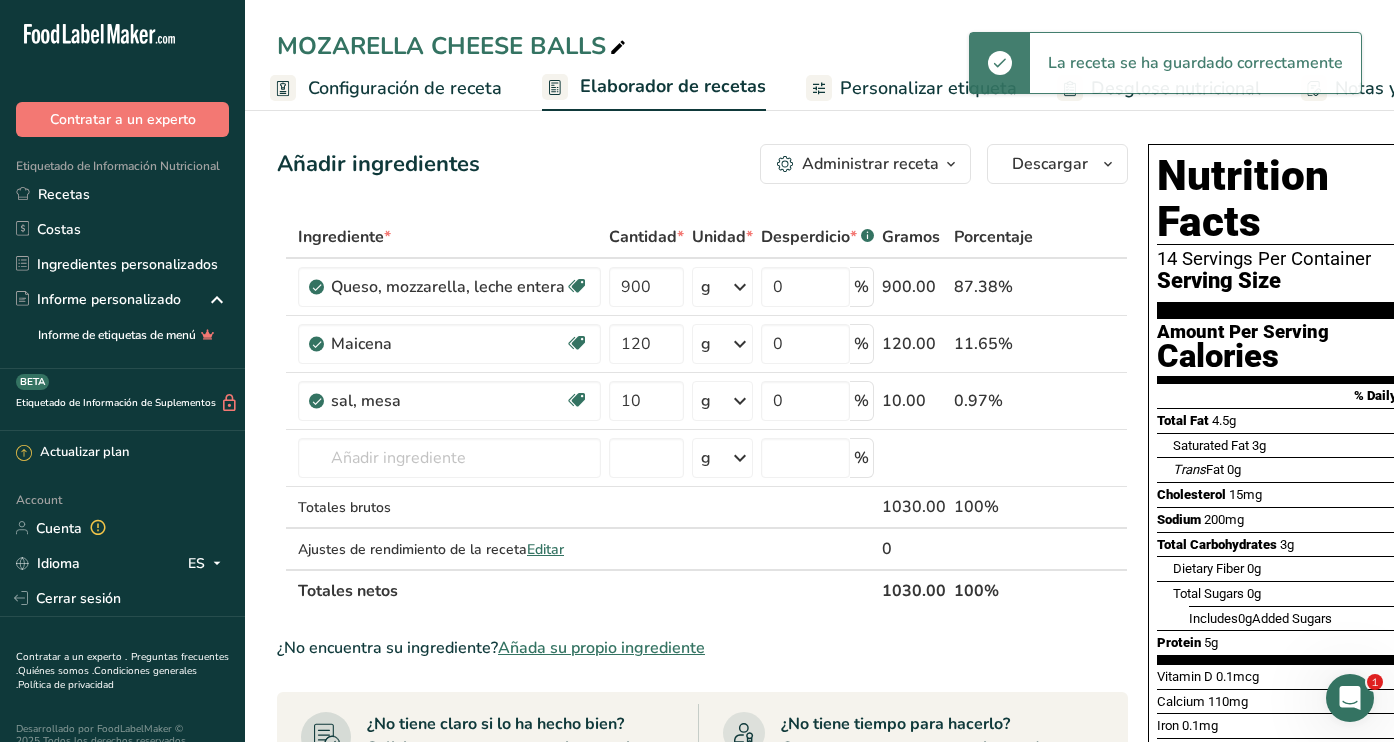 scroll, scrollTop: 0, scrollLeft: 0, axis: both 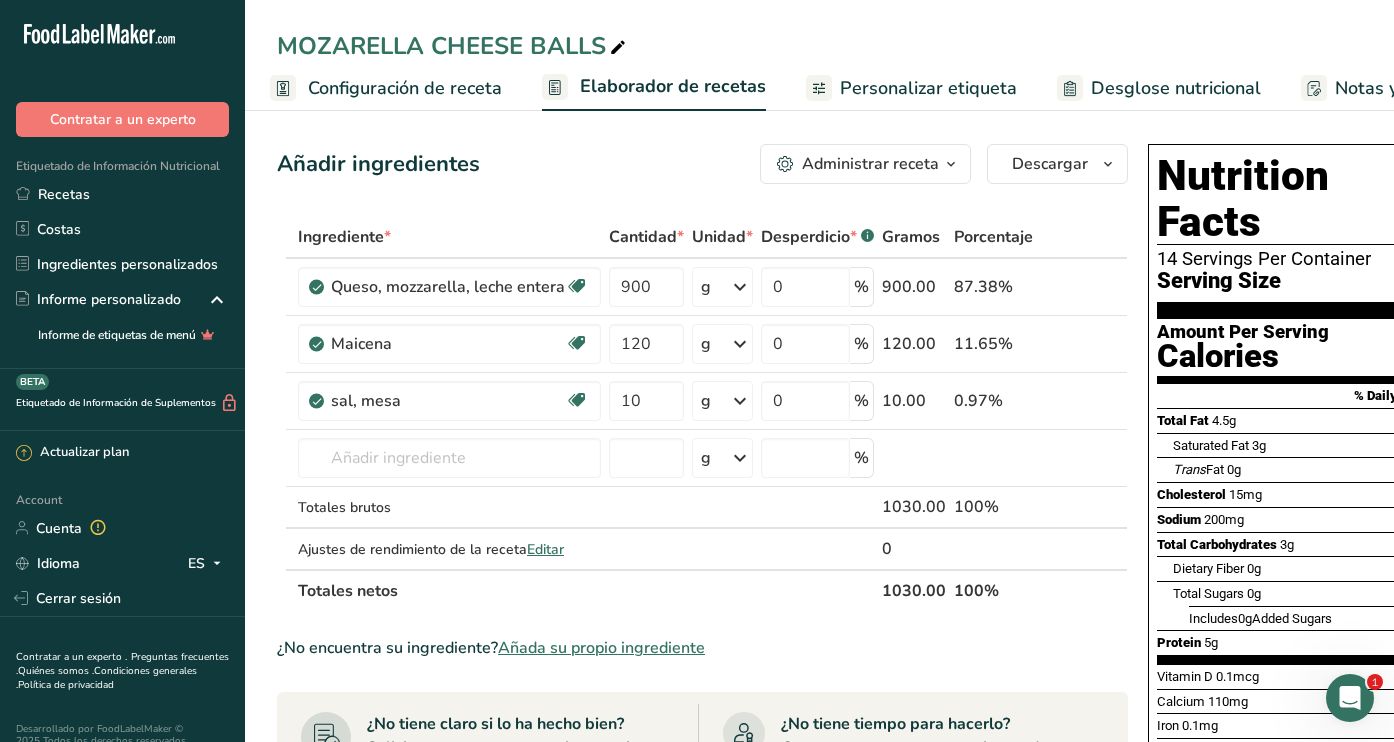 click on "Personalizar etiqueta" at bounding box center (928, 88) 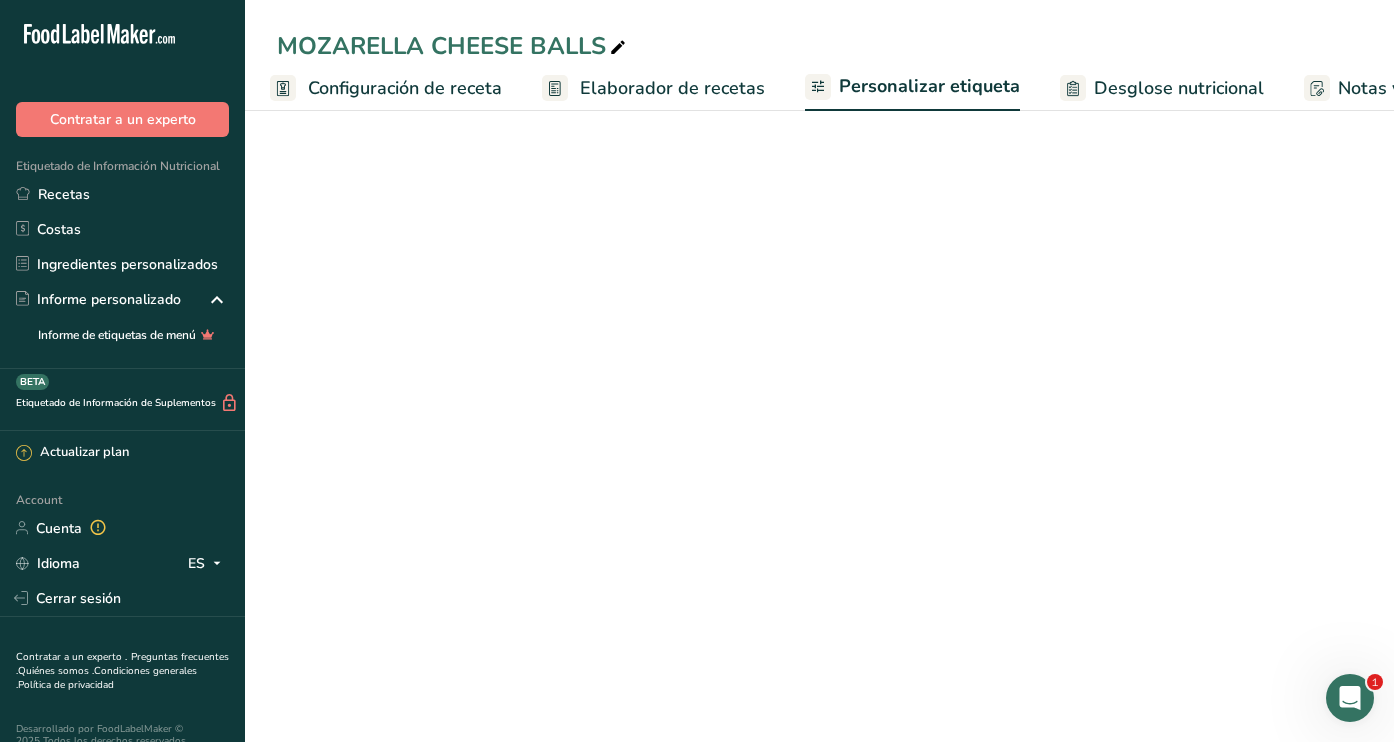 scroll, scrollTop: 0, scrollLeft: 350, axis: horizontal 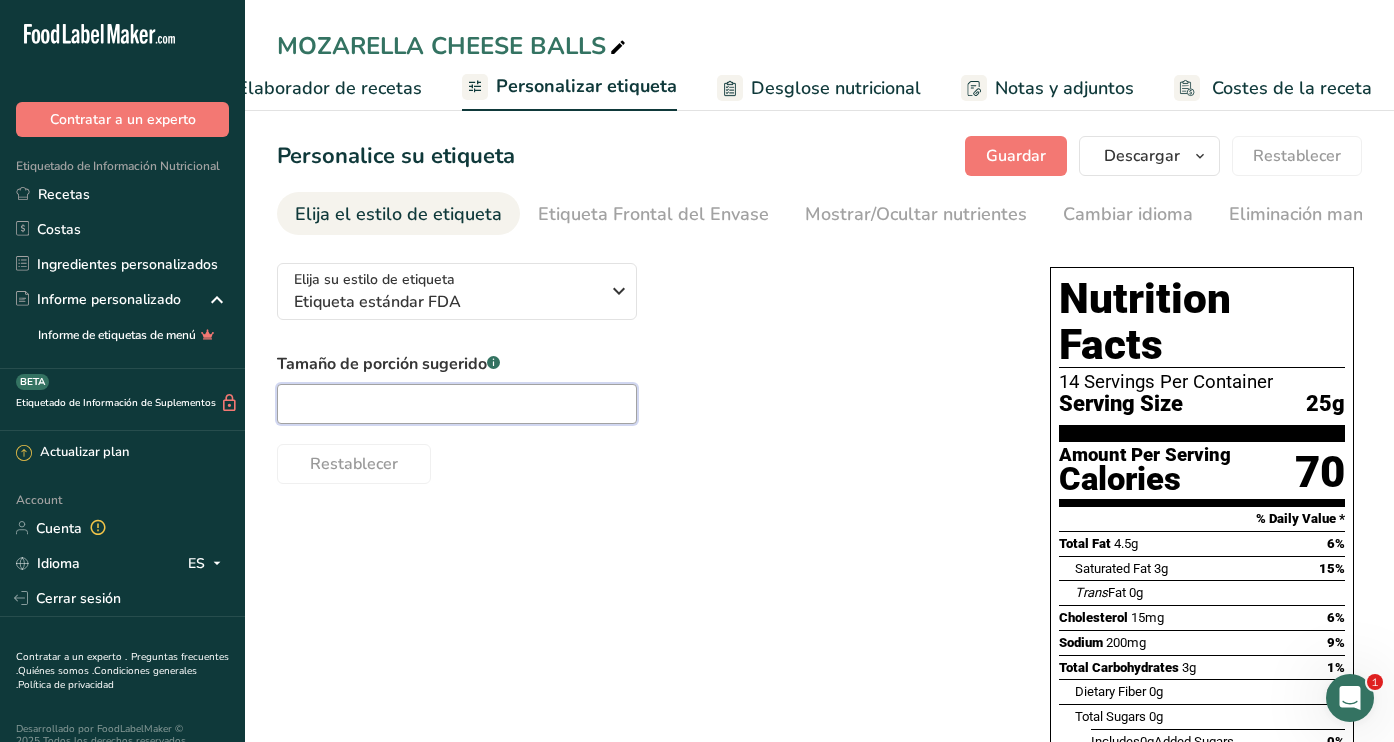 click at bounding box center [457, 404] 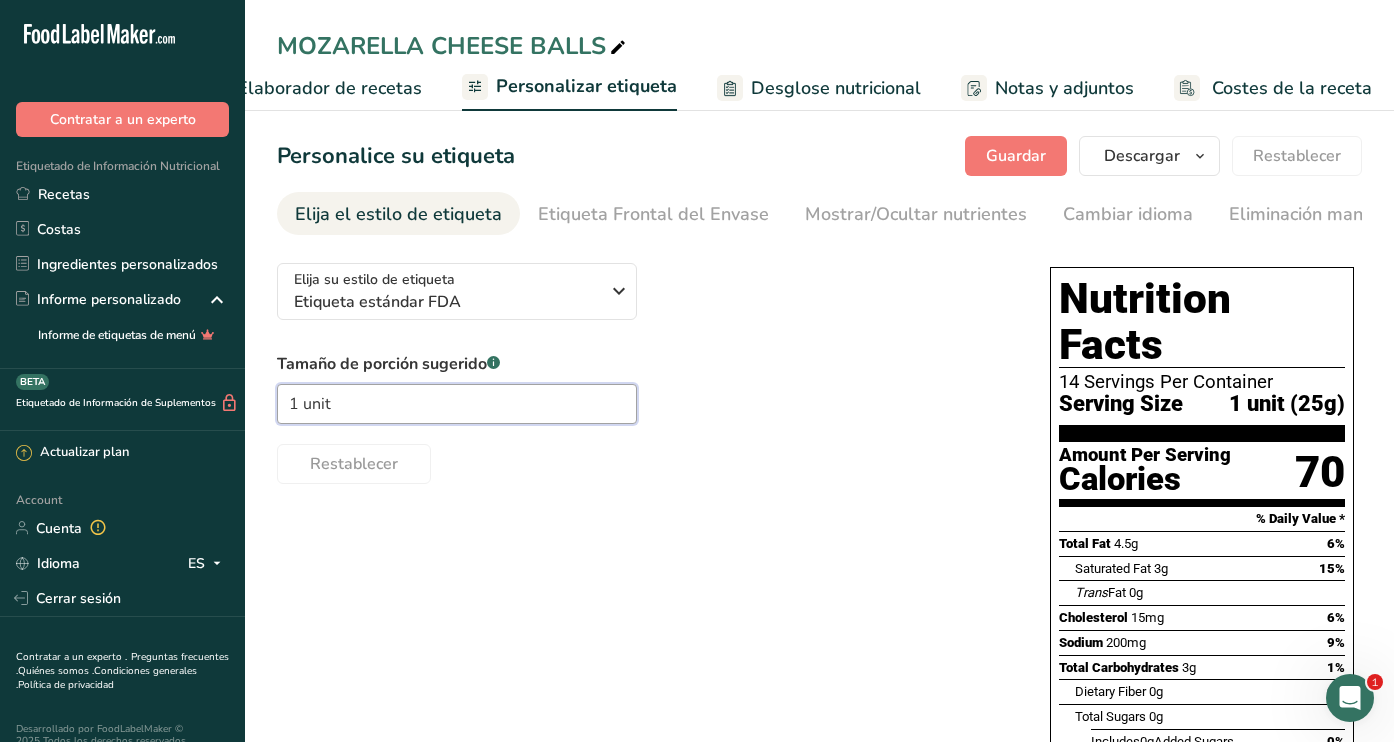 type on "1 unit" 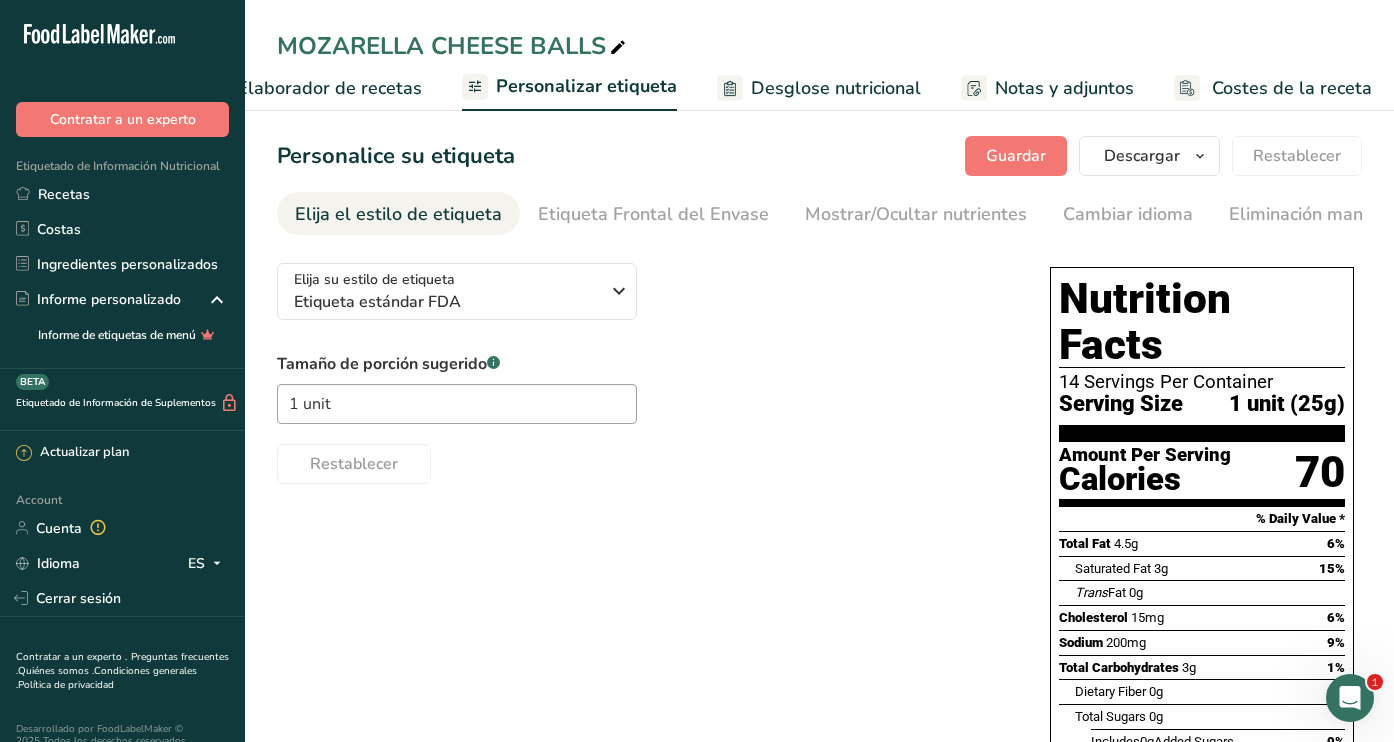 click on "Tamaño de porción sugerido
.a-a{fill:#347362;}.b-a{fill:#fff;}           1 unit
Restablecer" at bounding box center (643, 418) 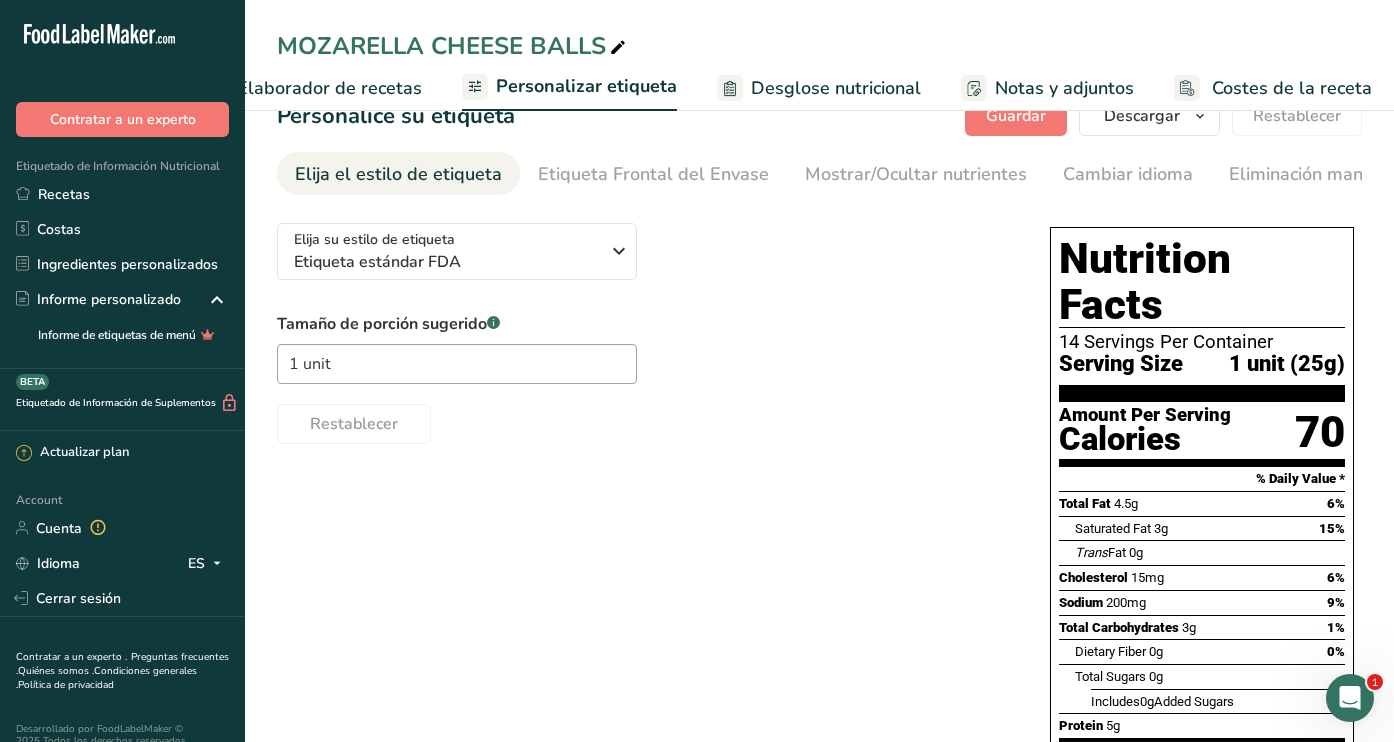 scroll, scrollTop: 7, scrollLeft: 0, axis: vertical 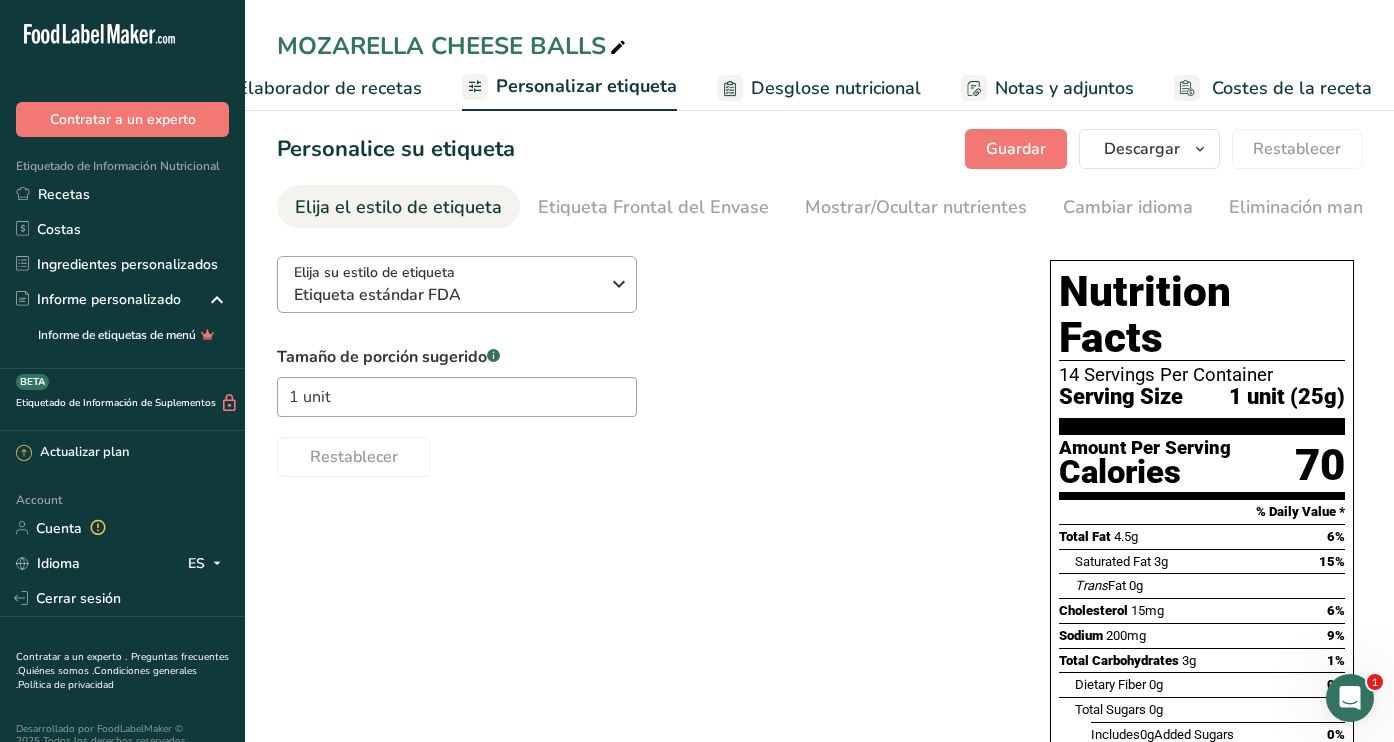 click on "Elija su estilo de etiqueta
Etiqueta estándar FDA" at bounding box center (454, 284) 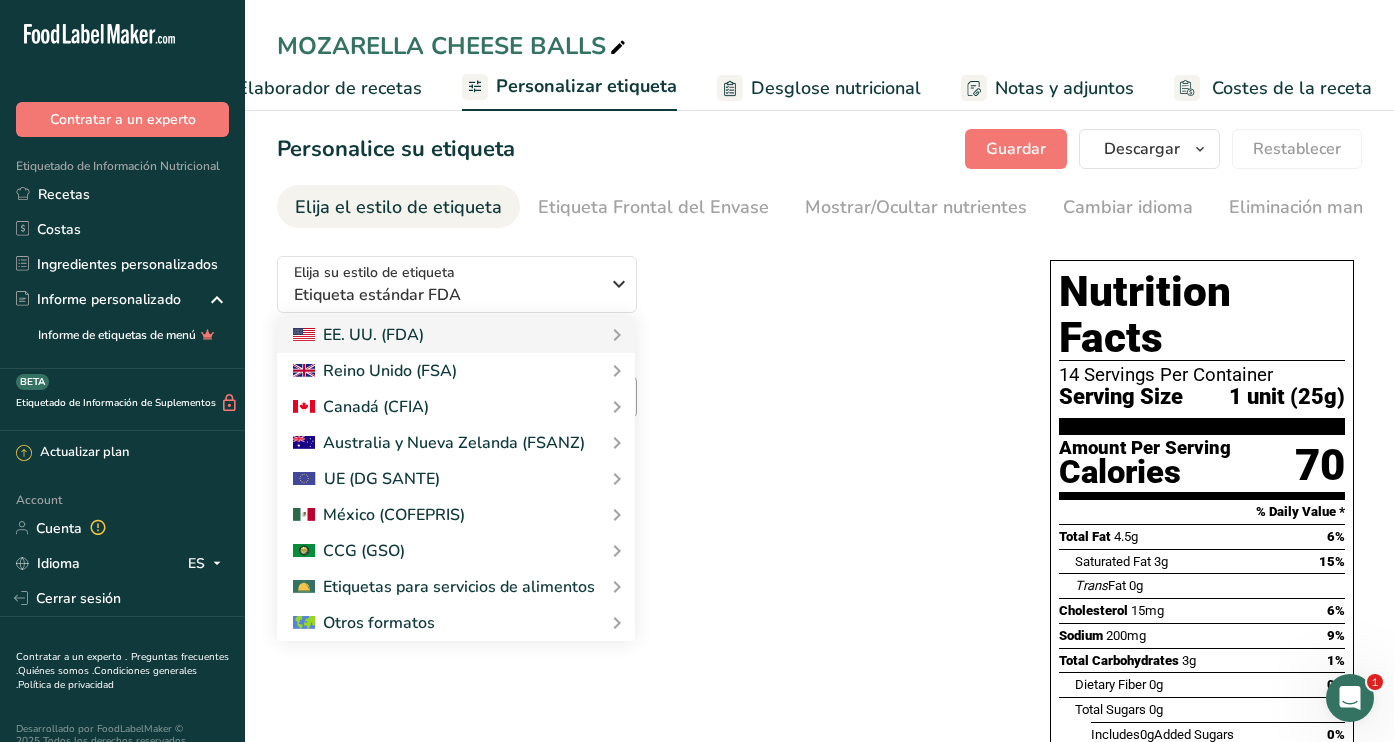 click on "Tamaño de porción sugerido
.a-a{fill:#347362;}.b-a{fill:#fff;}           1 unit
Restablecer" at bounding box center (643, 411) 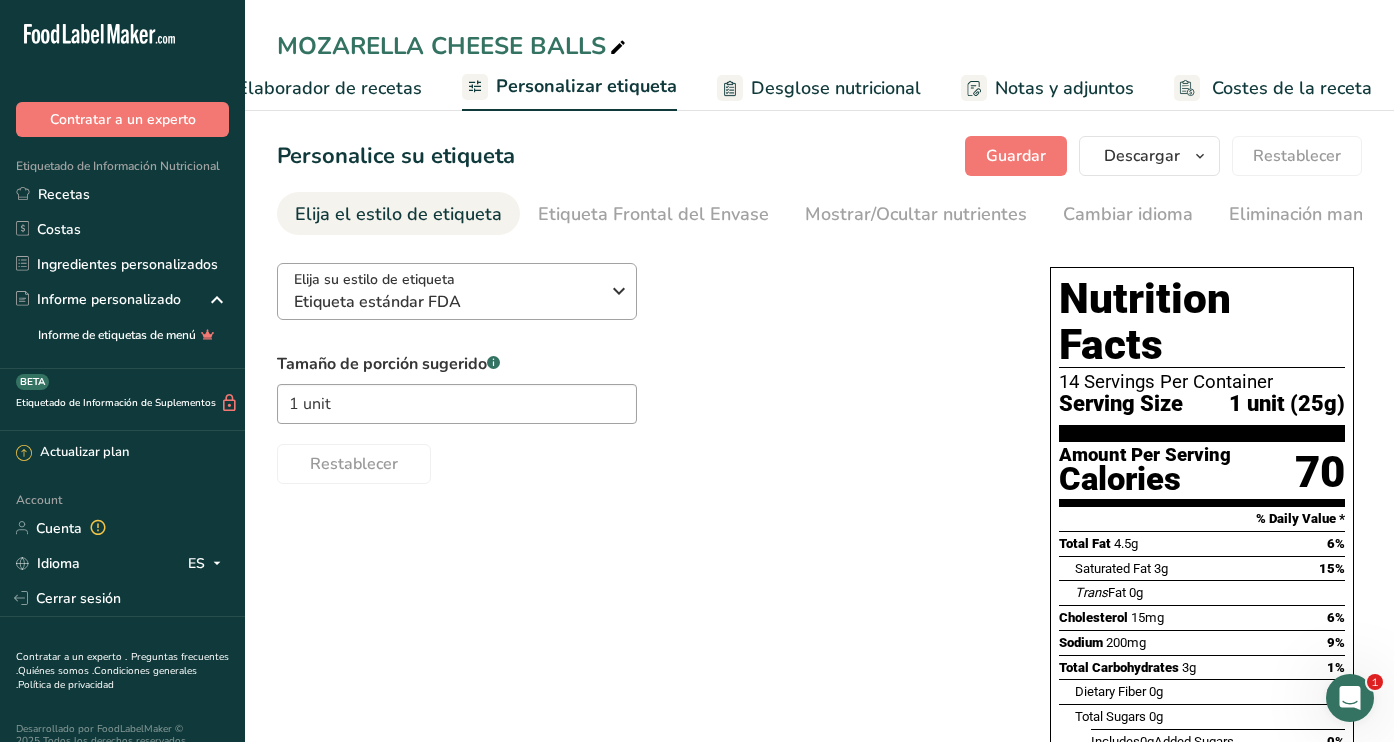 scroll, scrollTop: -1, scrollLeft: 0, axis: vertical 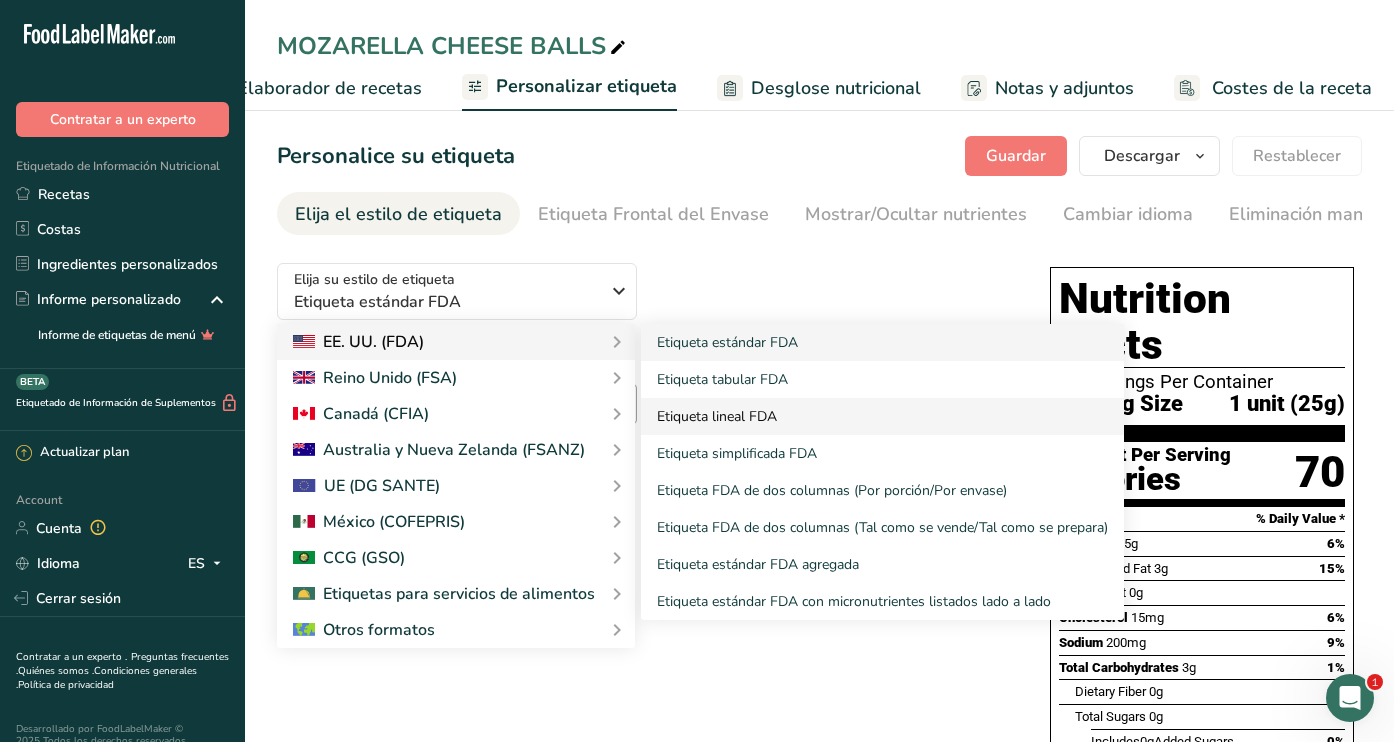 click on "Etiqueta lineal FDA" at bounding box center (882, 416) 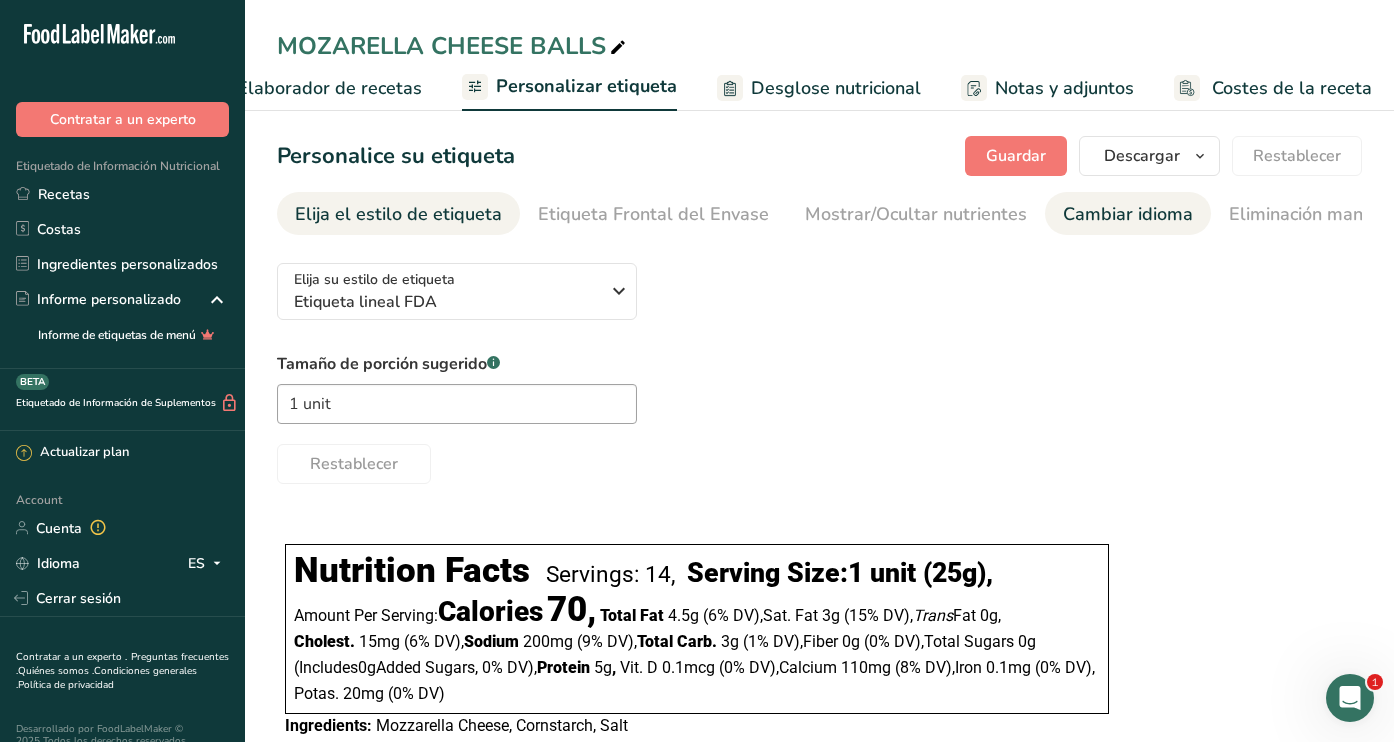 scroll, scrollTop: 0, scrollLeft: 0, axis: both 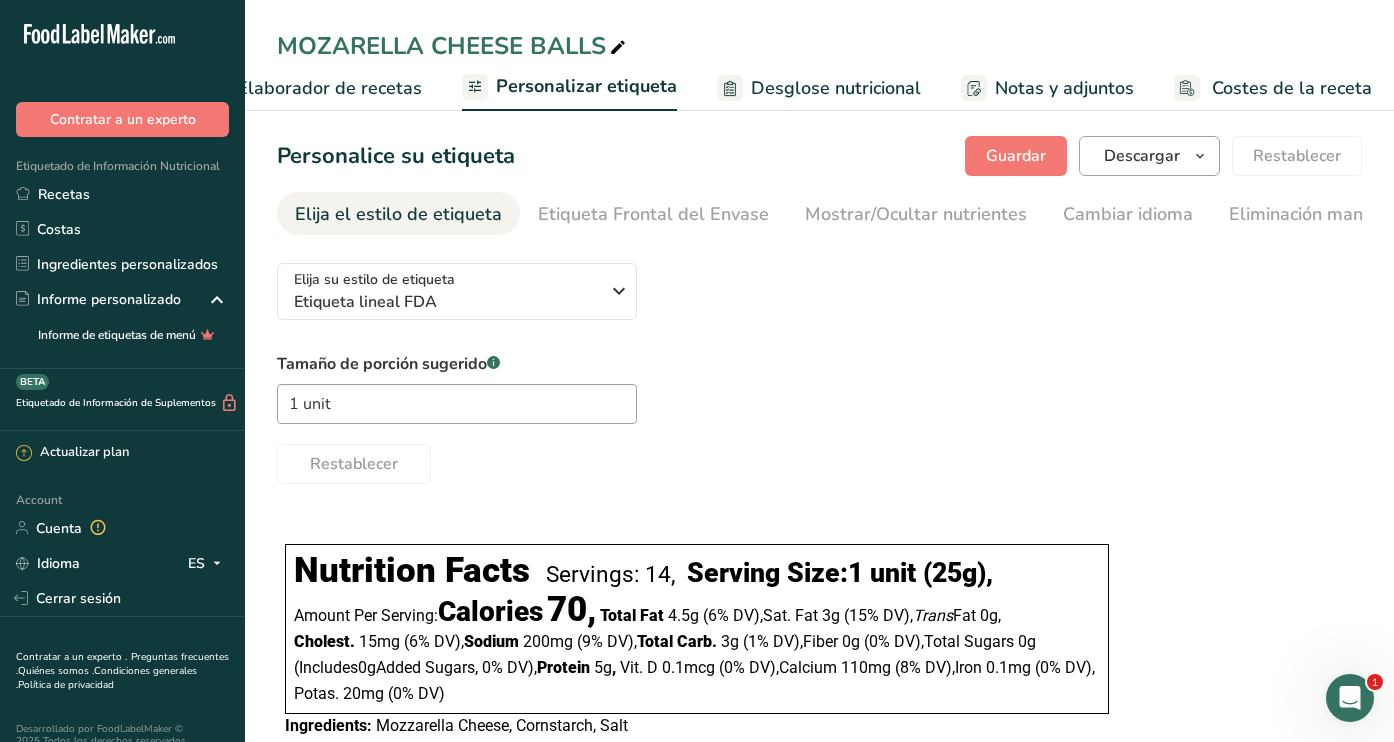 click on "Descargar" at bounding box center [1142, 156] 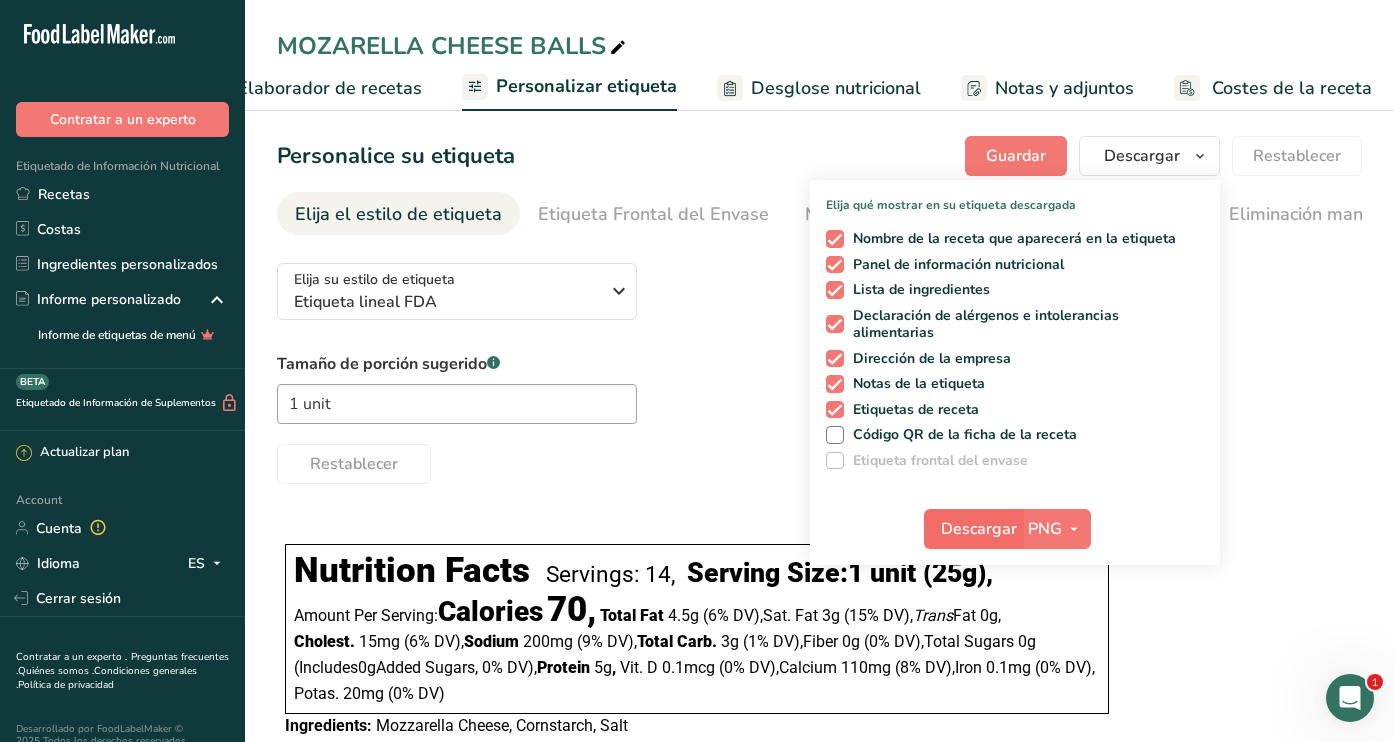 click on "Descargar" at bounding box center (979, 529) 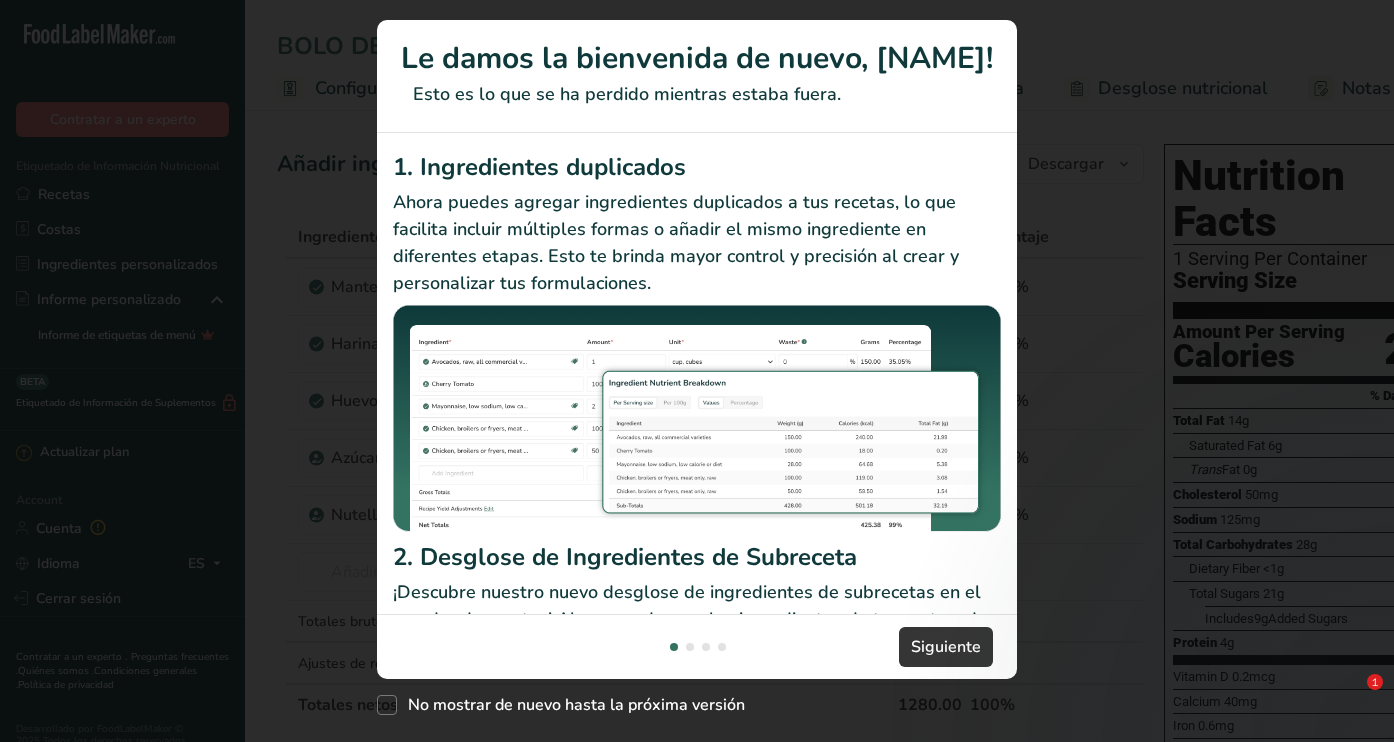 scroll, scrollTop: 0, scrollLeft: 0, axis: both 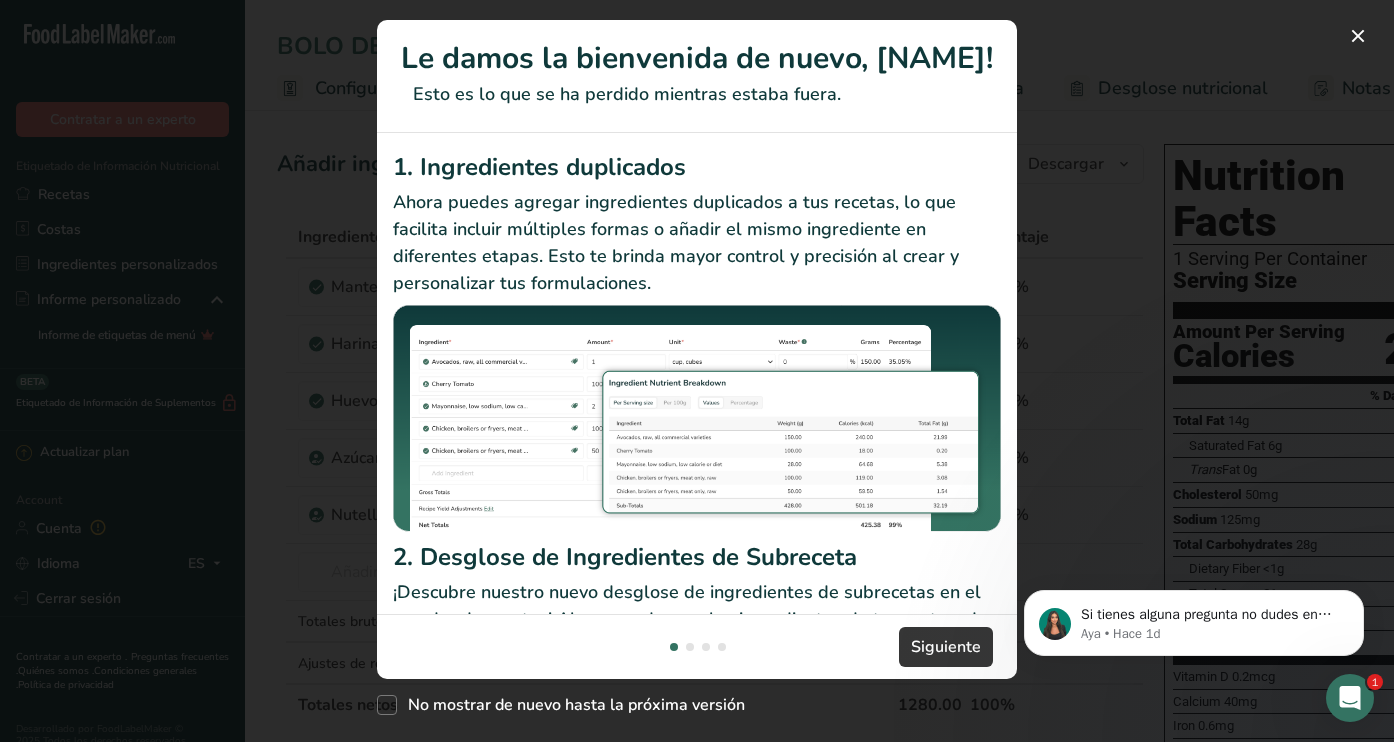 click at bounding box center (697, 371) 